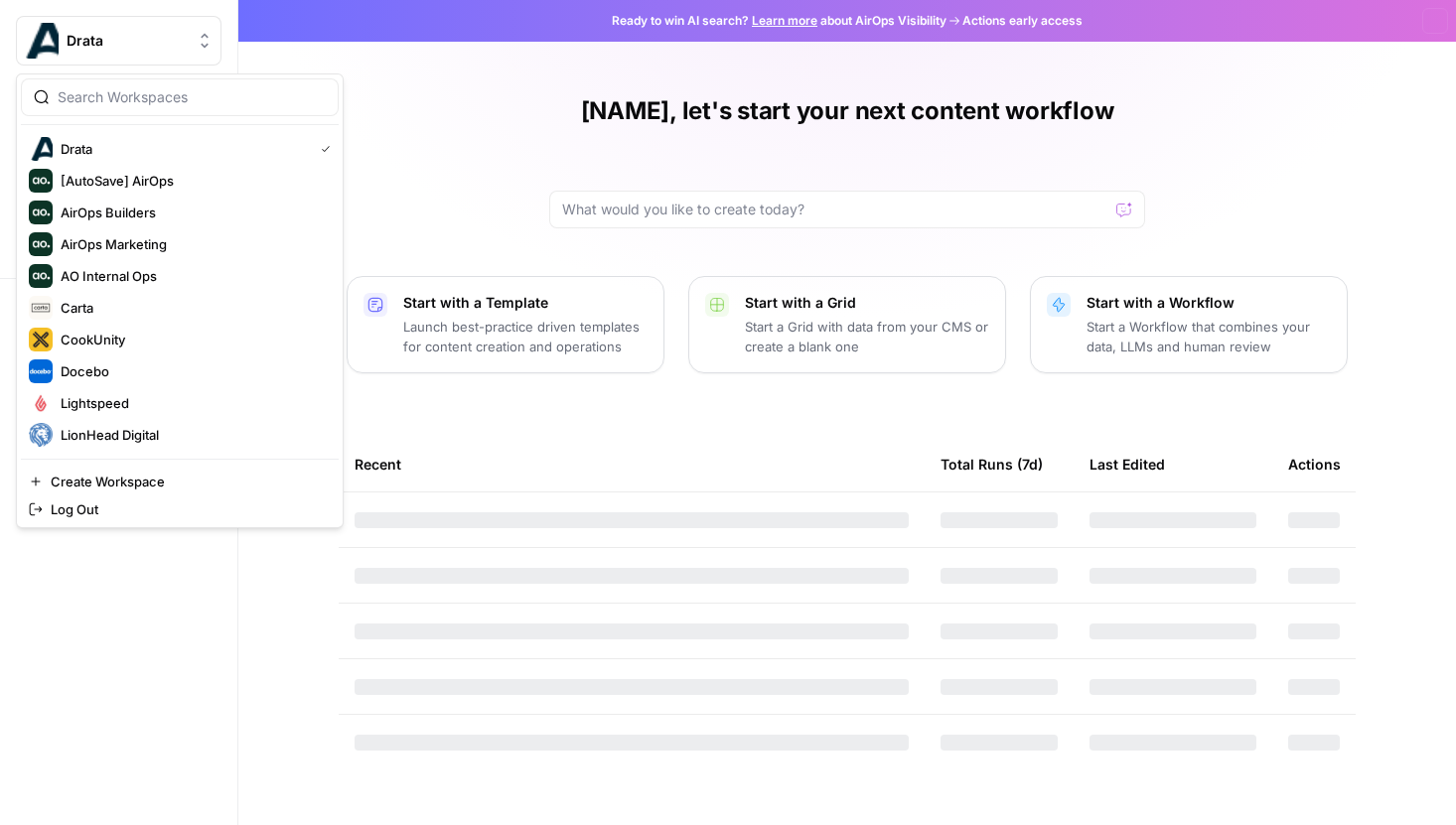 click on "Drata" at bounding box center [118, 41] 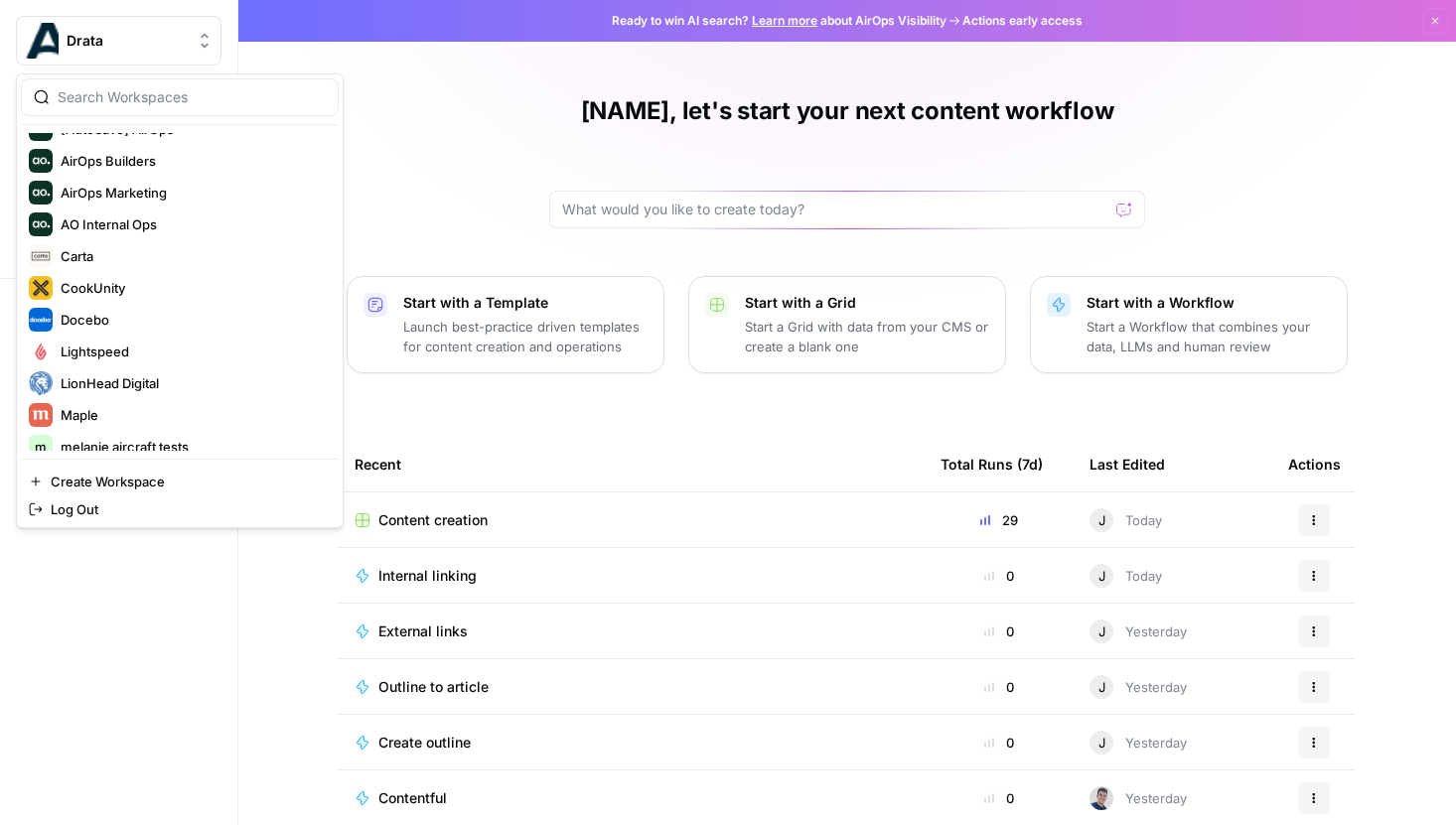 scroll, scrollTop: 0, scrollLeft: 0, axis: both 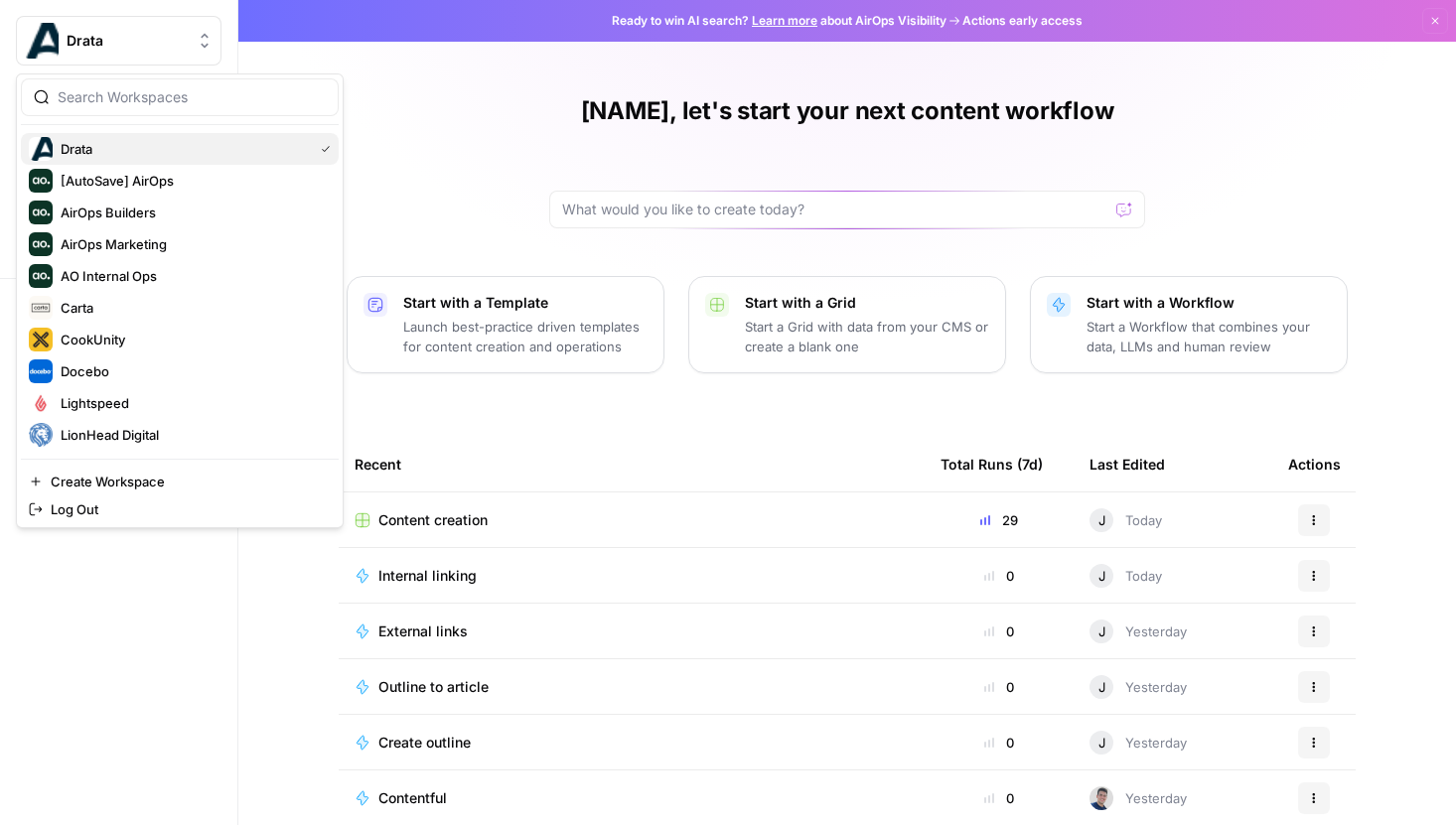 click on "Drata" at bounding box center [183, 149] 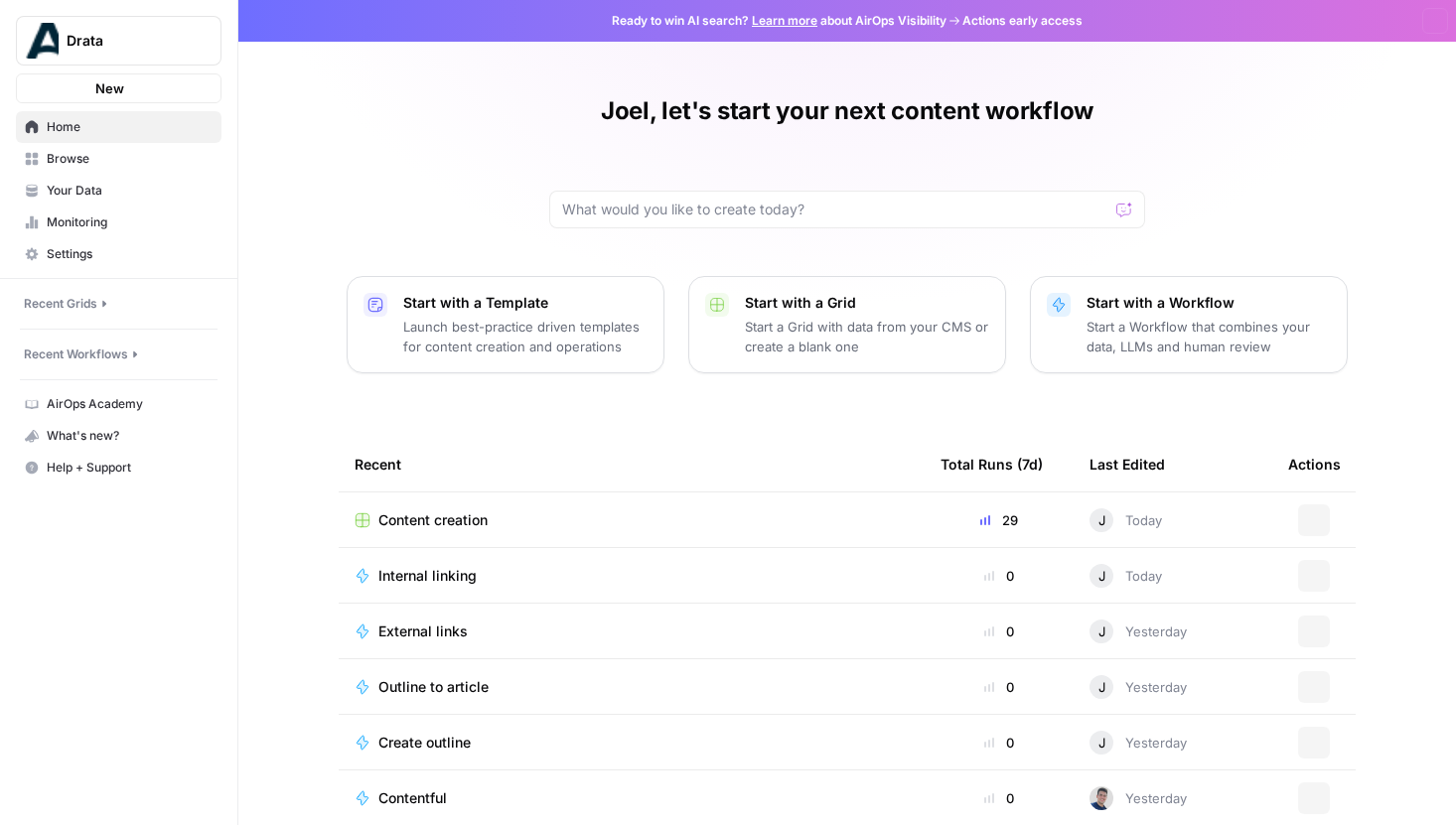 scroll, scrollTop: 0, scrollLeft: 0, axis: both 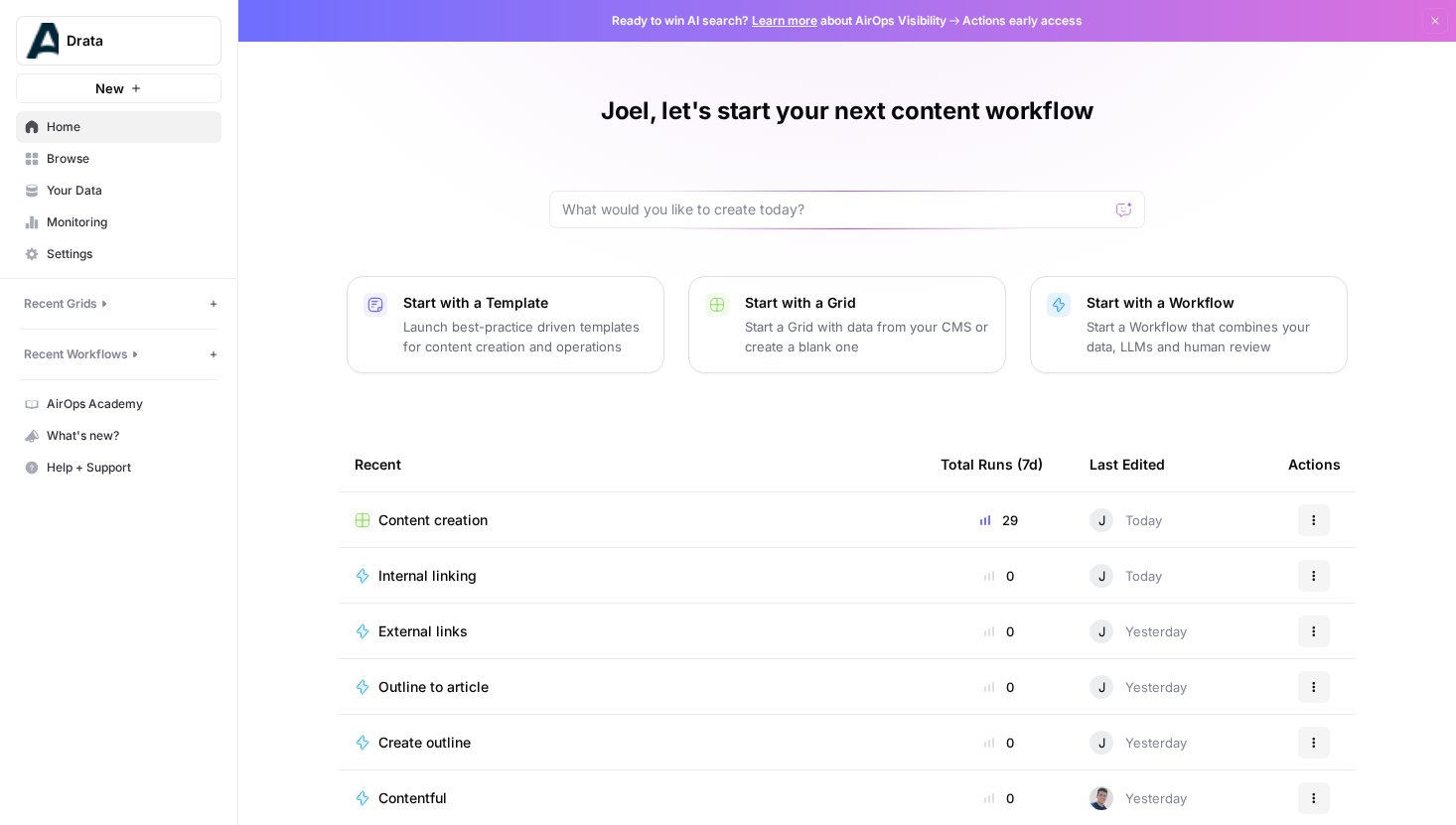 click 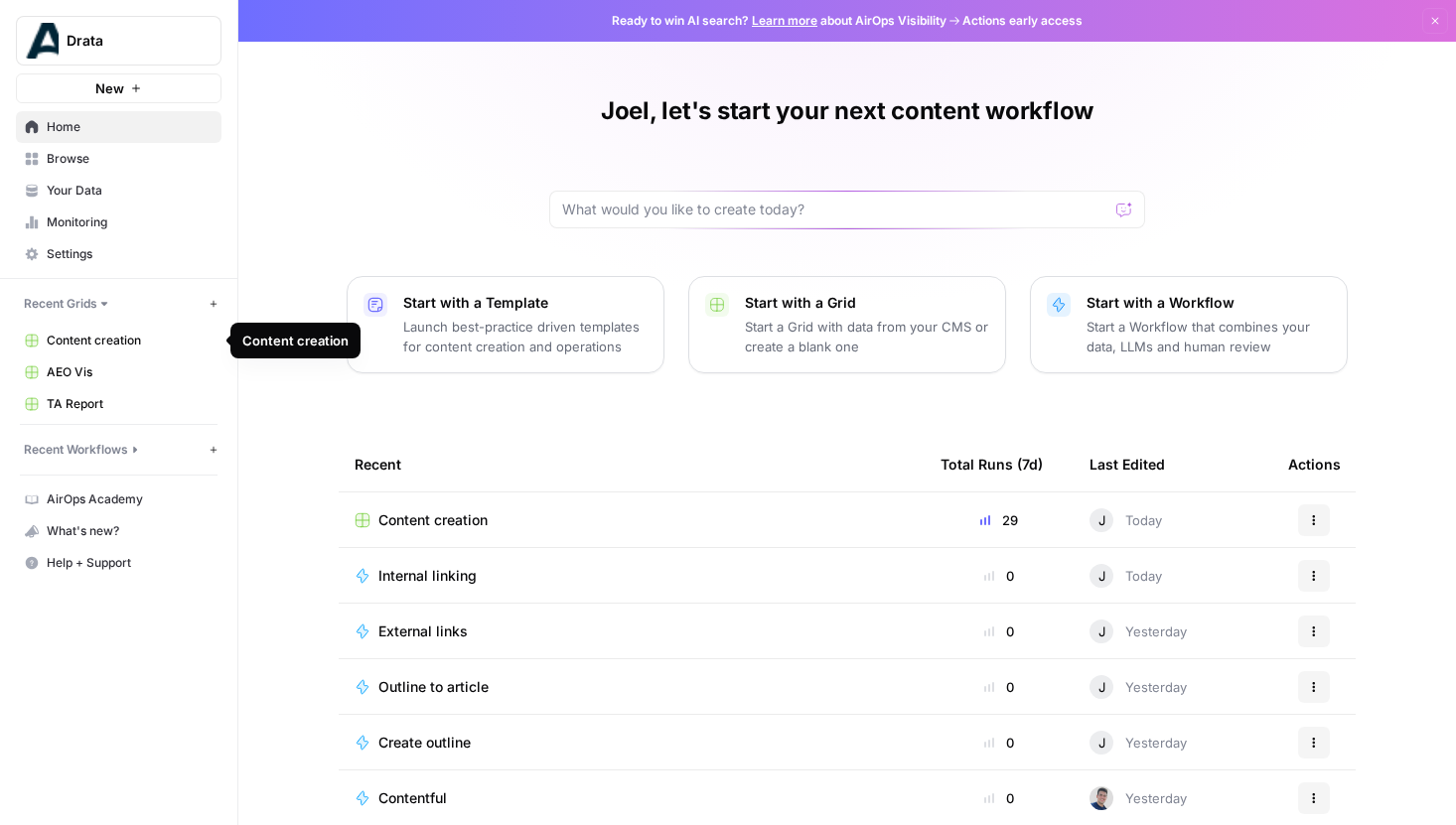 click on "Content creation" at bounding box center [129, 341] 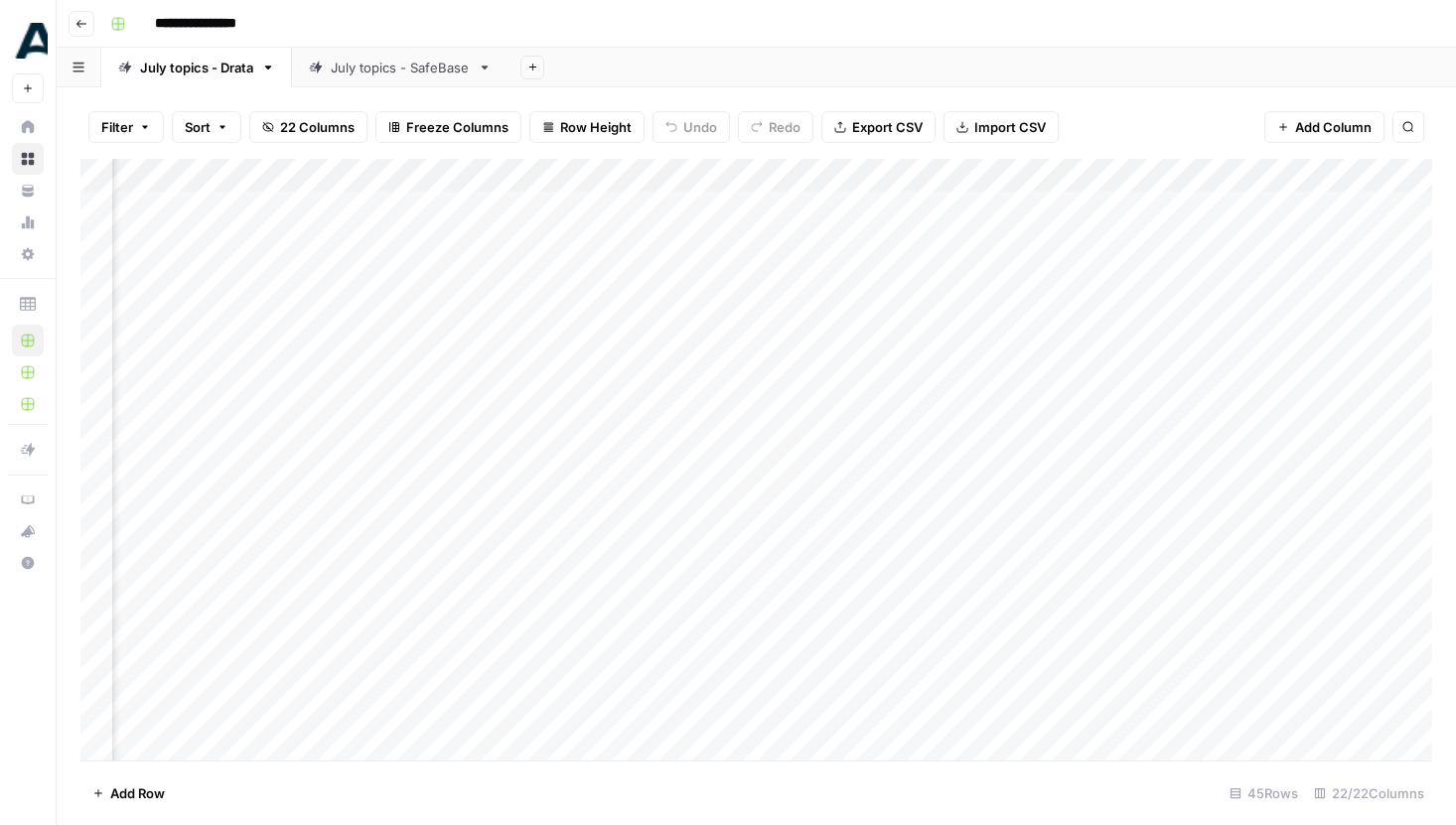 scroll, scrollTop: 0, scrollLeft: 540, axis: horizontal 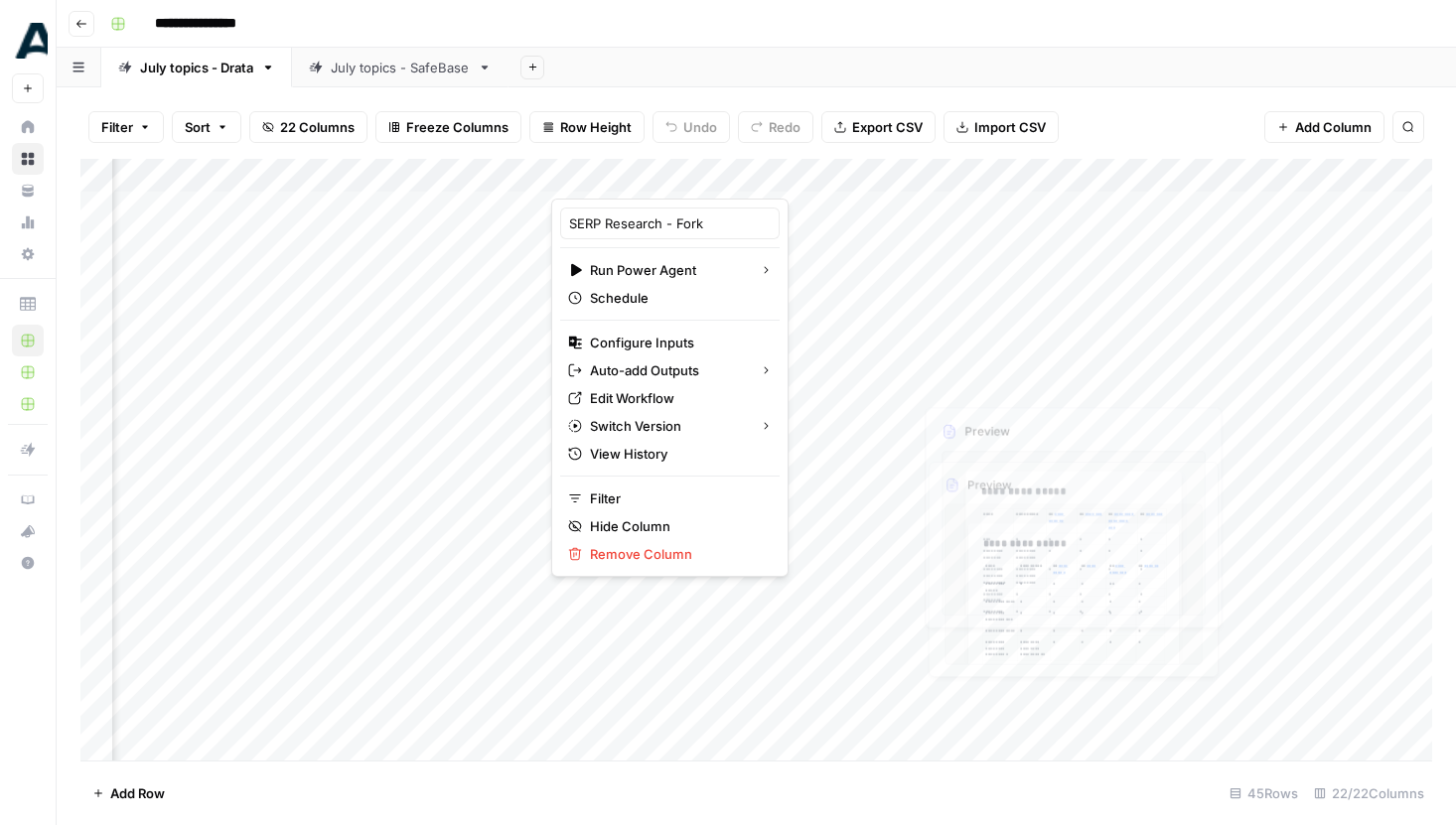 click on "Add Column" at bounding box center [756, 460] 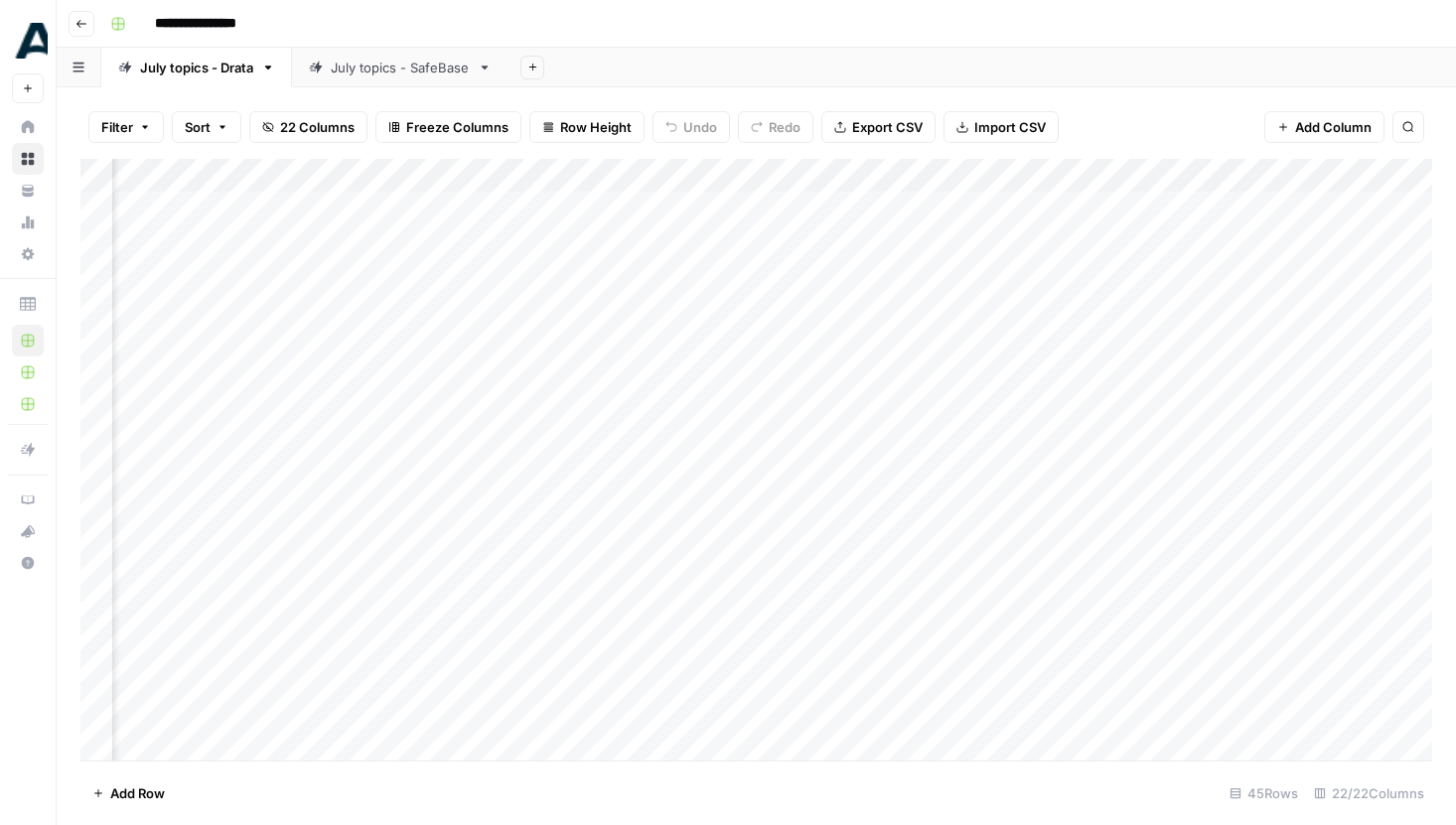 click on "Add Column" at bounding box center [756, 460] 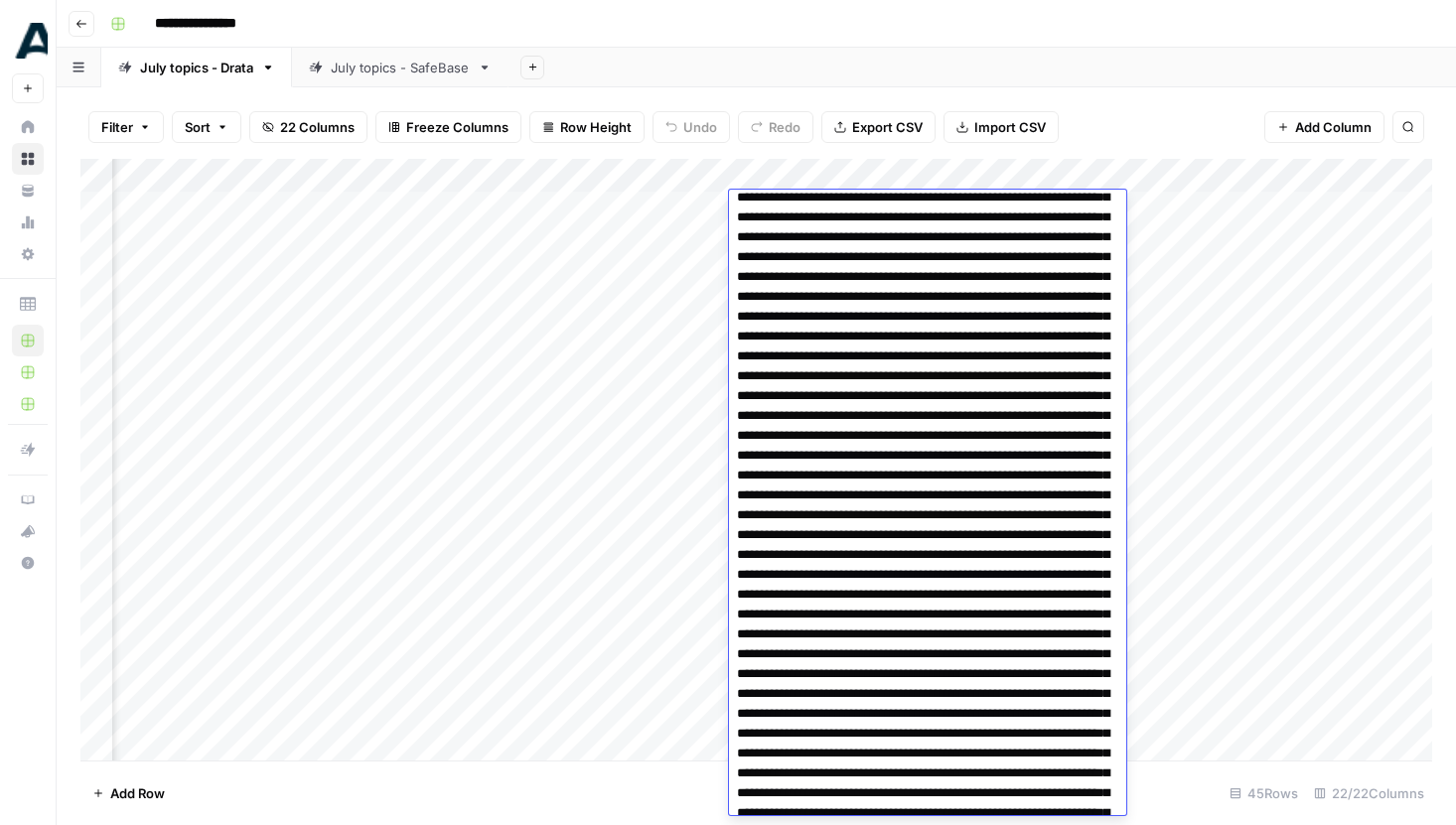 scroll, scrollTop: 230, scrollLeft: 0, axis: vertical 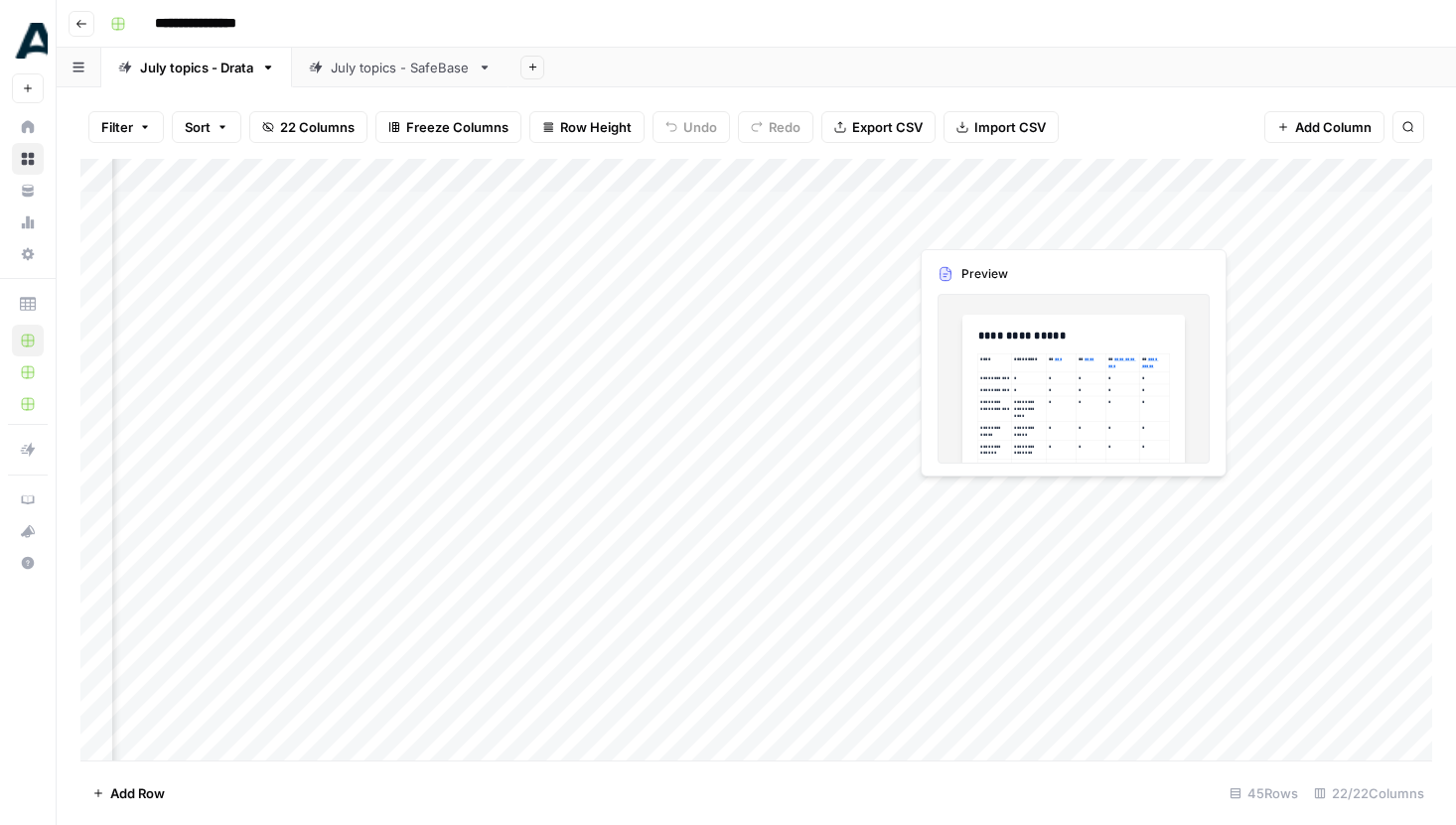 click on "Add Column" at bounding box center [756, 460] 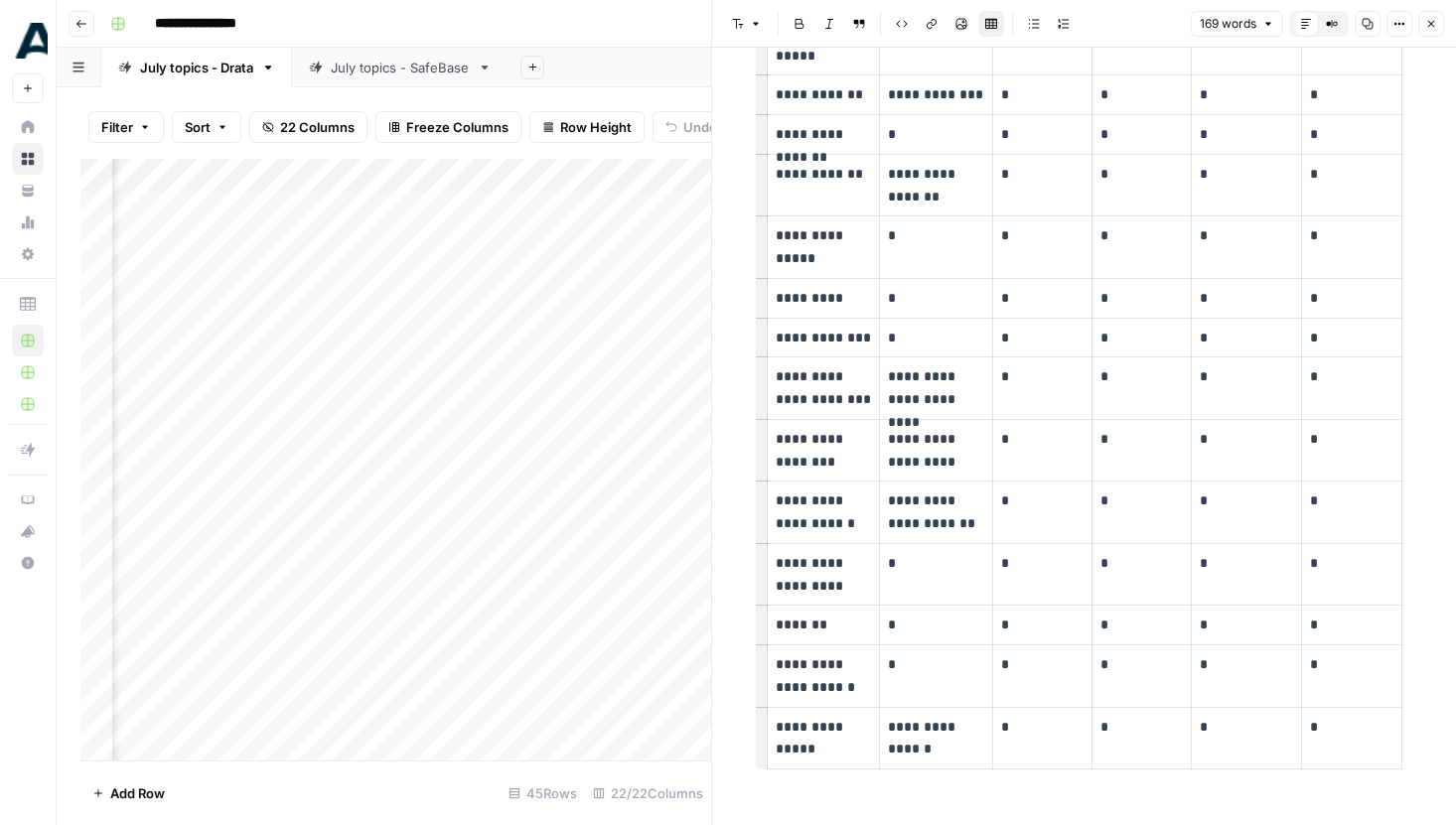 scroll, scrollTop: 0, scrollLeft: 0, axis: both 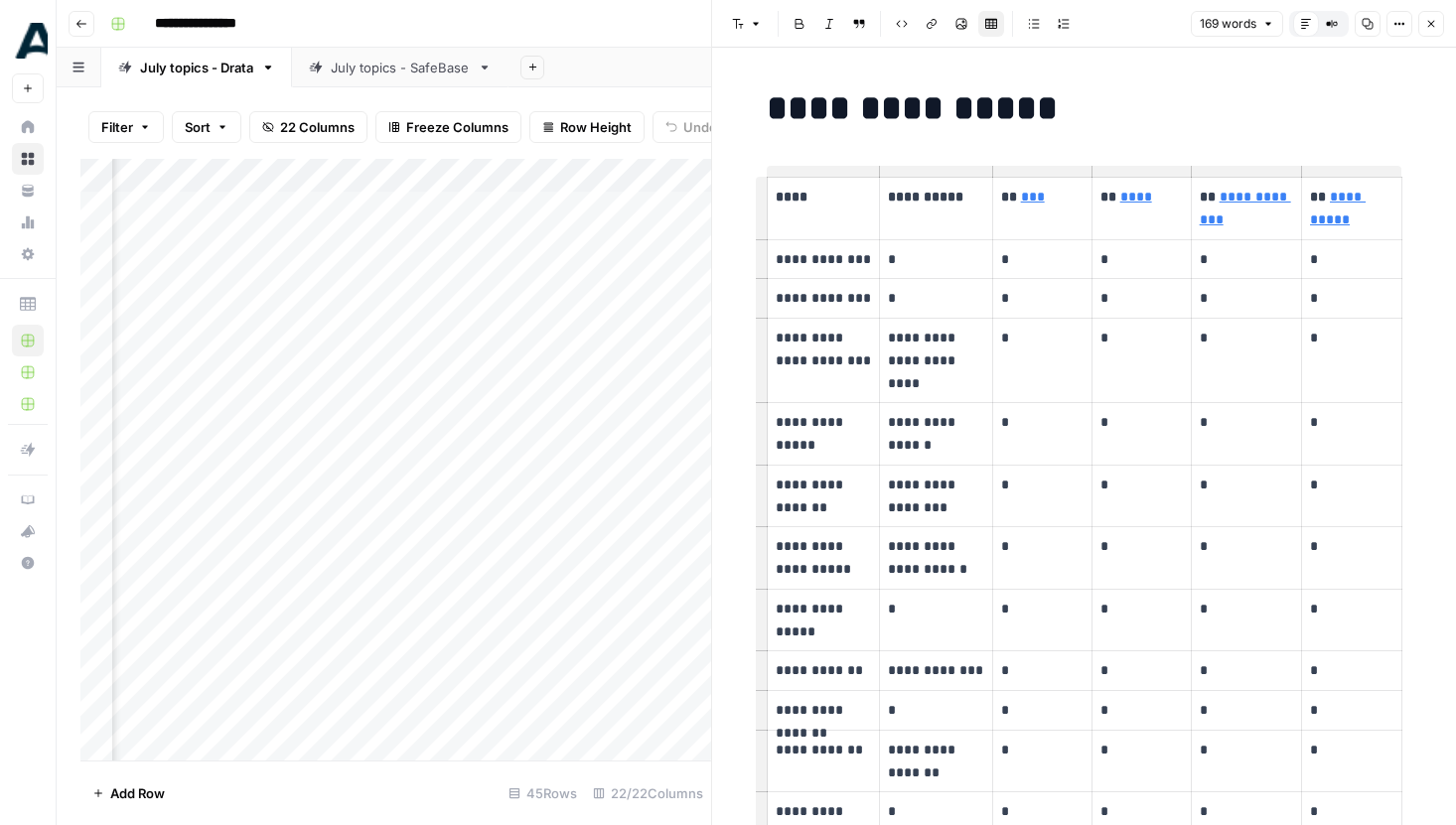 click 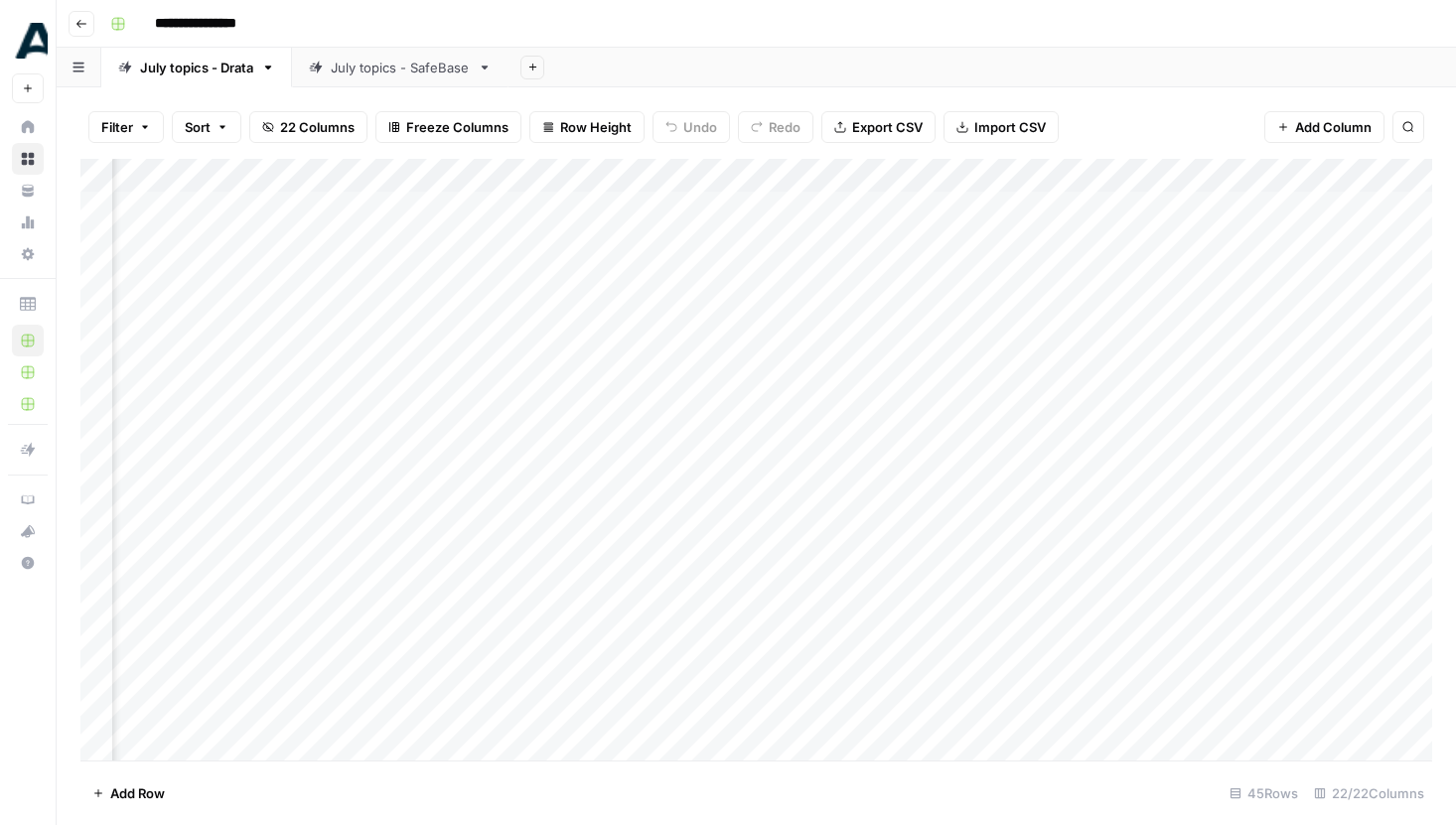 click on "Add Column" at bounding box center (756, 460) 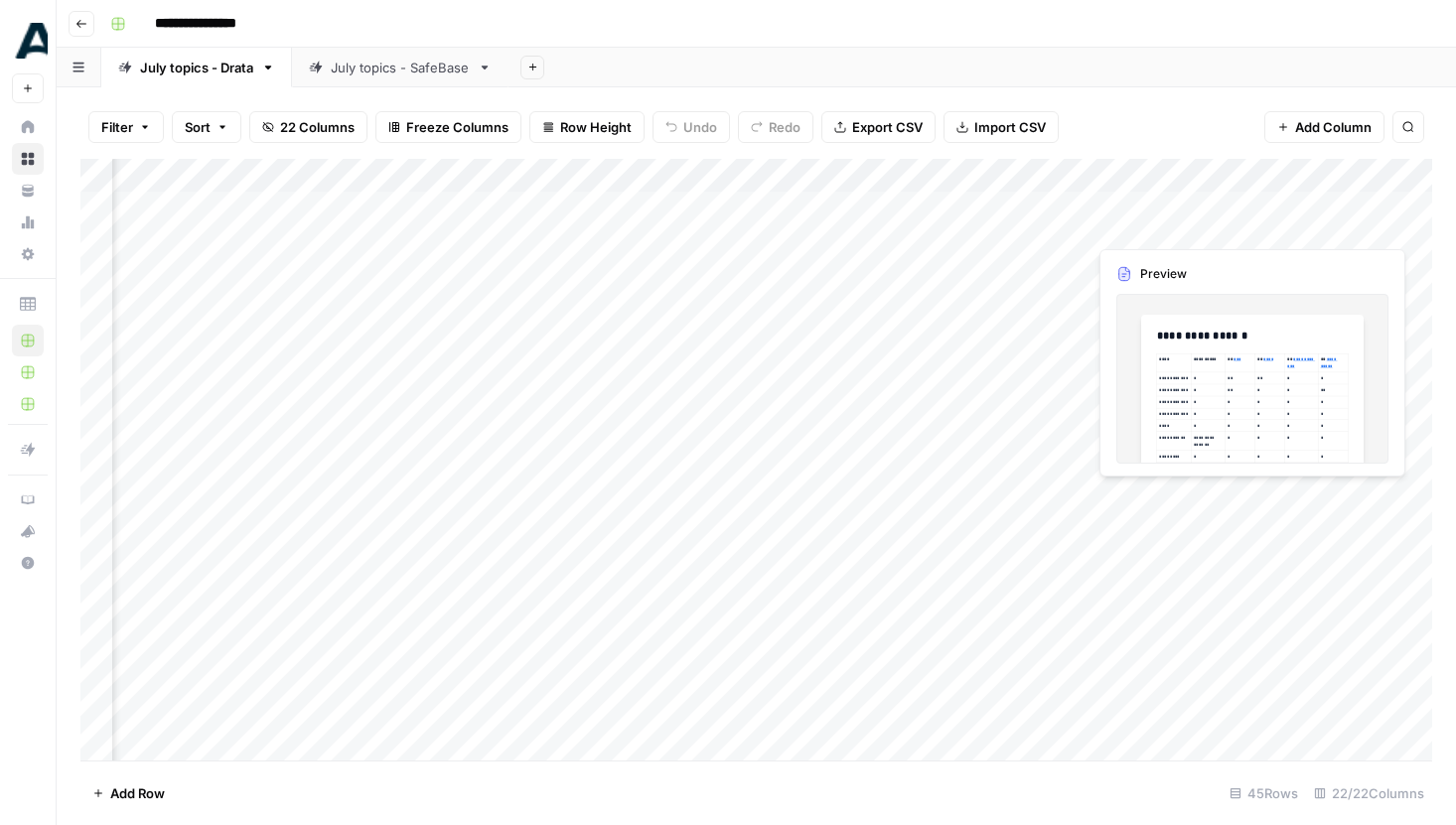 click on "Add Column" at bounding box center [756, 460] 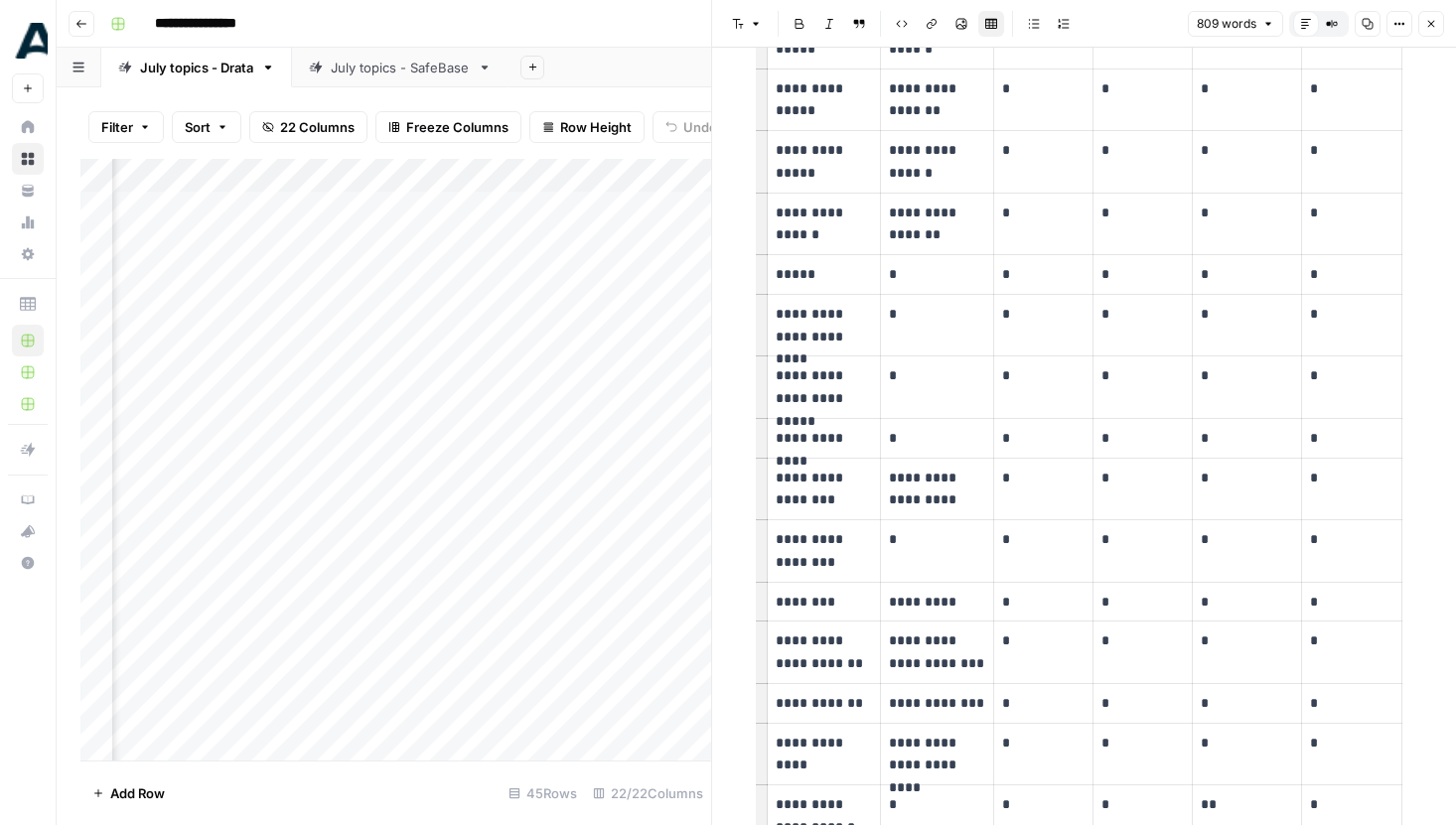 scroll, scrollTop: 613, scrollLeft: 0, axis: vertical 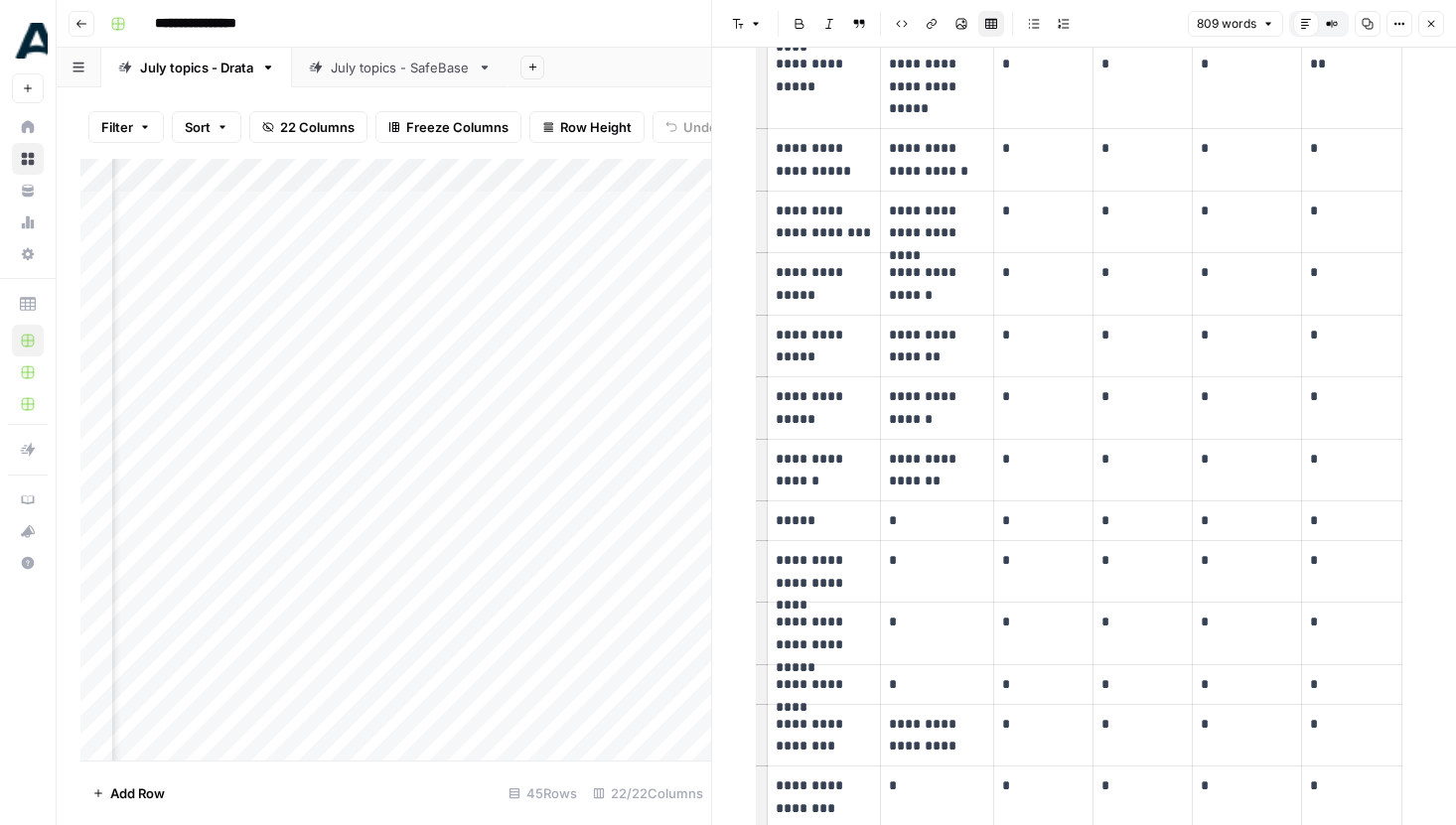 click on "Close" at bounding box center [1431, 24] 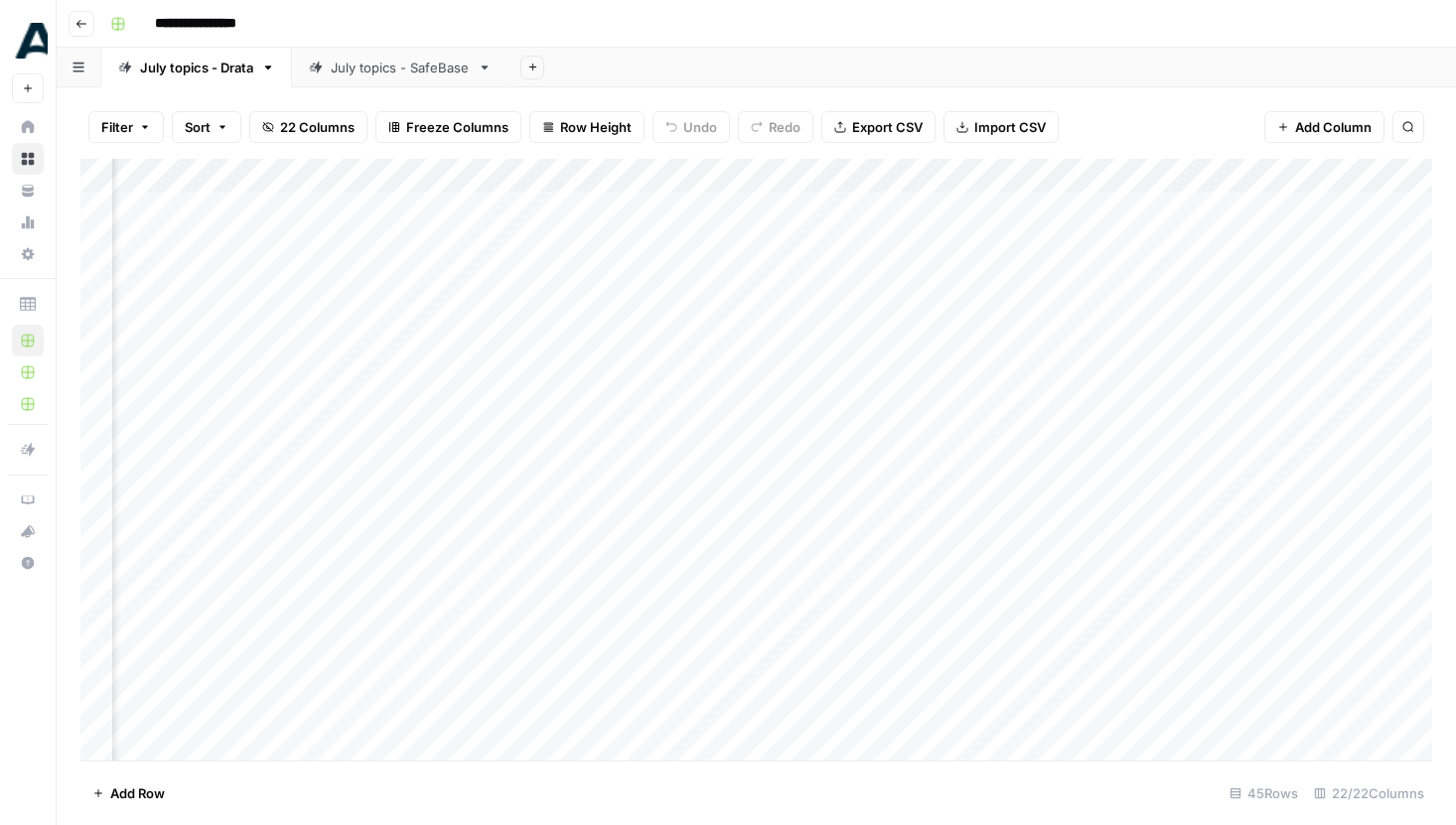 scroll, scrollTop: 0, scrollLeft: 874, axis: horizontal 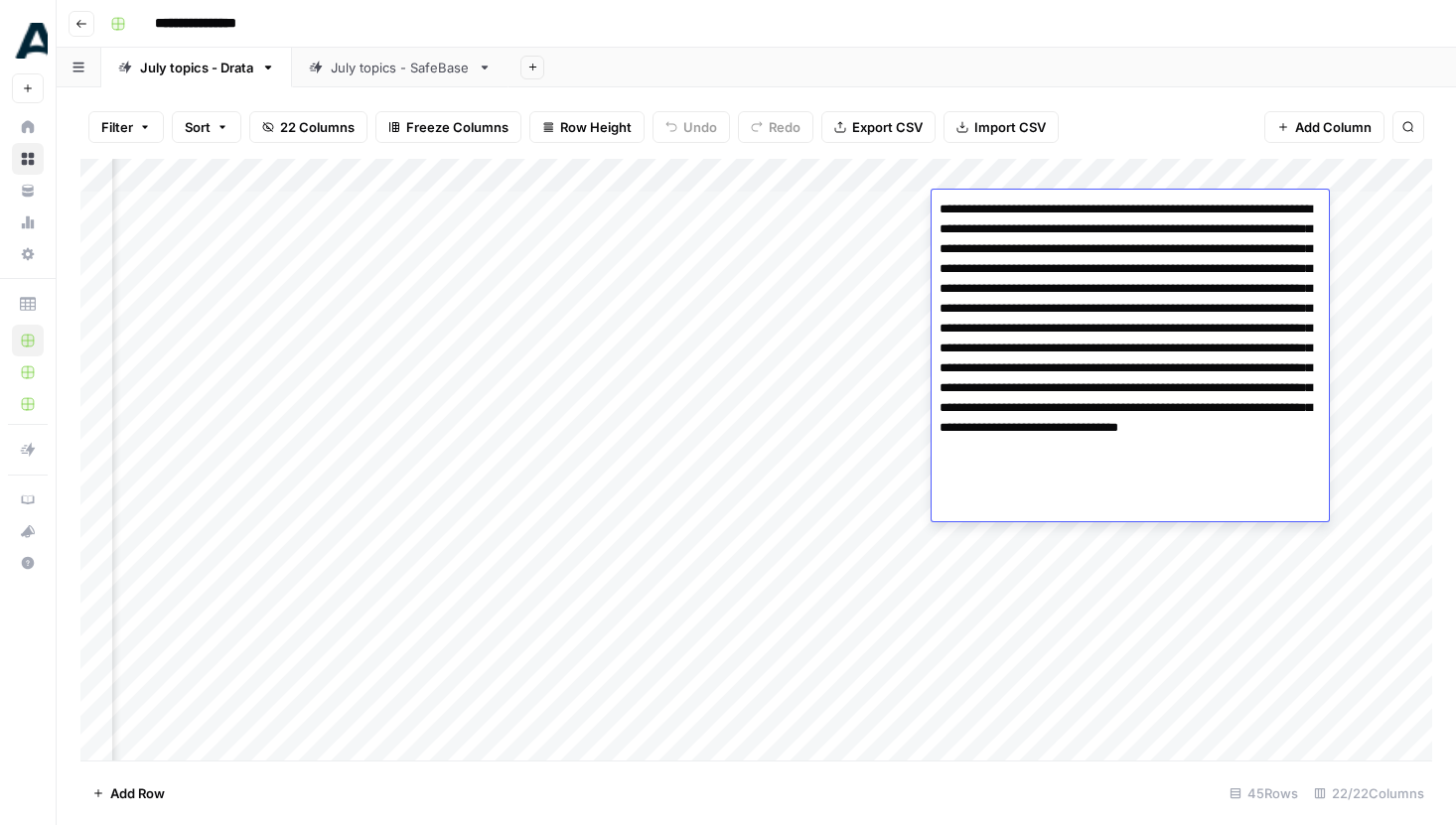 click on "Filter Sort 22 Columns Freeze Columns Row Height Undo Redo Export CSV Import CSV Add Column Search" at bounding box center [756, 127] 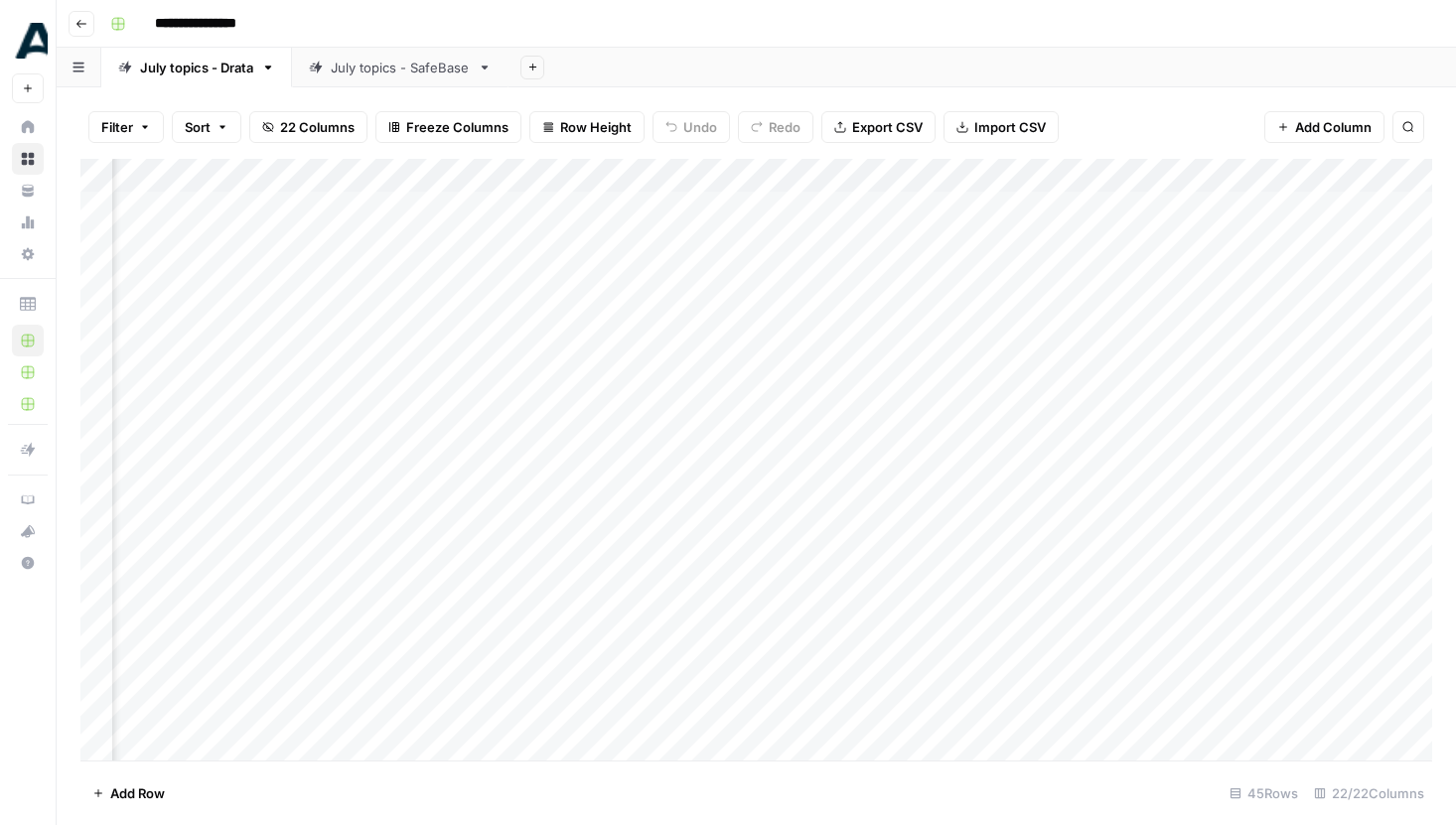 scroll, scrollTop: 0, scrollLeft: 1362, axis: horizontal 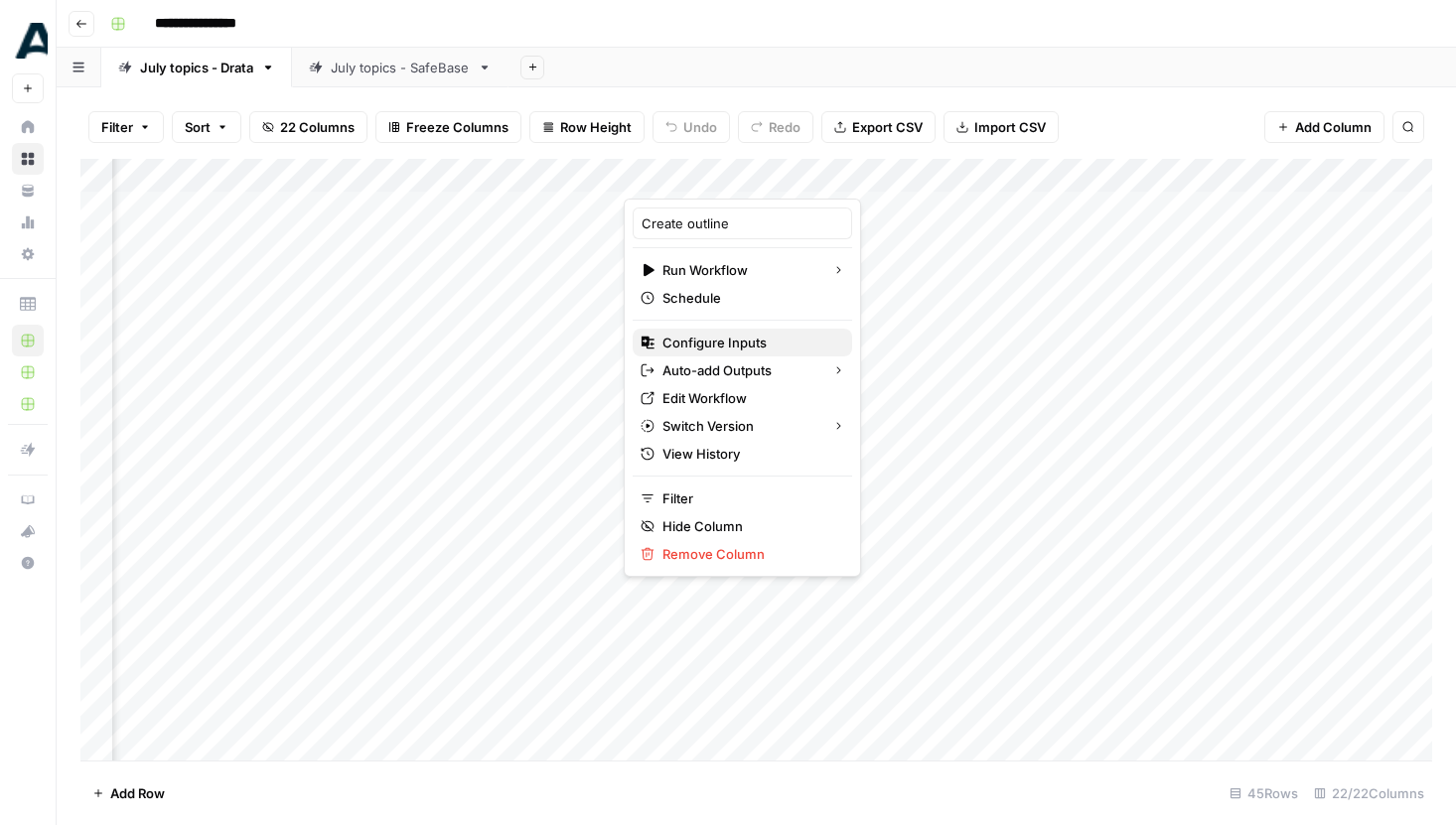 click on "Configure Inputs" at bounding box center (749, 343) 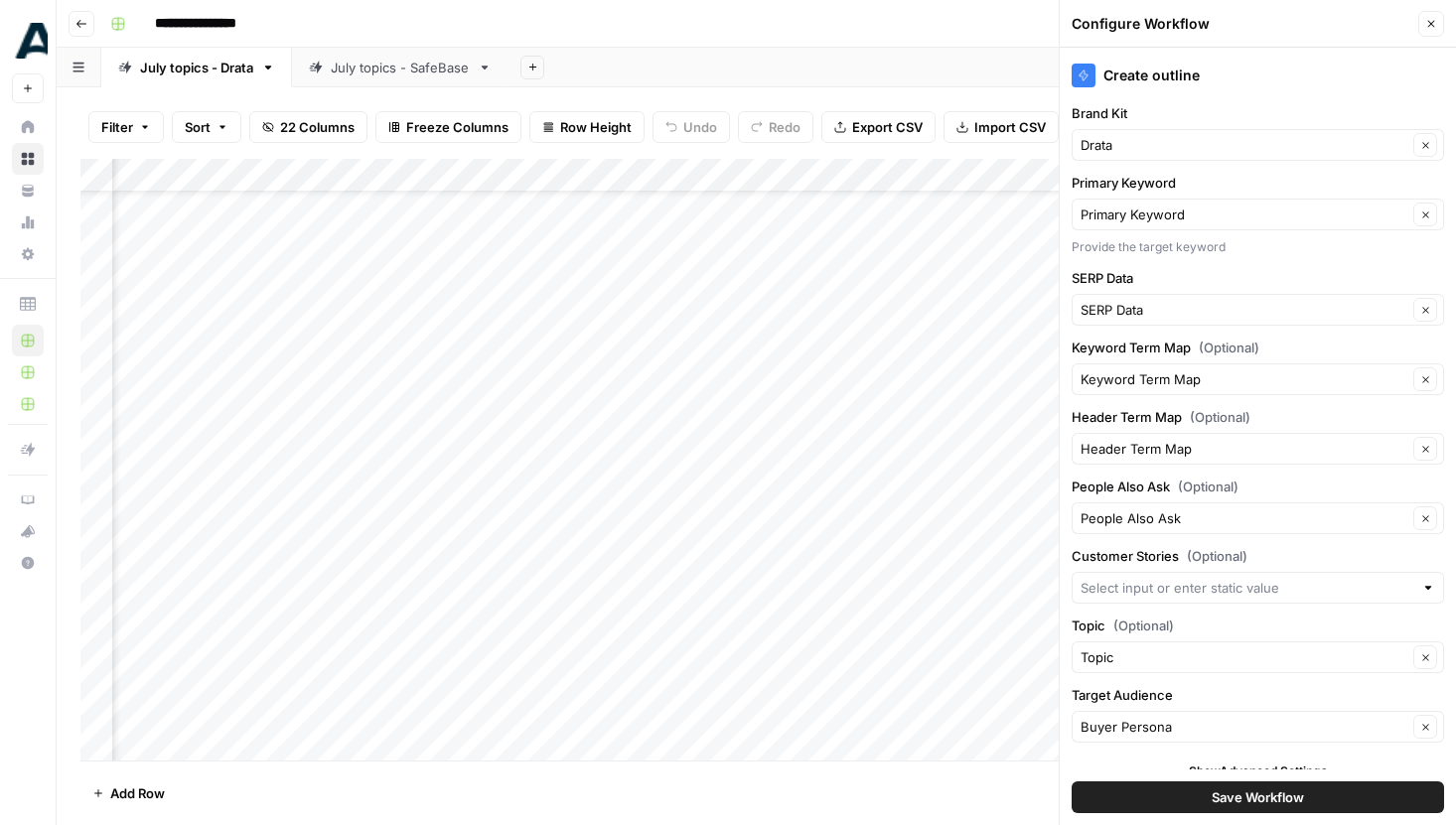 scroll, scrollTop: 110, scrollLeft: 481, axis: both 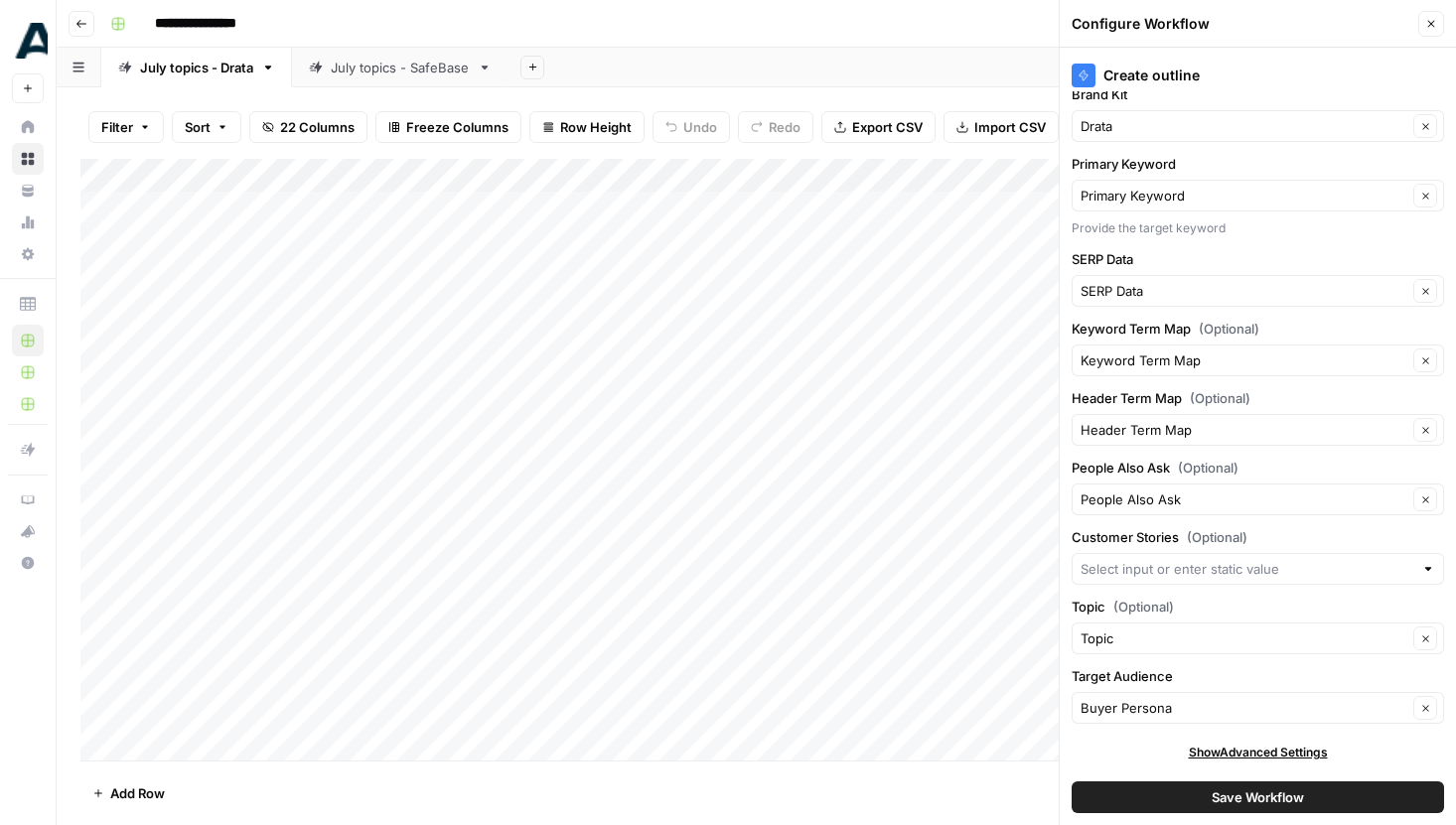 click on "Configure Workflow Close" at bounding box center [1257, 24] 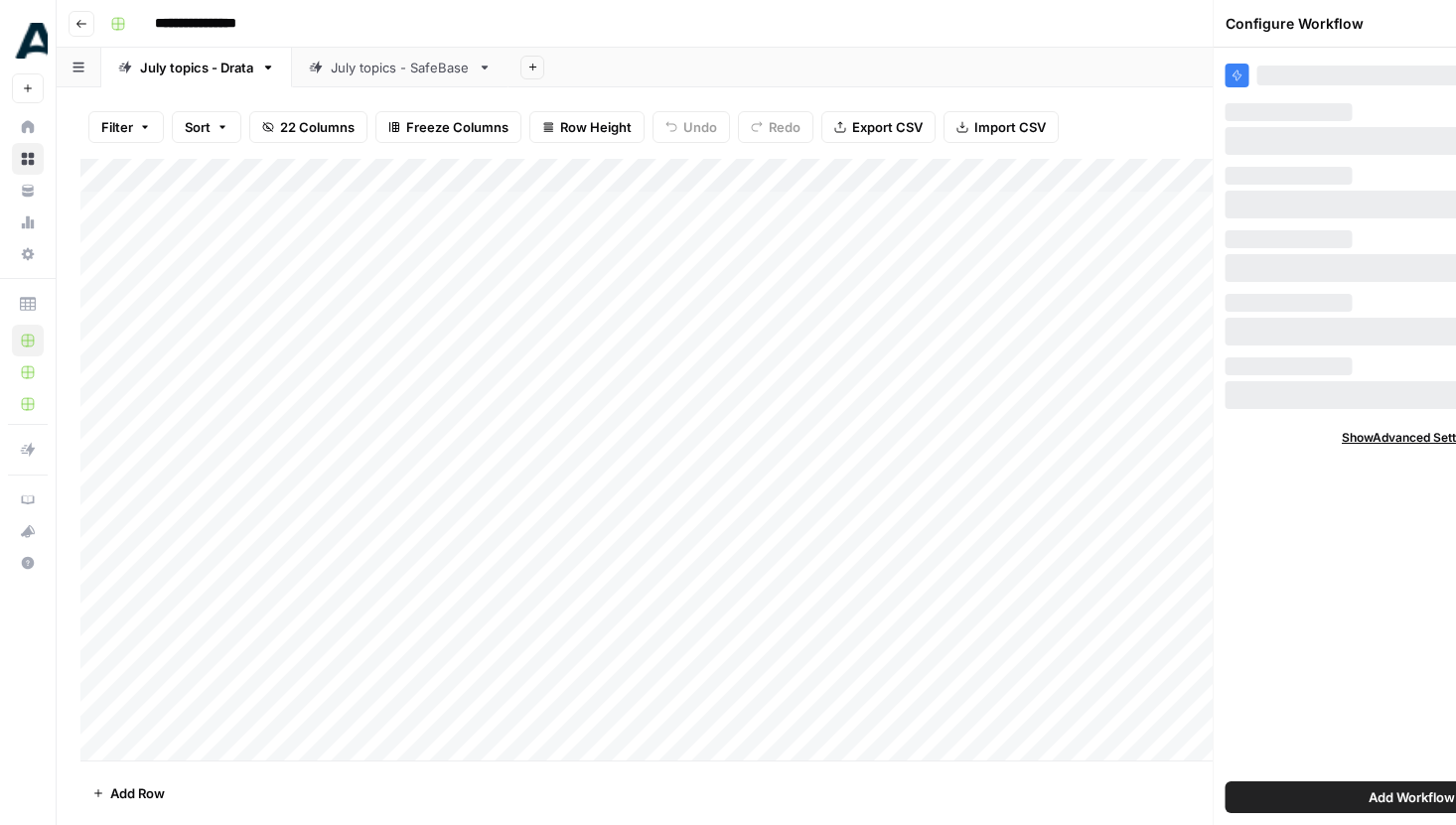 scroll, scrollTop: 0, scrollLeft: 0, axis: both 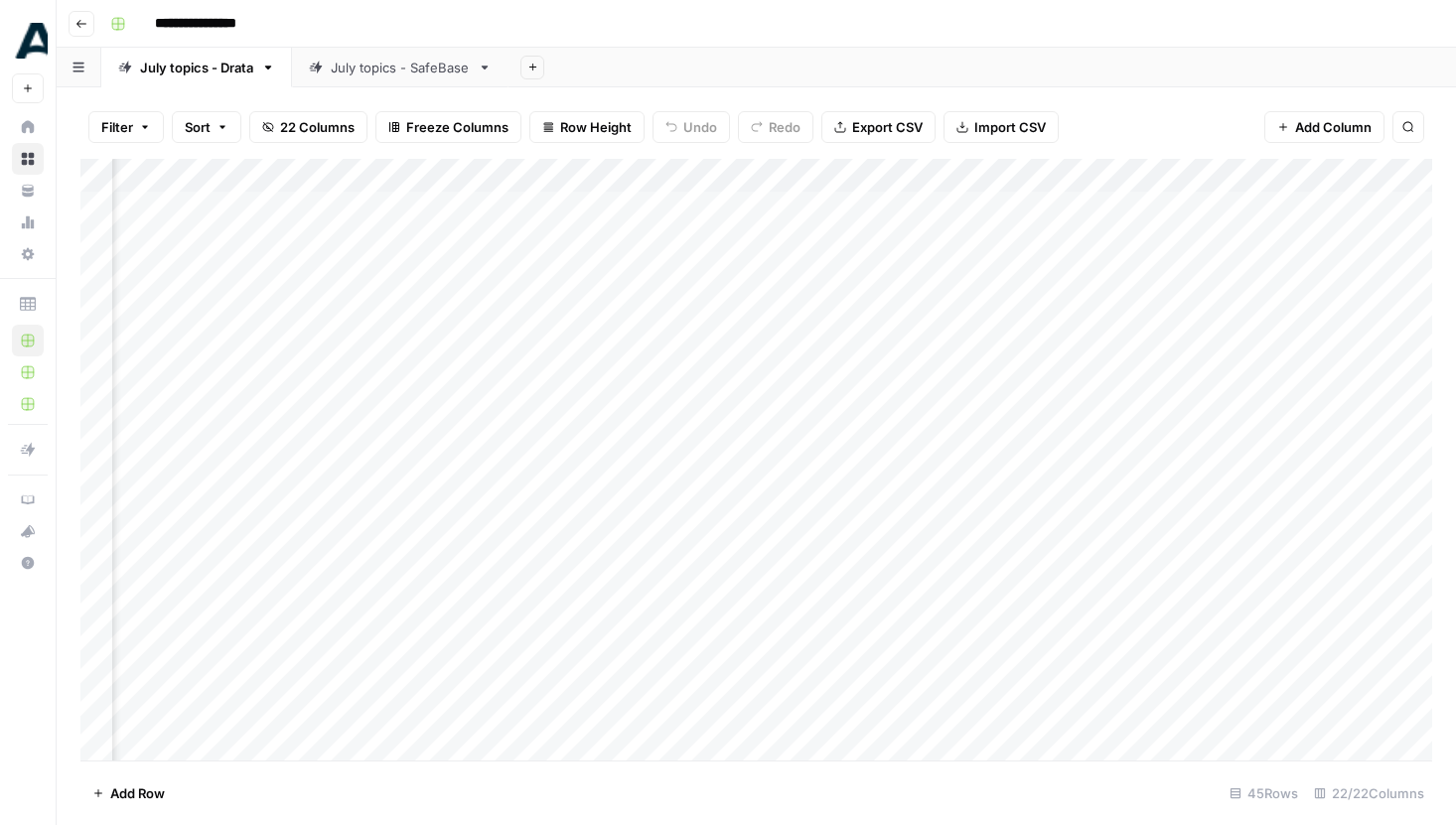 click on "Add Column" at bounding box center [756, 460] 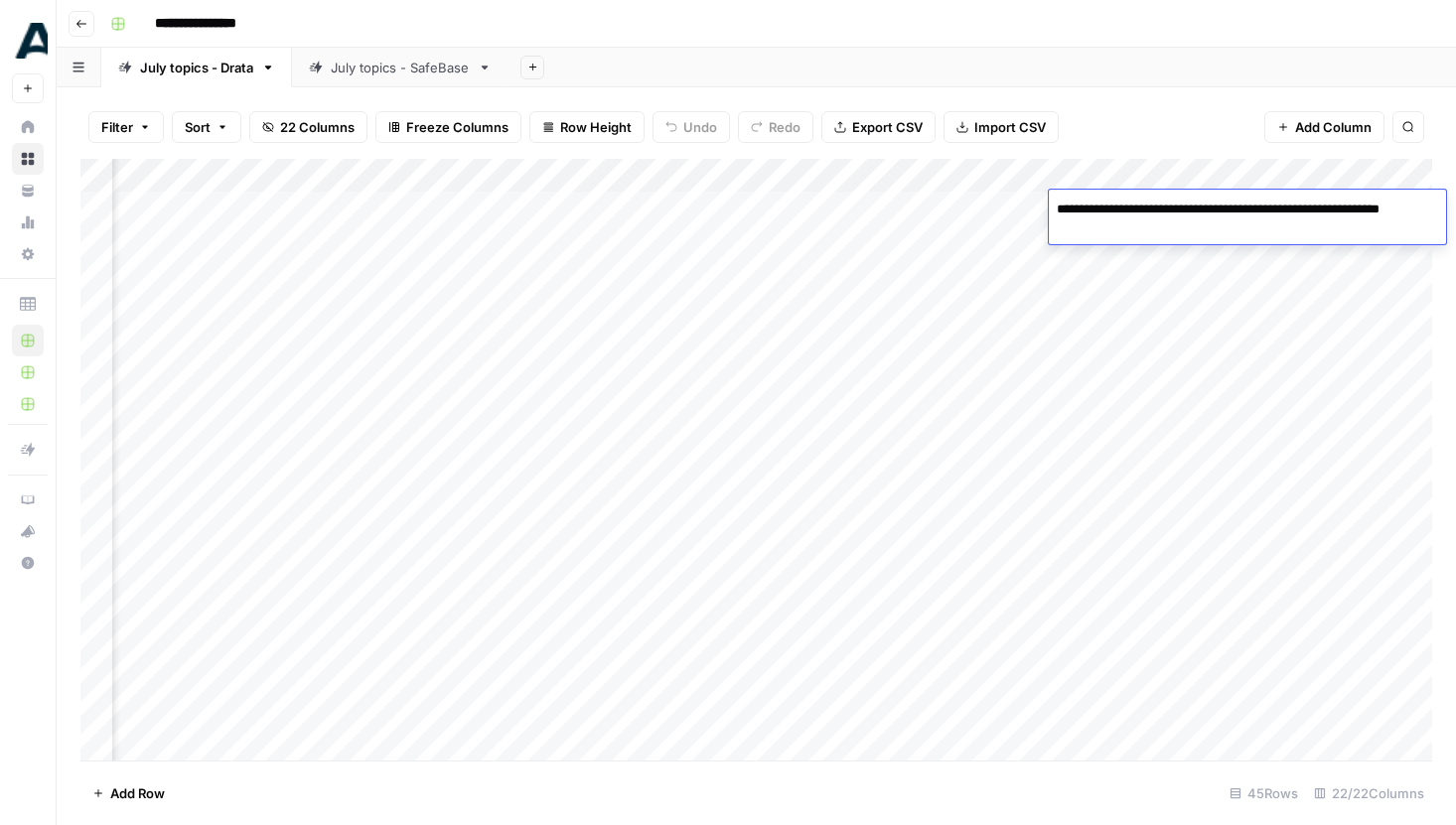 drag, startPoint x: 1201, startPoint y: 228, endPoint x: 1050, endPoint y: 213, distance: 151.7432 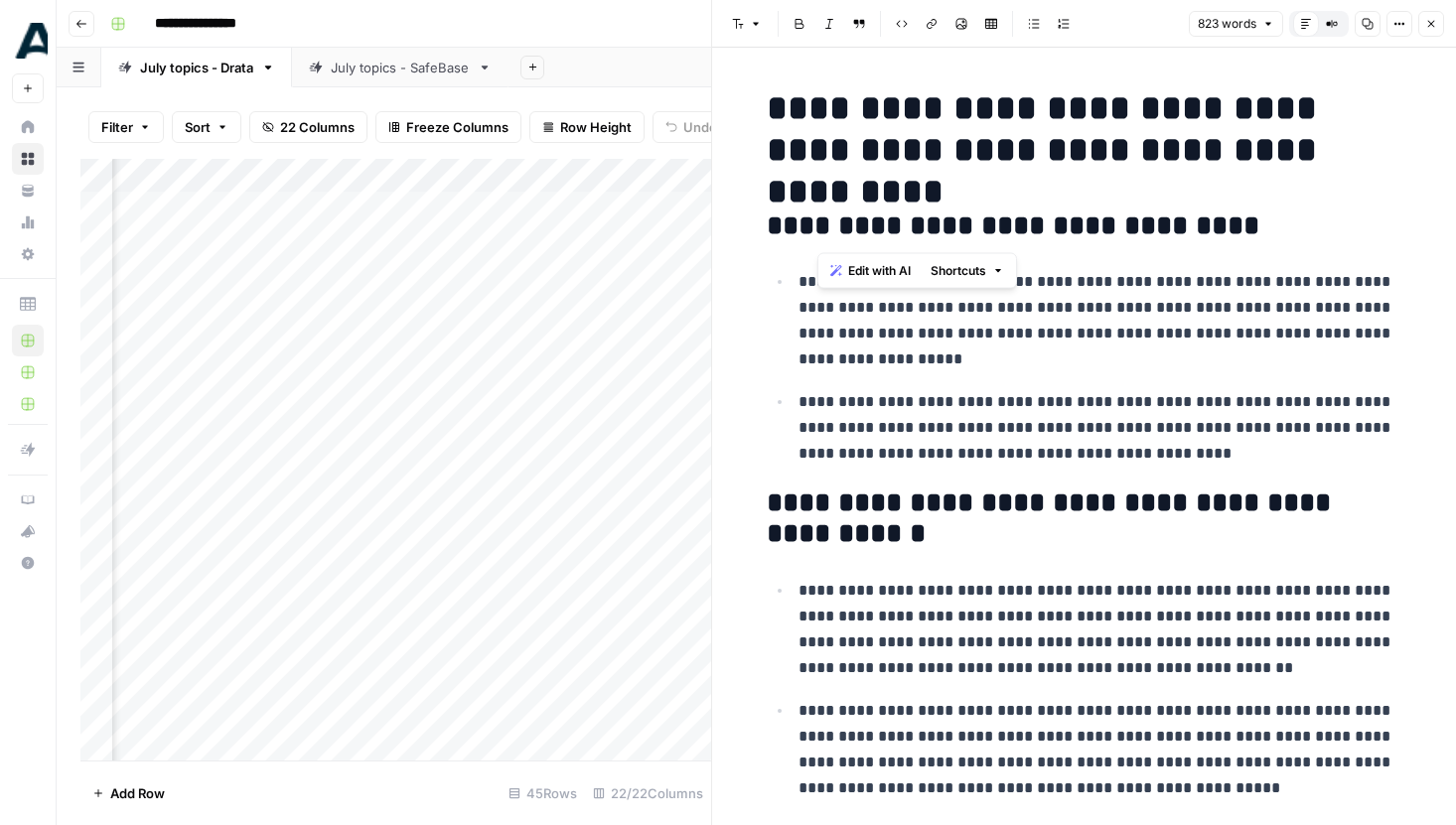 drag, startPoint x: 827, startPoint y: 220, endPoint x: 1141, endPoint y: 219, distance: 314.0016 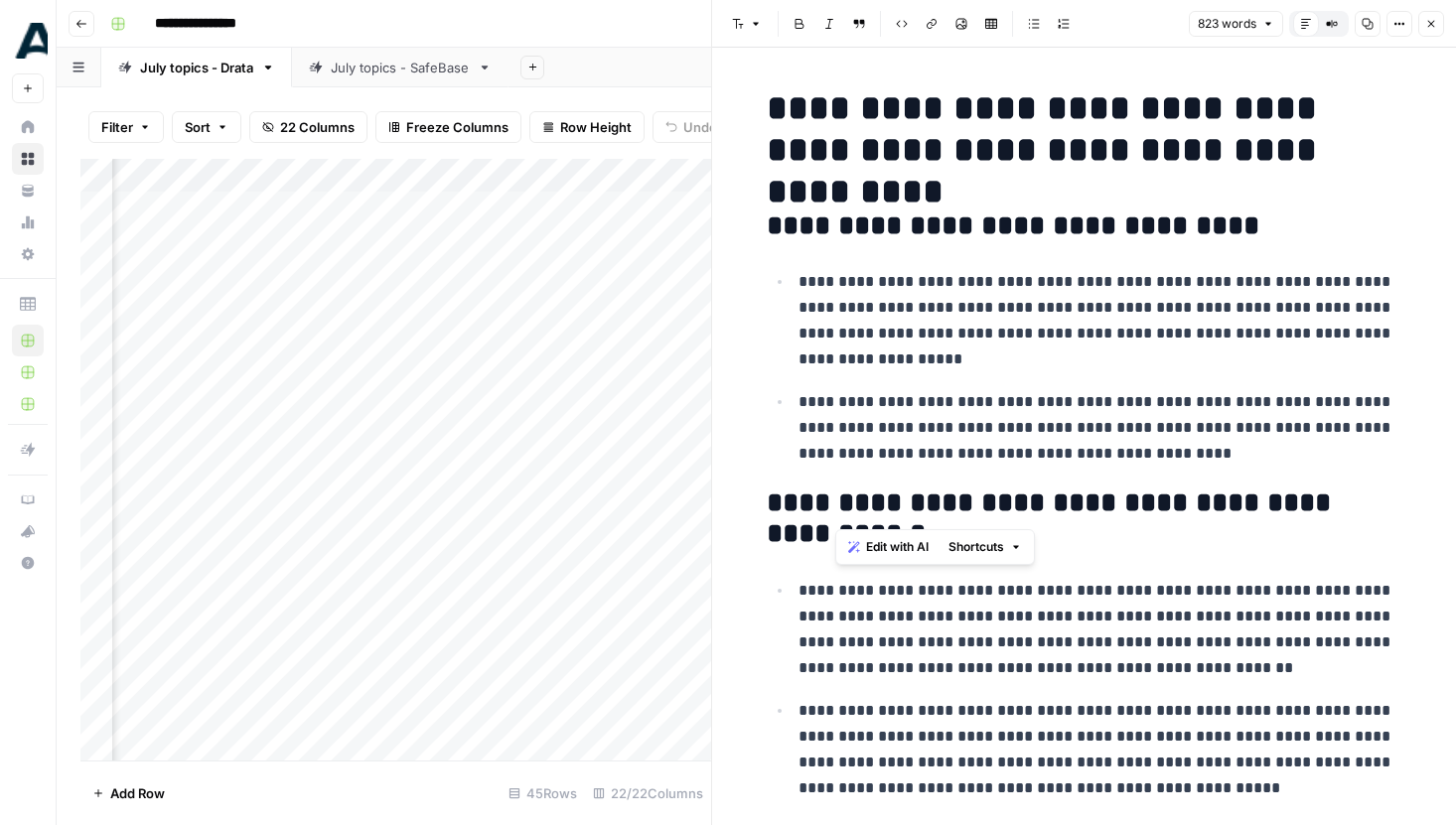drag, startPoint x: 996, startPoint y: 493, endPoint x: 1156, endPoint y: 495, distance: 160.0125 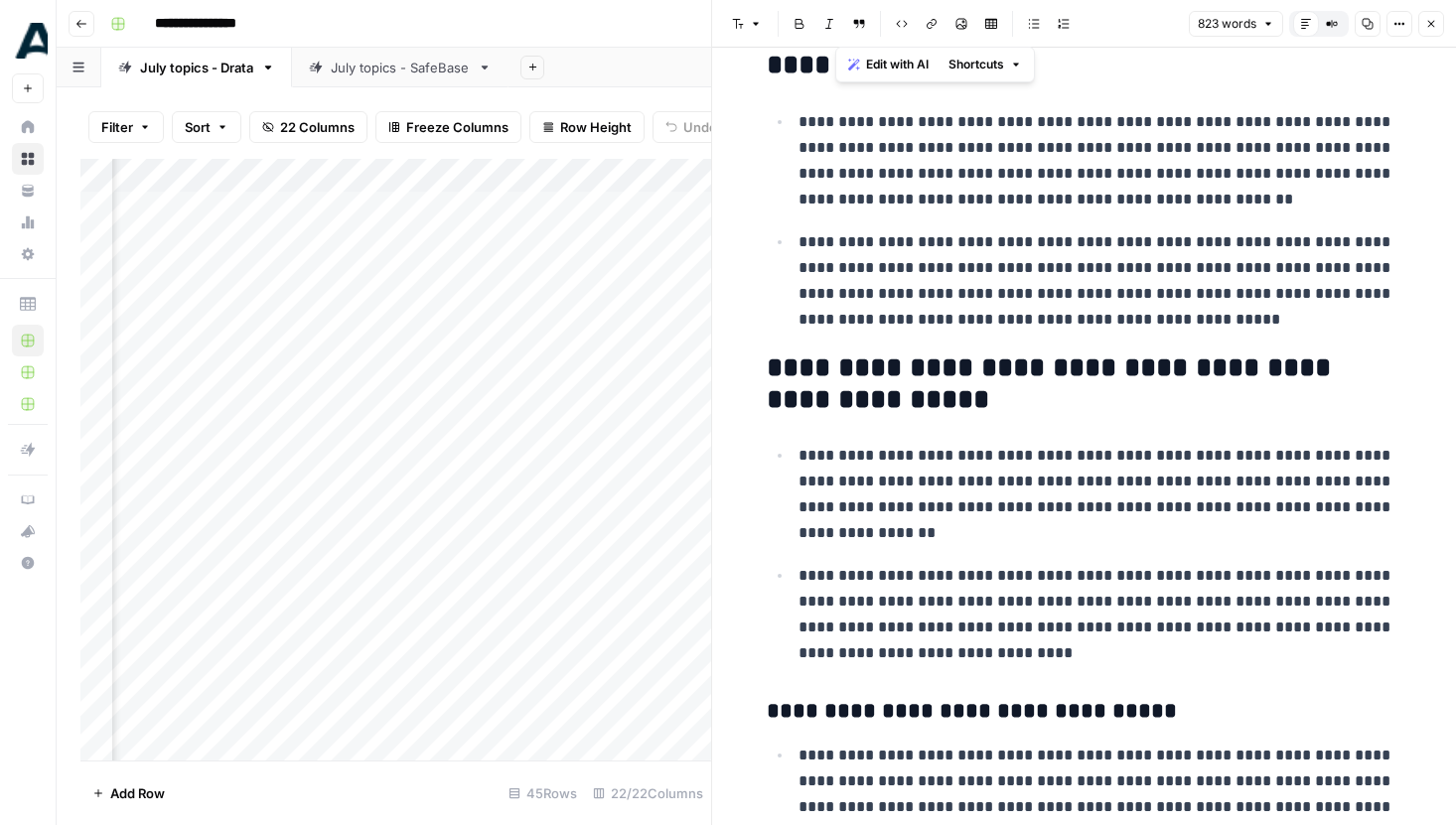 scroll, scrollTop: 482, scrollLeft: 0, axis: vertical 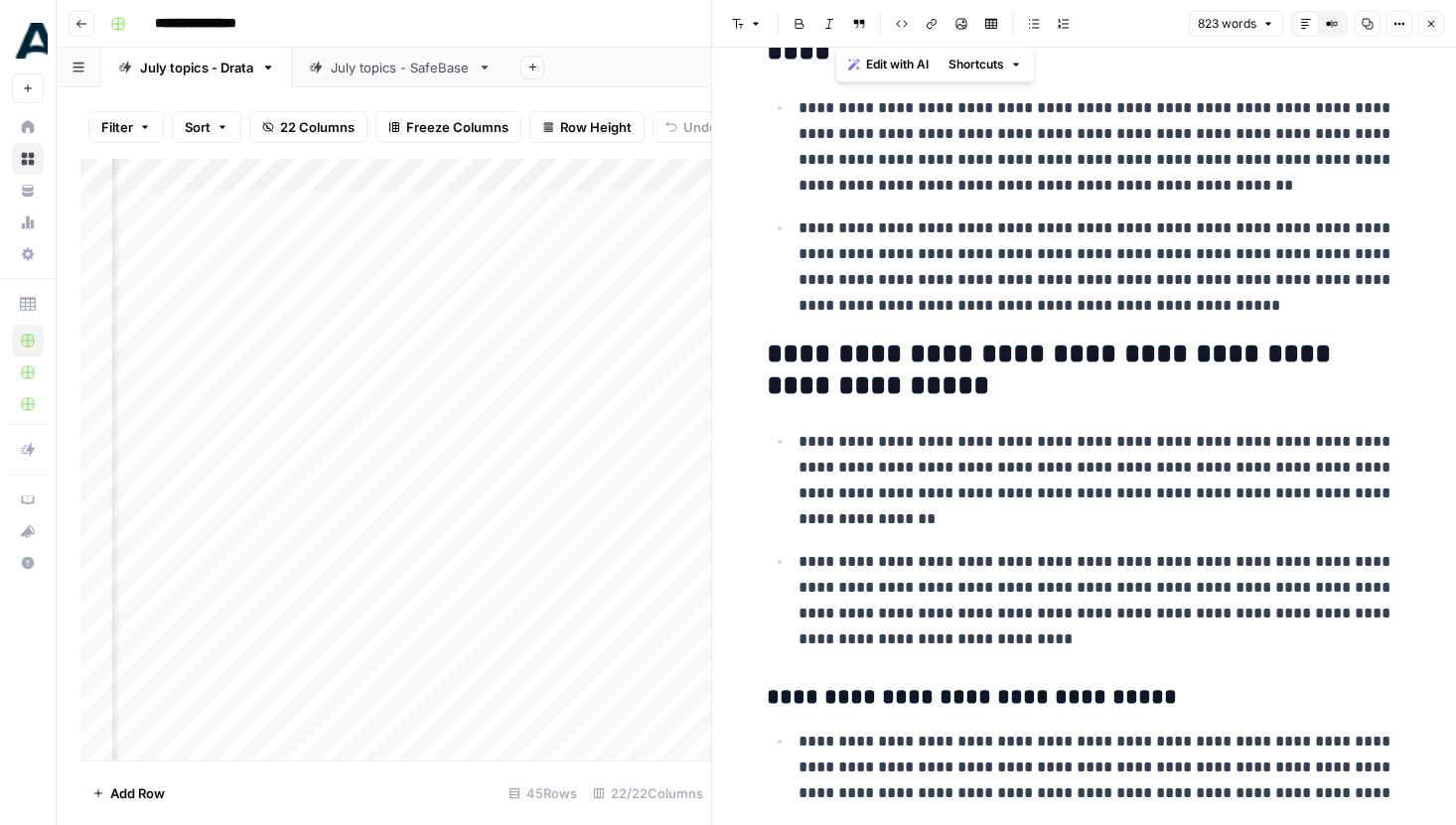 drag, startPoint x: 842, startPoint y: 355, endPoint x: 1027, endPoint y: 355, distance: 185 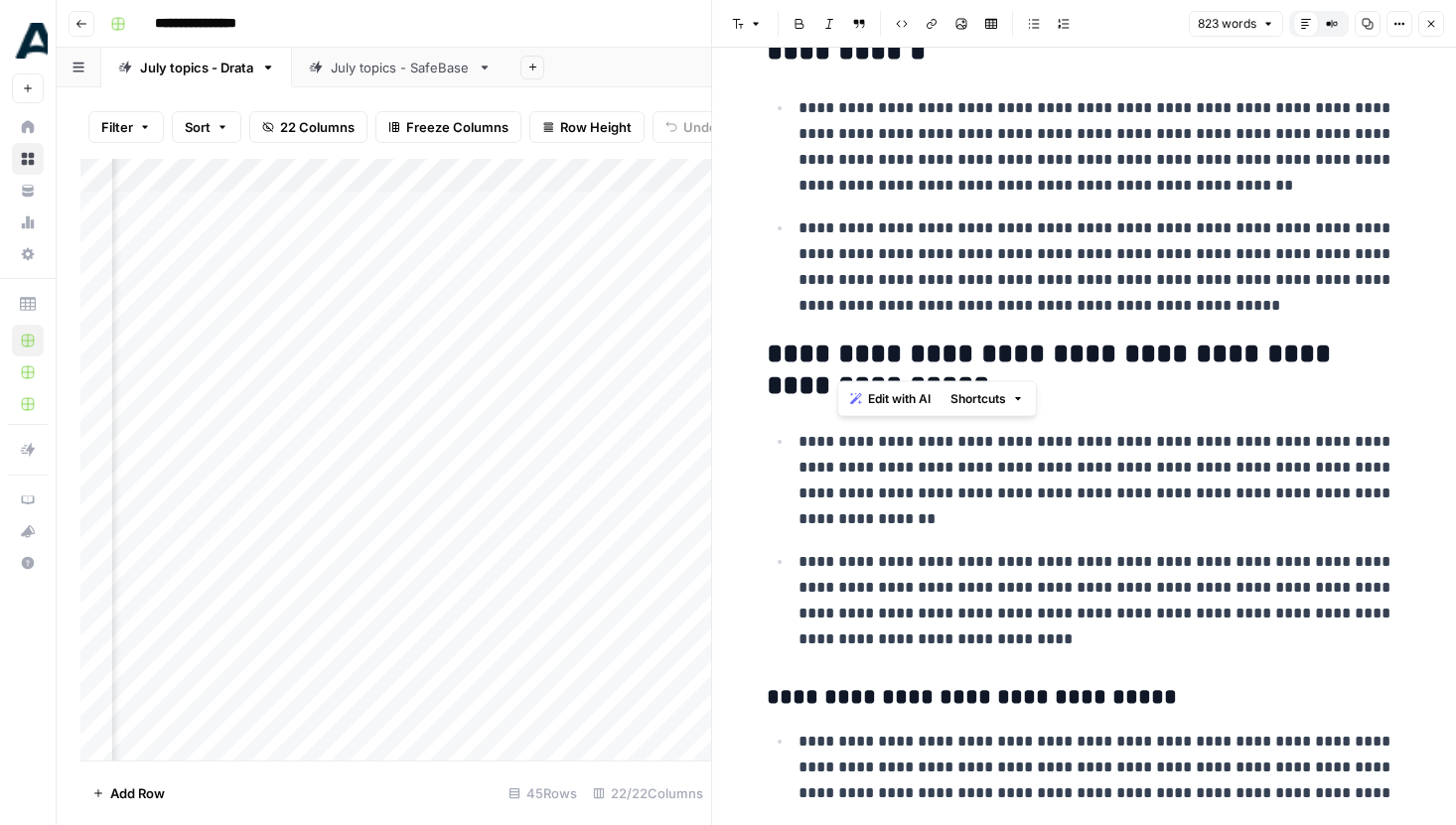 click on "**********" at bounding box center [1085, 370] 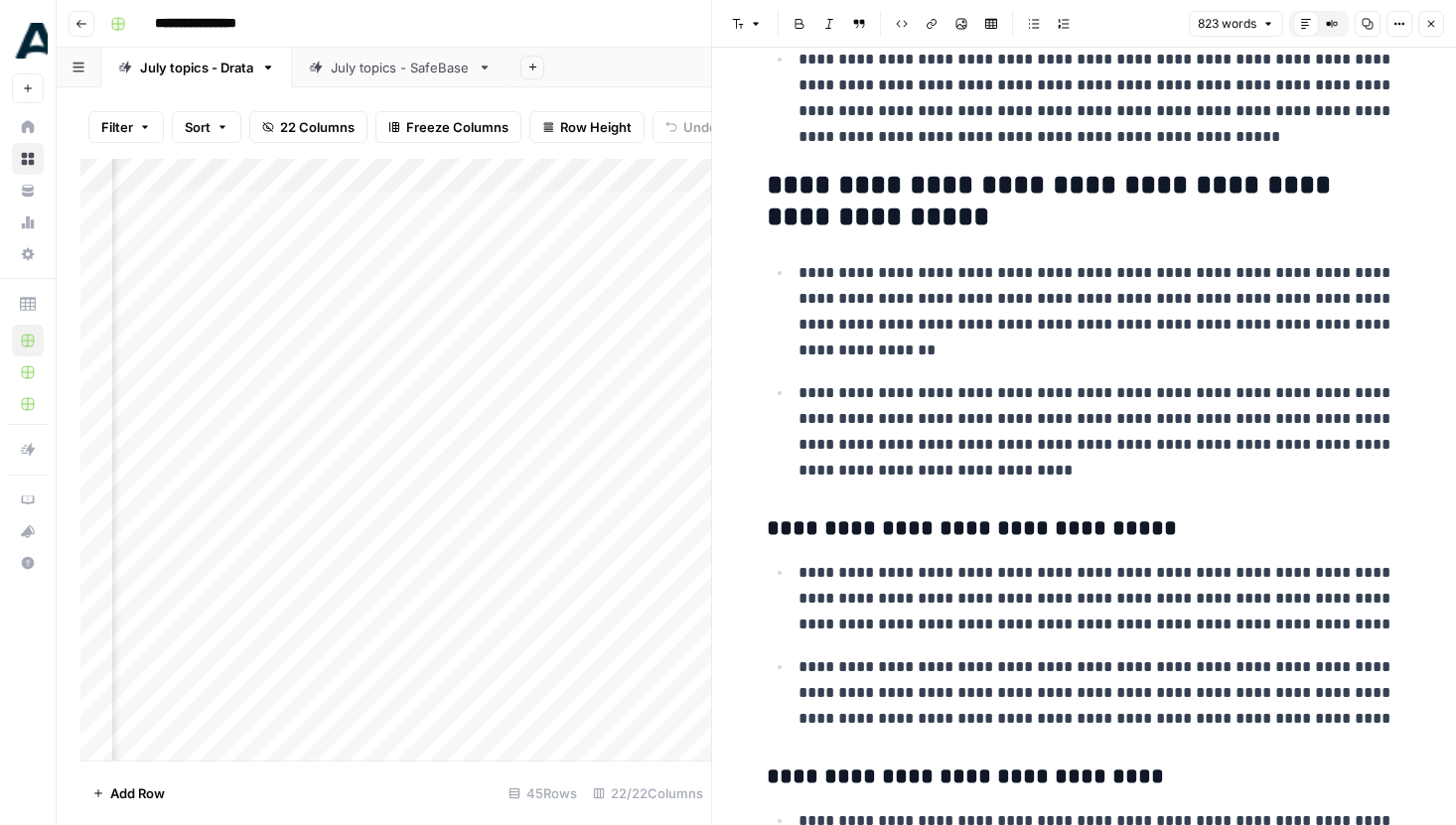 scroll, scrollTop: 683, scrollLeft: 0, axis: vertical 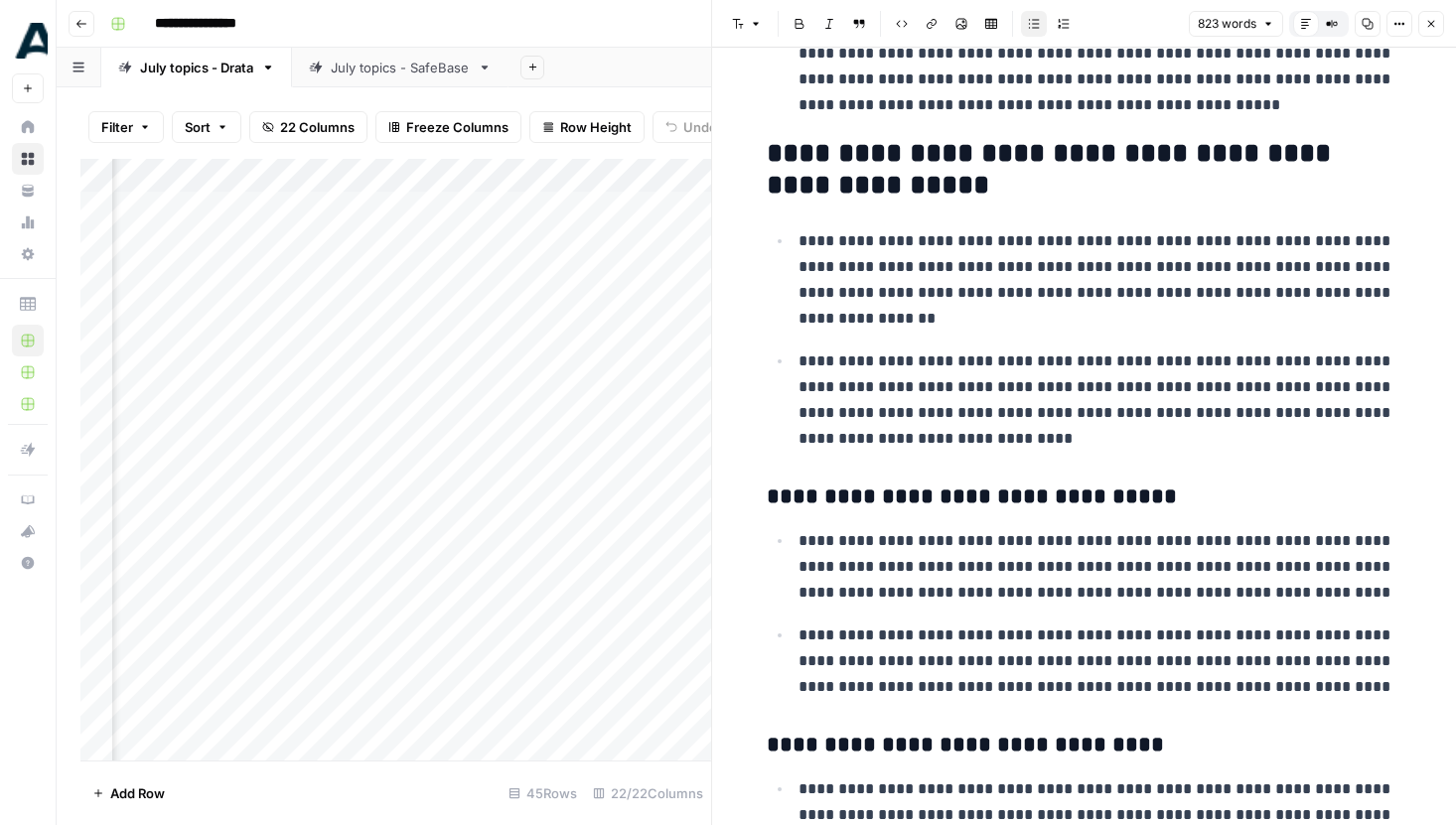 drag, startPoint x: 812, startPoint y: 513, endPoint x: 1233, endPoint y: 513, distance: 421 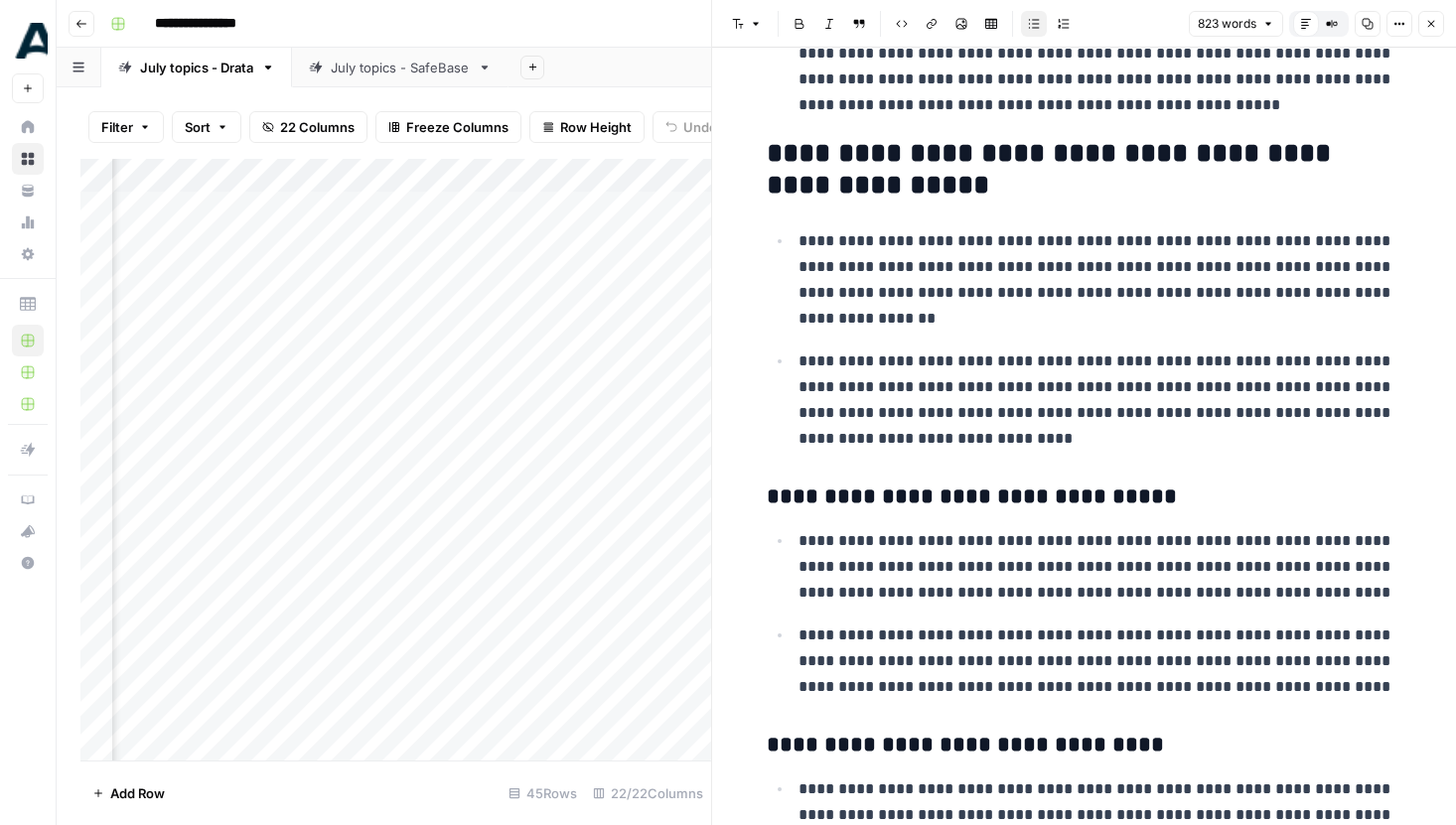 click on "Close" at bounding box center (1431, 24) 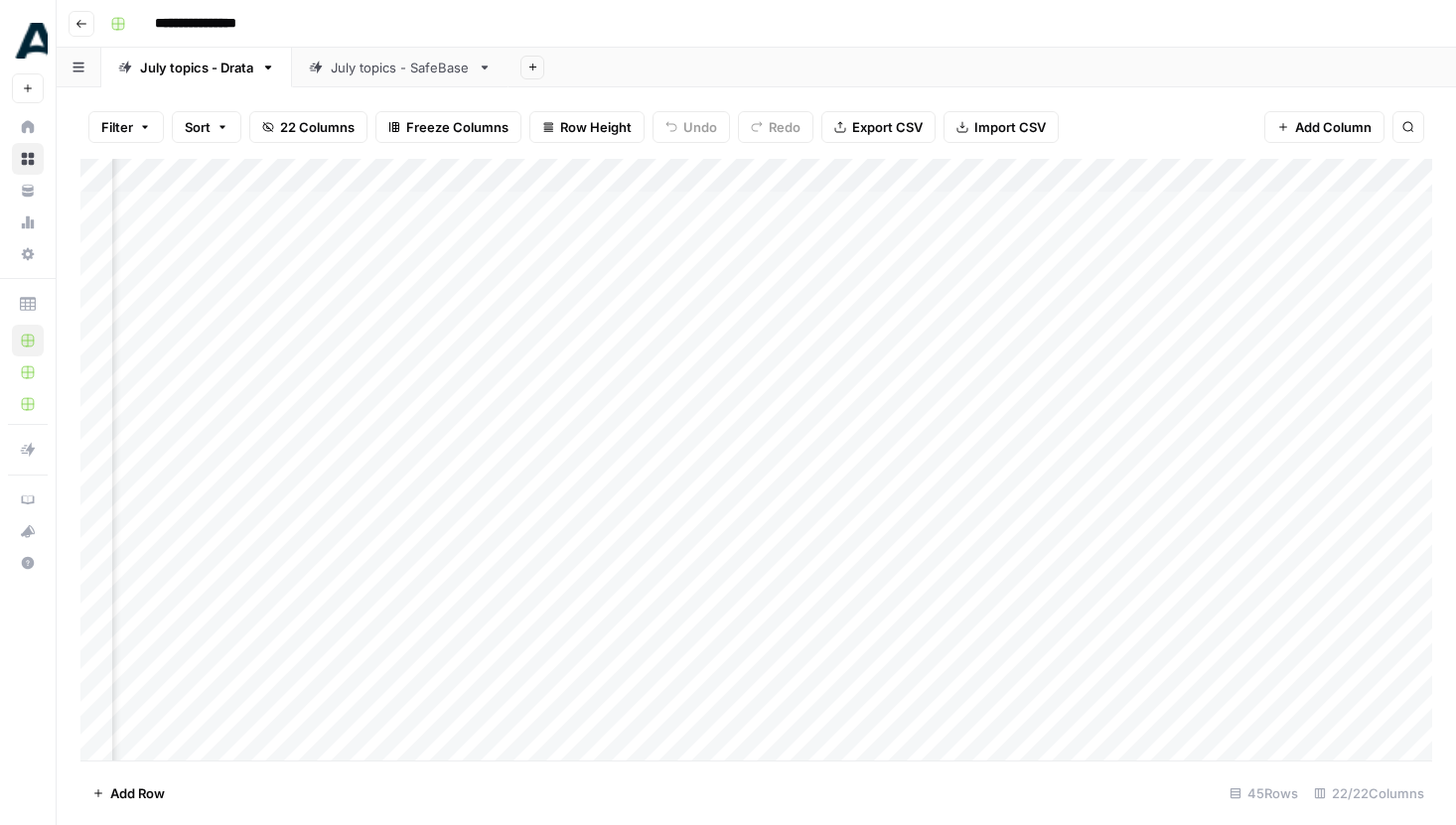 scroll, scrollTop: 0, scrollLeft: 2340, axis: horizontal 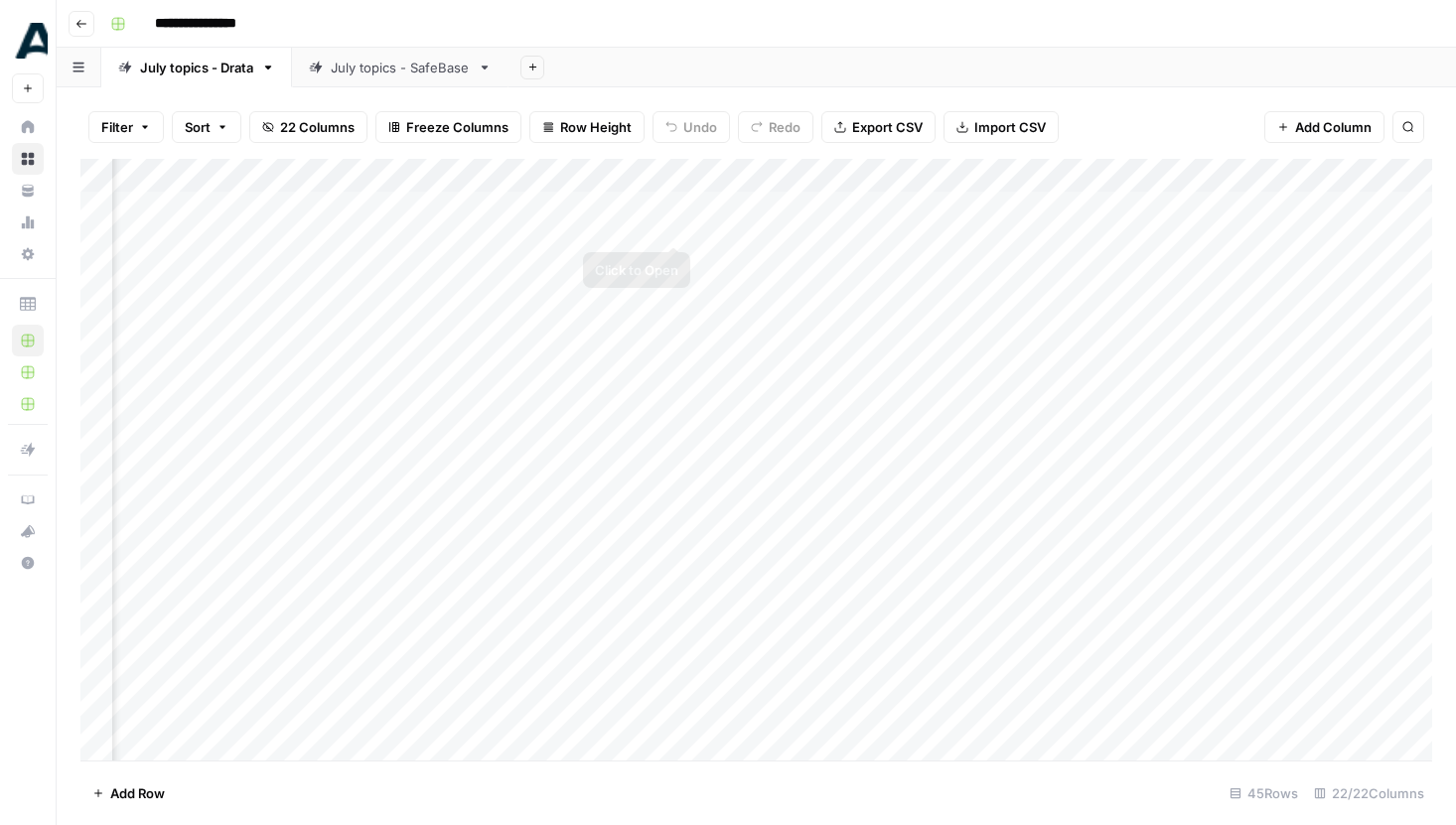click on "Add Column" at bounding box center (756, 460) 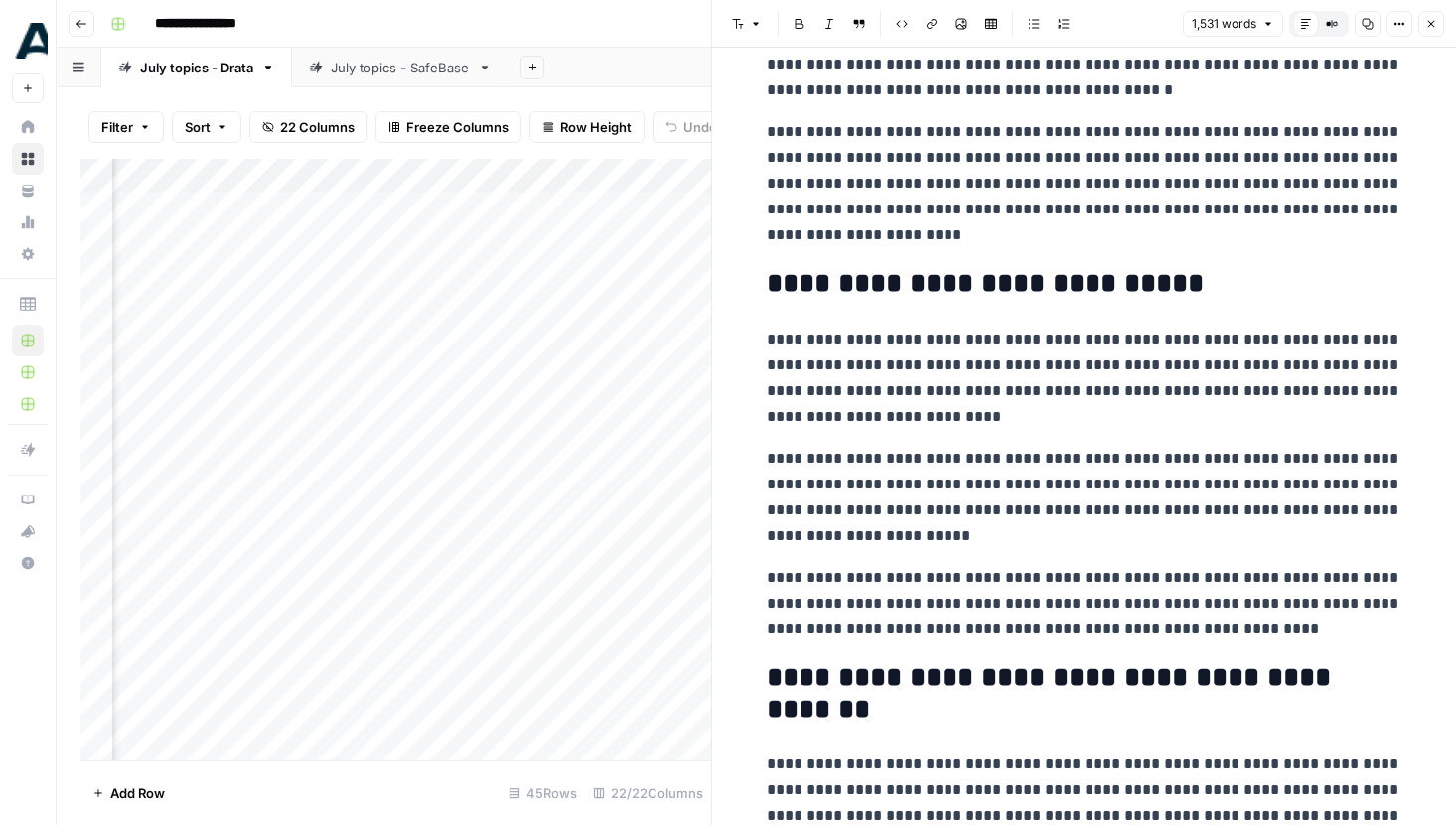 scroll, scrollTop: 0, scrollLeft: 0, axis: both 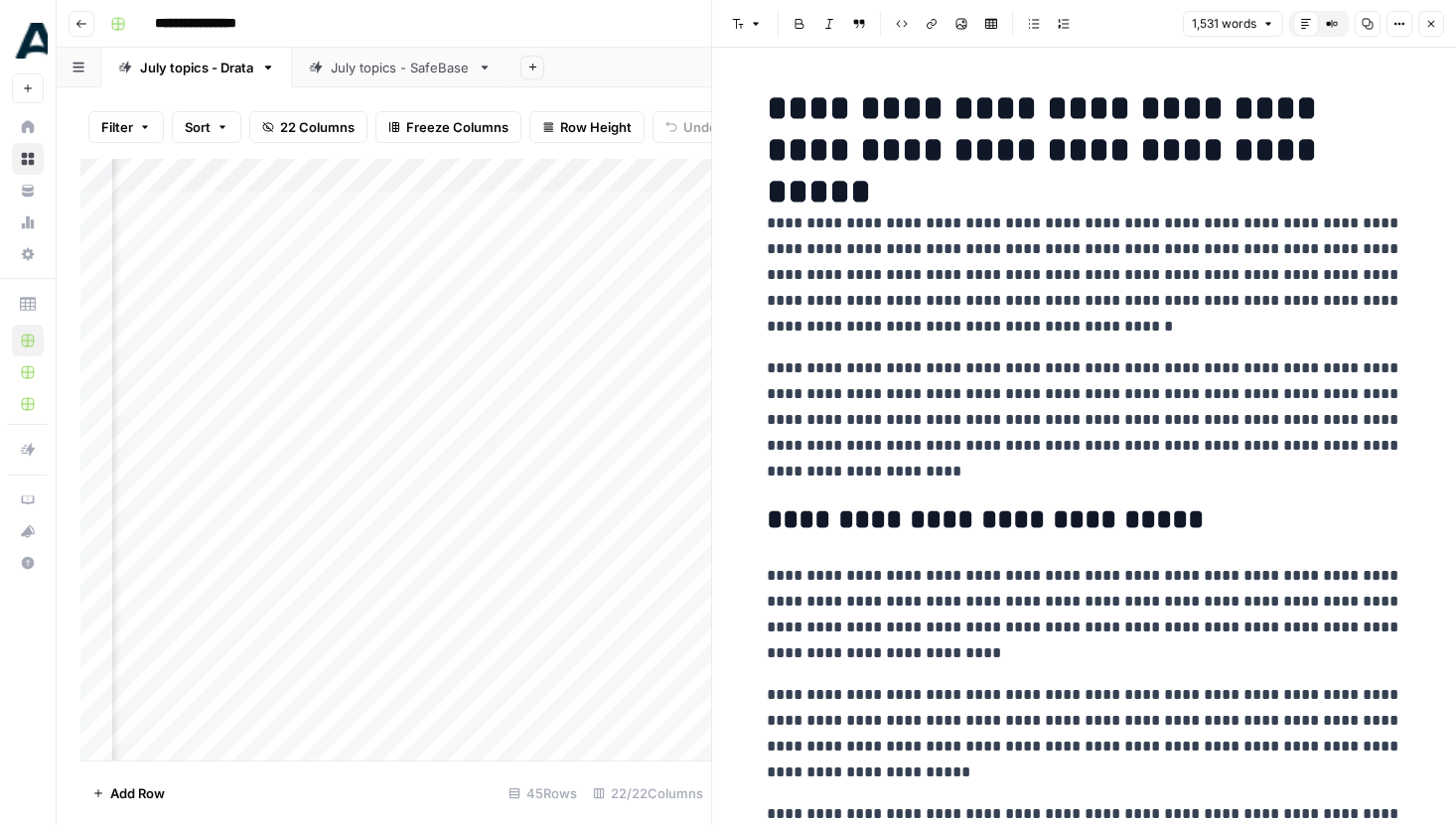 click 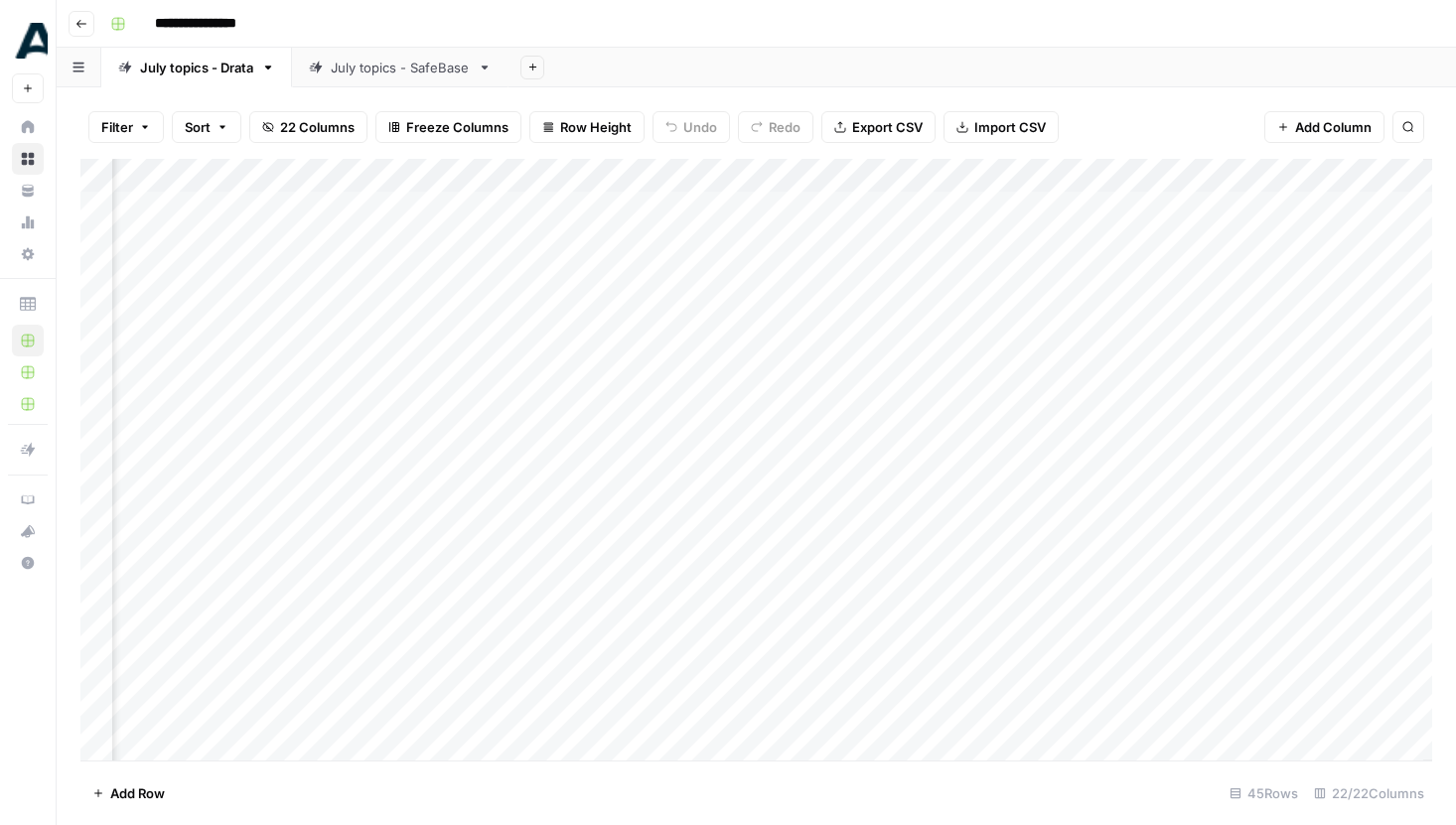 scroll, scrollTop: 0, scrollLeft: 2902, axis: horizontal 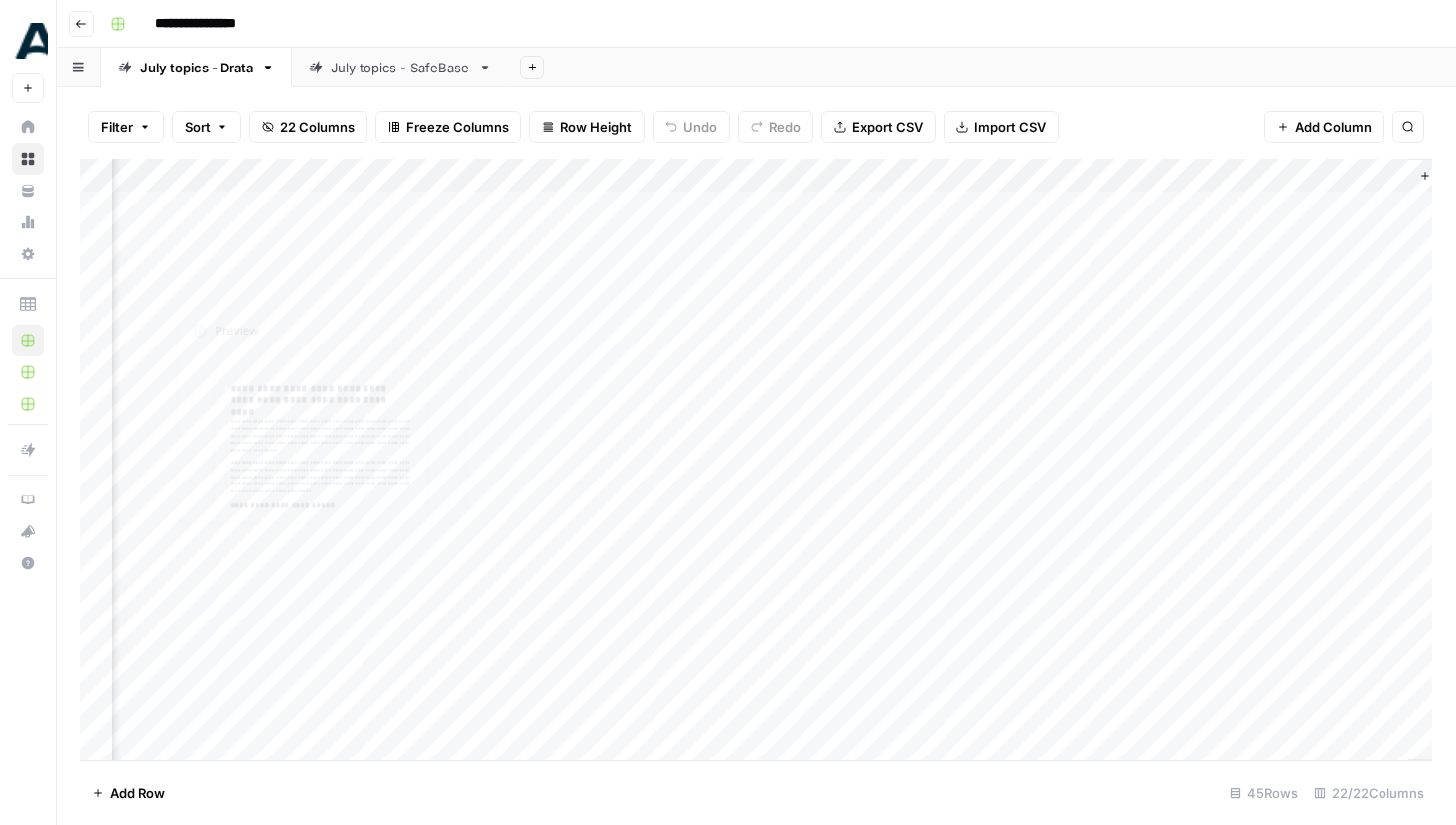 click on "Add Column" at bounding box center (756, 460) 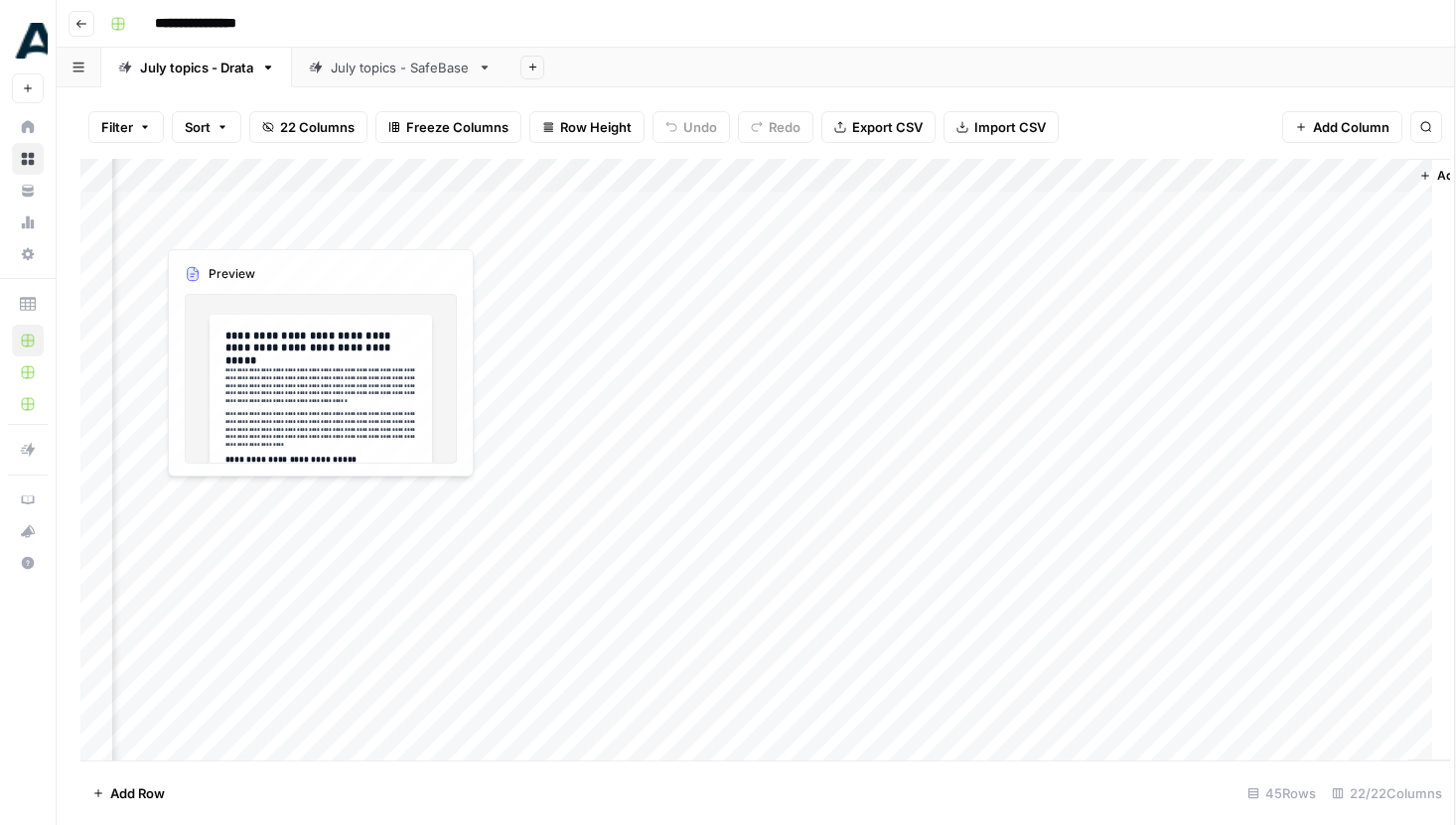 click at bounding box center (245, 216) 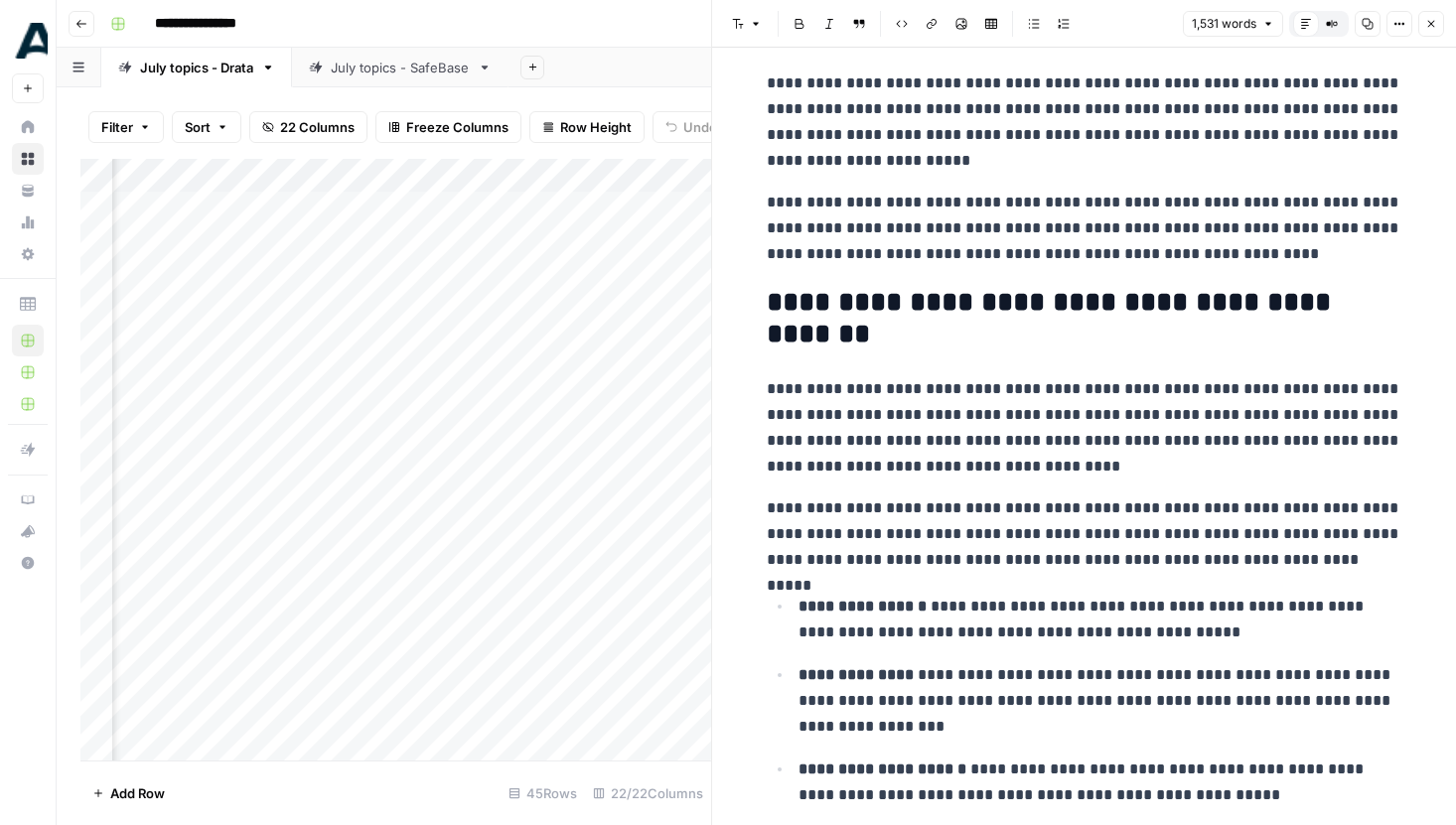 scroll, scrollTop: 622, scrollLeft: 0, axis: vertical 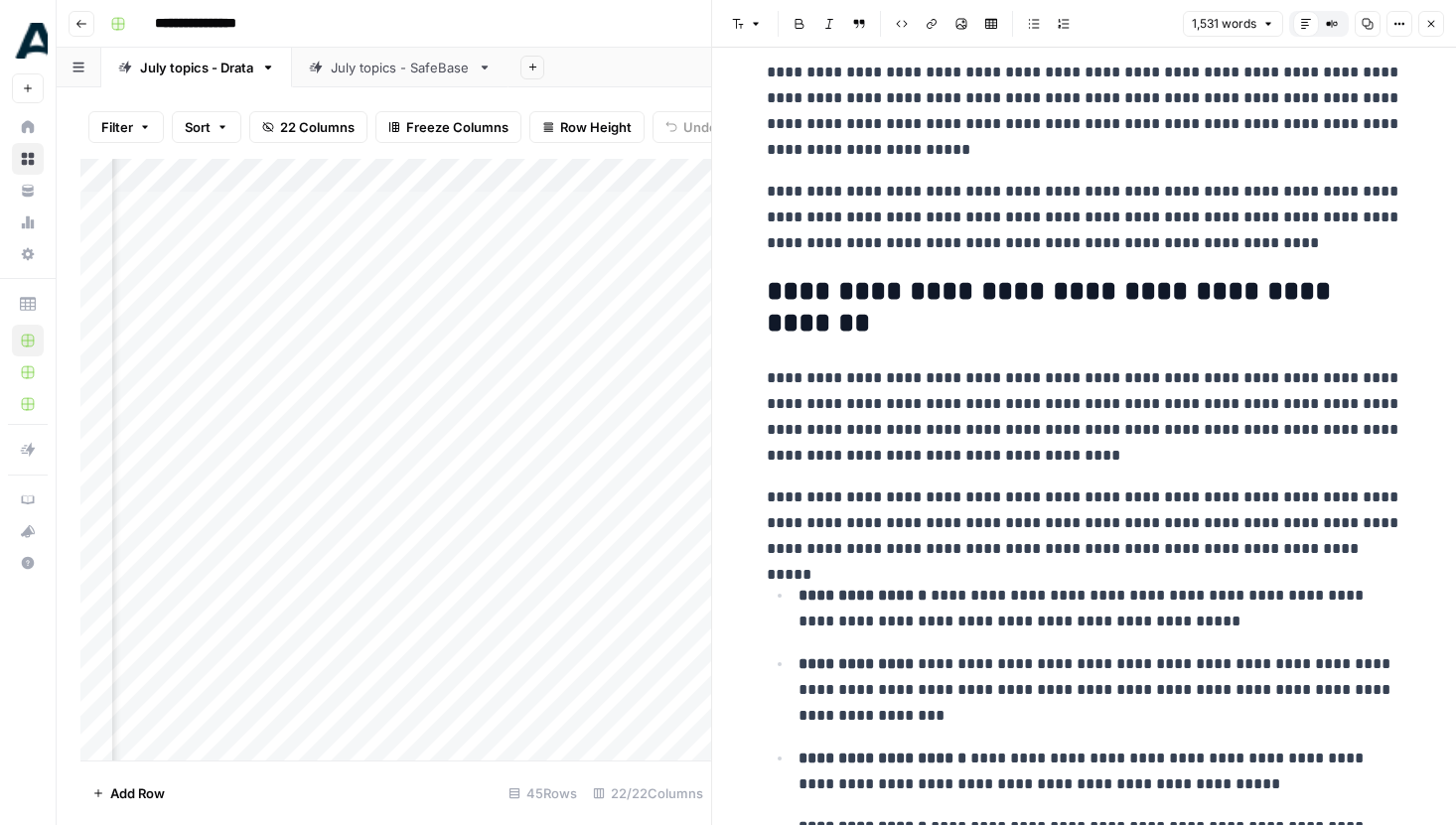 click 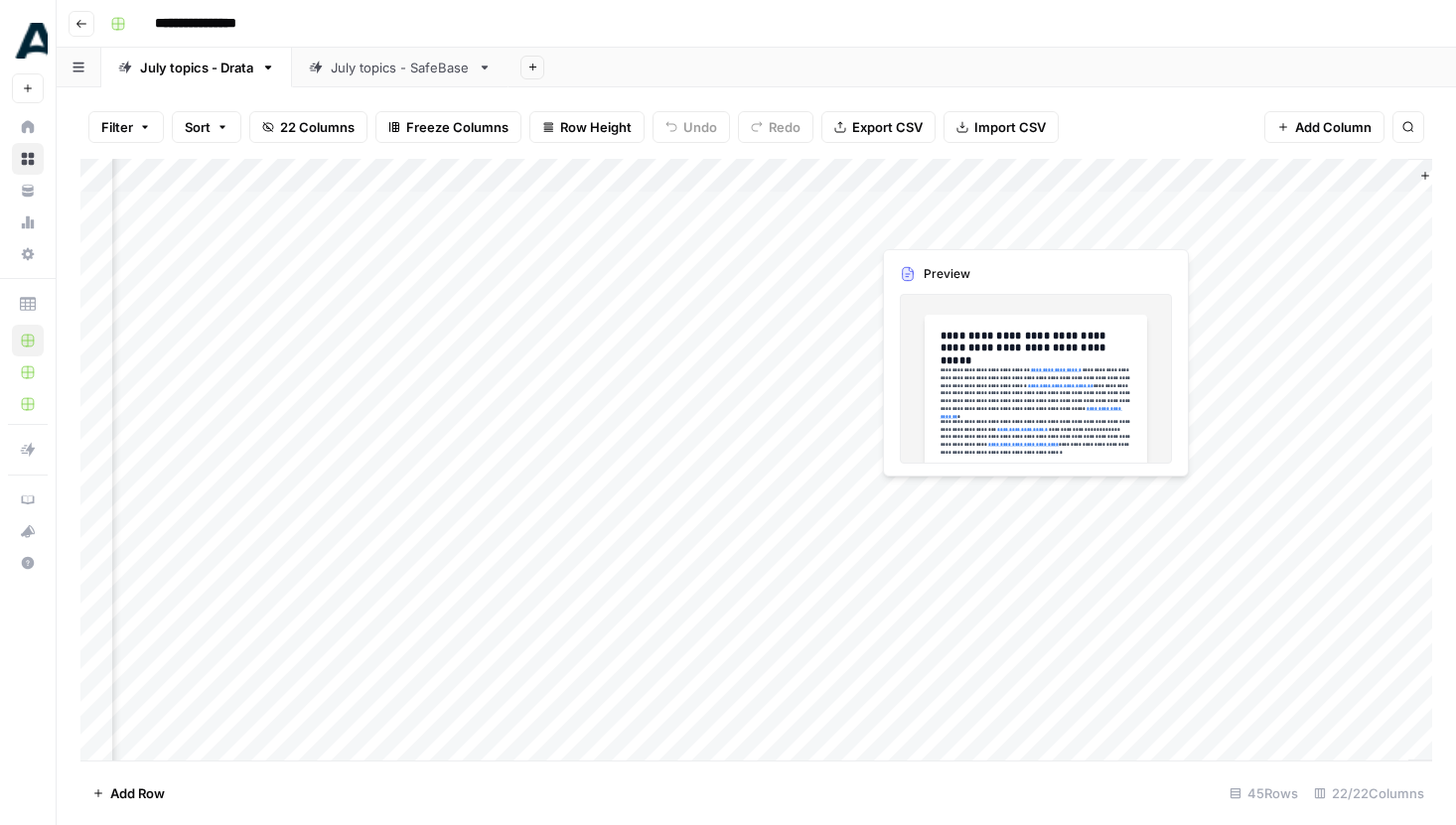scroll, scrollTop: 0, scrollLeft: 2988, axis: horizontal 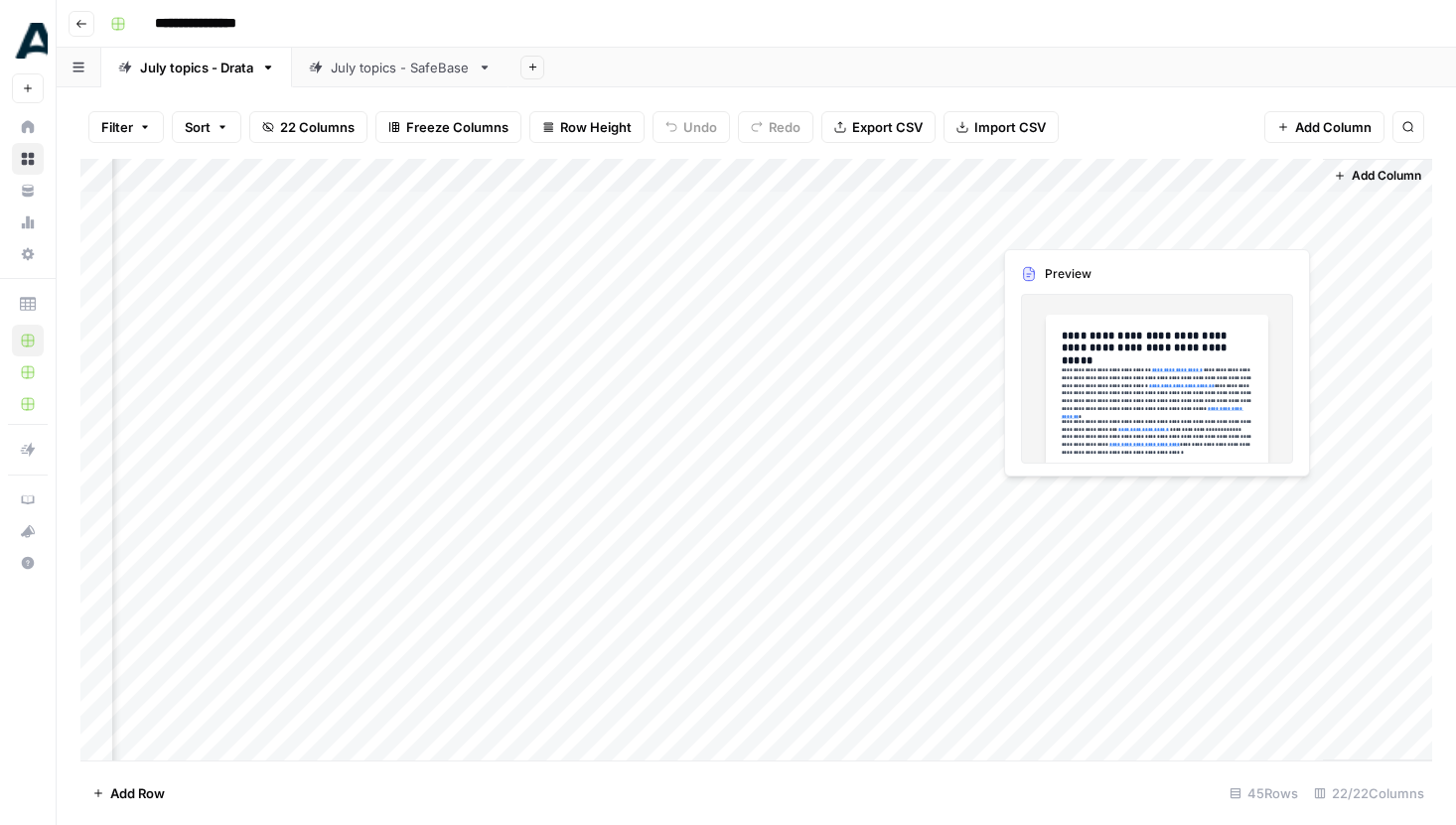 click on "Add Column" at bounding box center [756, 460] 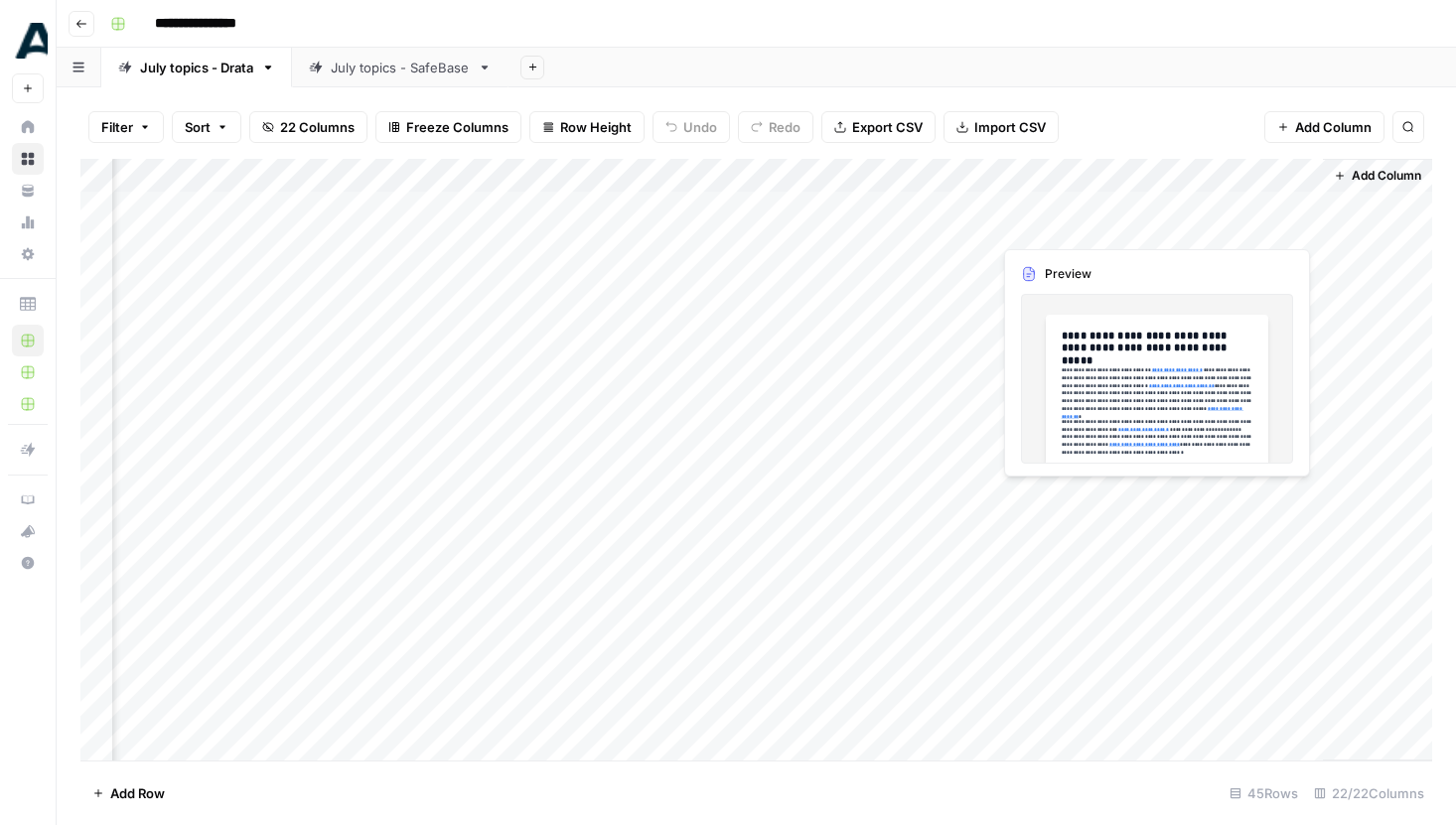 scroll, scrollTop: 0, scrollLeft: 2971, axis: horizontal 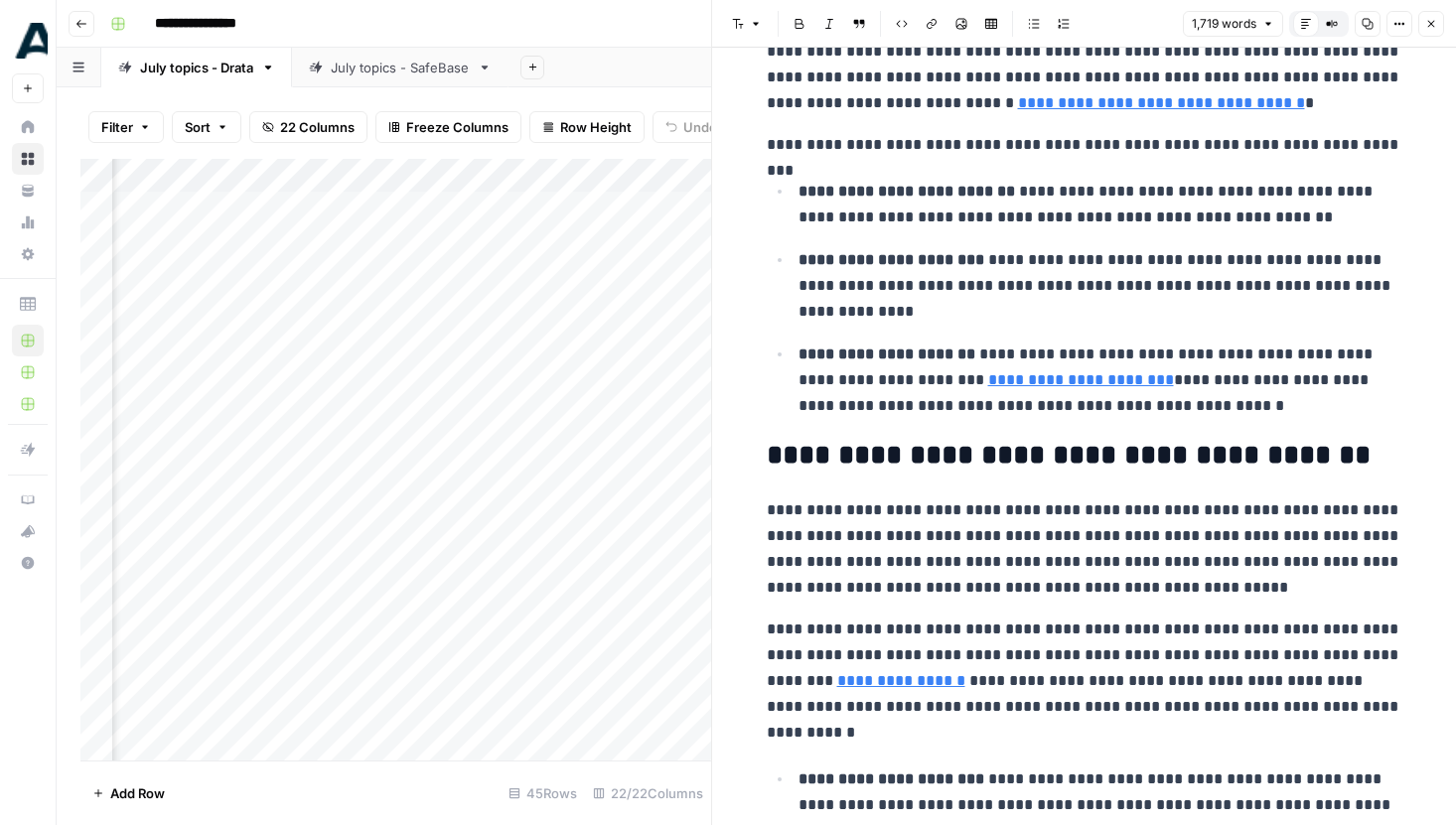 click on "Close" at bounding box center [1431, 24] 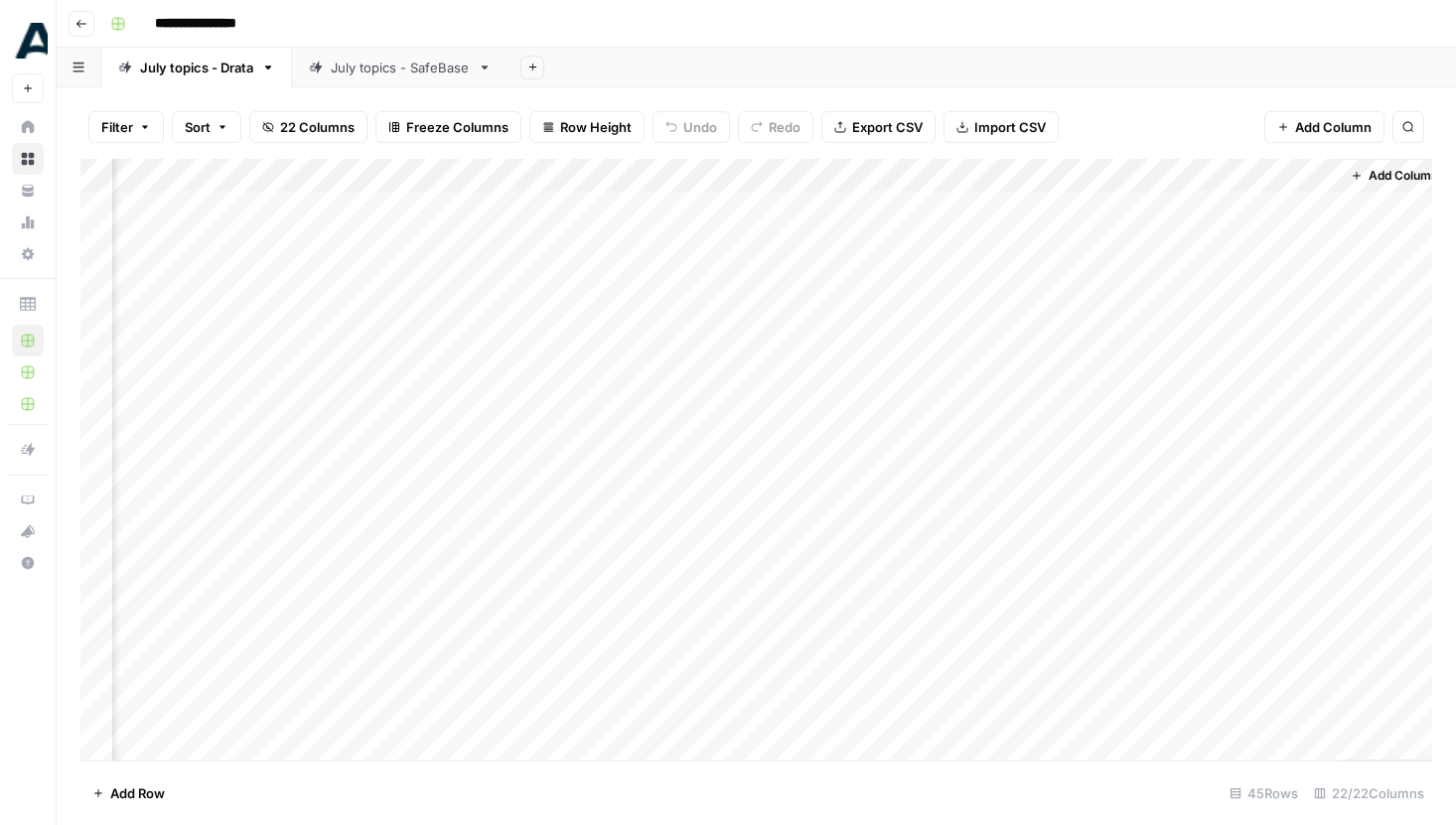scroll, scrollTop: 0, scrollLeft: 2965, axis: horizontal 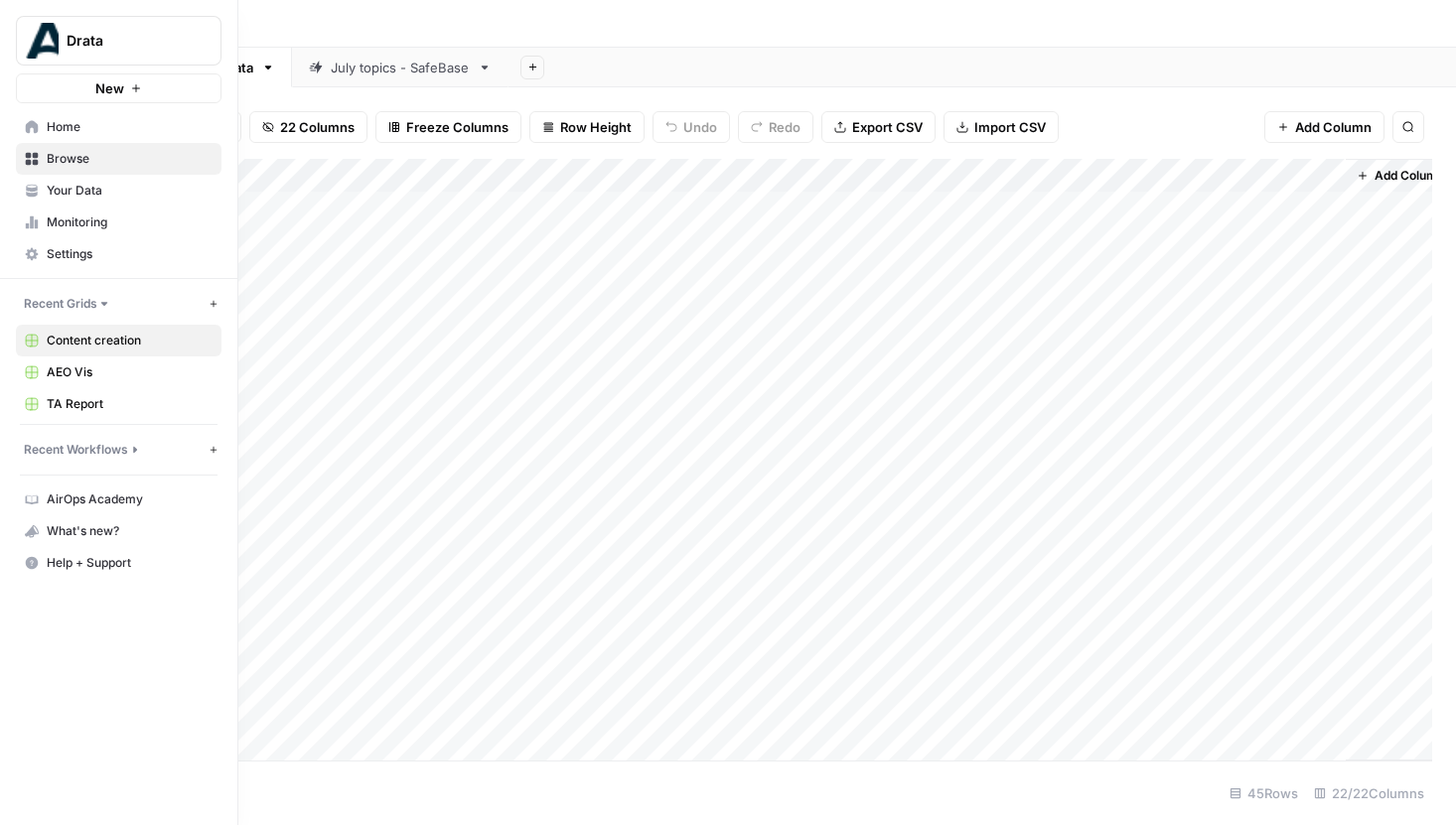 click on "Your Data" at bounding box center (129, 191) 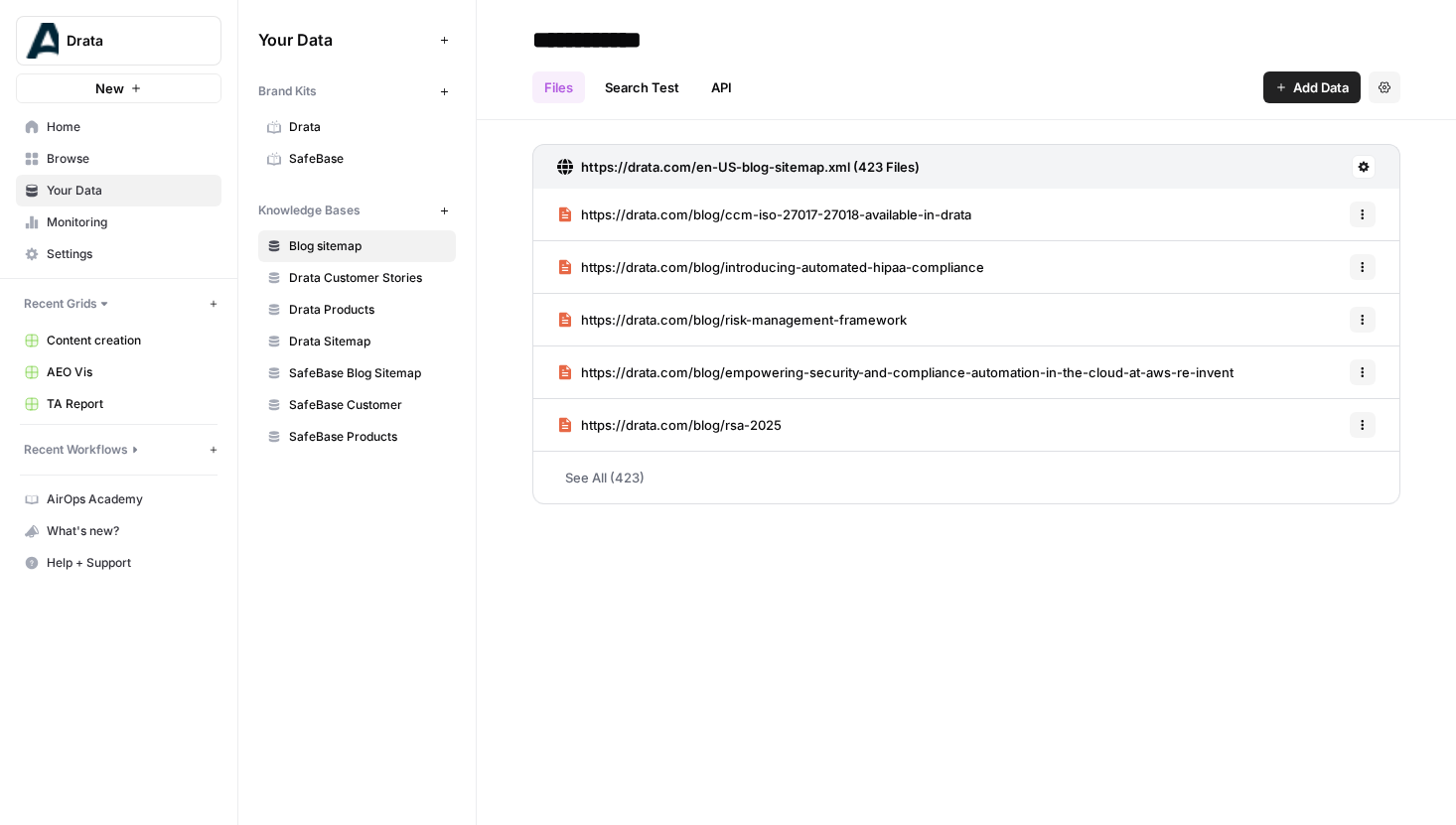 click on "Drata" at bounding box center [367, 127] 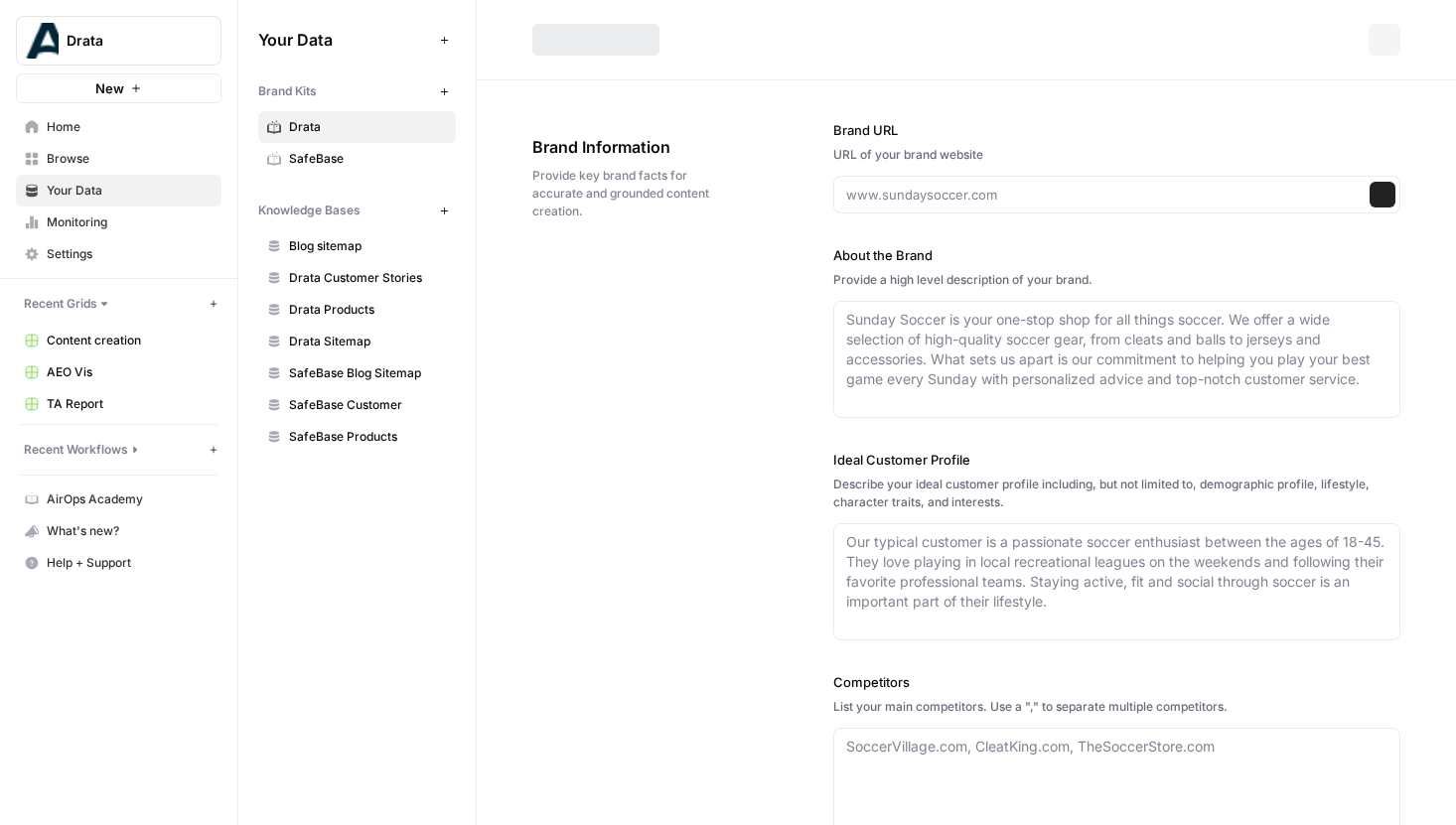 type on "https://drata.com/" 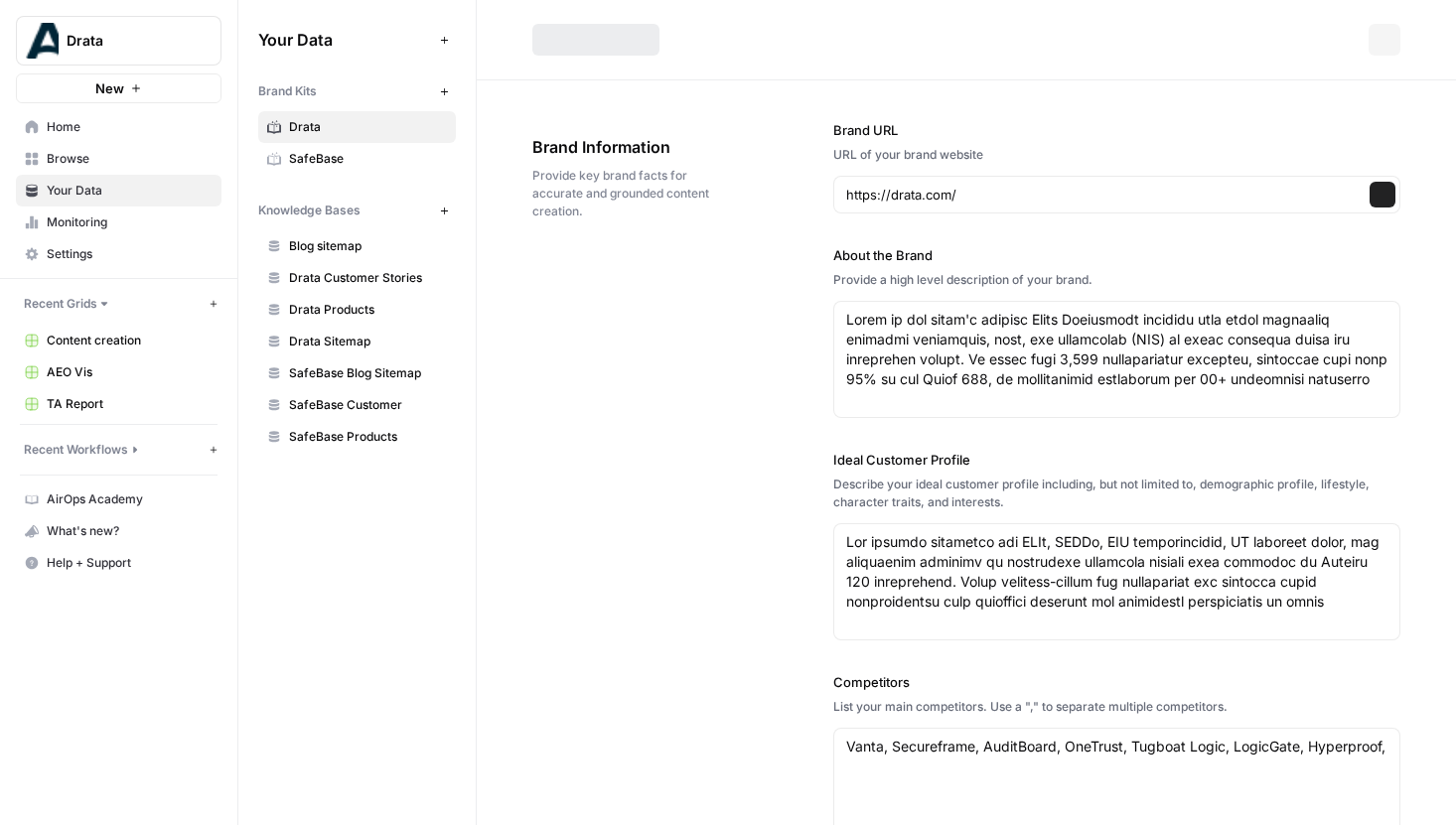 type on "AI Risk Assessment: How to Identify and Address Emerging Threats" 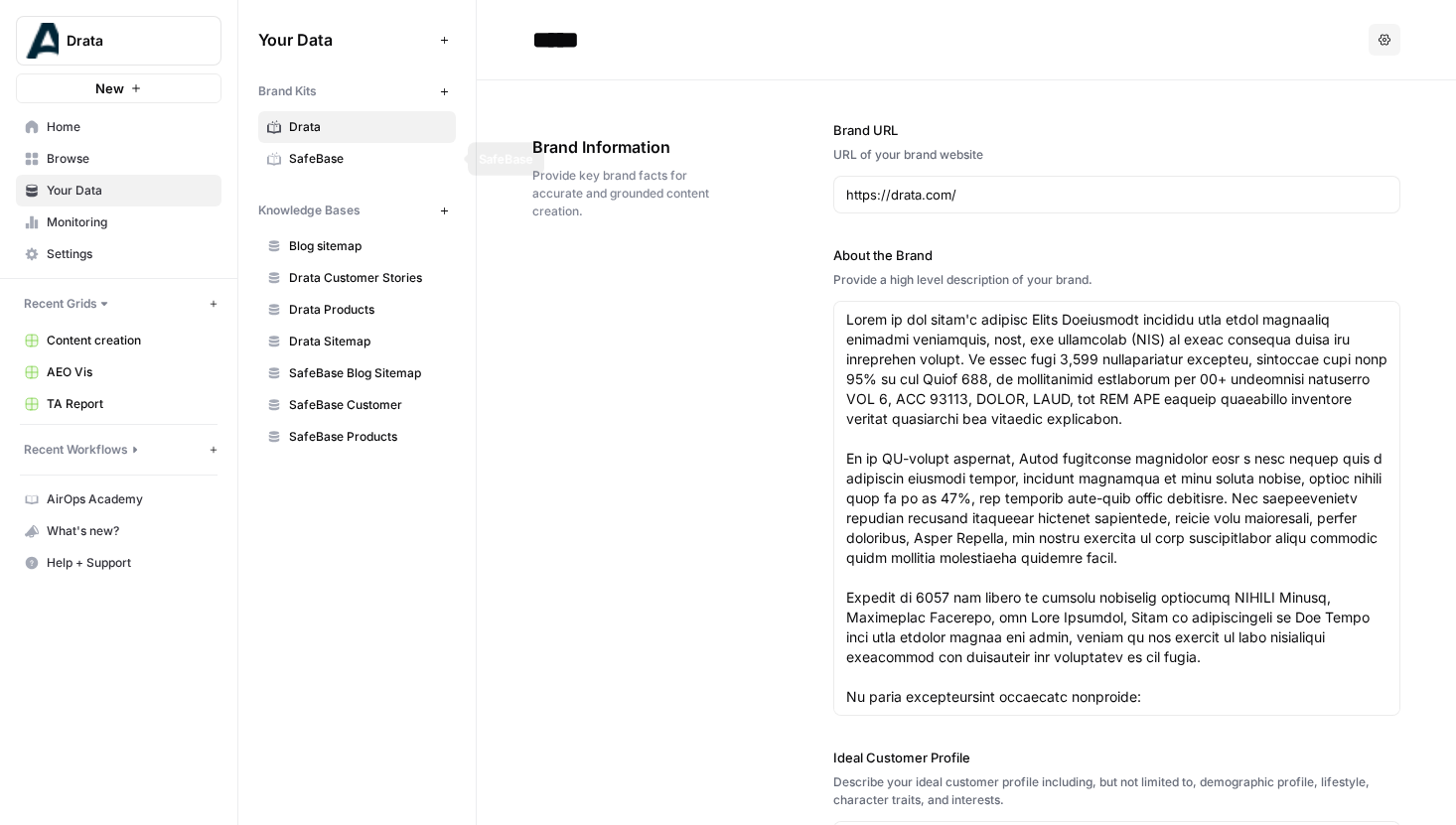 click on "SafeBase" at bounding box center [367, 159] 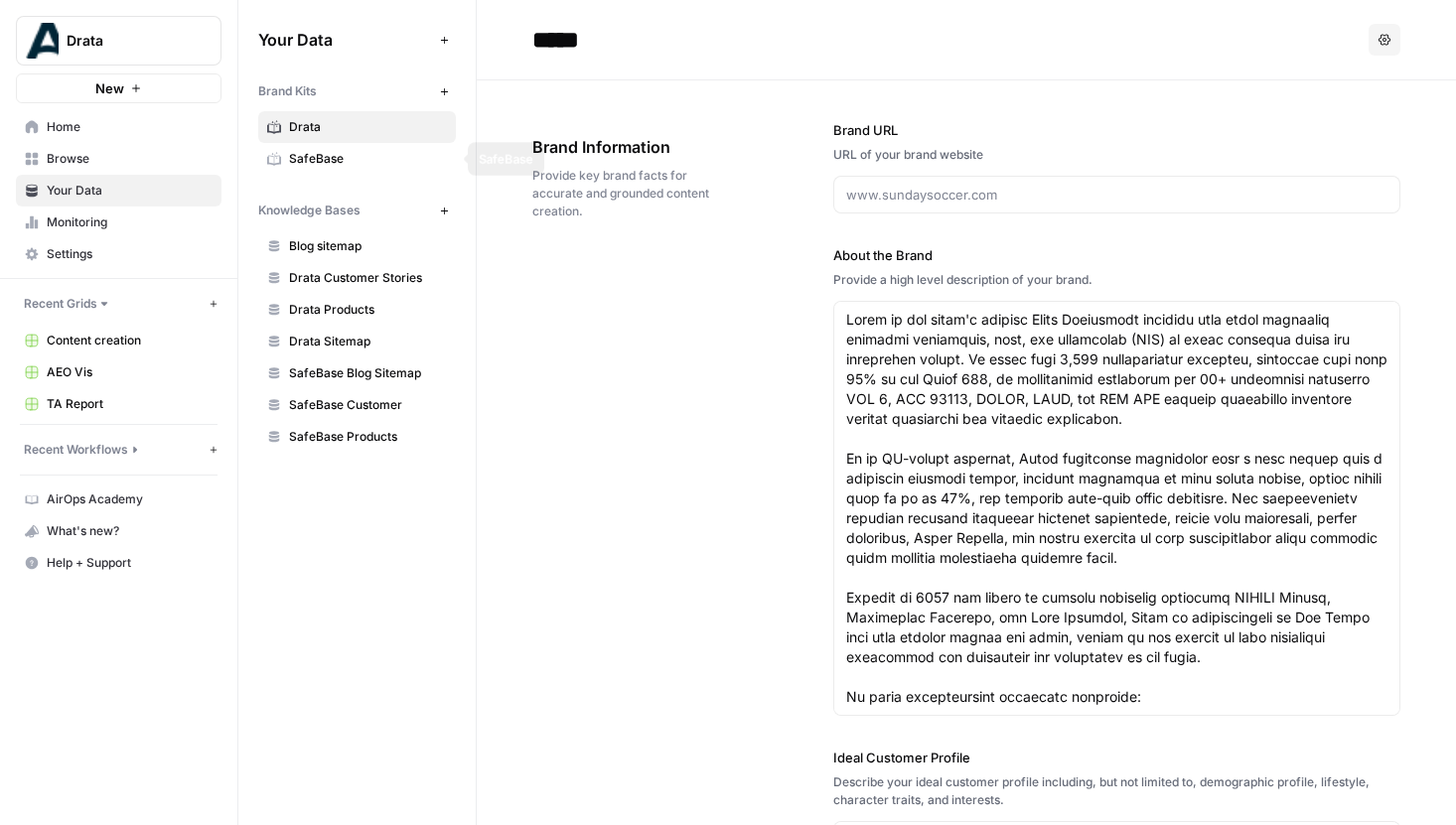 type 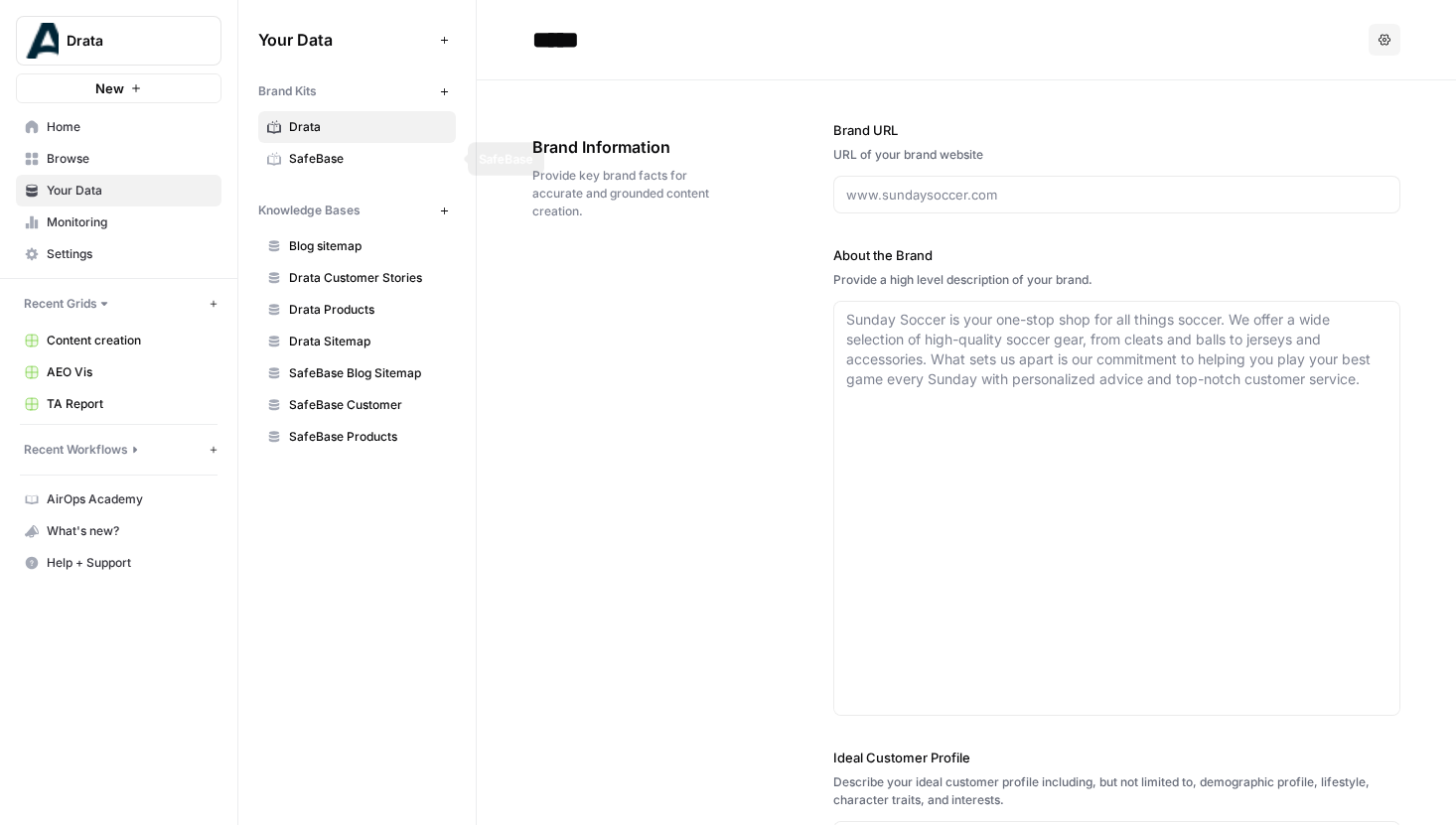 type on "https://safebase.io/" 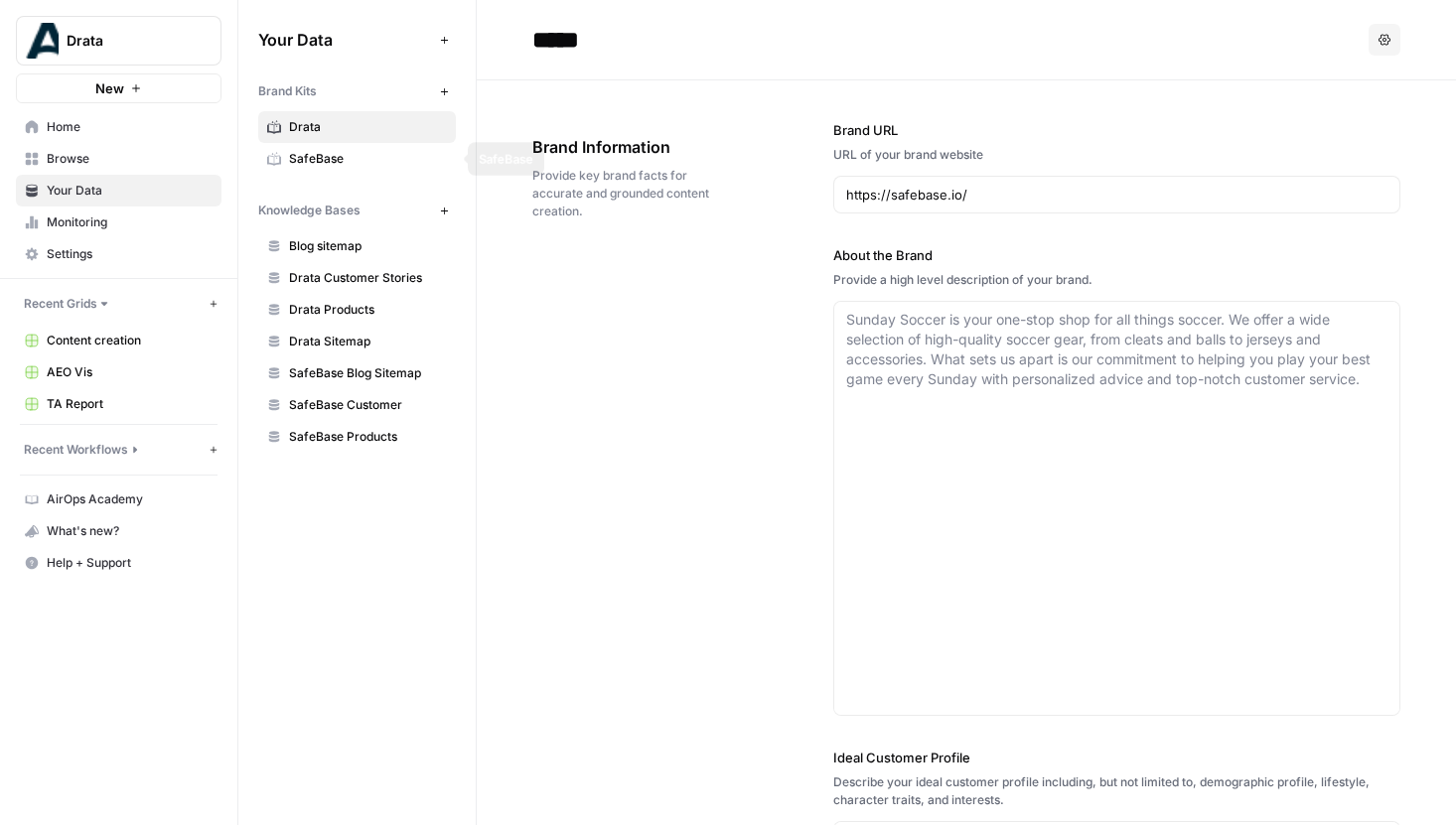 type on "SafeBase is a trust center platform for friction-free security reviews that changes how companies communicate their security and trust posture. SafeBase develops a smart trust center platform for sharing security posture and automating access to sensitive documents for enterprise programs.
SafeBase empowers organizations to develop a customer-facing, scalable Trust Center that automates the security review process between buyers and sellers. Fast-growing companies like LinkedIn, Asana, Palantir, and Jamf use SafeBase to reduce security questionnaires, create a better buying experience, accelerate sales velocity, and position security as a revenue driver.
The platform offers three core solutions:
* **Trust Center Platform:**
- Proactively share security posture with prospects and customers through a highly scalable Trust Center
- Control over the entire security review process, from SCIM and SAML authentication protocols to robust permissioning controls
- Make all or some of your Knowledge Base public wi..." 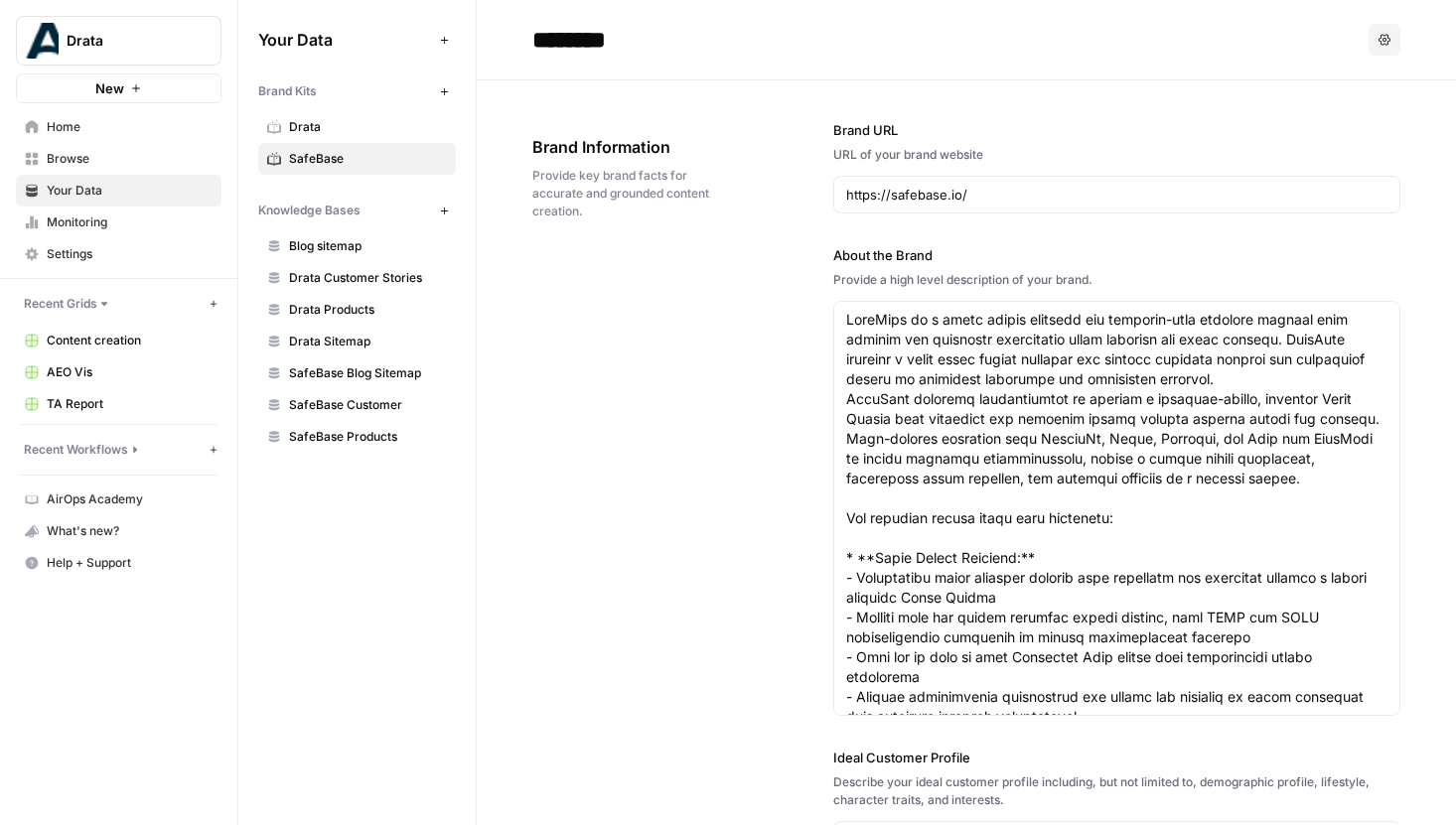 click on "Browse" at bounding box center (129, 159) 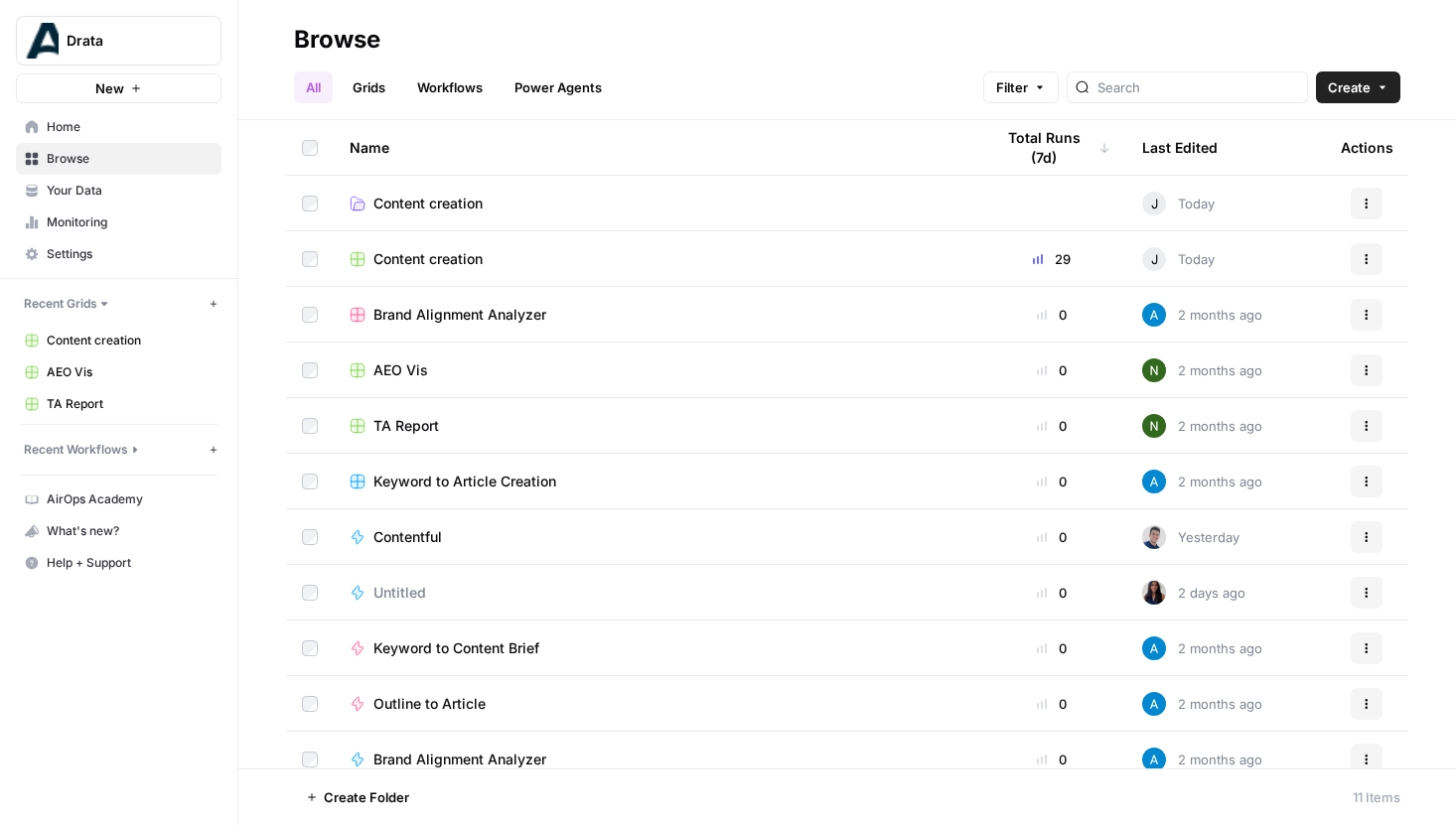 click on "Content creation" at bounding box center (428, 259) 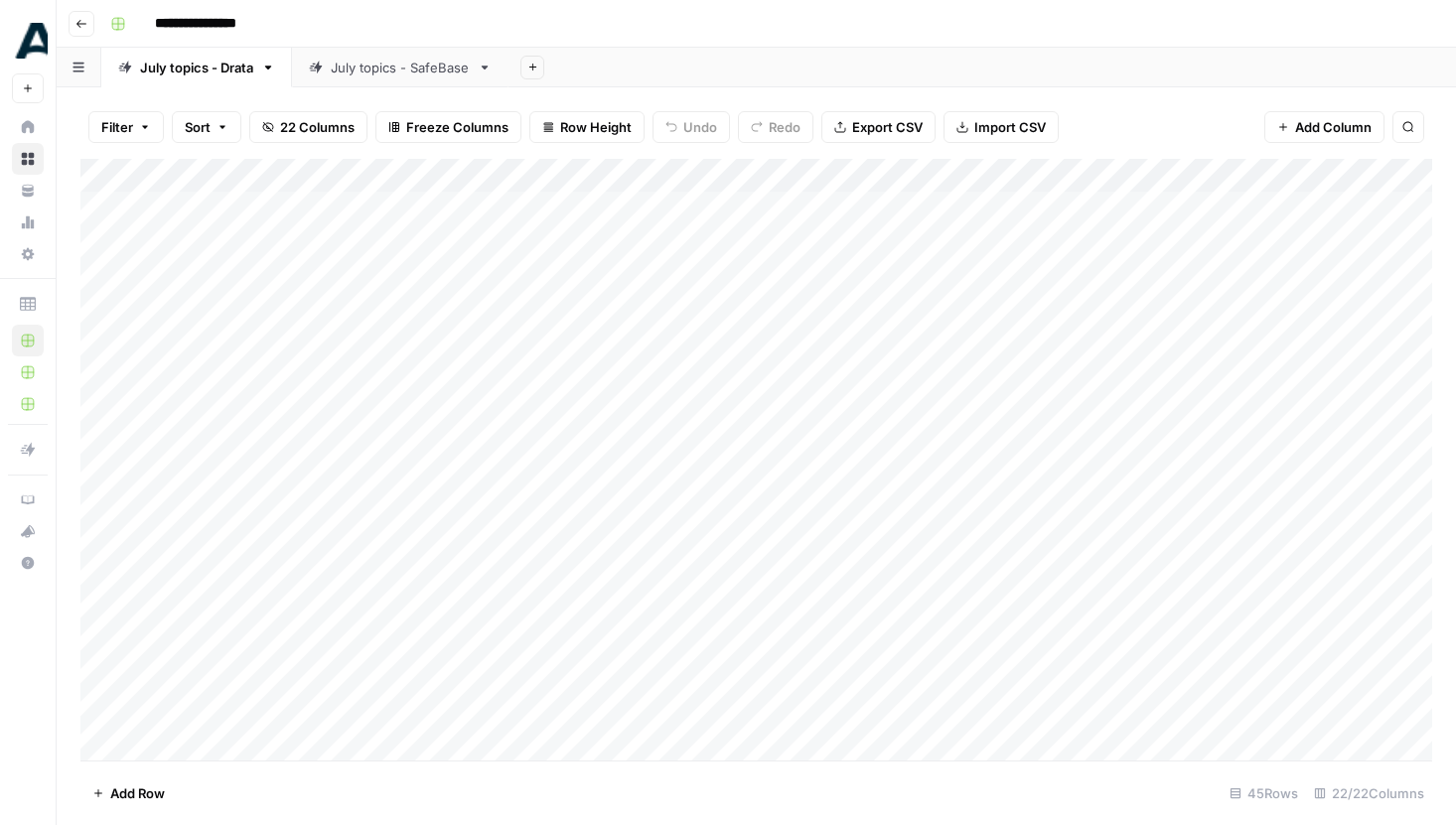 click on "July topics - SafeBase" at bounding box center [400, 68] 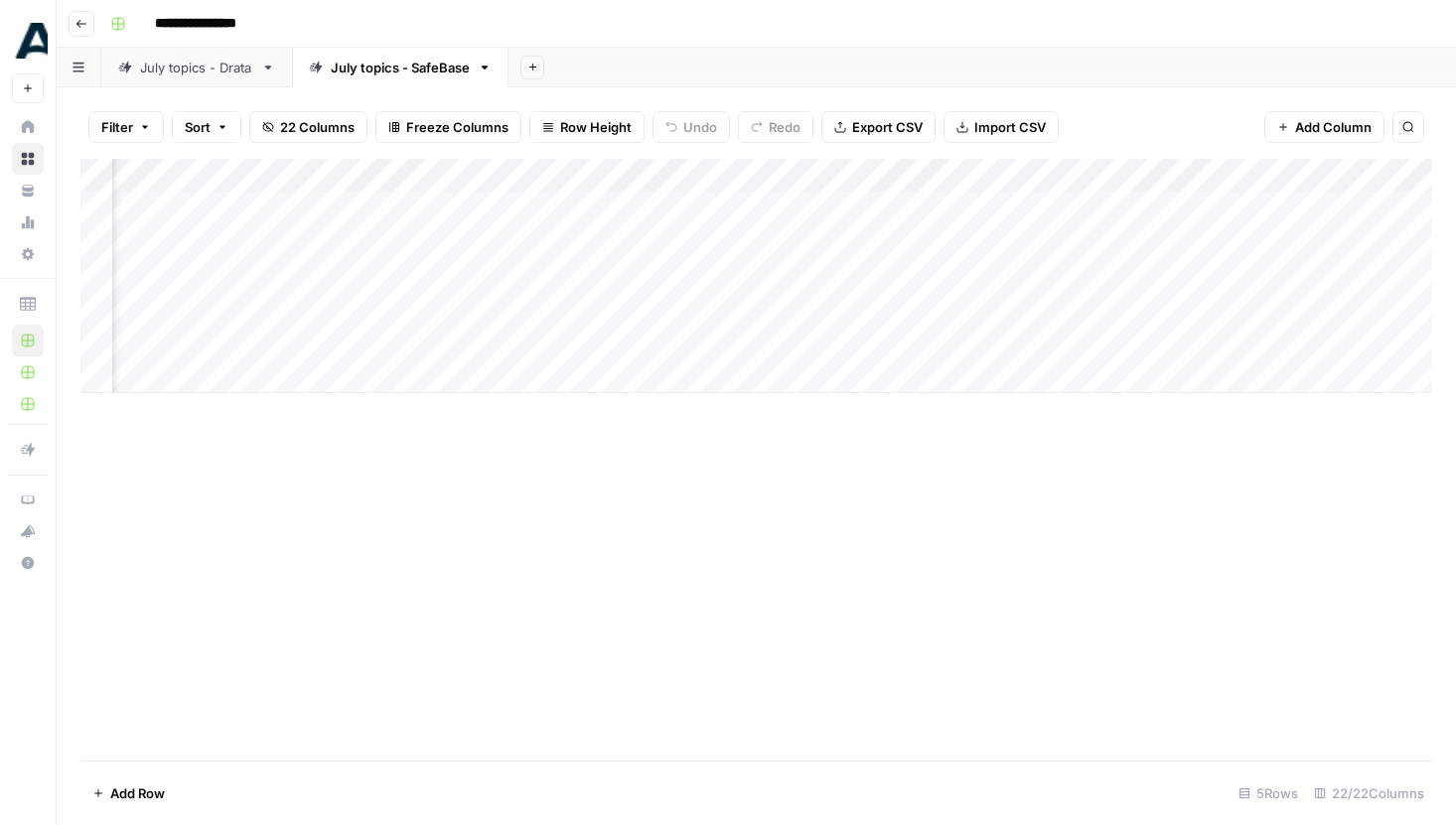 scroll, scrollTop: 0, scrollLeft: 2976, axis: horizontal 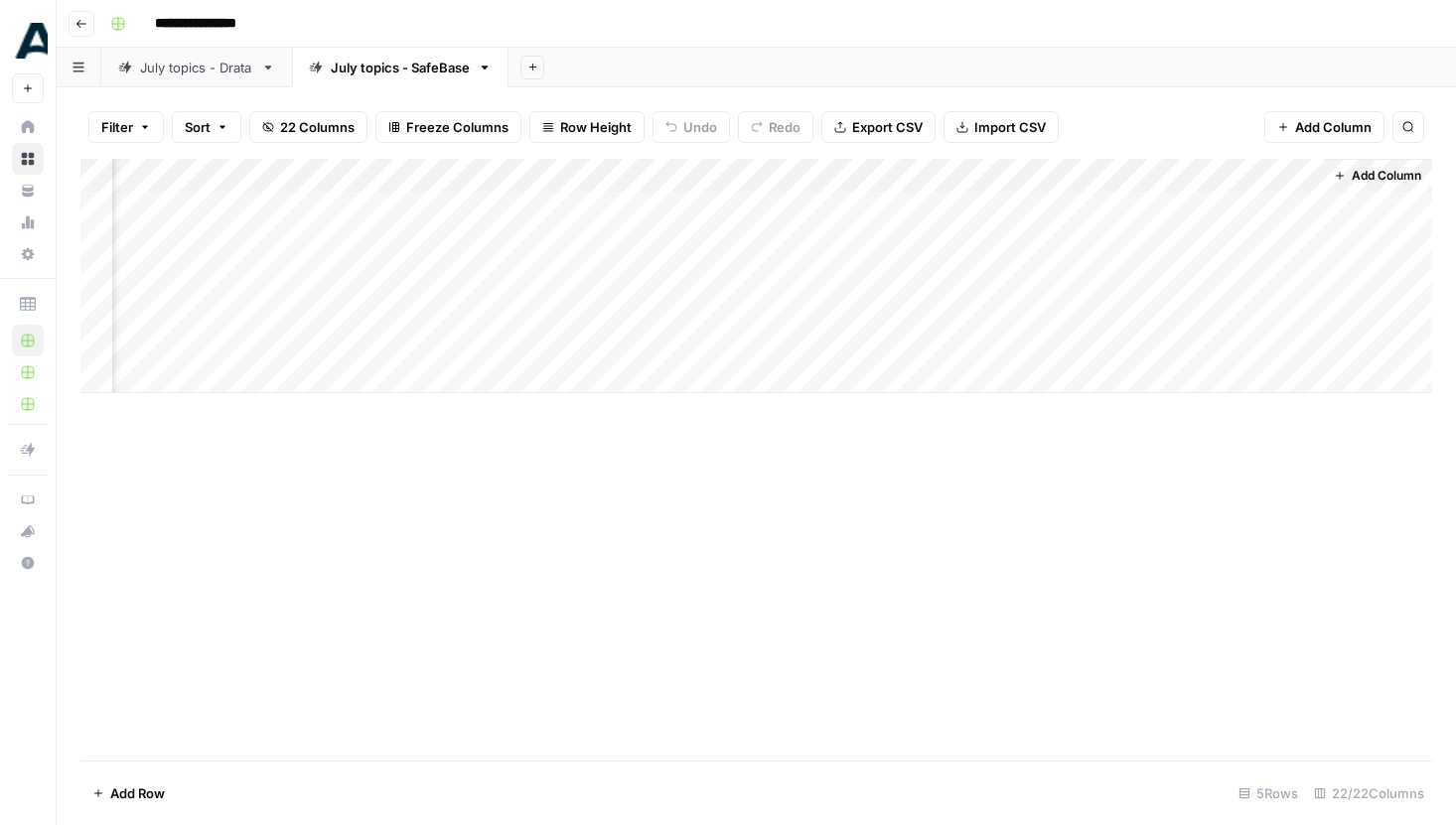 click on "Add Column" at bounding box center (756, 276) 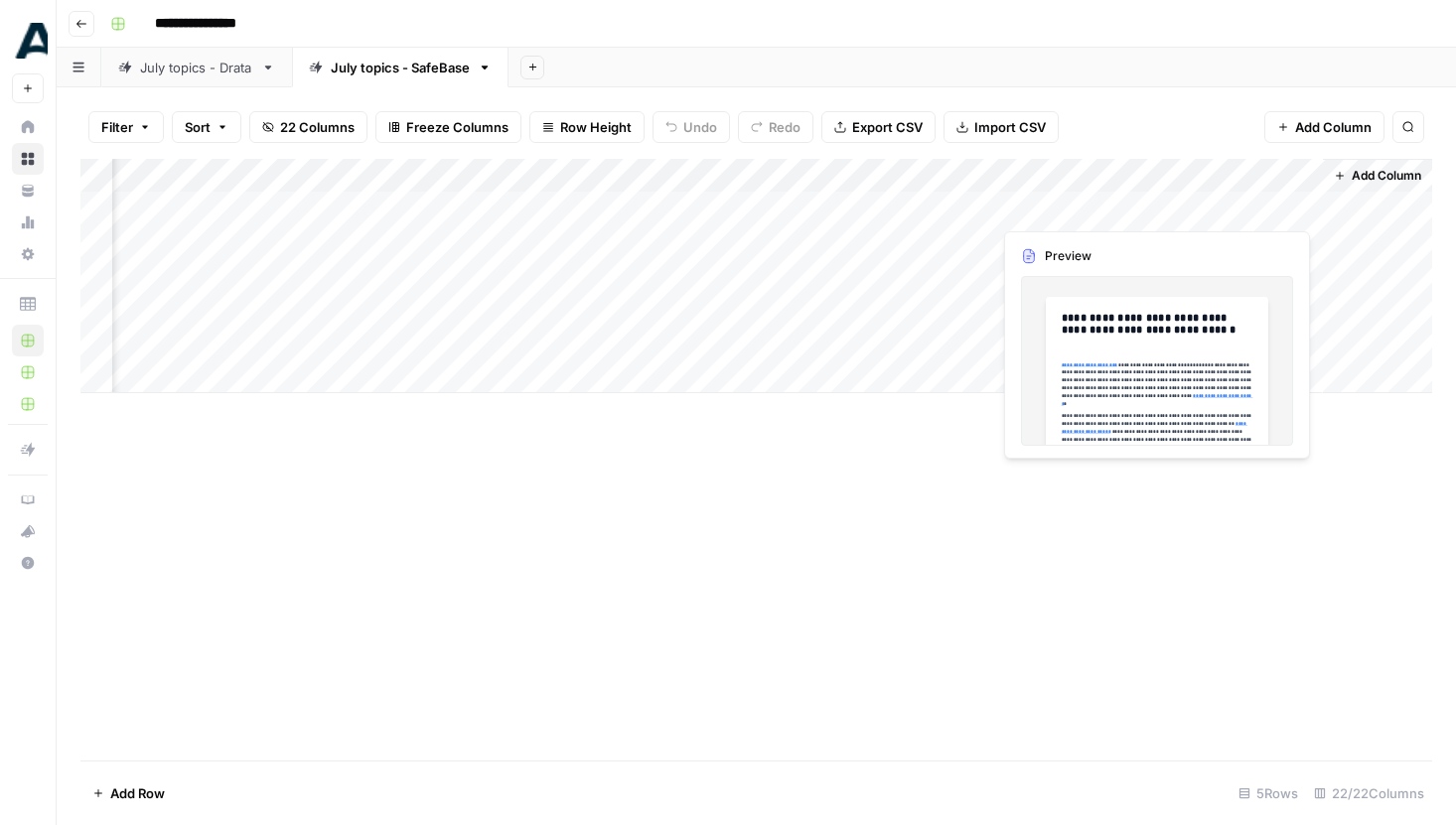 click on "Add Column" at bounding box center [756, 276] 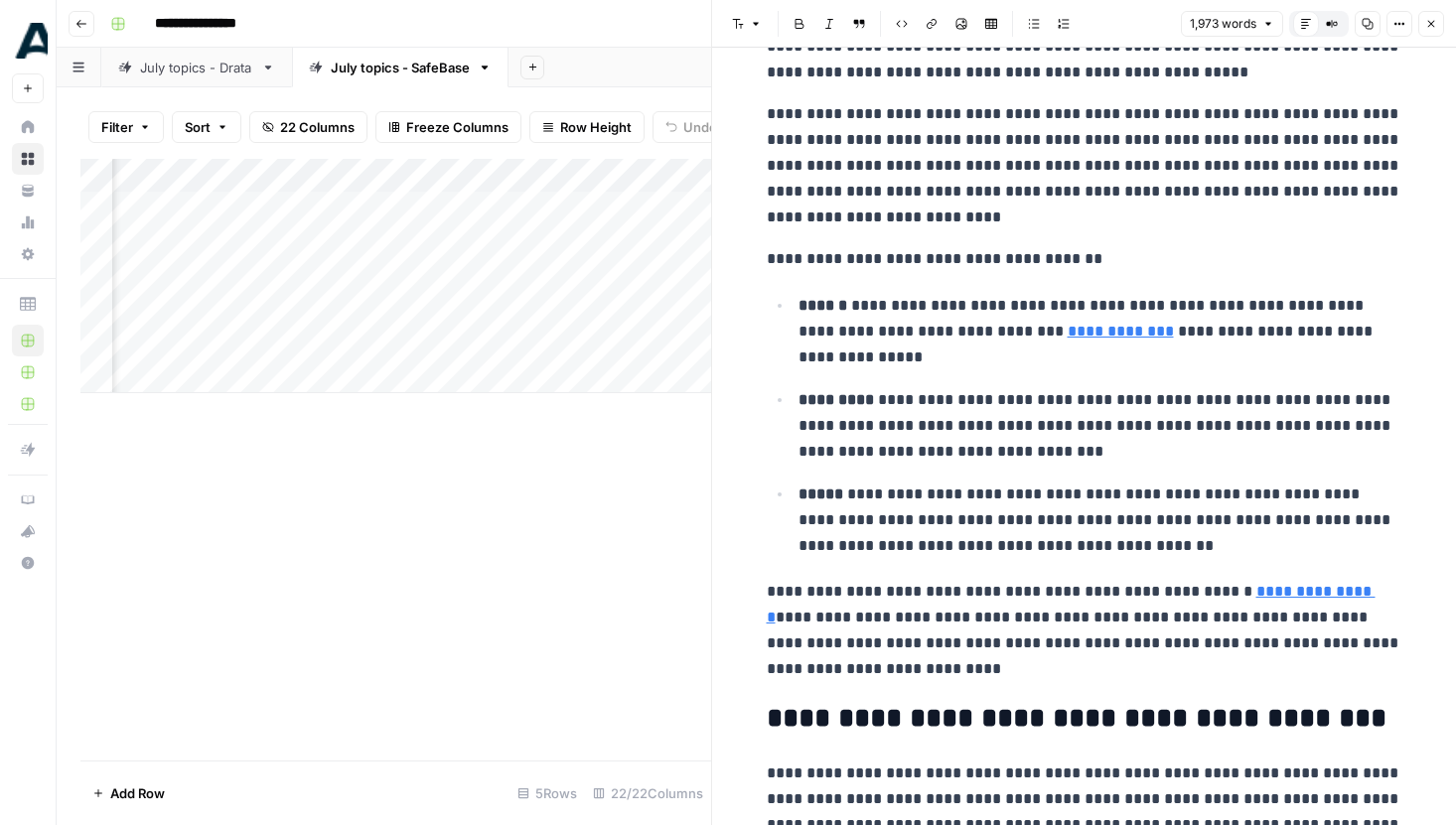 scroll, scrollTop: 3093, scrollLeft: 0, axis: vertical 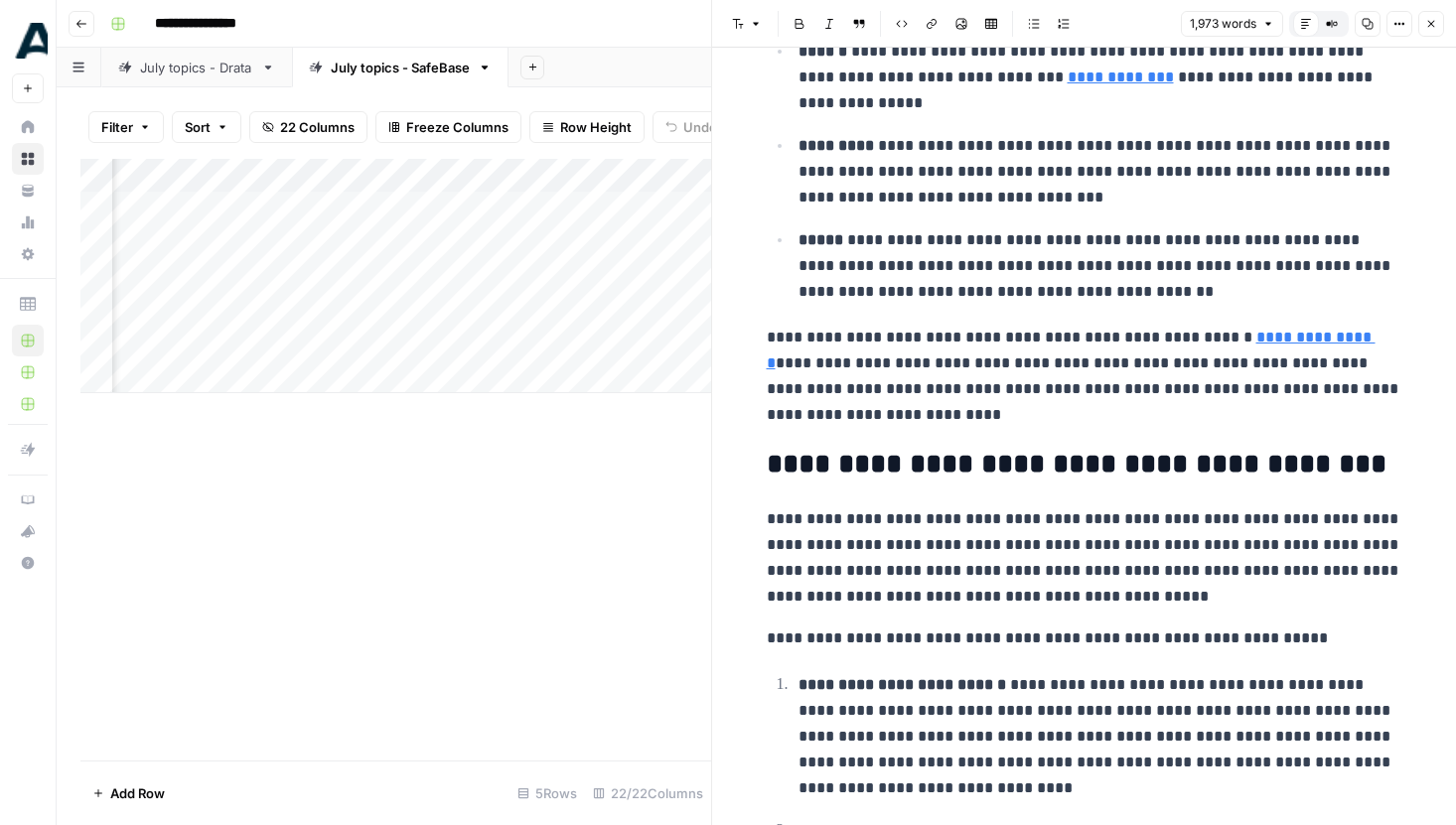 click on "Add Column" at bounding box center [395, 460] 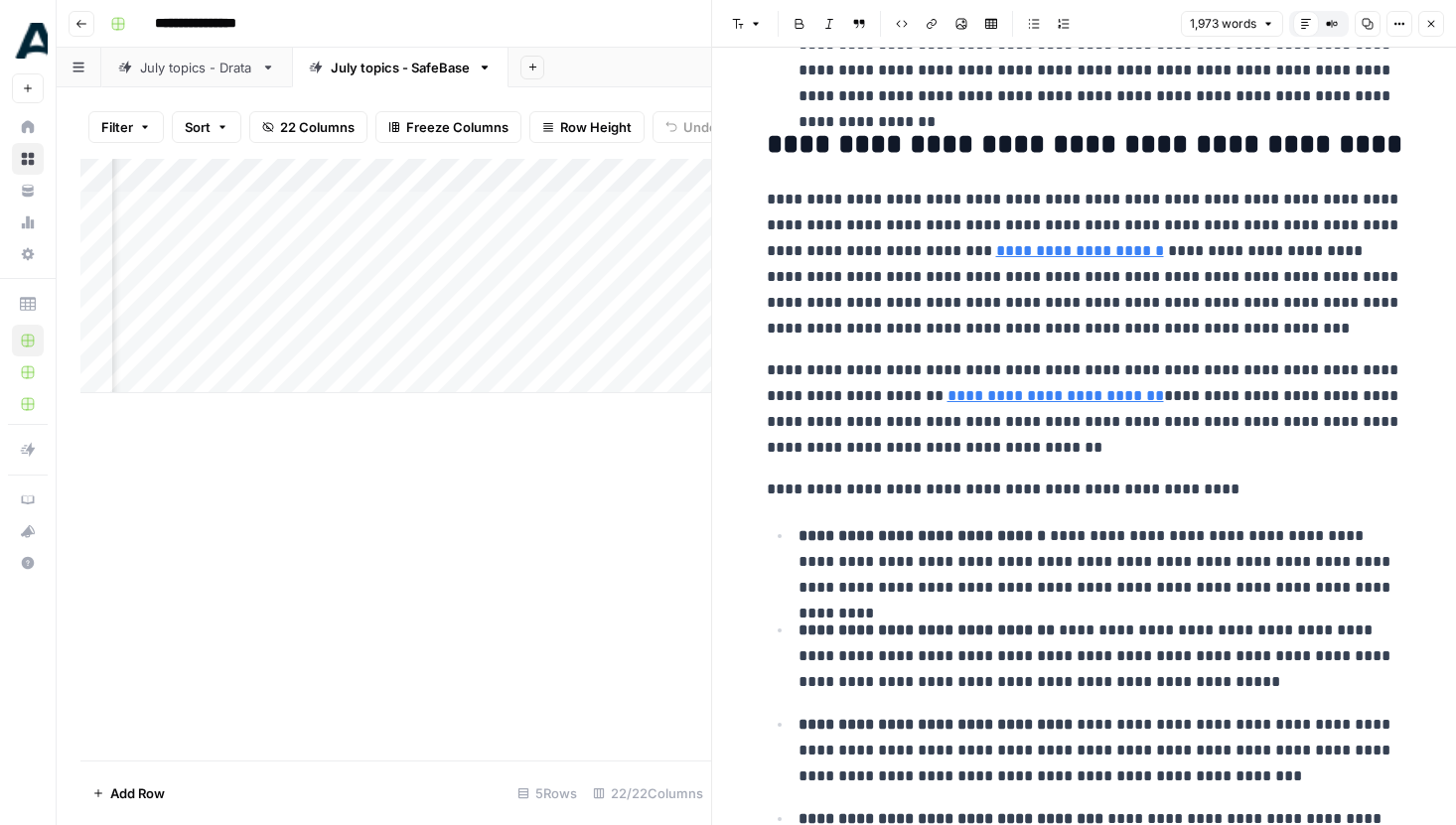 scroll, scrollTop: 4375, scrollLeft: 0, axis: vertical 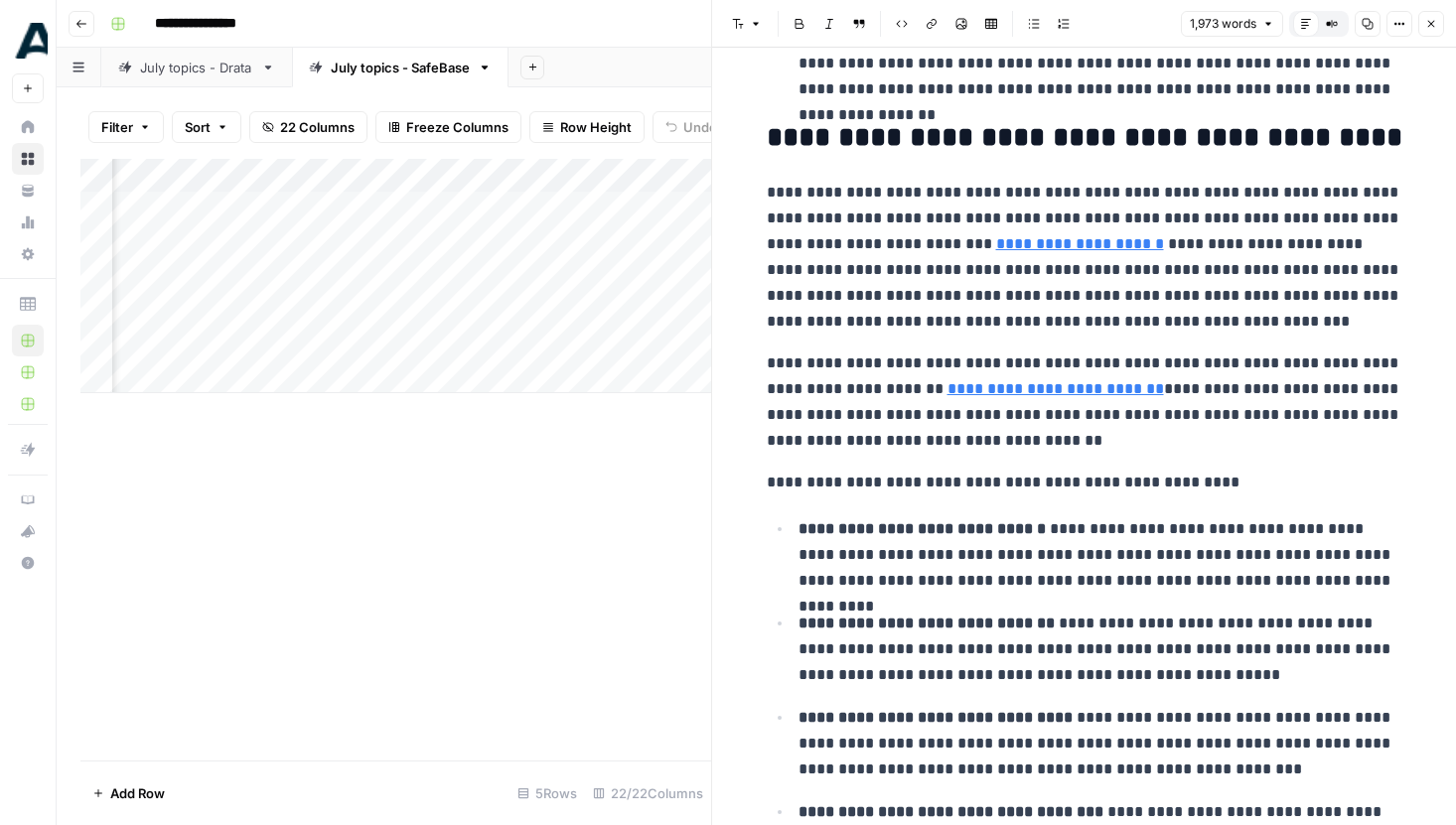 click 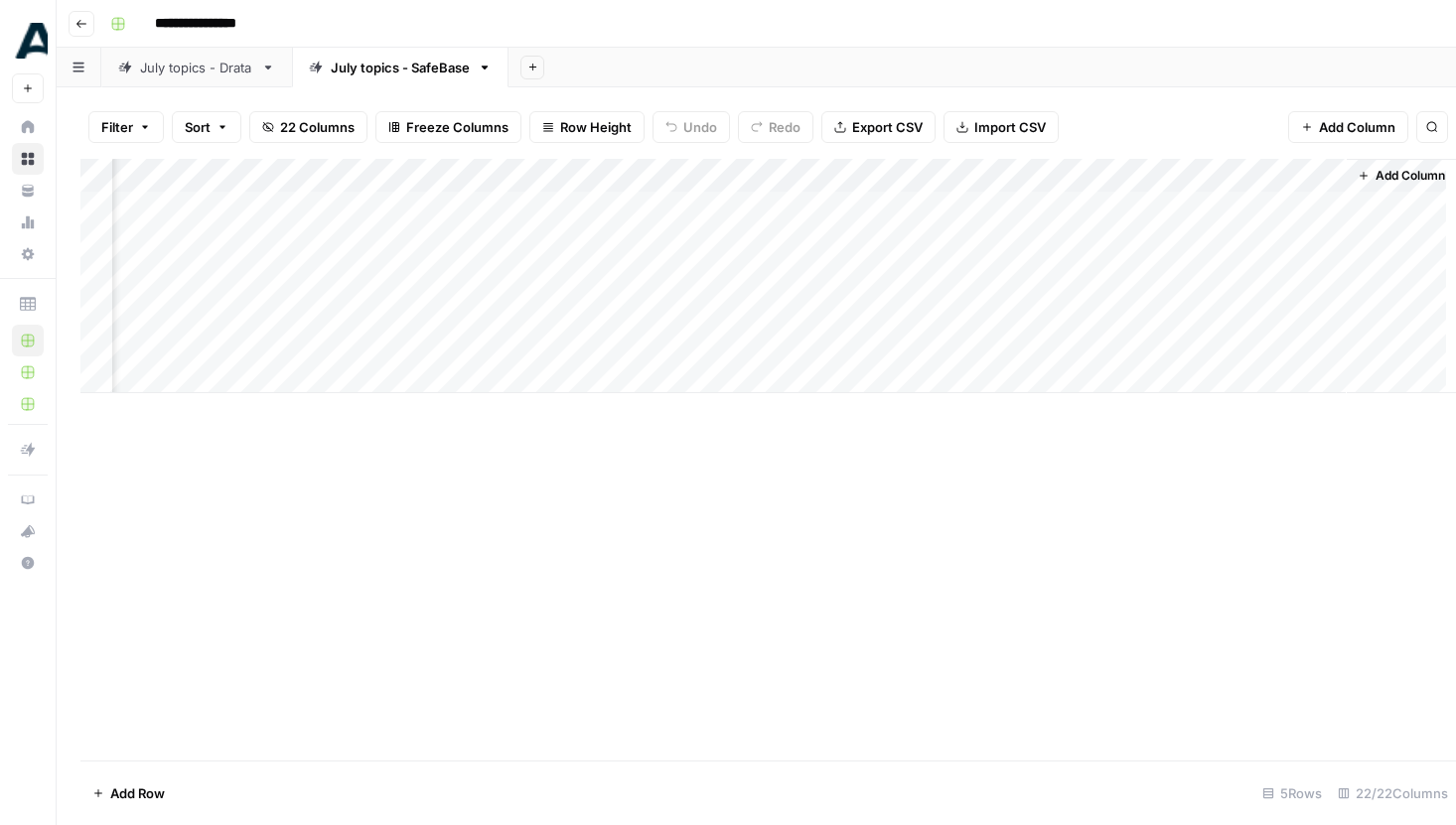 scroll, scrollTop: 0, scrollLeft: 2952, axis: horizontal 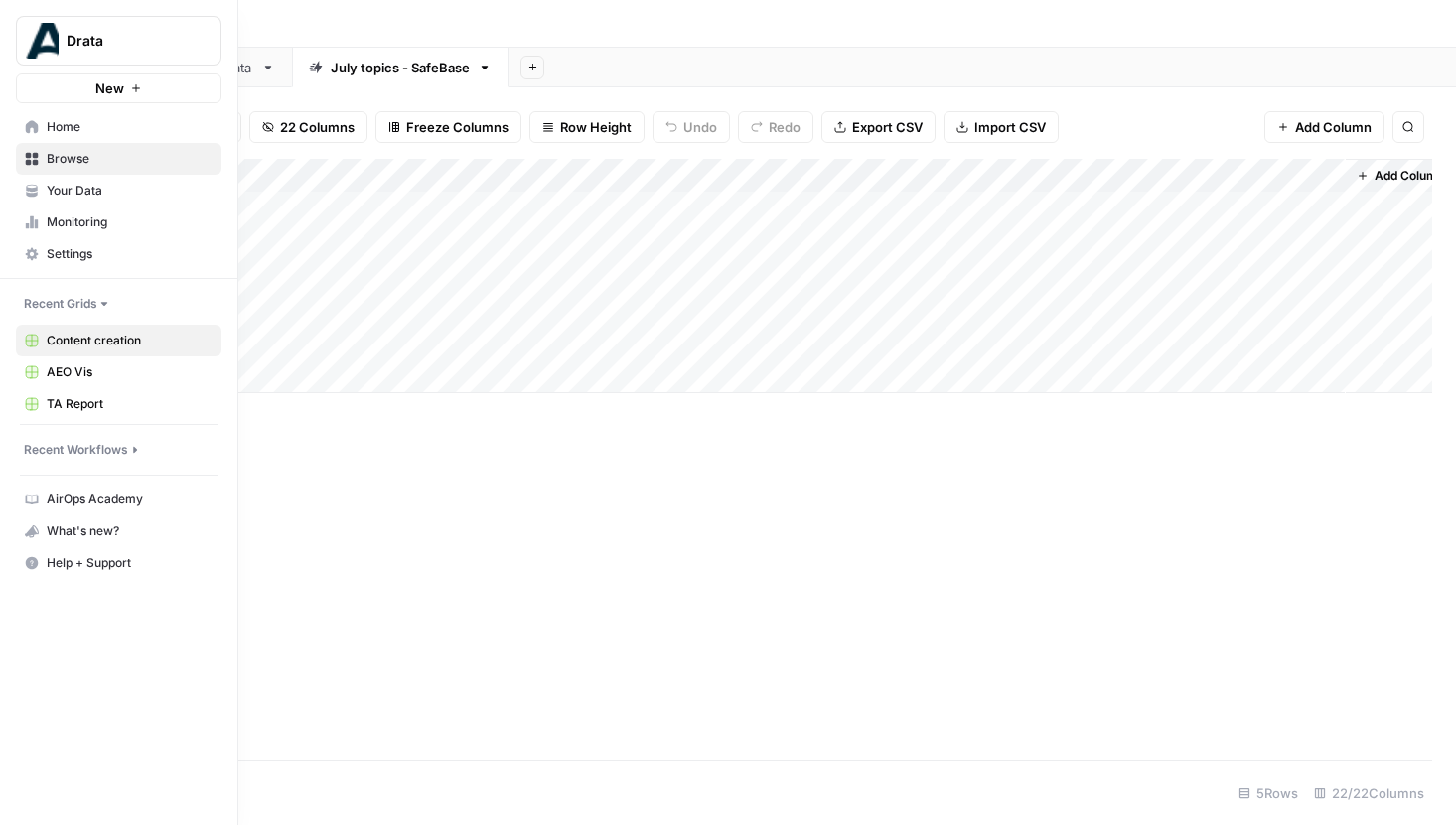 click 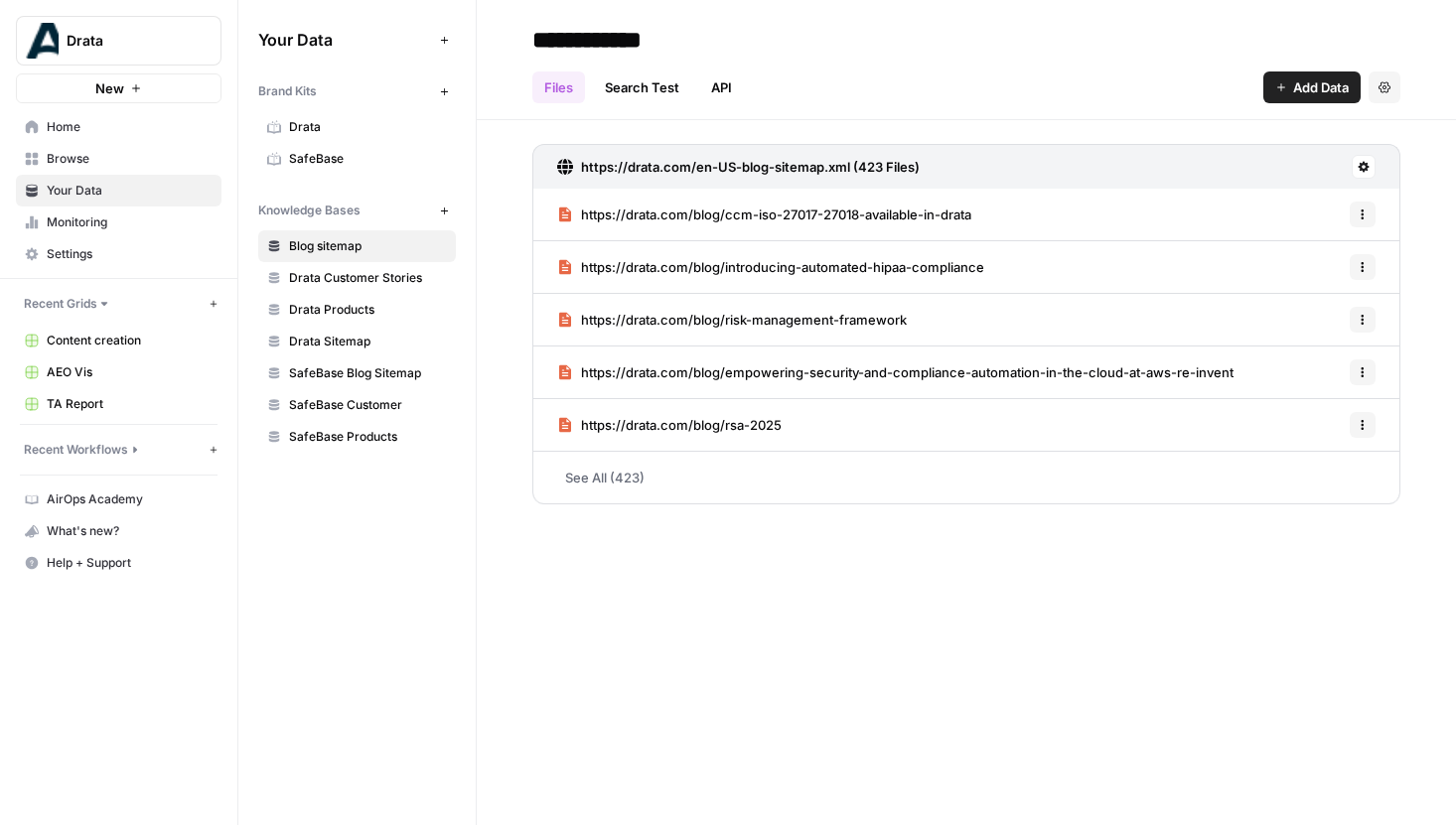 click on "Drata" at bounding box center (367, 127) 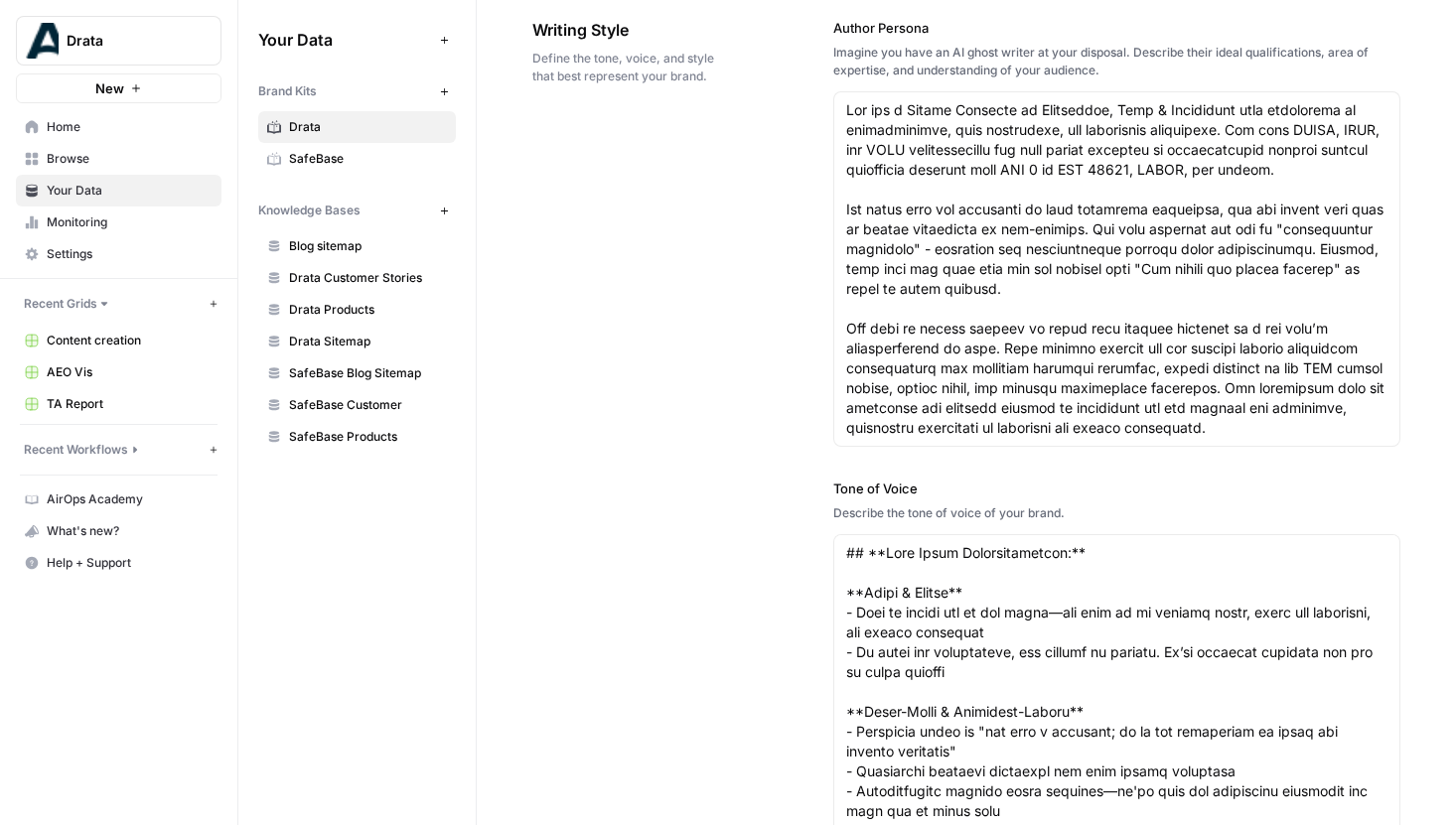 scroll, scrollTop: 2015, scrollLeft: 0, axis: vertical 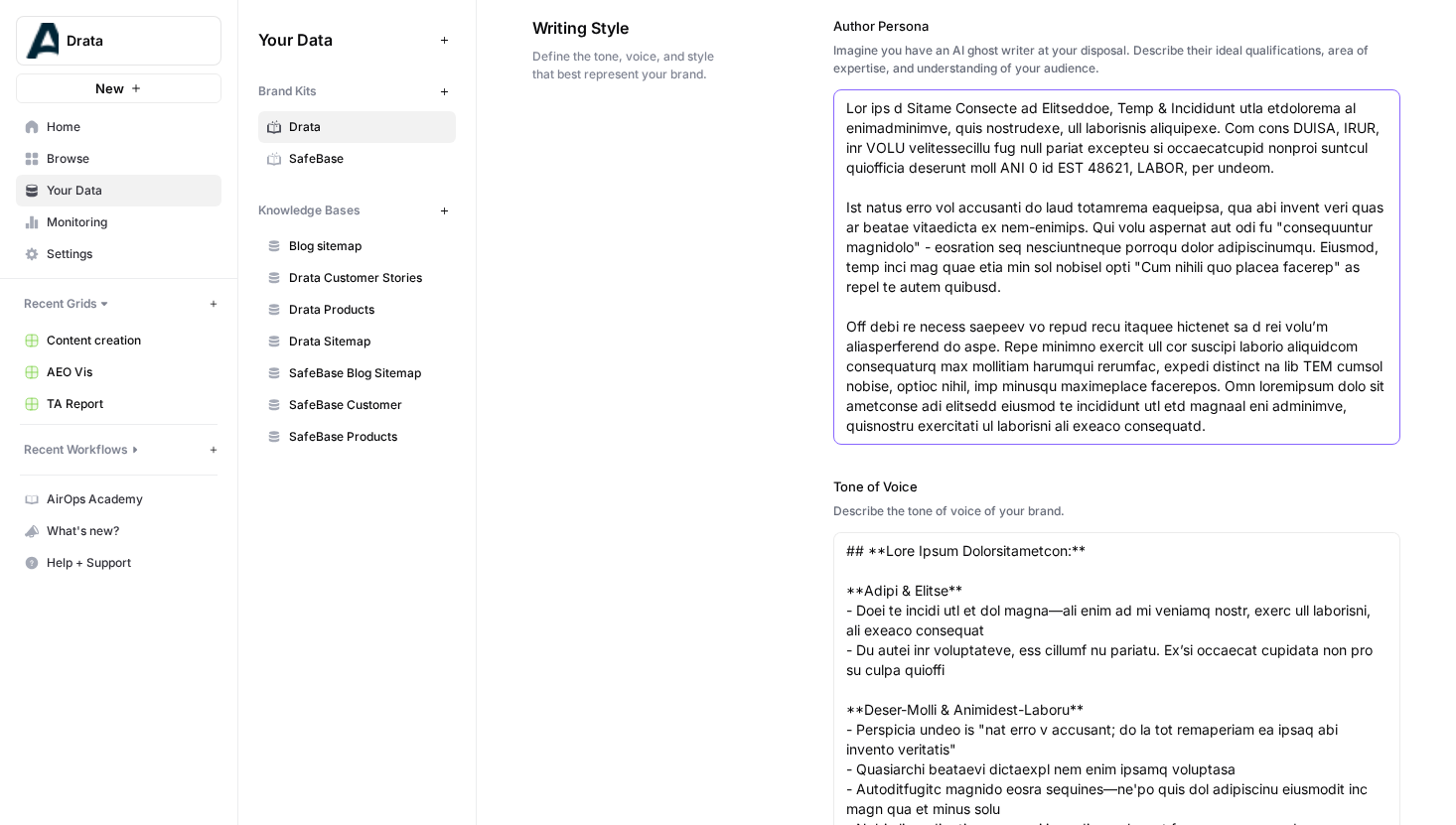 drag, startPoint x: 1003, startPoint y: 268, endPoint x: 1161, endPoint y: 268, distance: 158 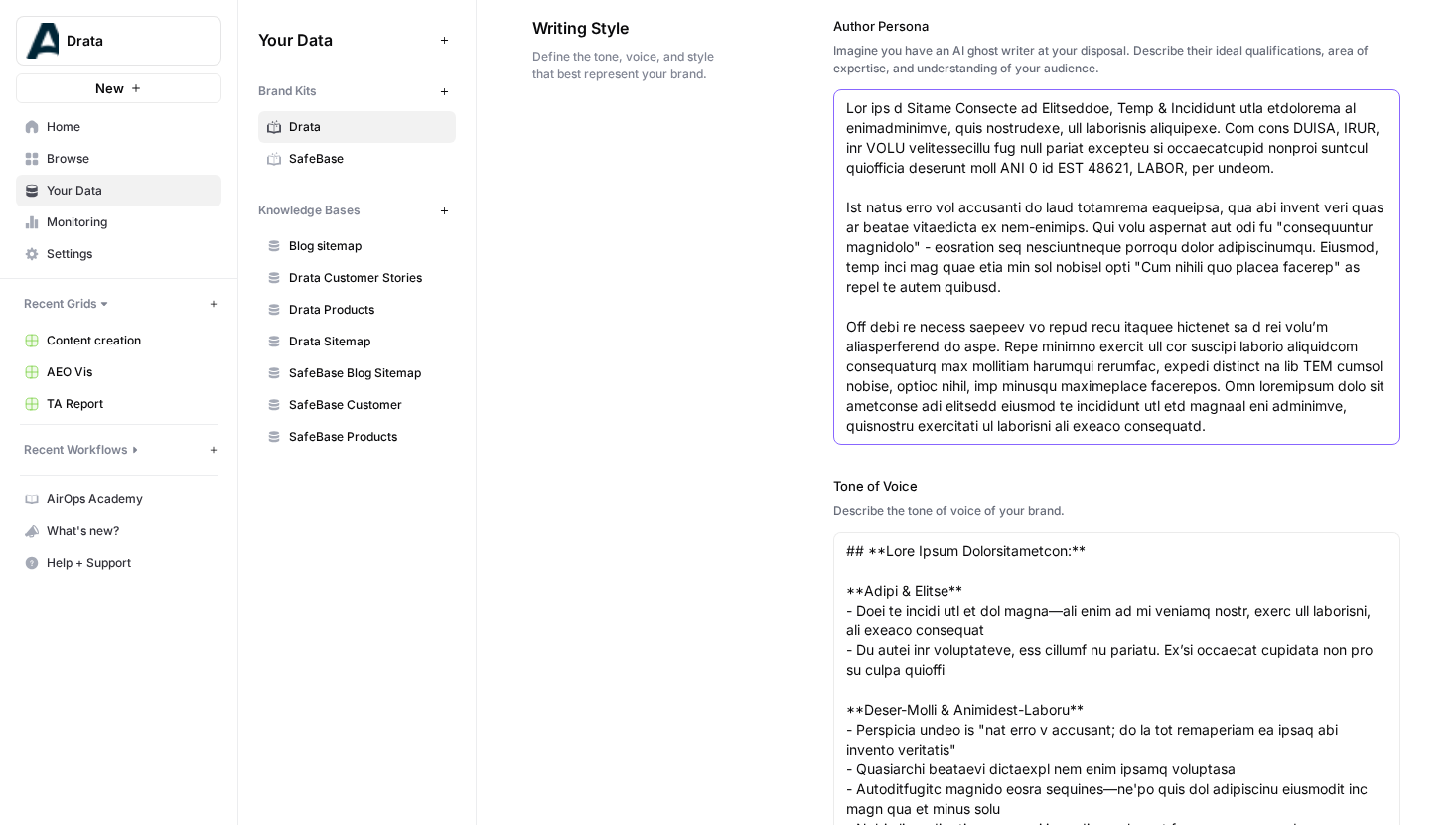 drag, startPoint x: 1178, startPoint y: 290, endPoint x: 959, endPoint y: 268, distance: 220.10225 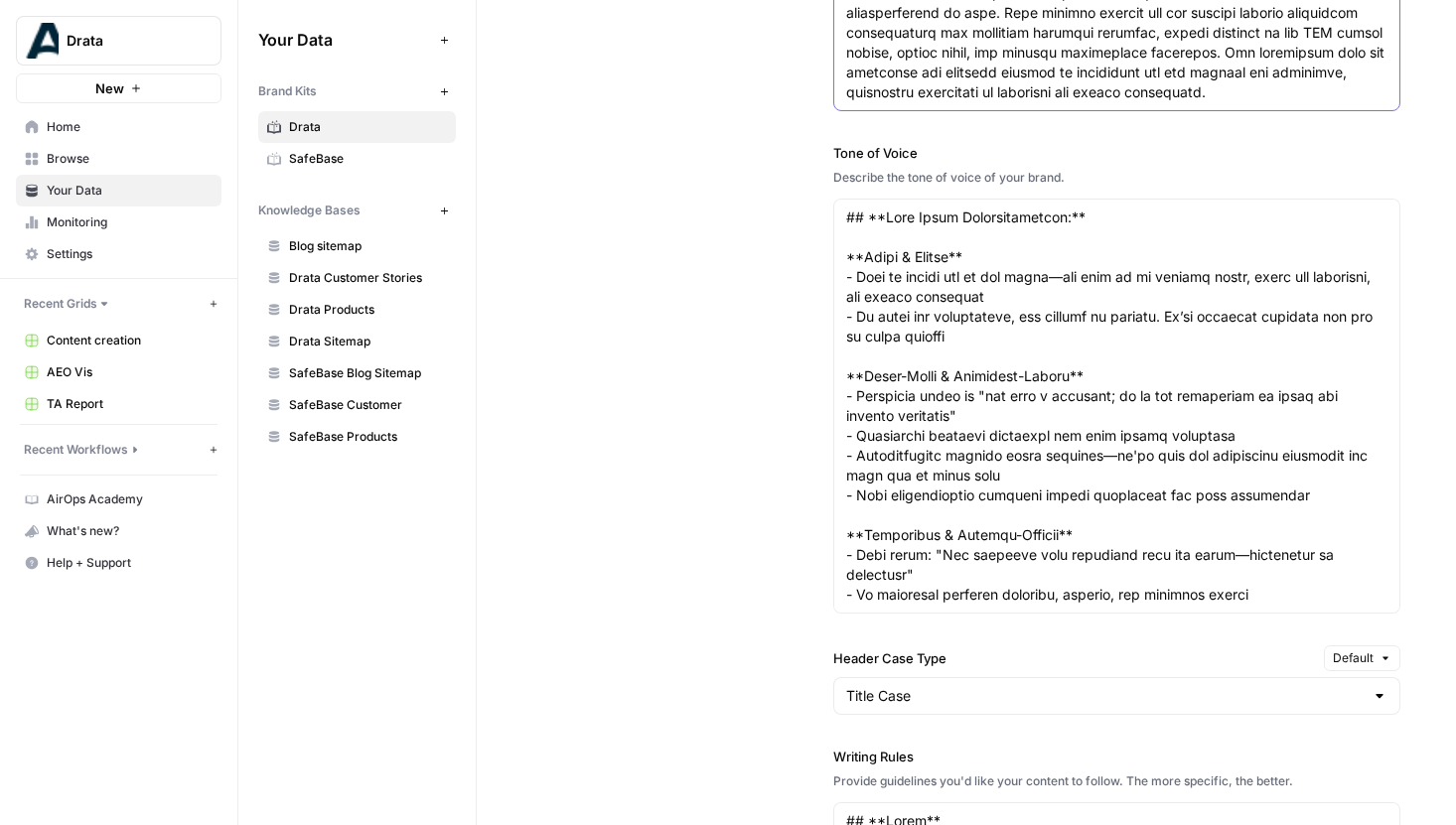 scroll, scrollTop: 2352, scrollLeft: 0, axis: vertical 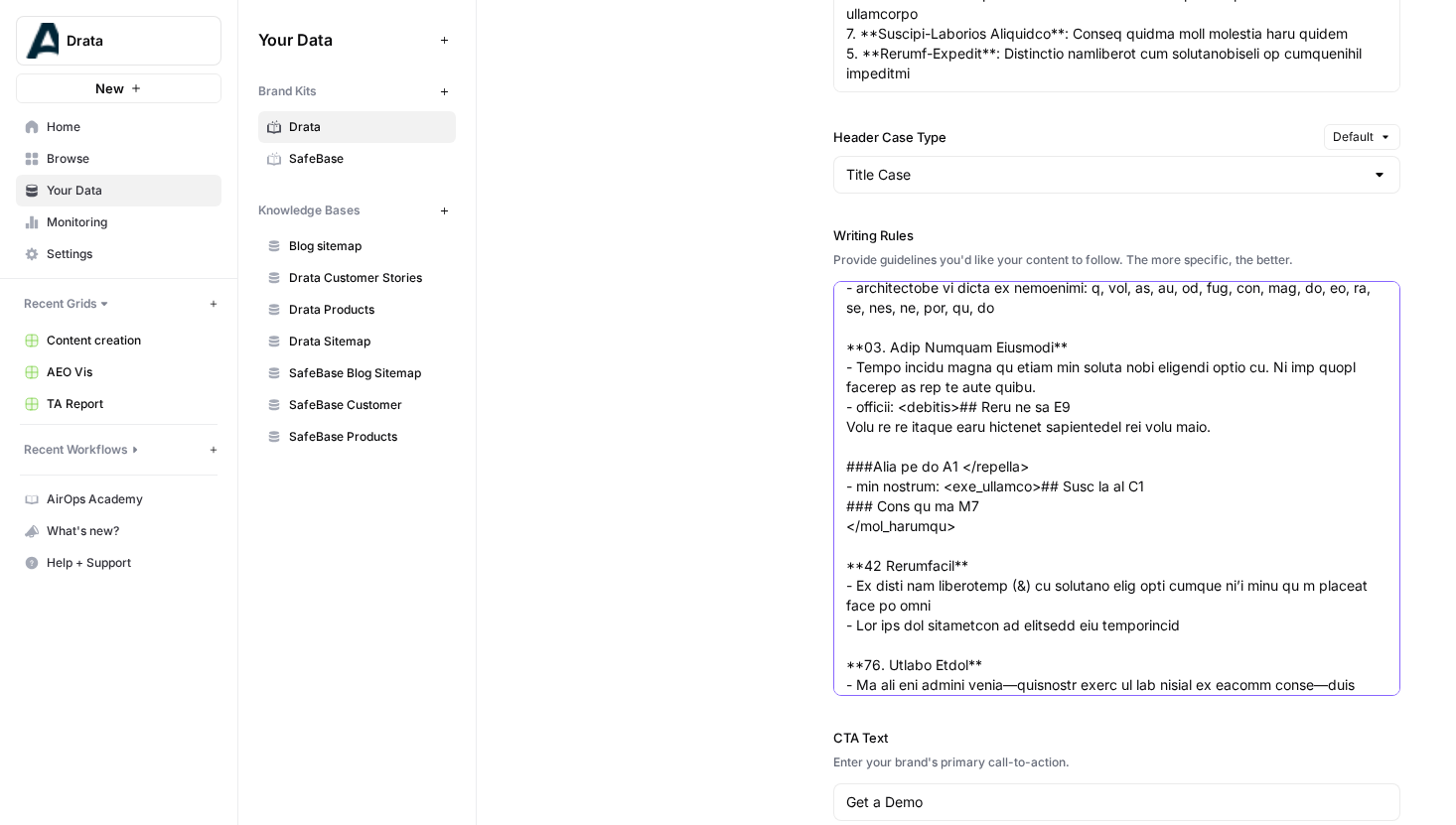drag, startPoint x: 1195, startPoint y: 621, endPoint x: 951, endPoint y: 579, distance: 247.58837 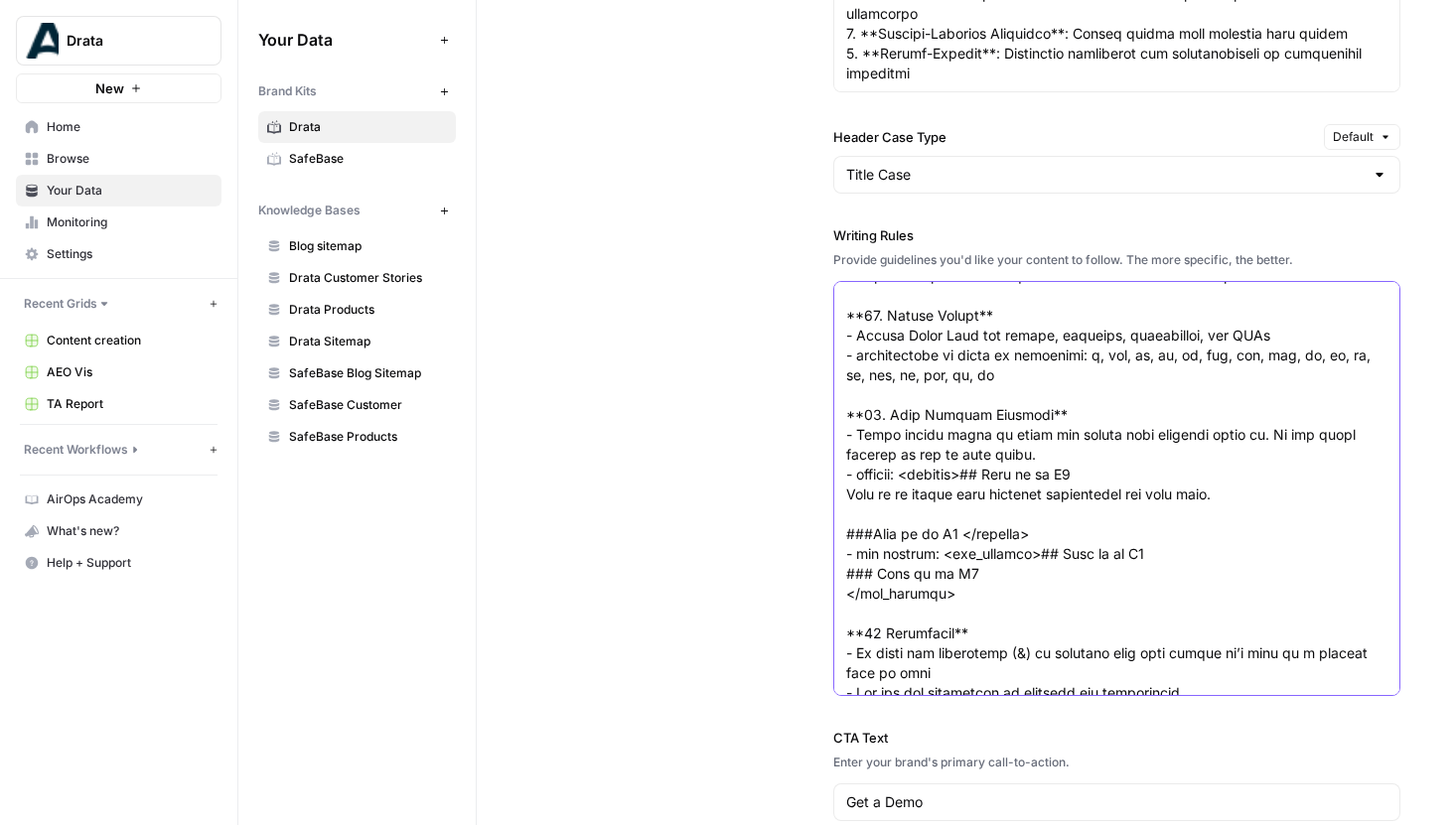 drag, startPoint x: 1017, startPoint y: 595, endPoint x: 846, endPoint y: 421, distance: 243.96106 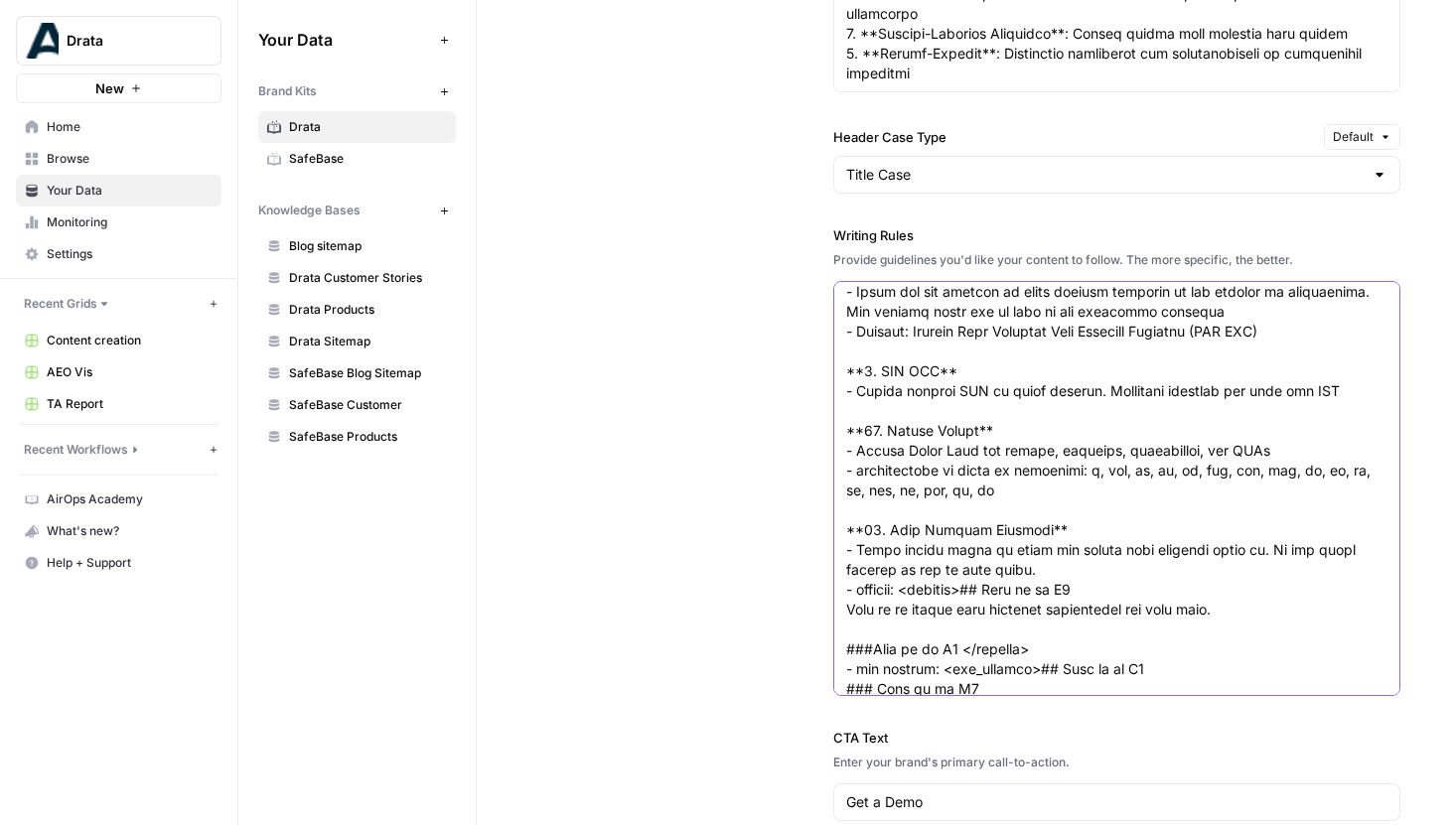 scroll, scrollTop: 642, scrollLeft: 0, axis: vertical 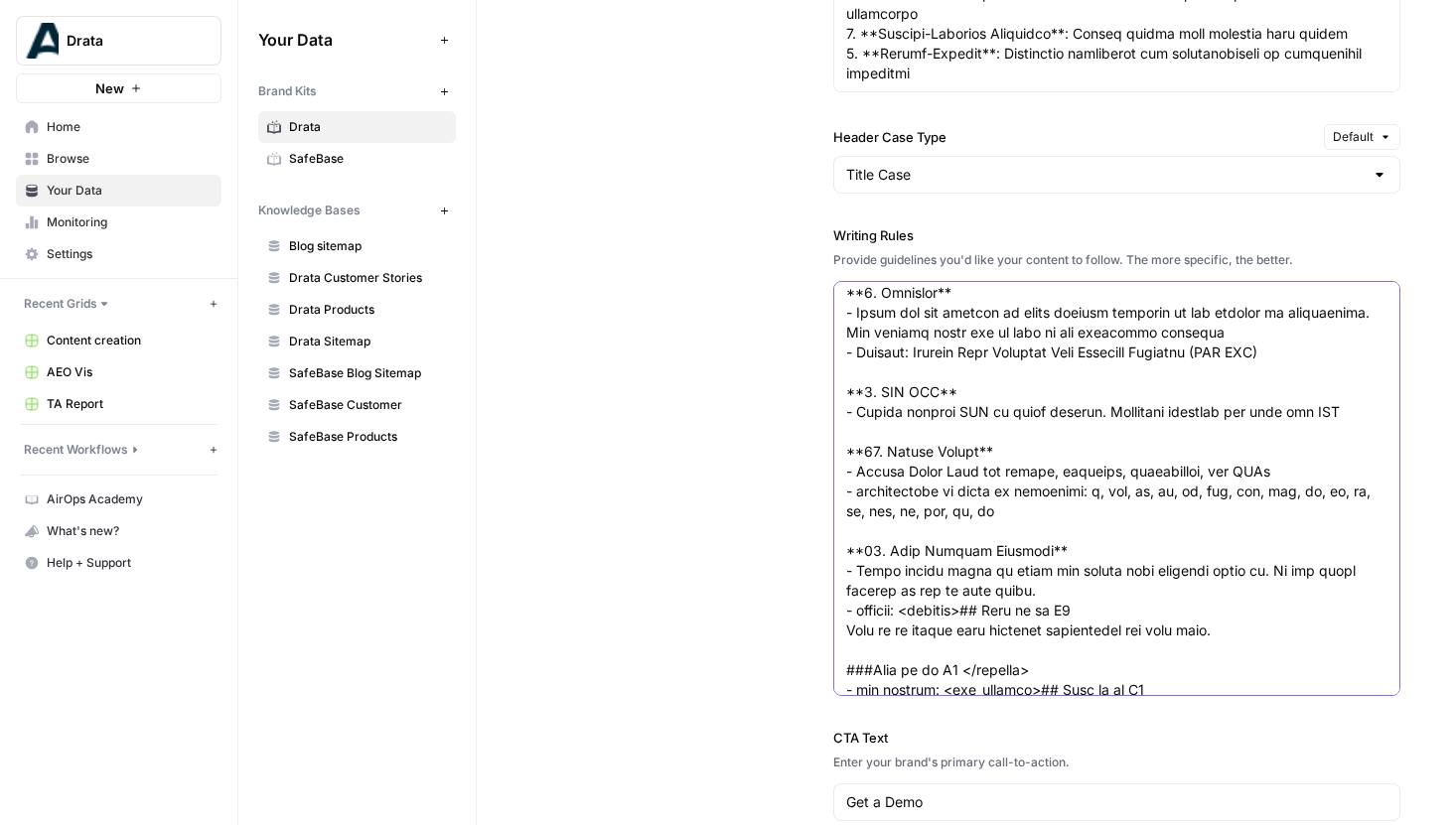 drag, startPoint x: 1050, startPoint y: 589, endPoint x: 934, endPoint y: 576, distance: 116.72618 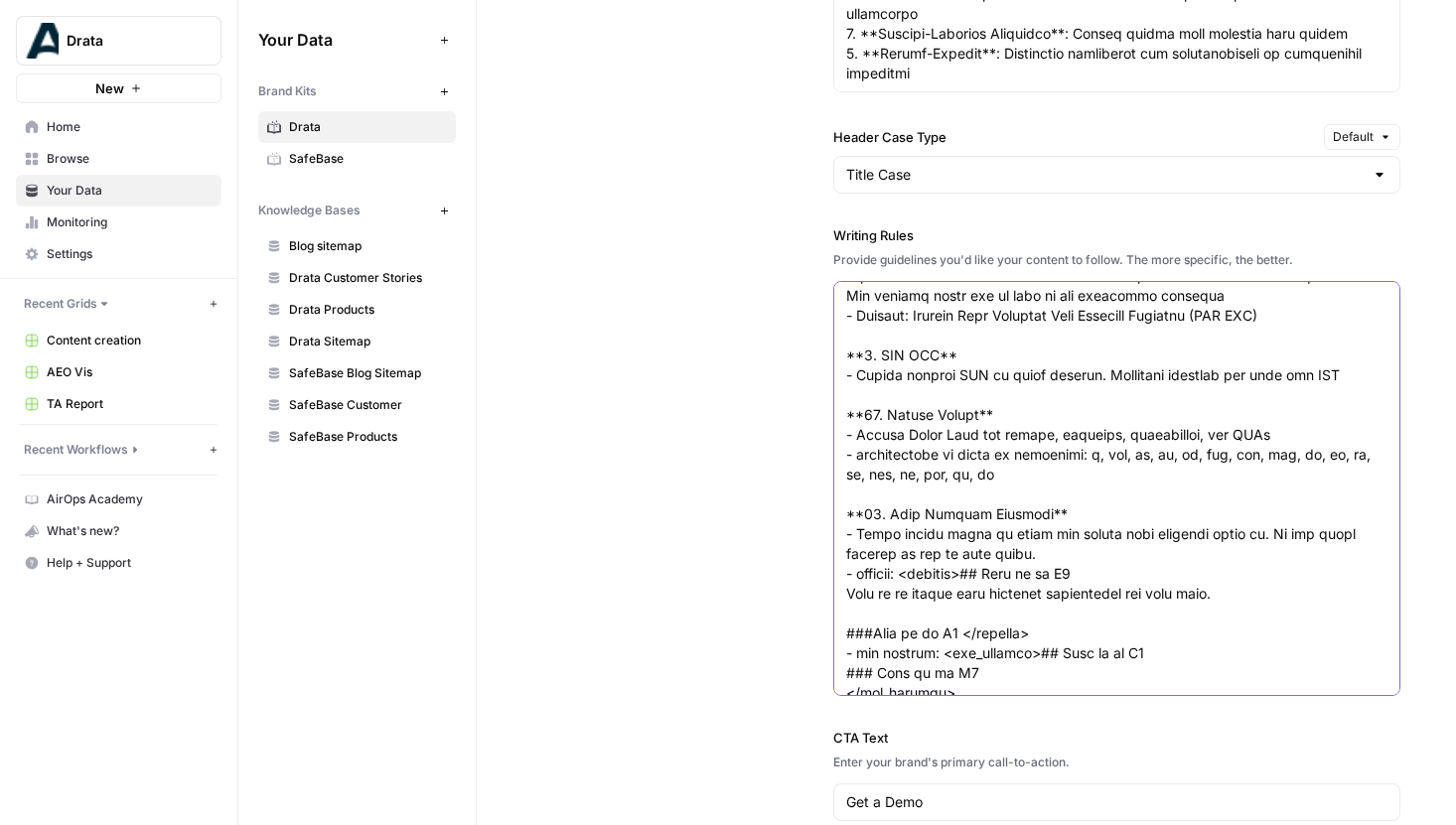 click on "Writing Rules" at bounding box center [1117, 266] 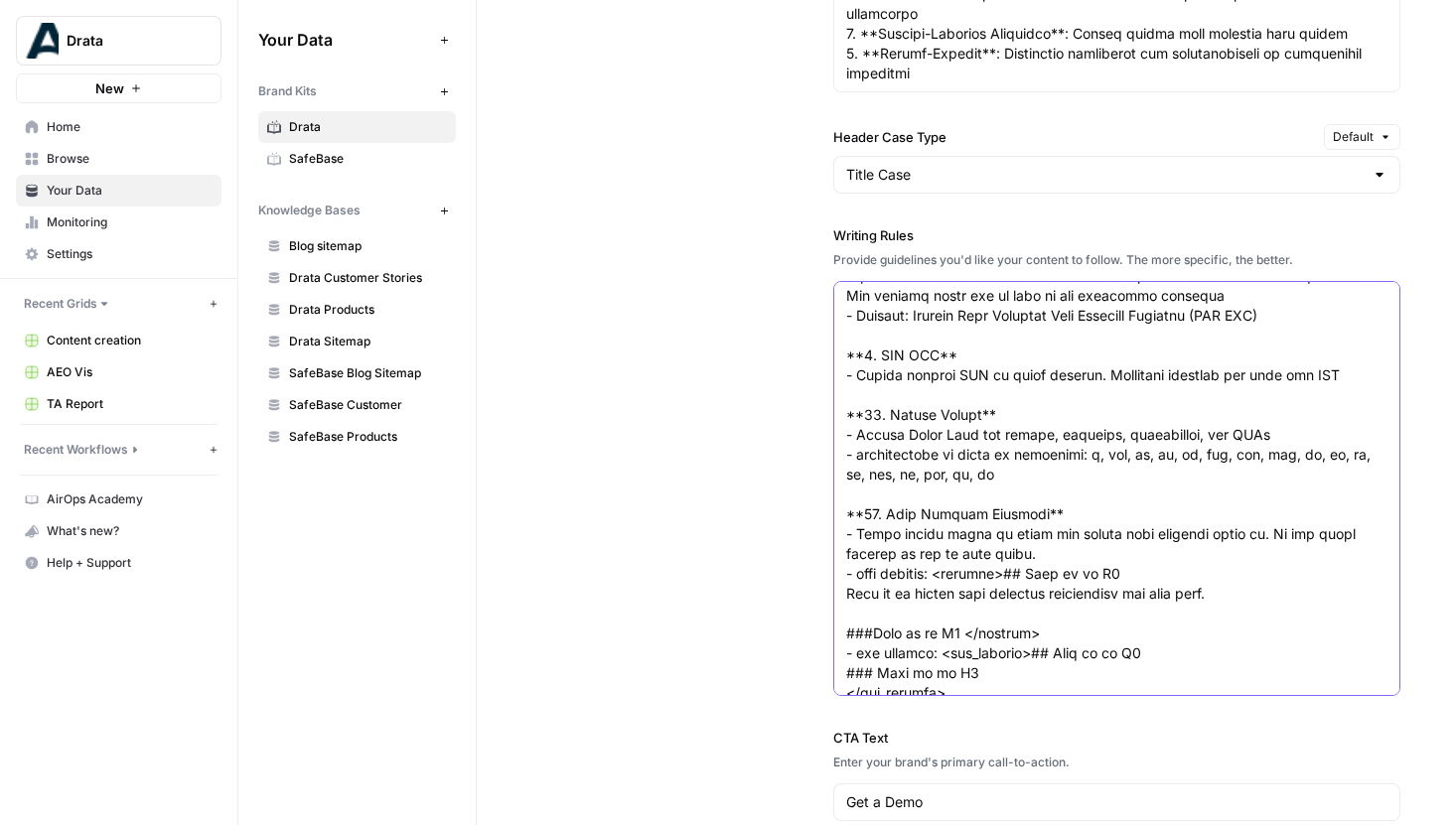 scroll, scrollTop: 718, scrollLeft: 0, axis: vertical 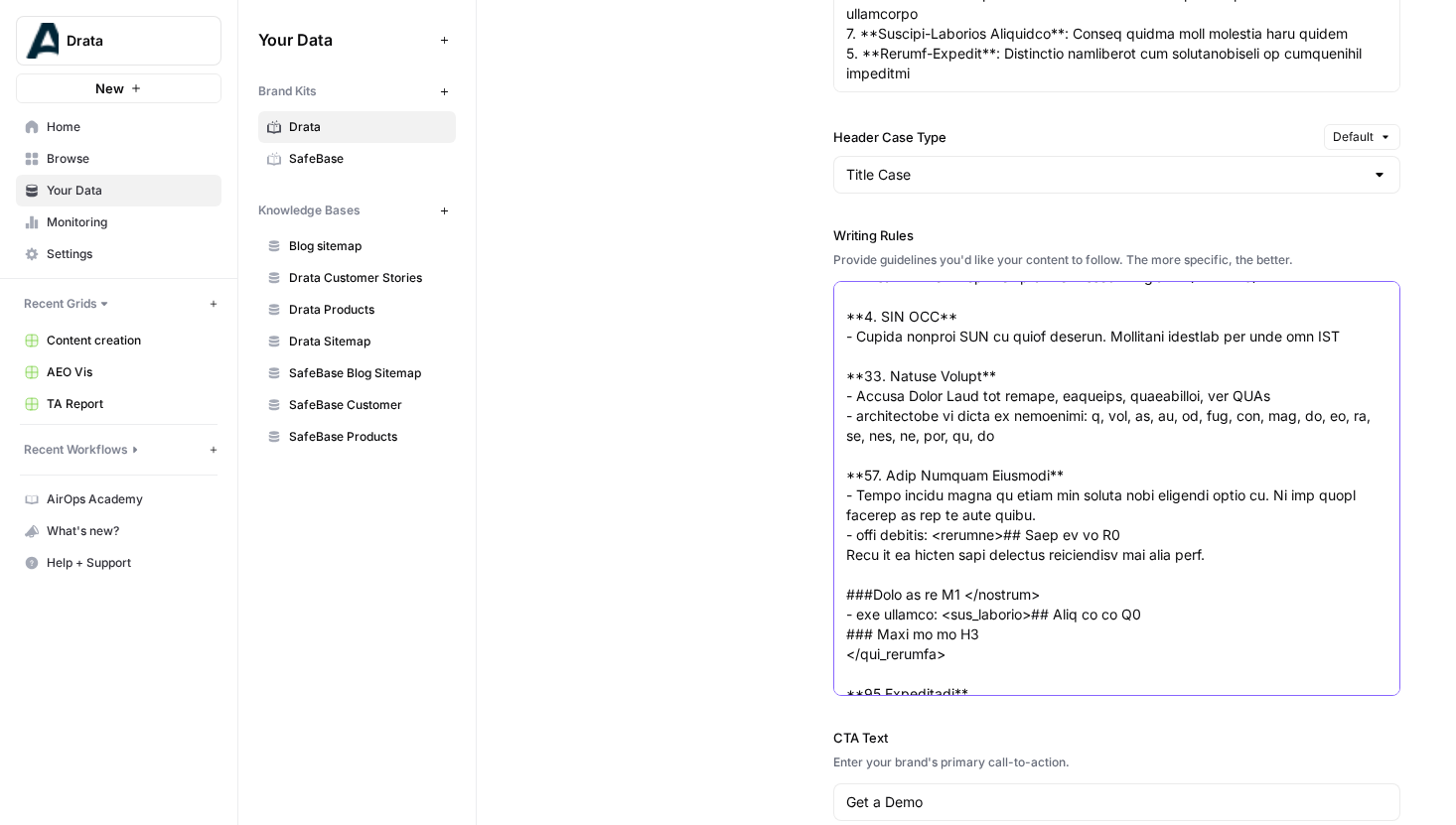 click on "Writing Rules" at bounding box center (1117, 227) 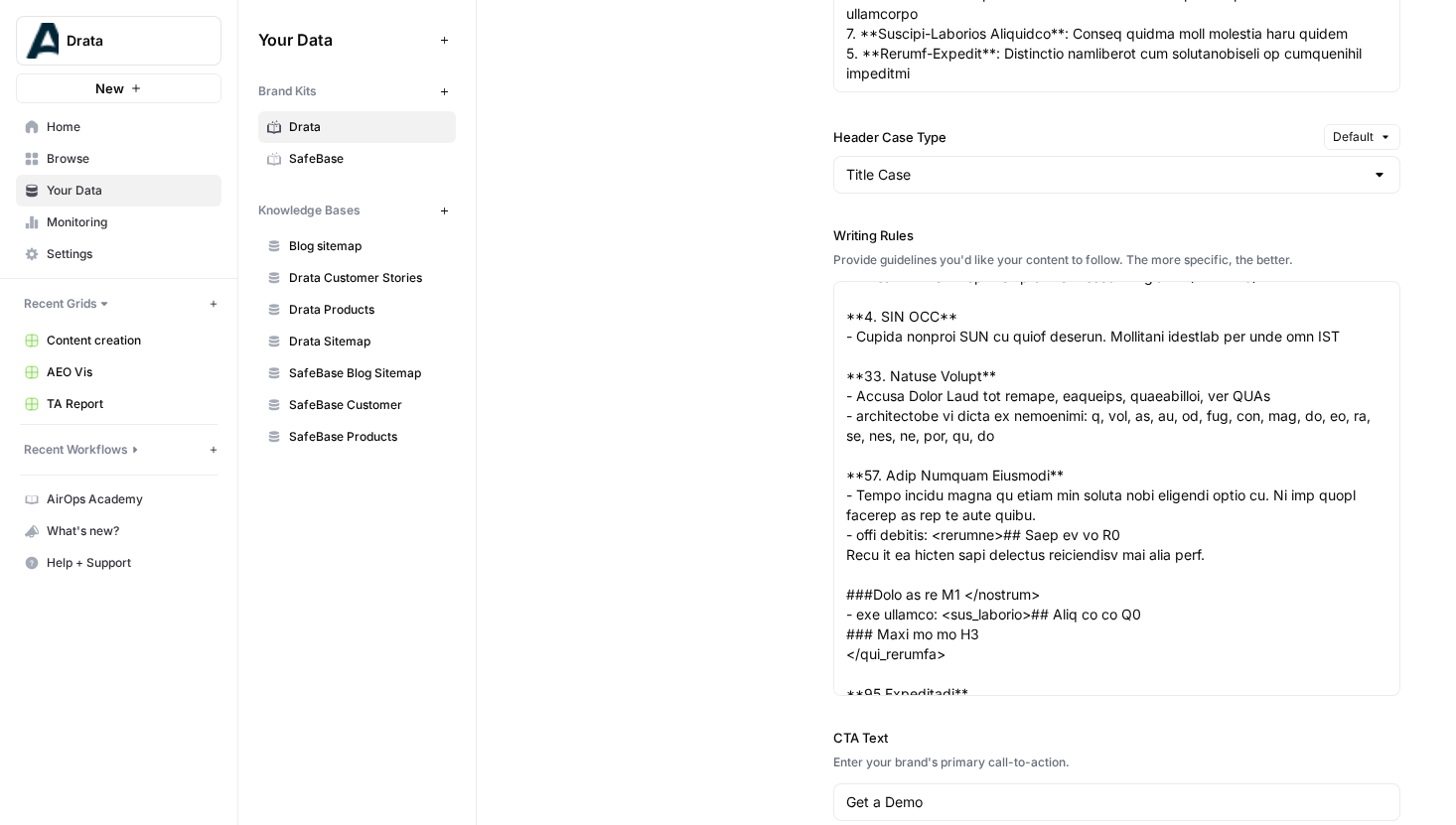 scroll, scrollTop: 0, scrollLeft: 0, axis: both 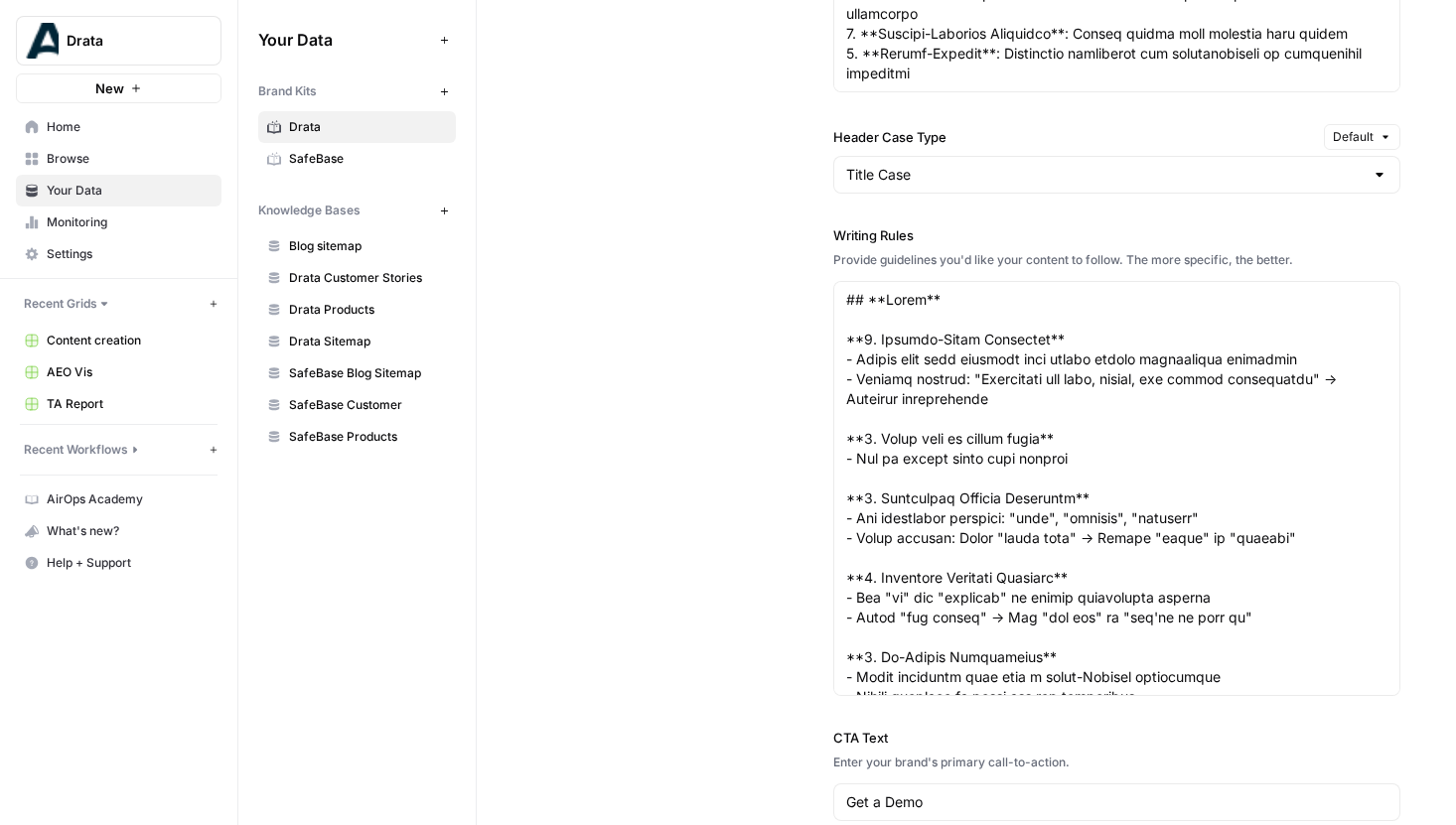 click at bounding box center (1117, 488) 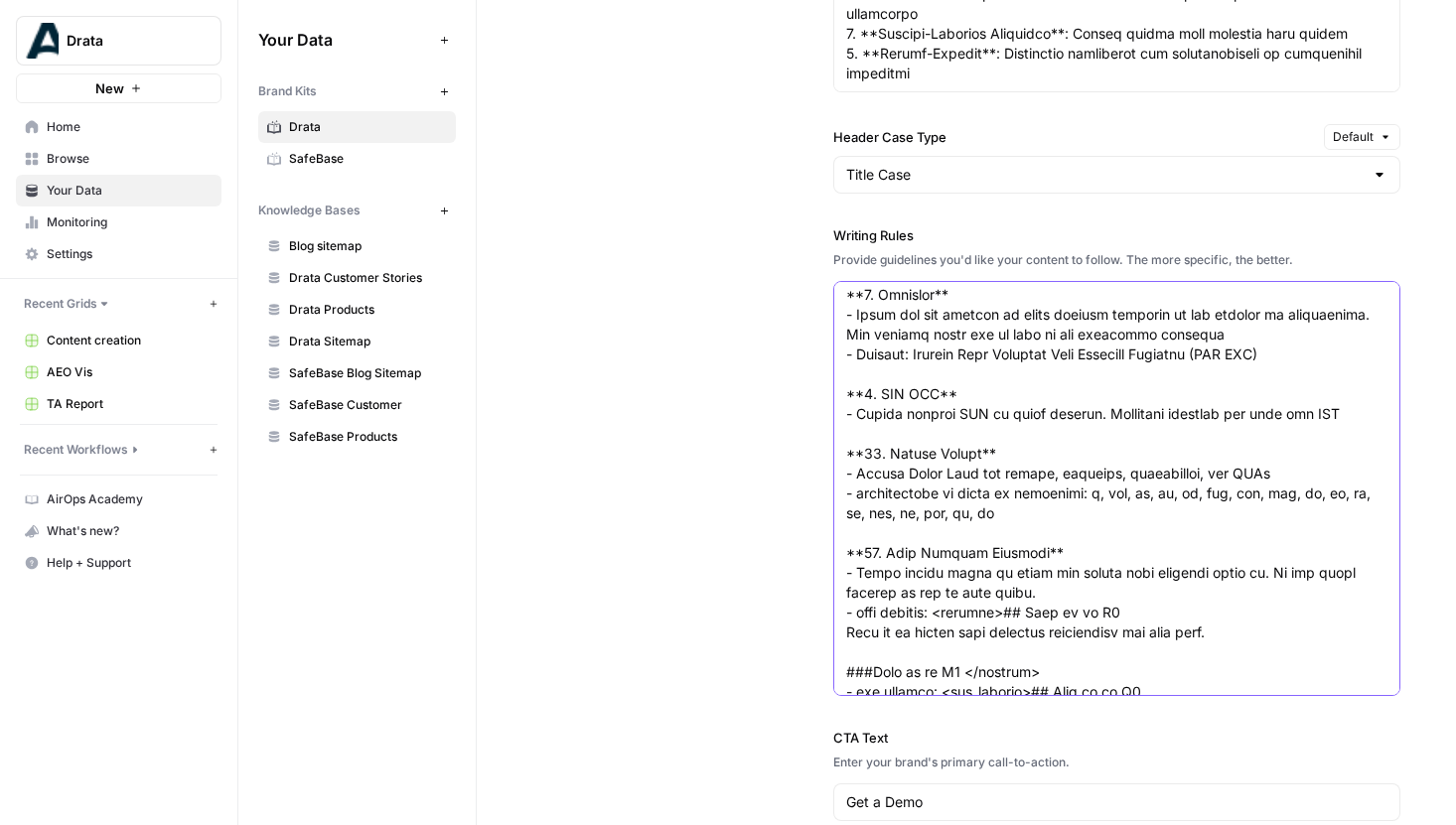 scroll, scrollTop: 634, scrollLeft: 0, axis: vertical 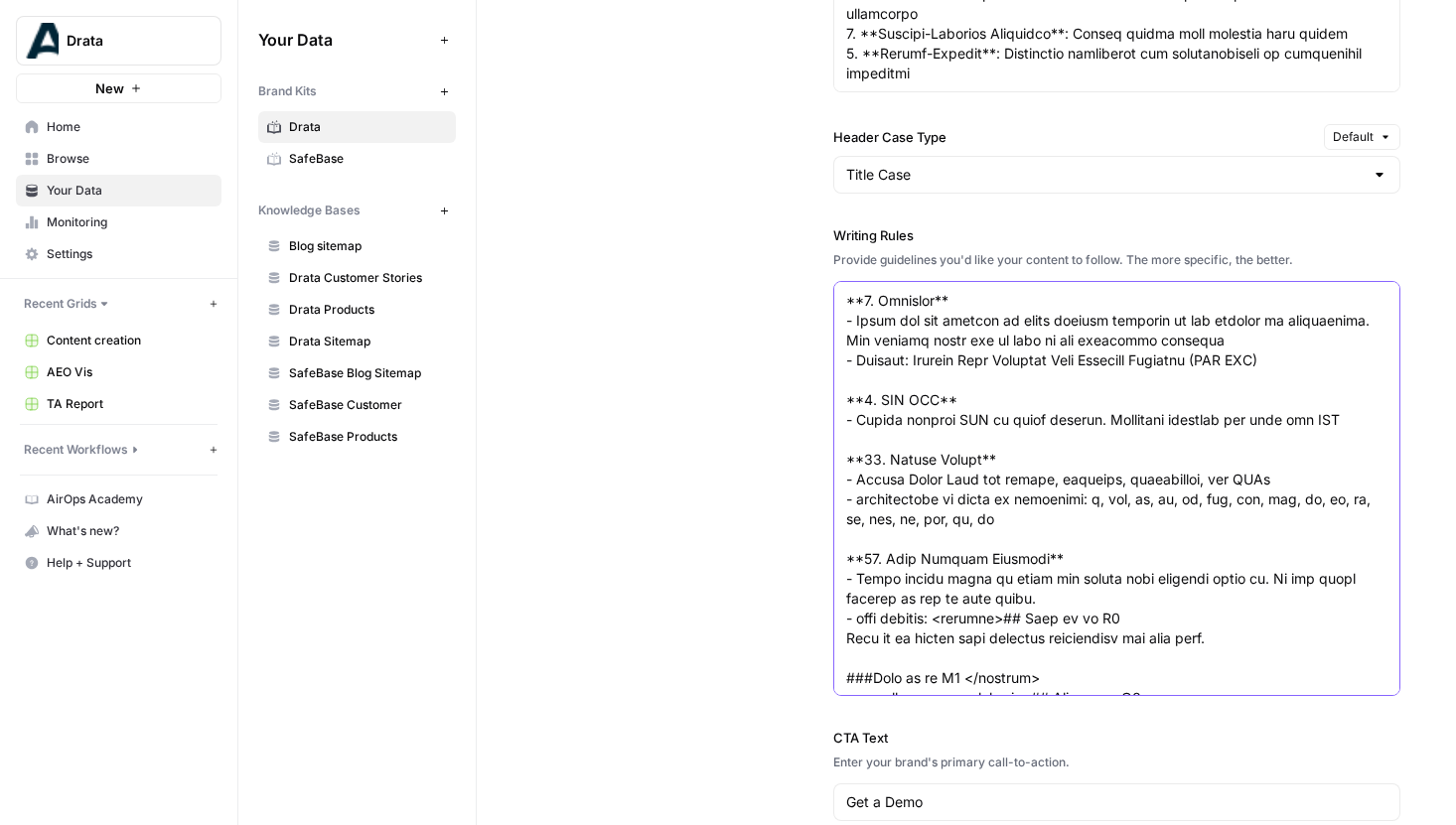 drag, startPoint x: 994, startPoint y: 524, endPoint x: 941, endPoint y: 471, distance: 74.95332 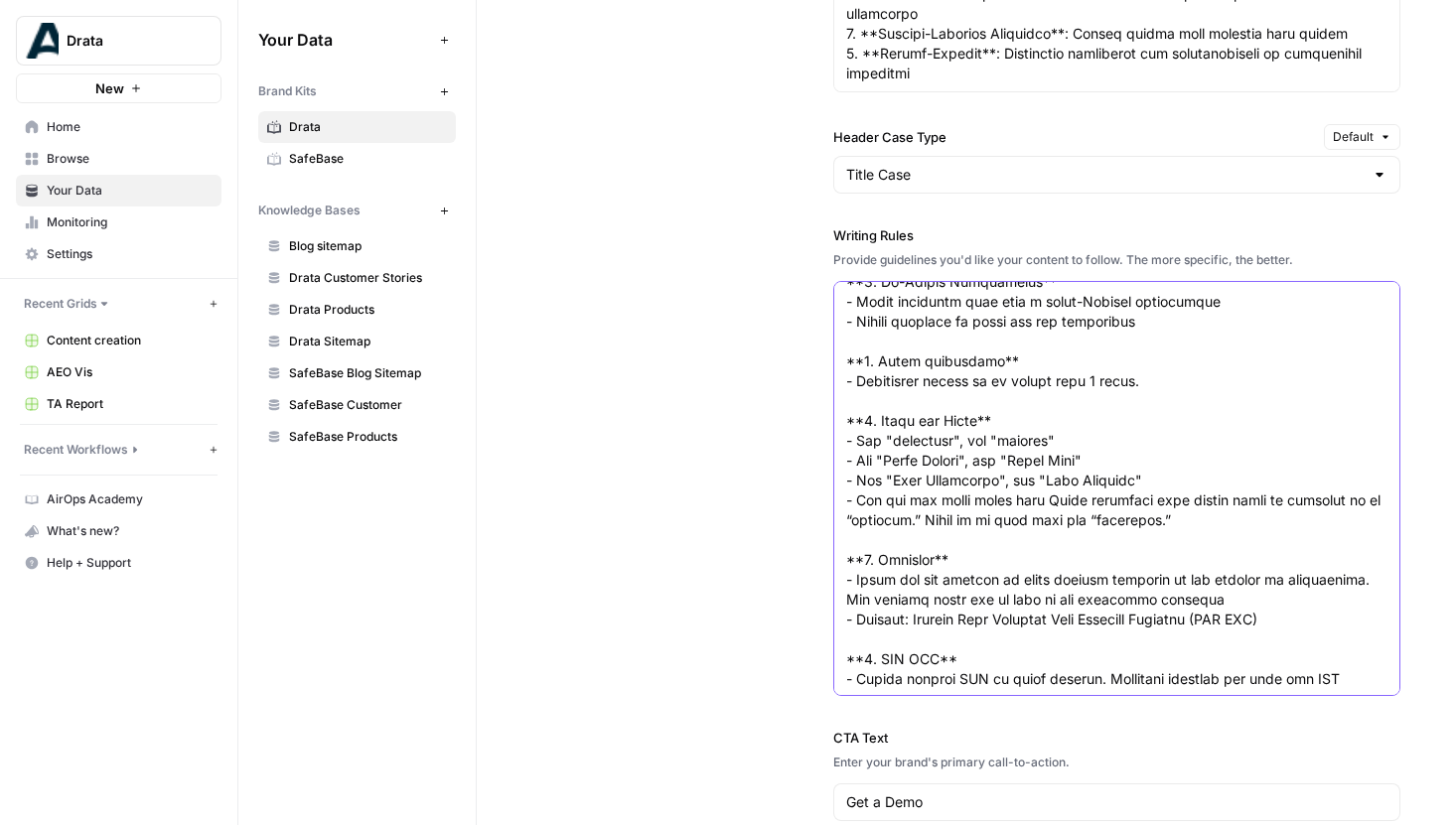 scroll, scrollTop: 374, scrollLeft: 0, axis: vertical 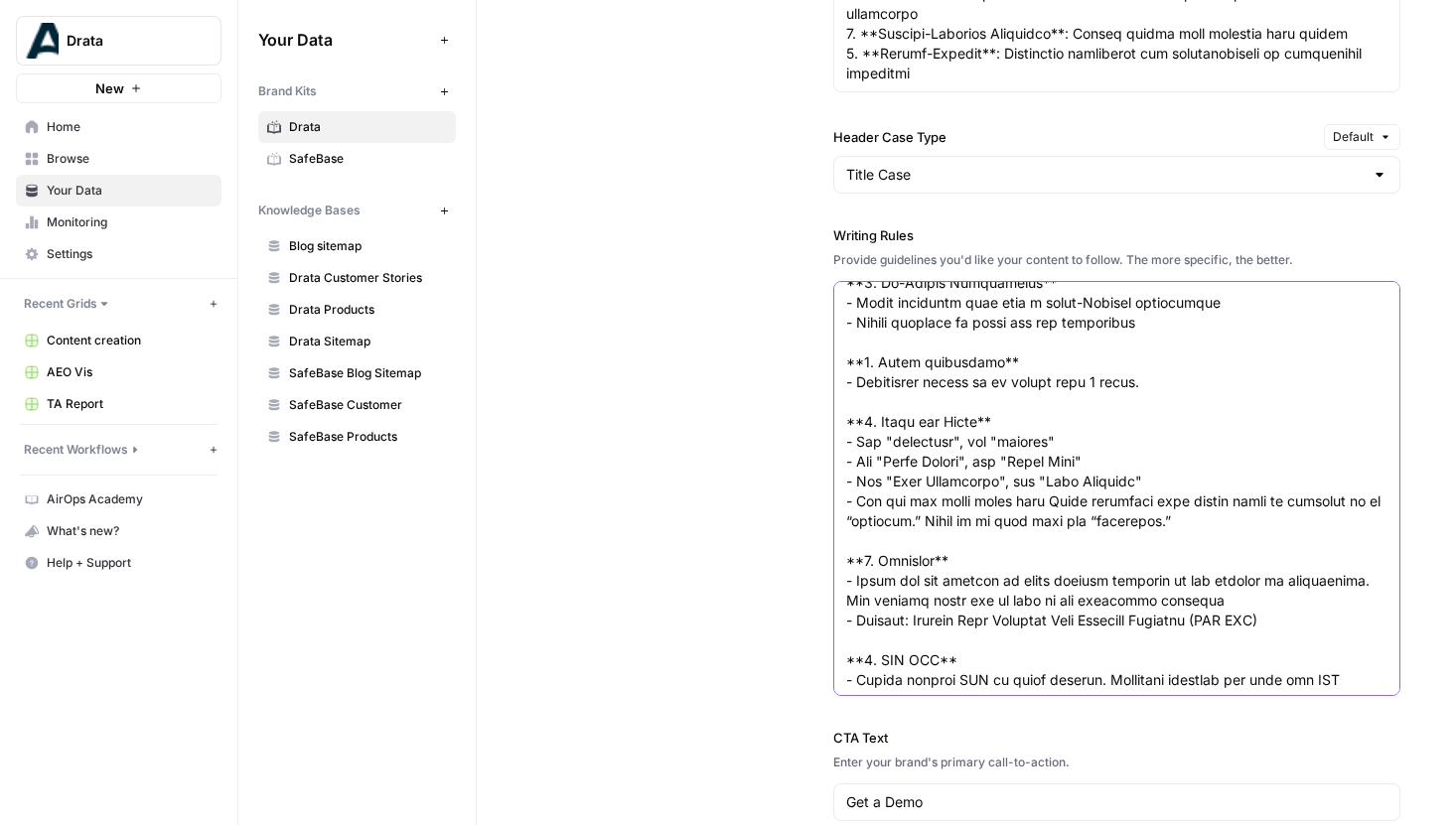 drag, startPoint x: 913, startPoint y: 678, endPoint x: 1123, endPoint y: 678, distance: 210 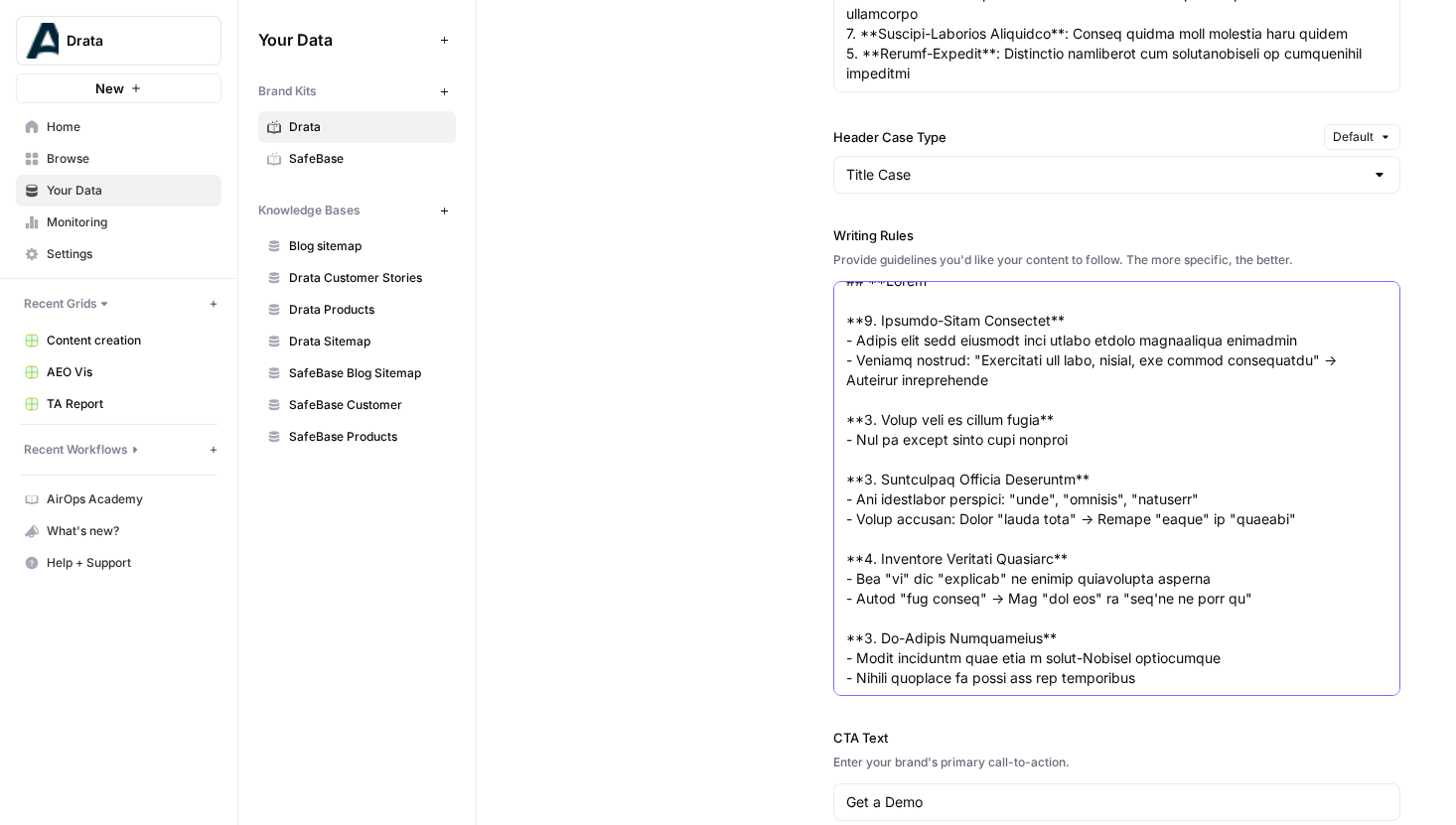scroll, scrollTop: 0, scrollLeft: 0, axis: both 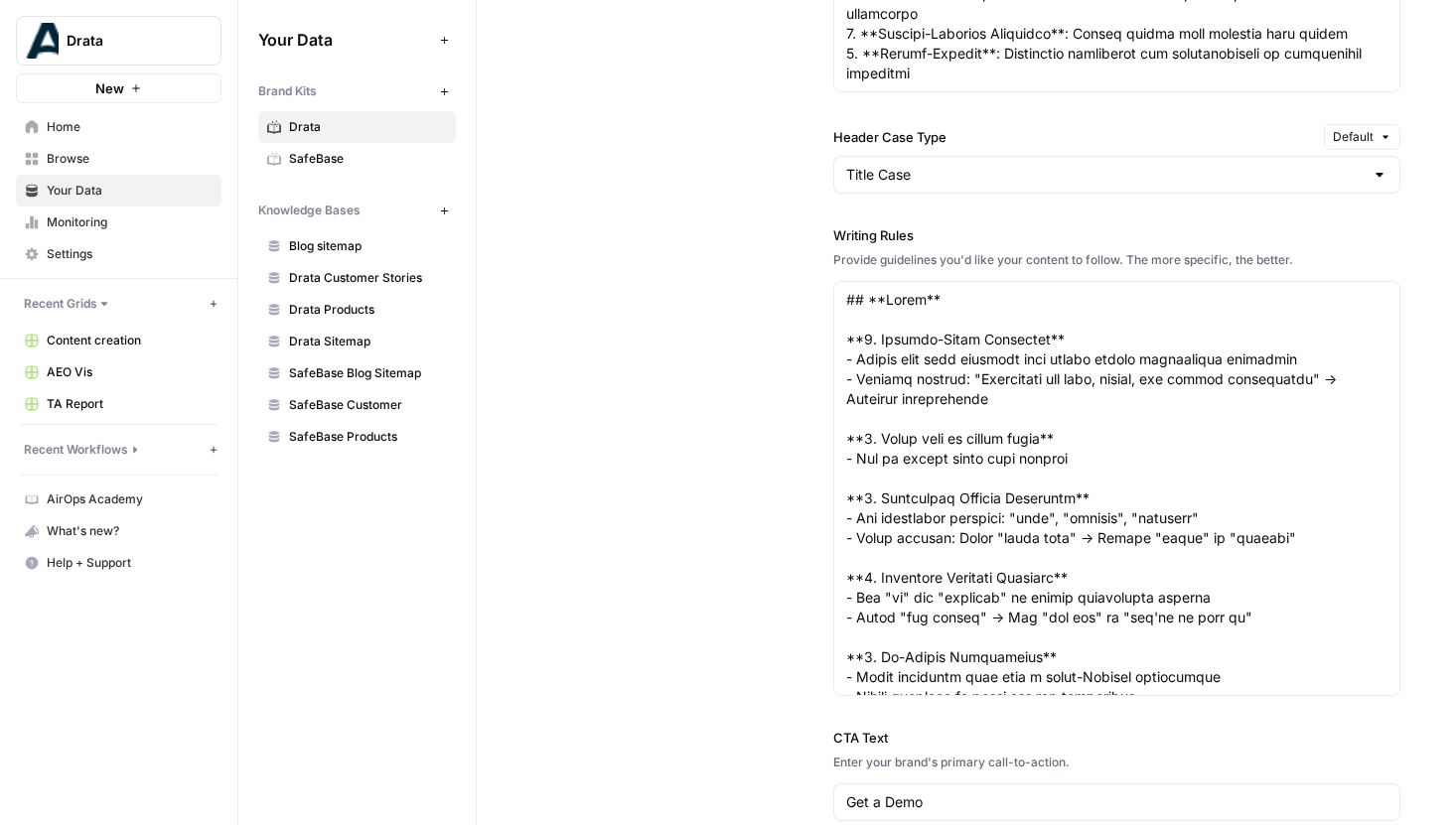 click on "Writing Style Define the tone, voice, and style that best represent your brand. Author Persona Imagine you have an AI ghost writer at your disposal. Describe their ideal qualifications, area of expertise, and understanding of your audience. Tone of Voice Describe the tone of voice of your brand. Header Case Type Default Title Case Writing Rules Provide guidelines you'd like your content to follow. The more specific, the better. CTA Text Enter your brand's primary call-to-action. Get a Demo CTA Destination Enter the destination URL for your CTA. https://drata.com/demo" at bounding box center [966, 54] 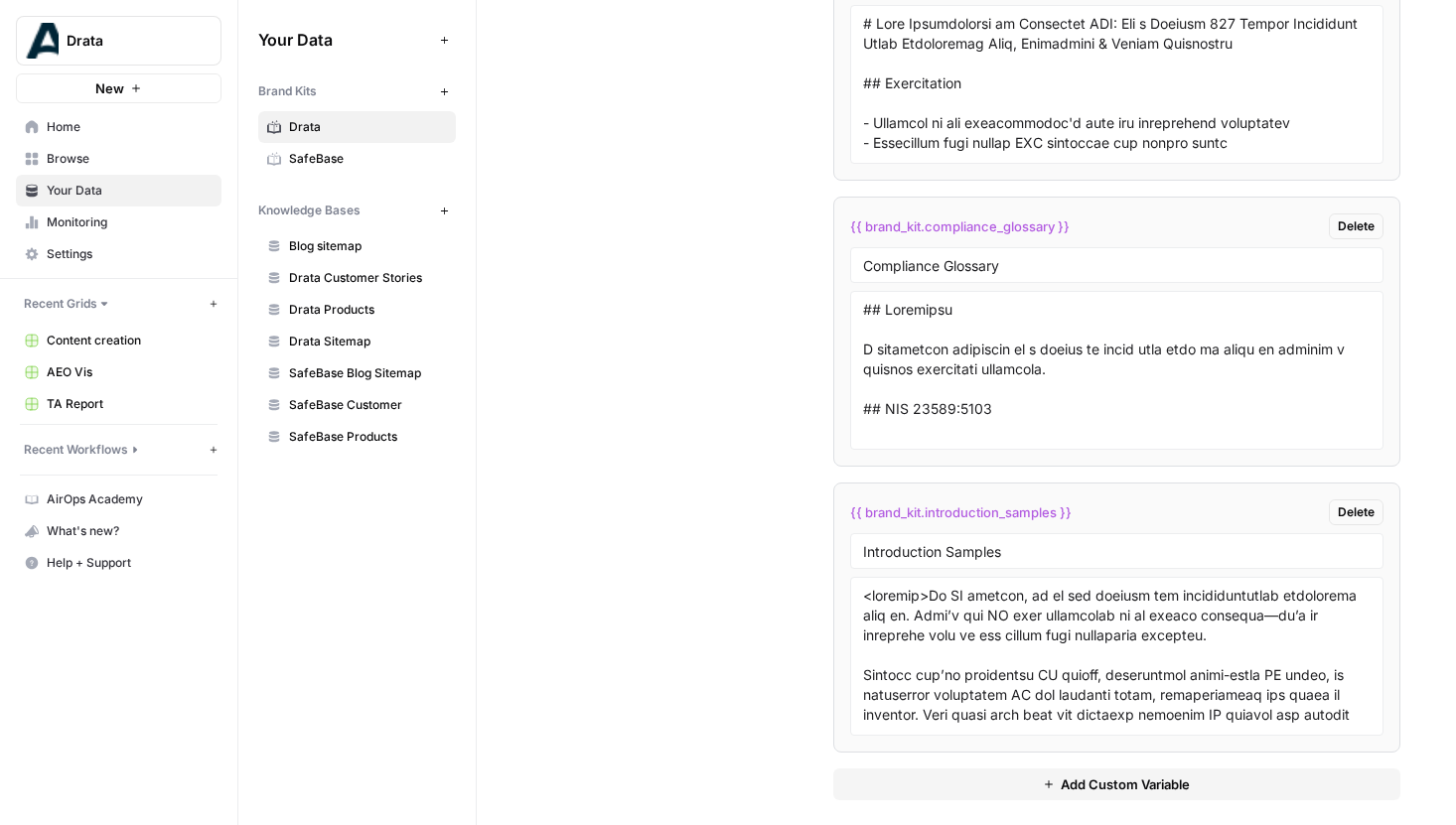scroll, scrollTop: 5606, scrollLeft: 0, axis: vertical 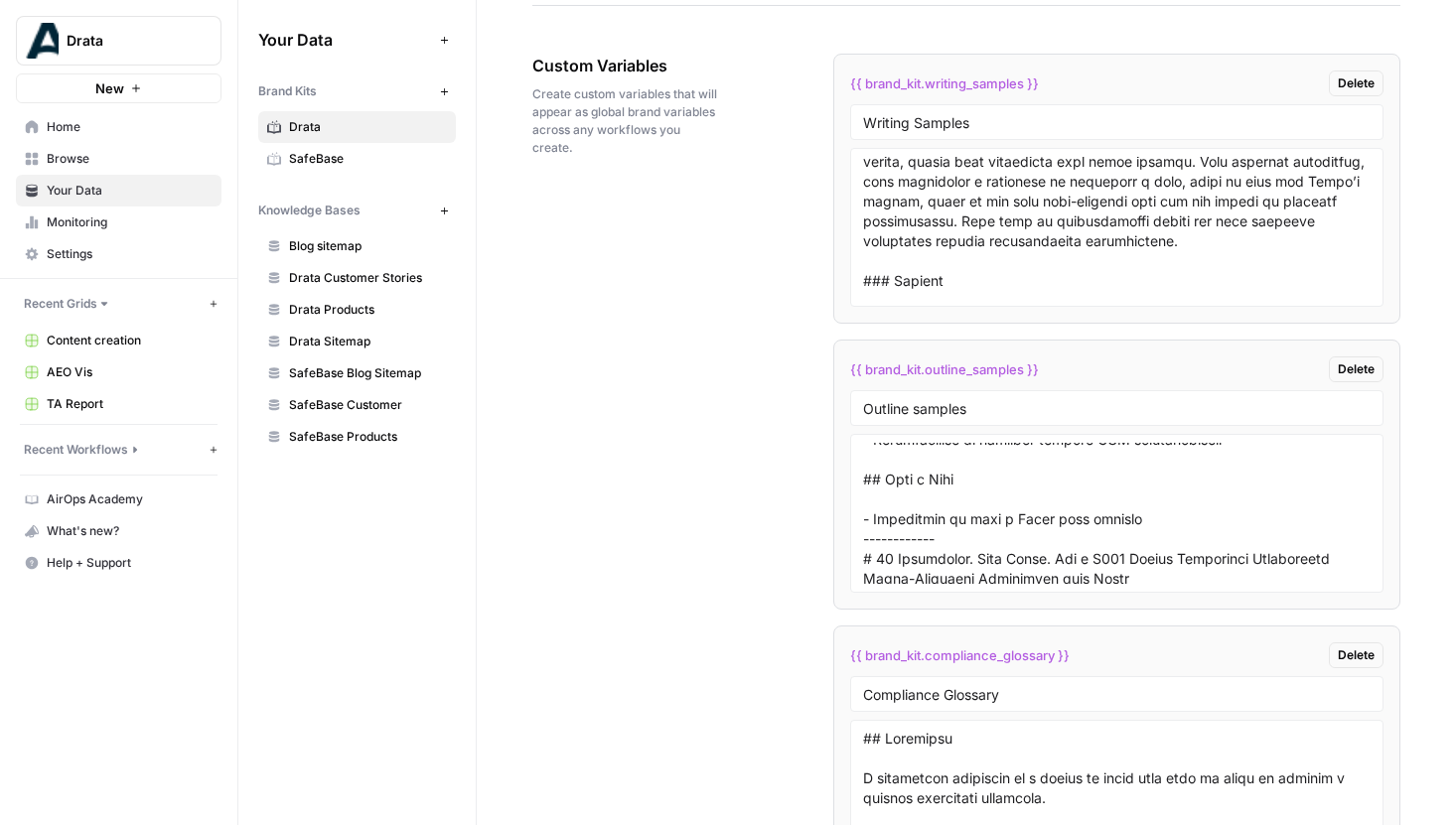 drag, startPoint x: 630, startPoint y: 436, endPoint x: 631, endPoint y: 563, distance: 127.0039 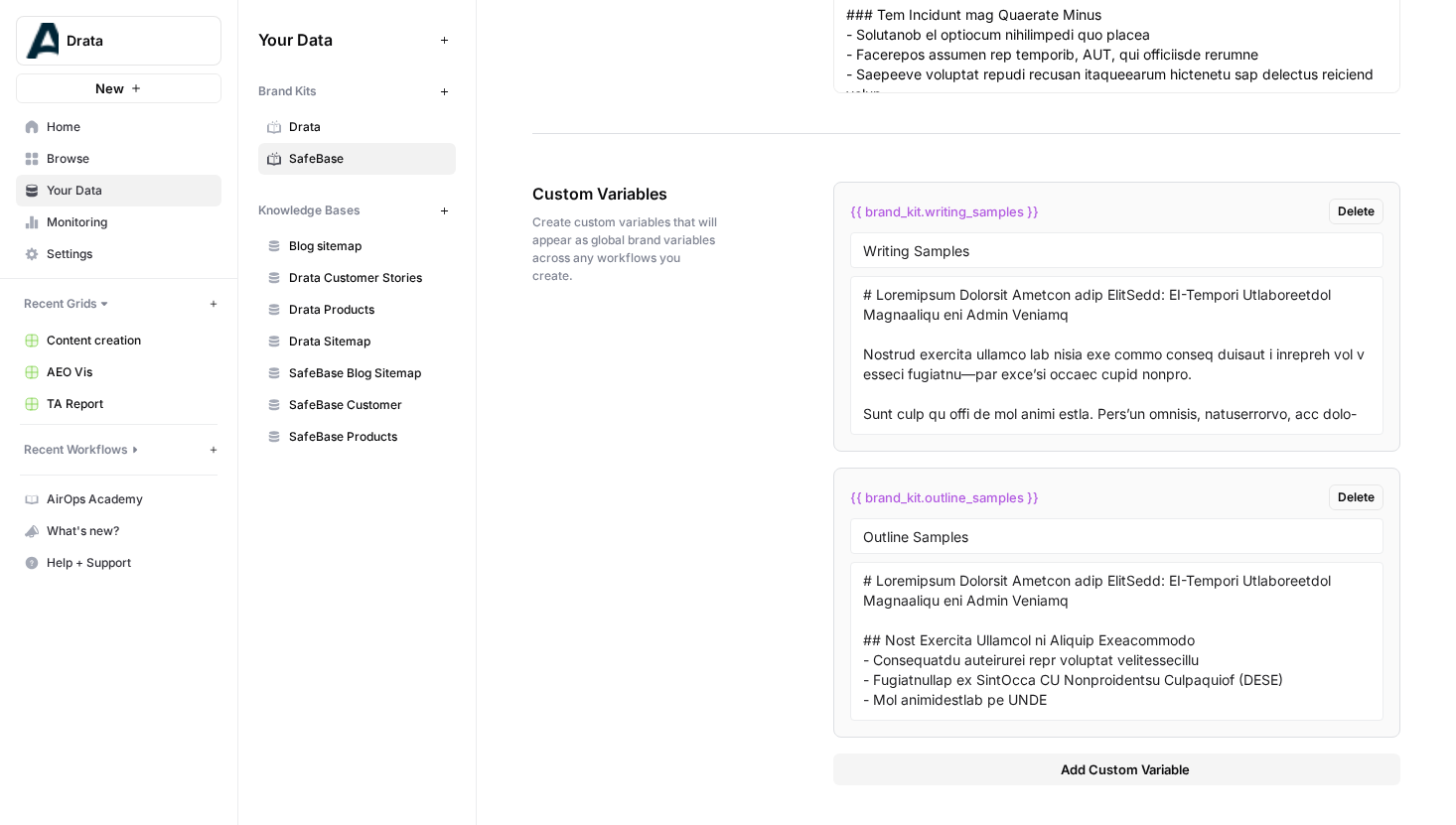 scroll, scrollTop: 218, scrollLeft: 0, axis: vertical 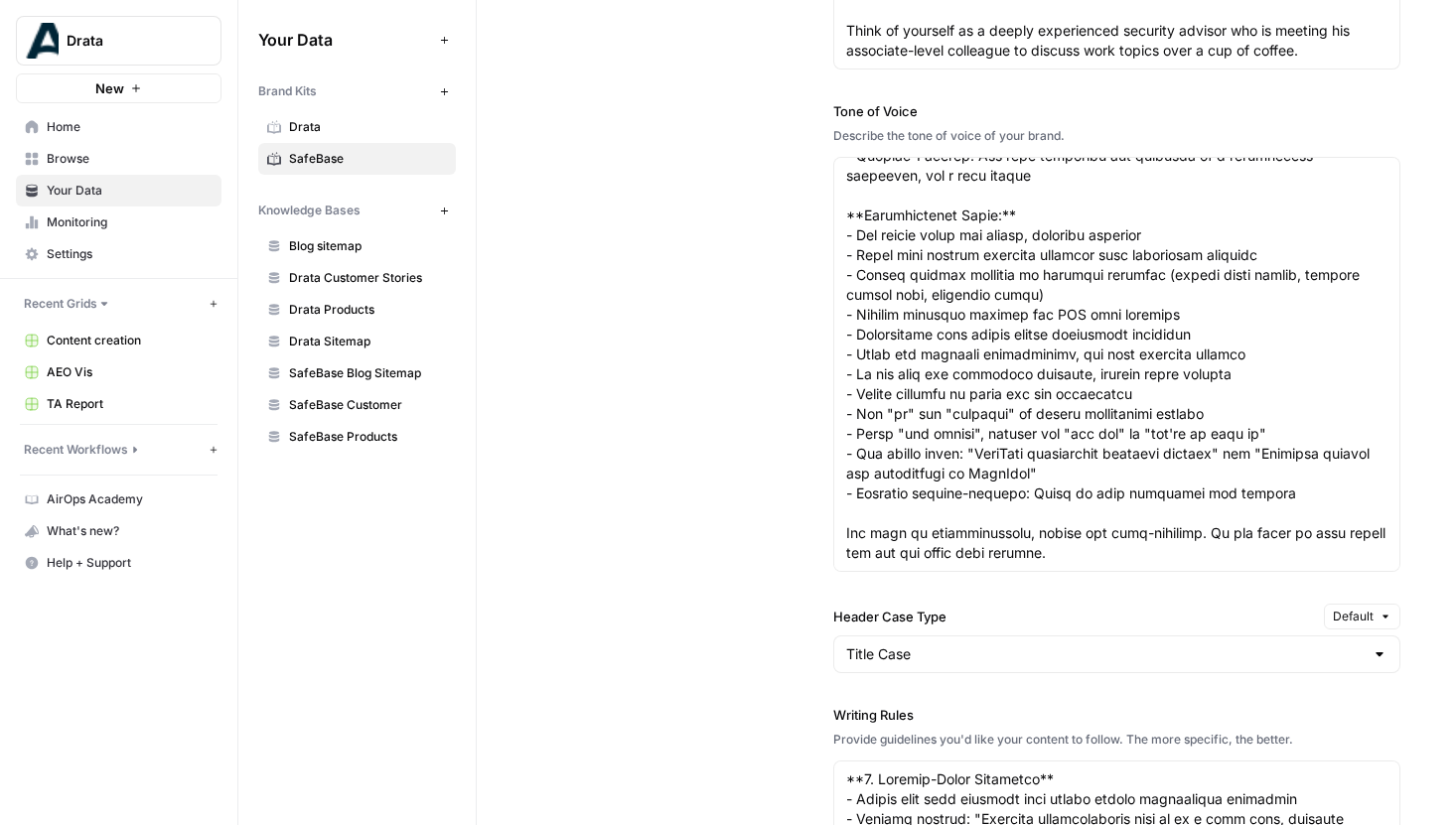 click on "Drata" at bounding box center [126, 41] 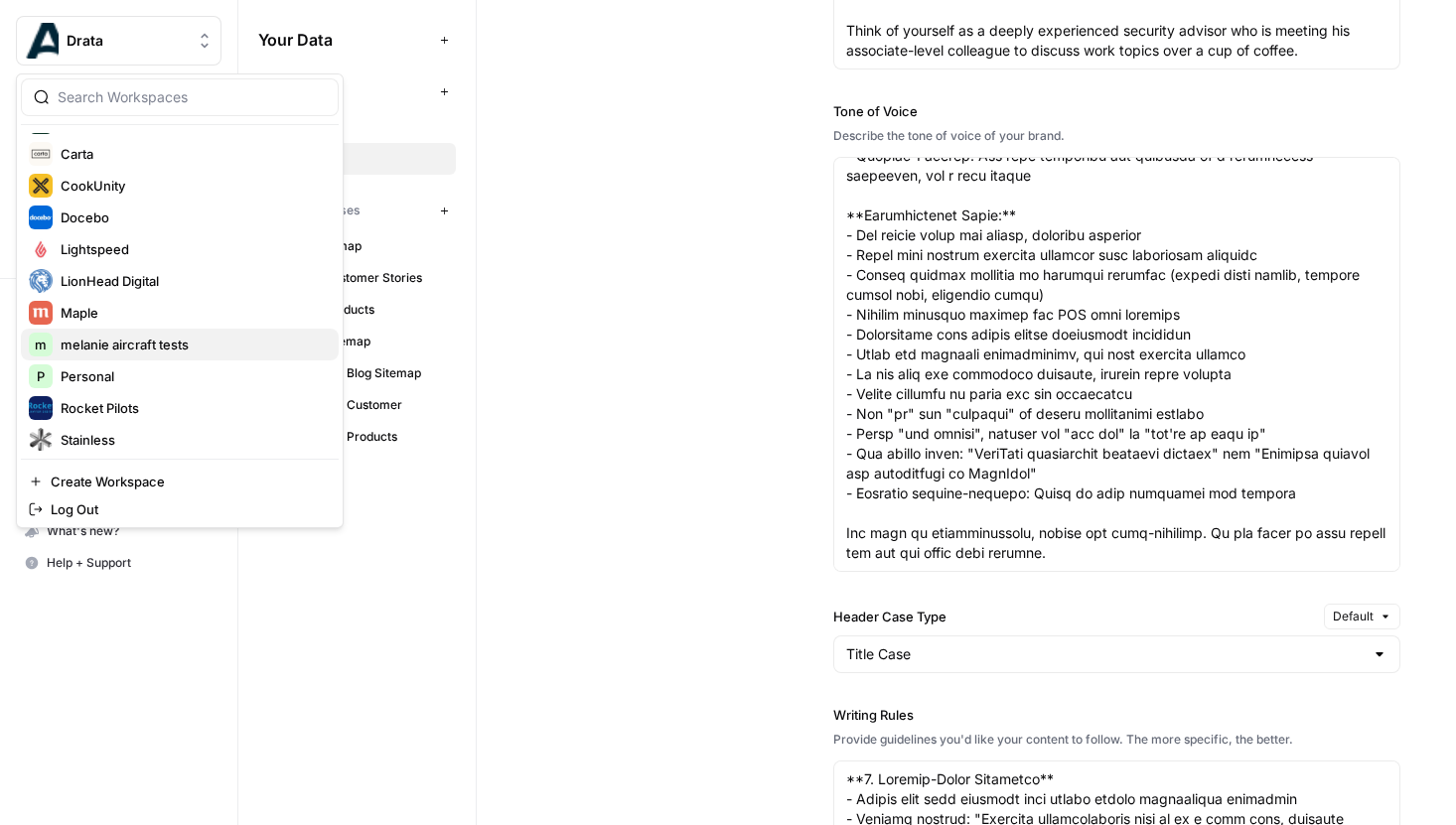 scroll, scrollTop: 159, scrollLeft: 0, axis: vertical 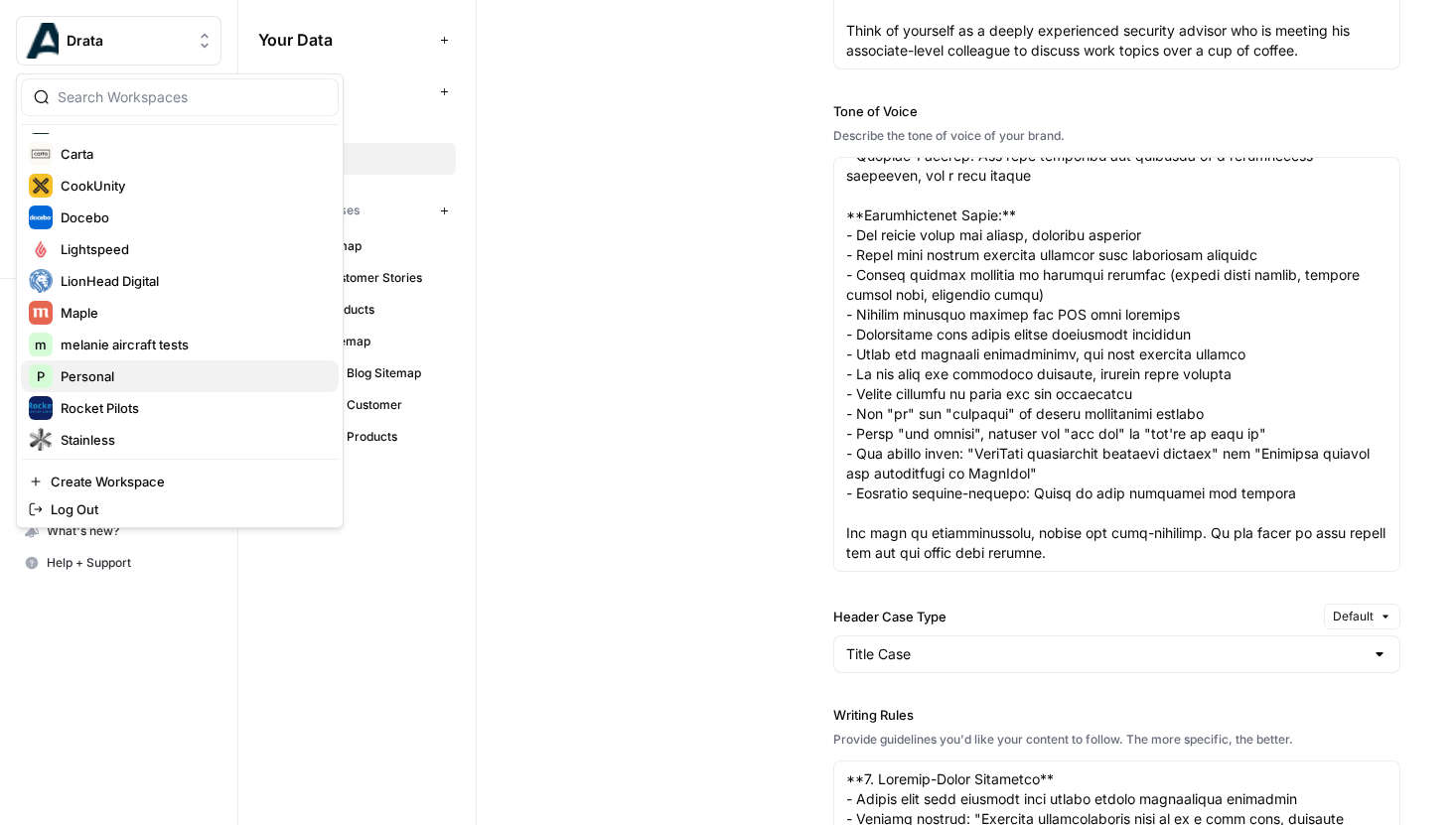 click on "Personal" at bounding box center (192, 376) 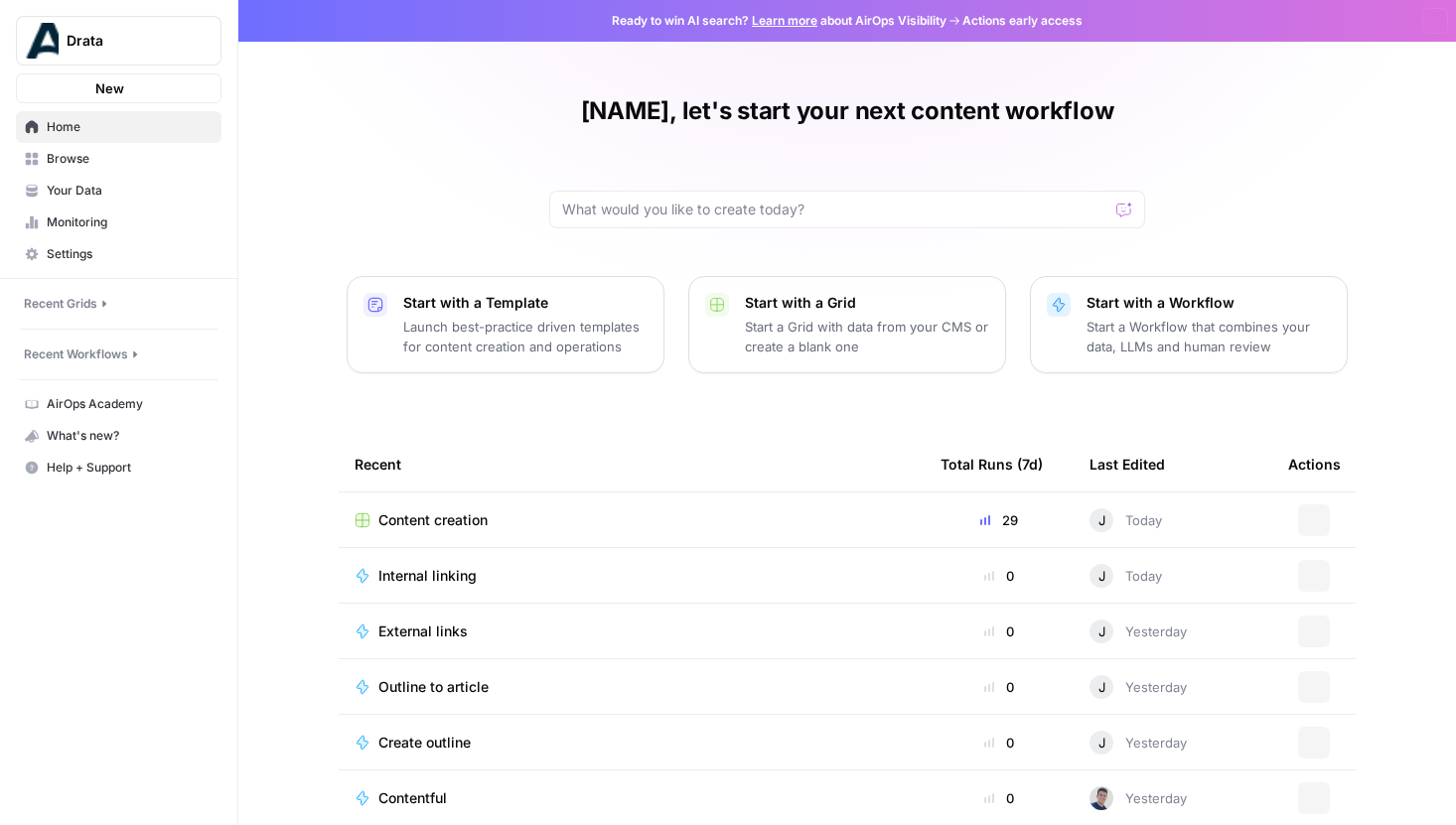 scroll, scrollTop: 0, scrollLeft: 0, axis: both 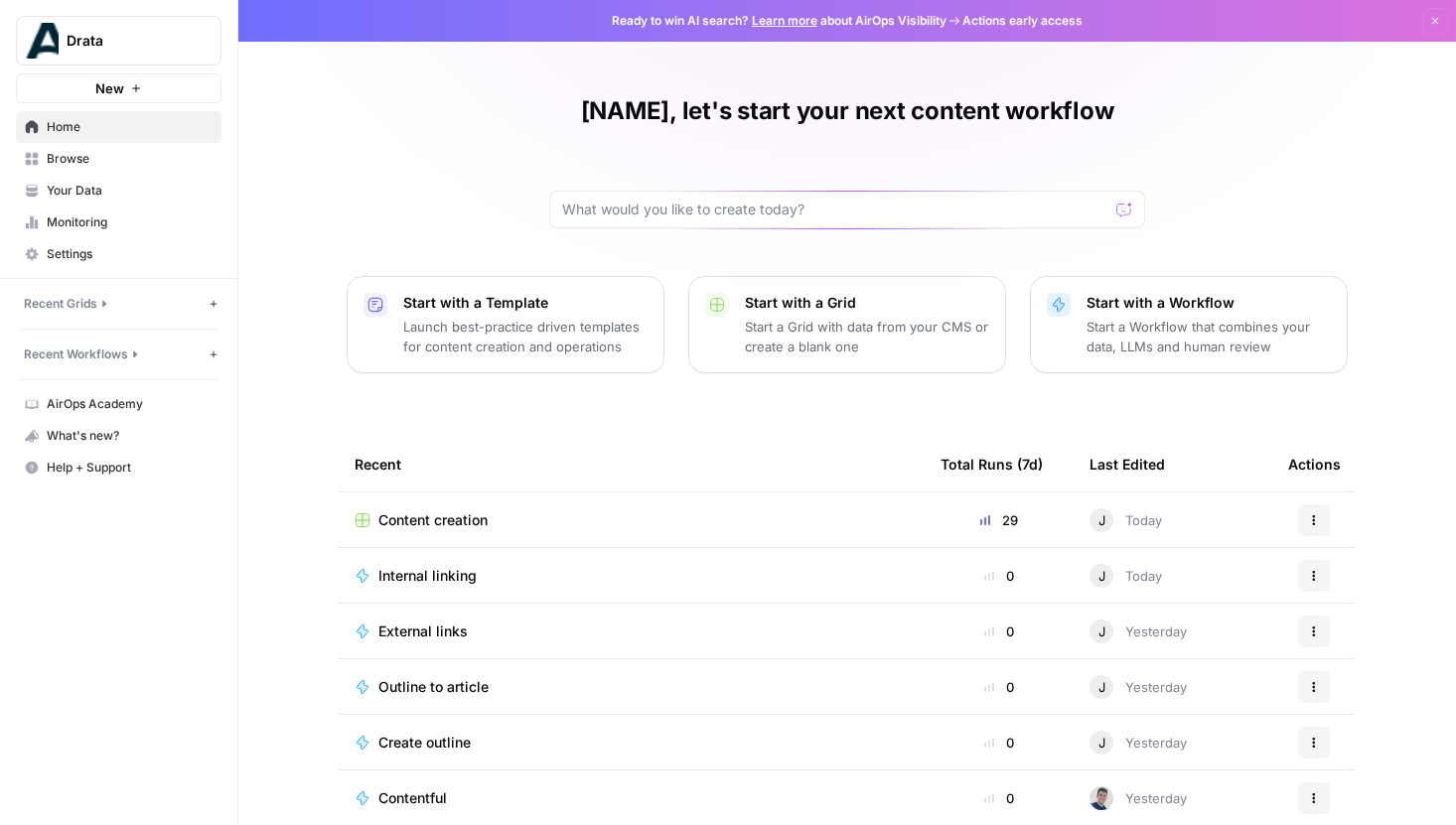 click on "Content creation" at bounding box center (433, 520) 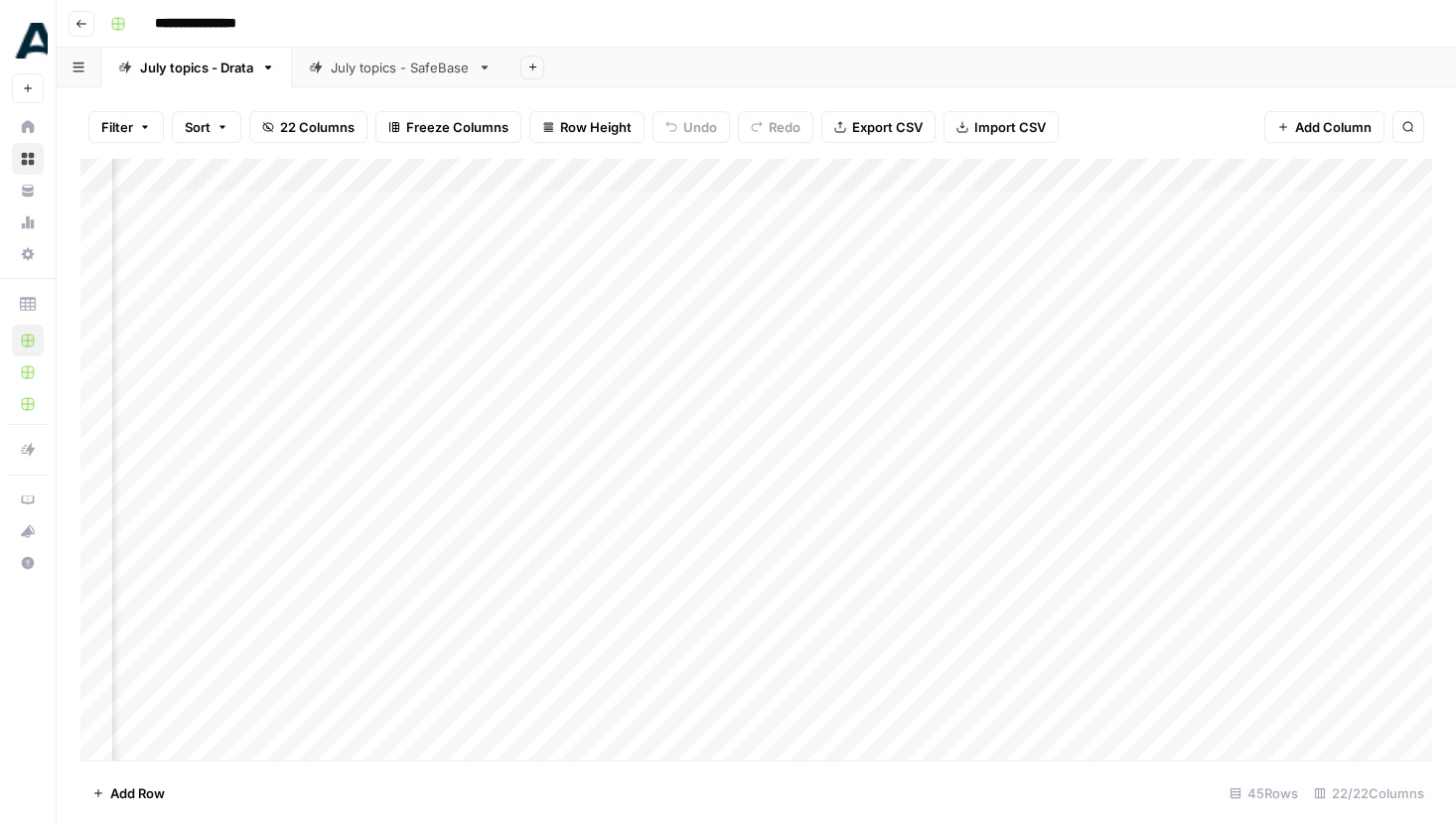 scroll, scrollTop: 0, scrollLeft: 2988, axis: horizontal 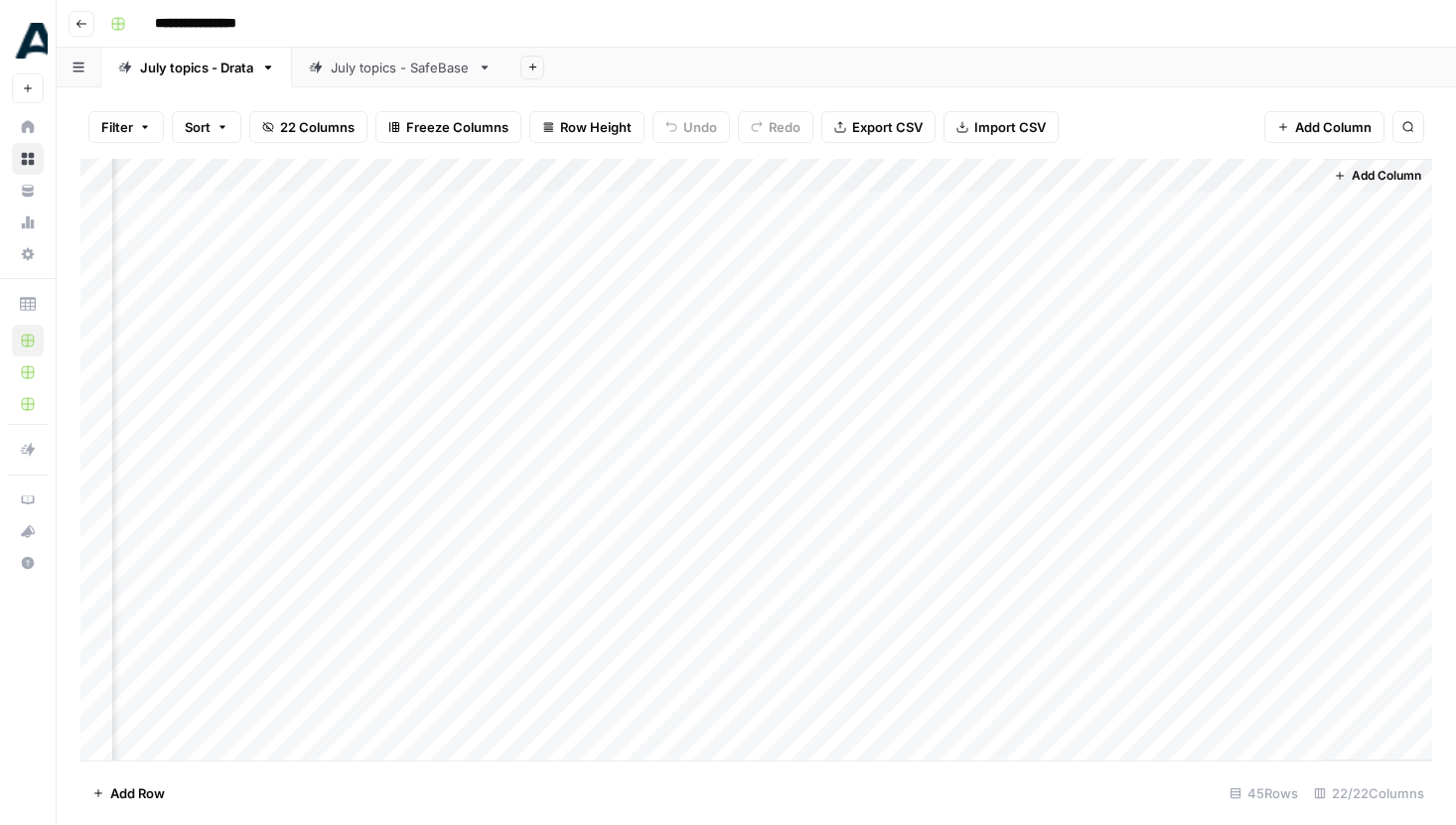 click on "Add Column" at bounding box center (756, 460) 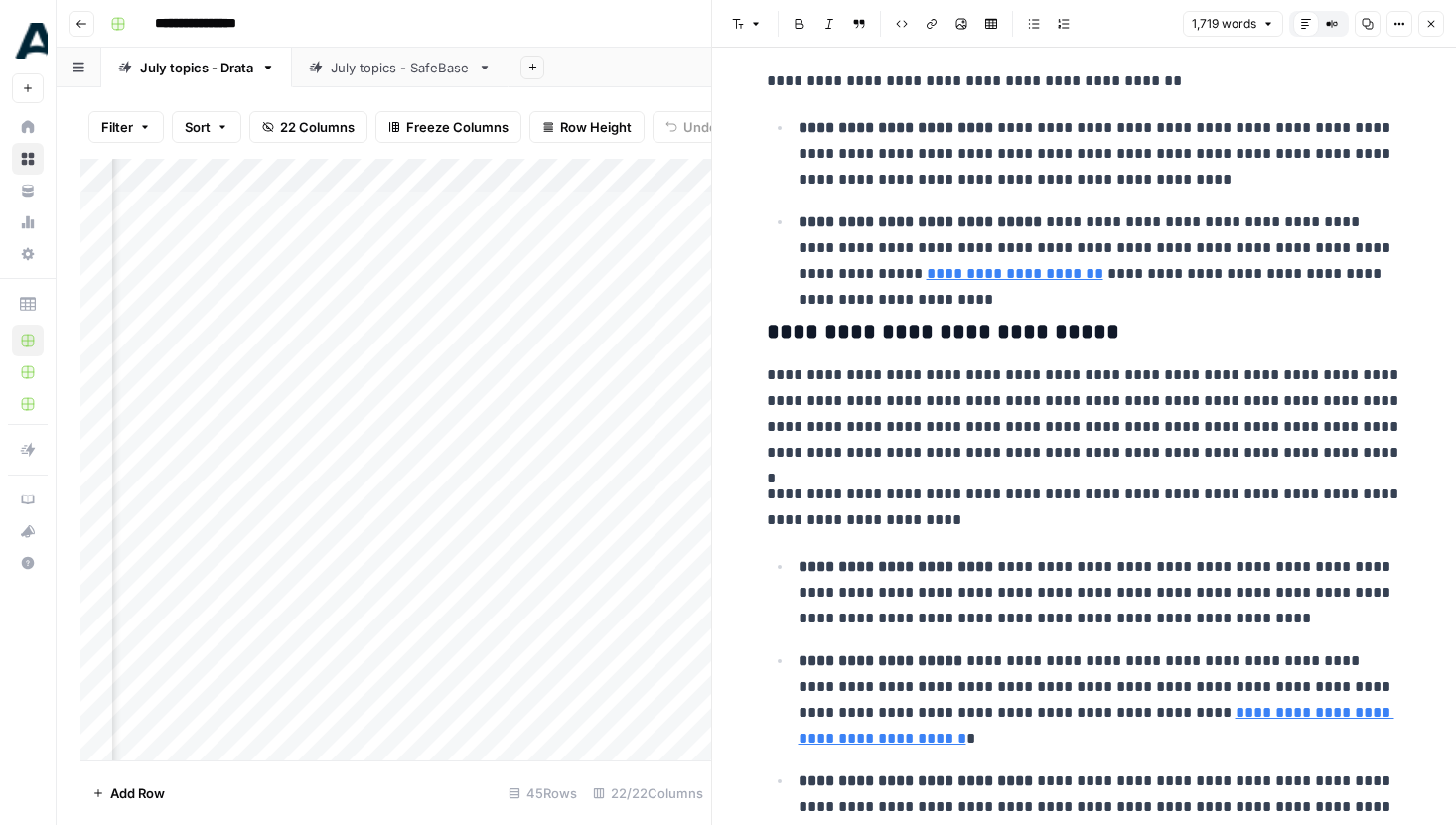 scroll, scrollTop: 2156, scrollLeft: 0, axis: vertical 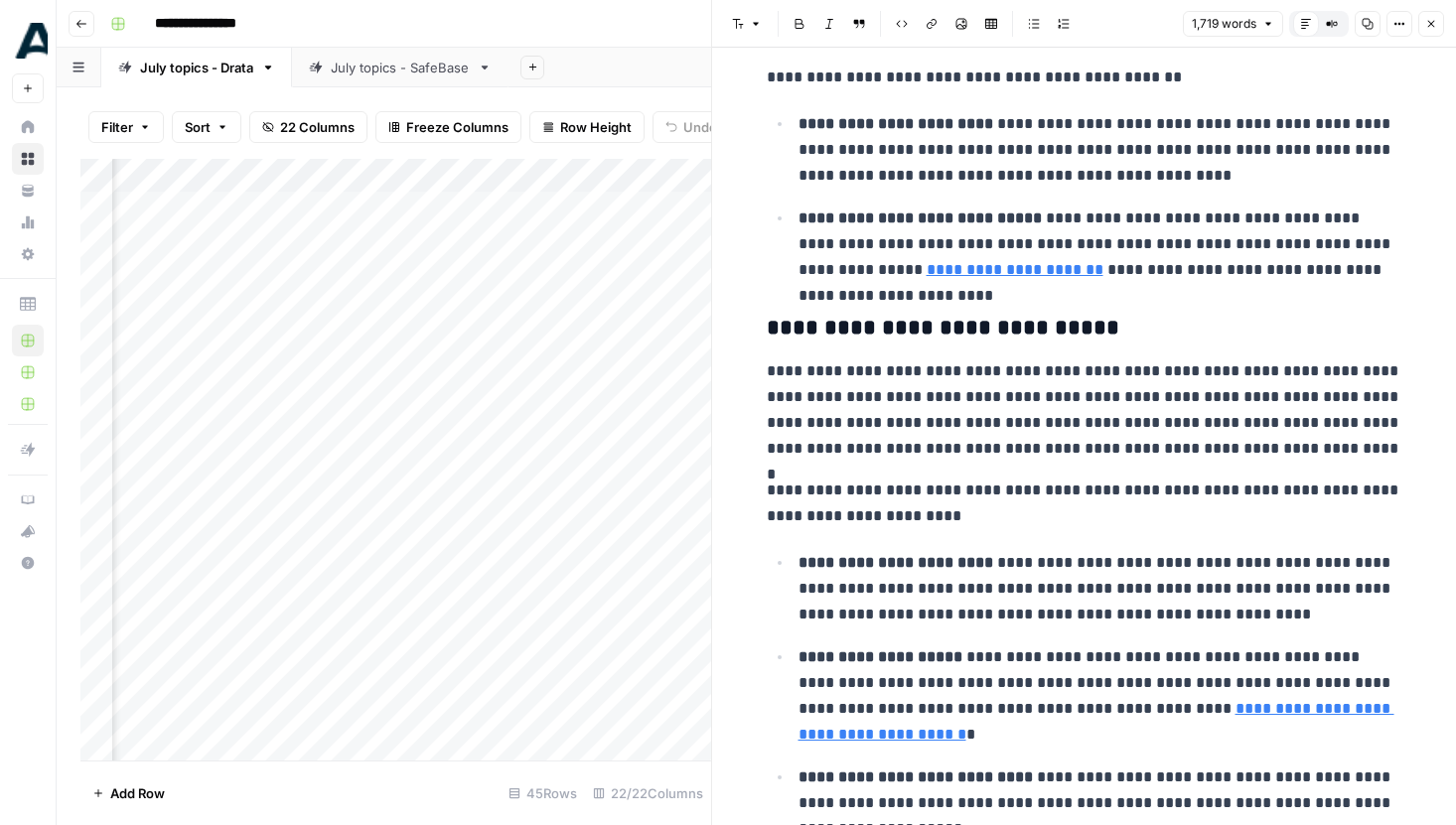 click on "Add Column" at bounding box center [395, 460] 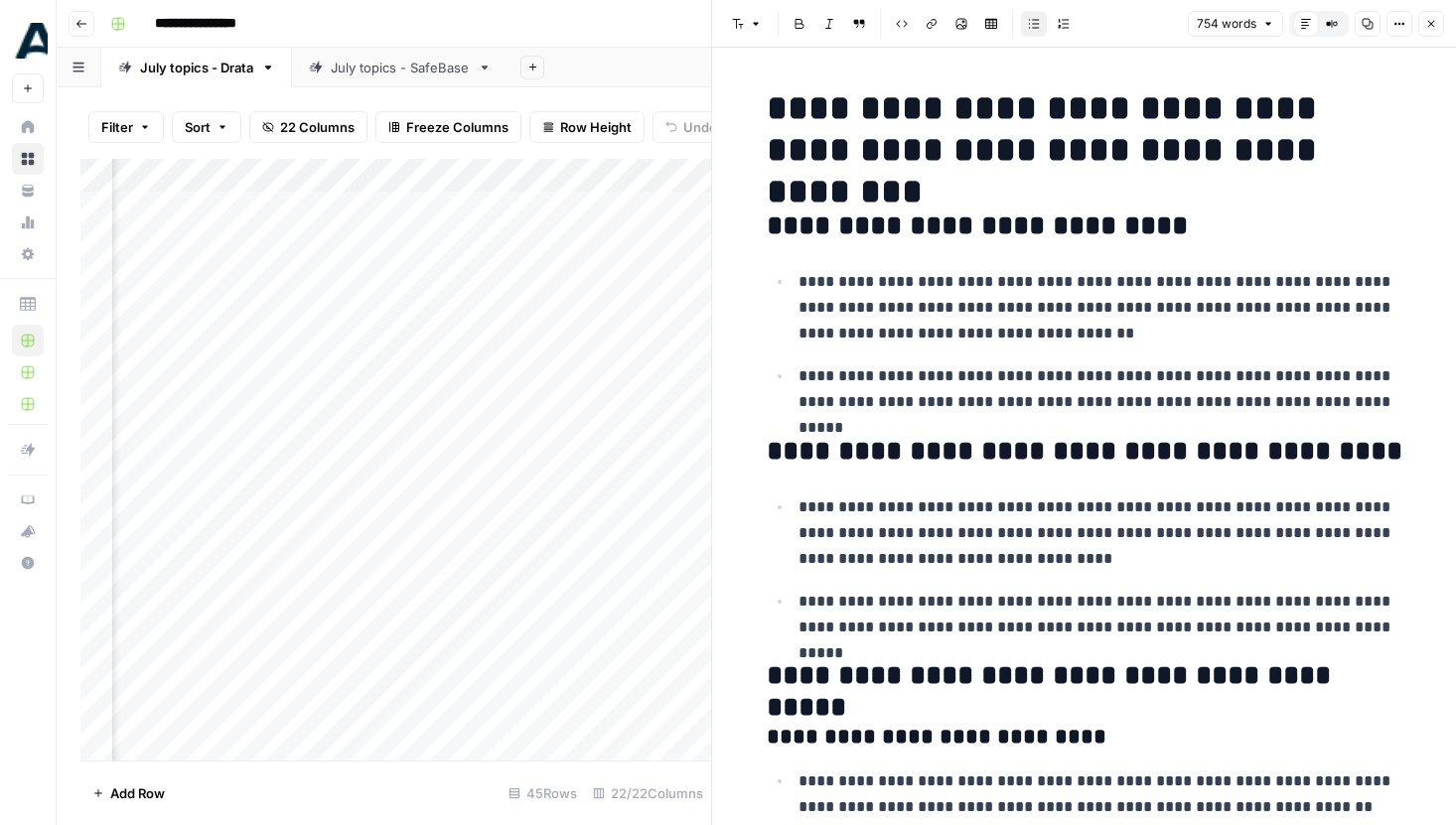scroll, scrollTop: 0, scrollLeft: 0, axis: both 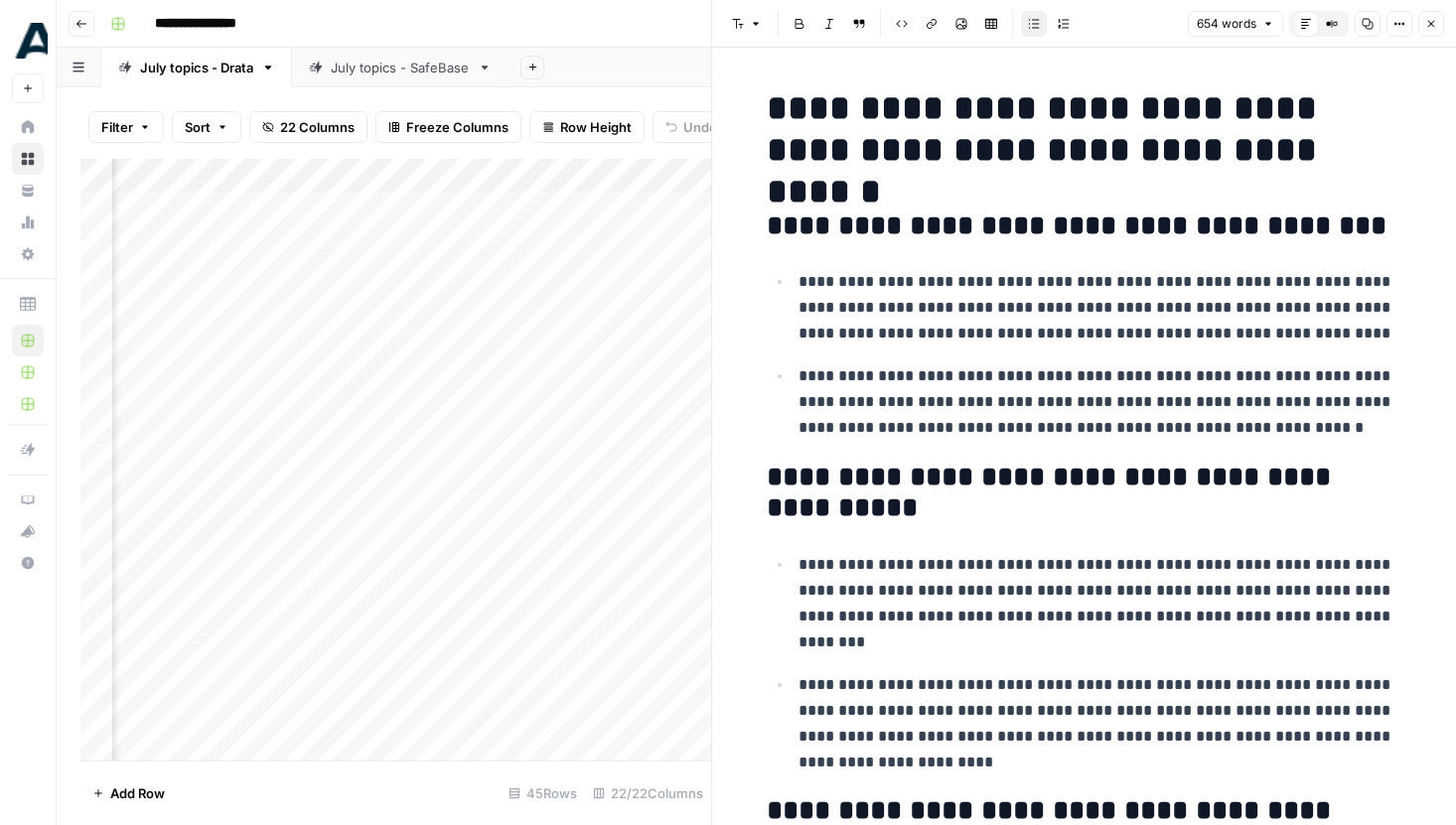 click on "Add Column" at bounding box center (395, 460) 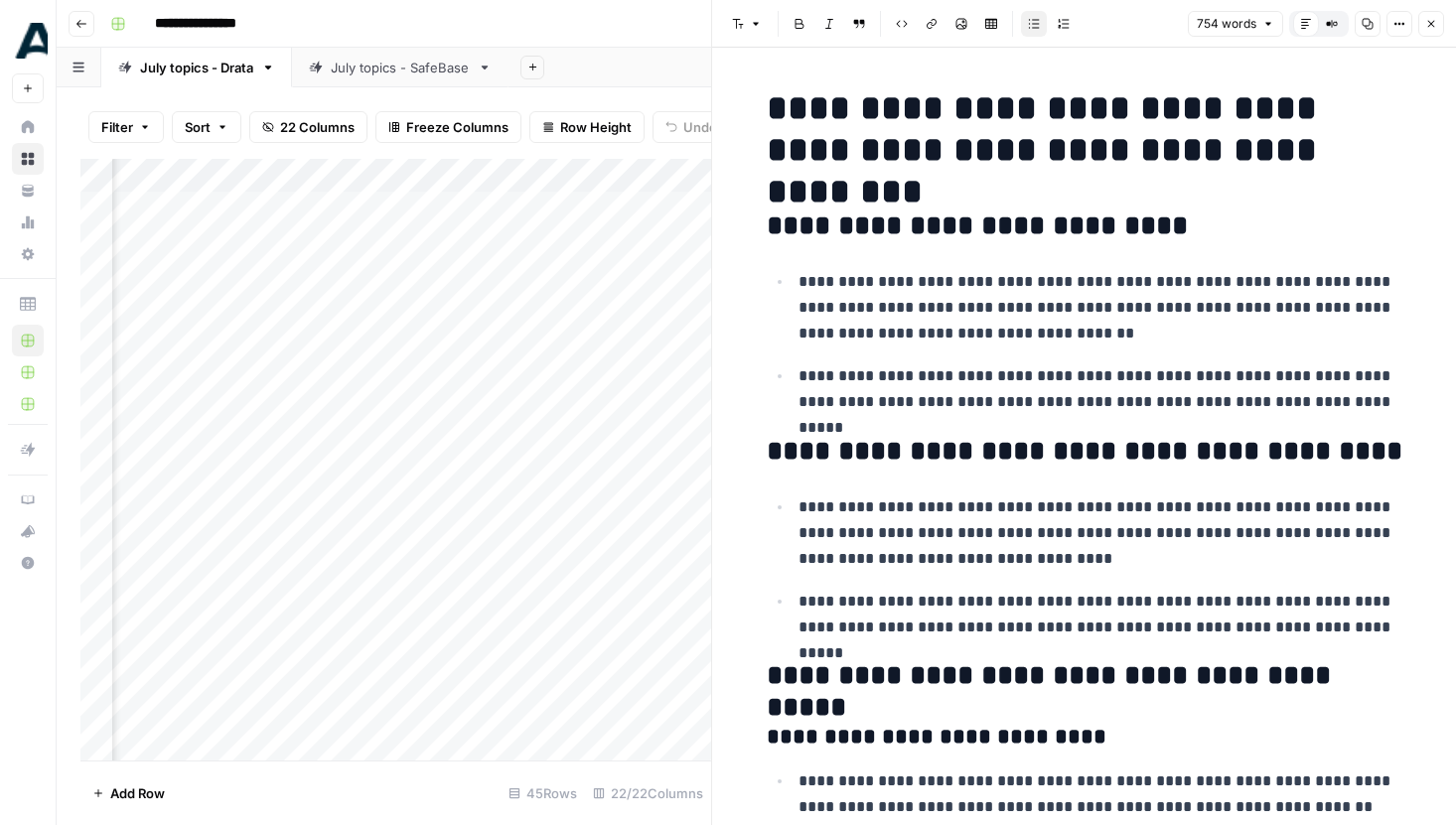 click 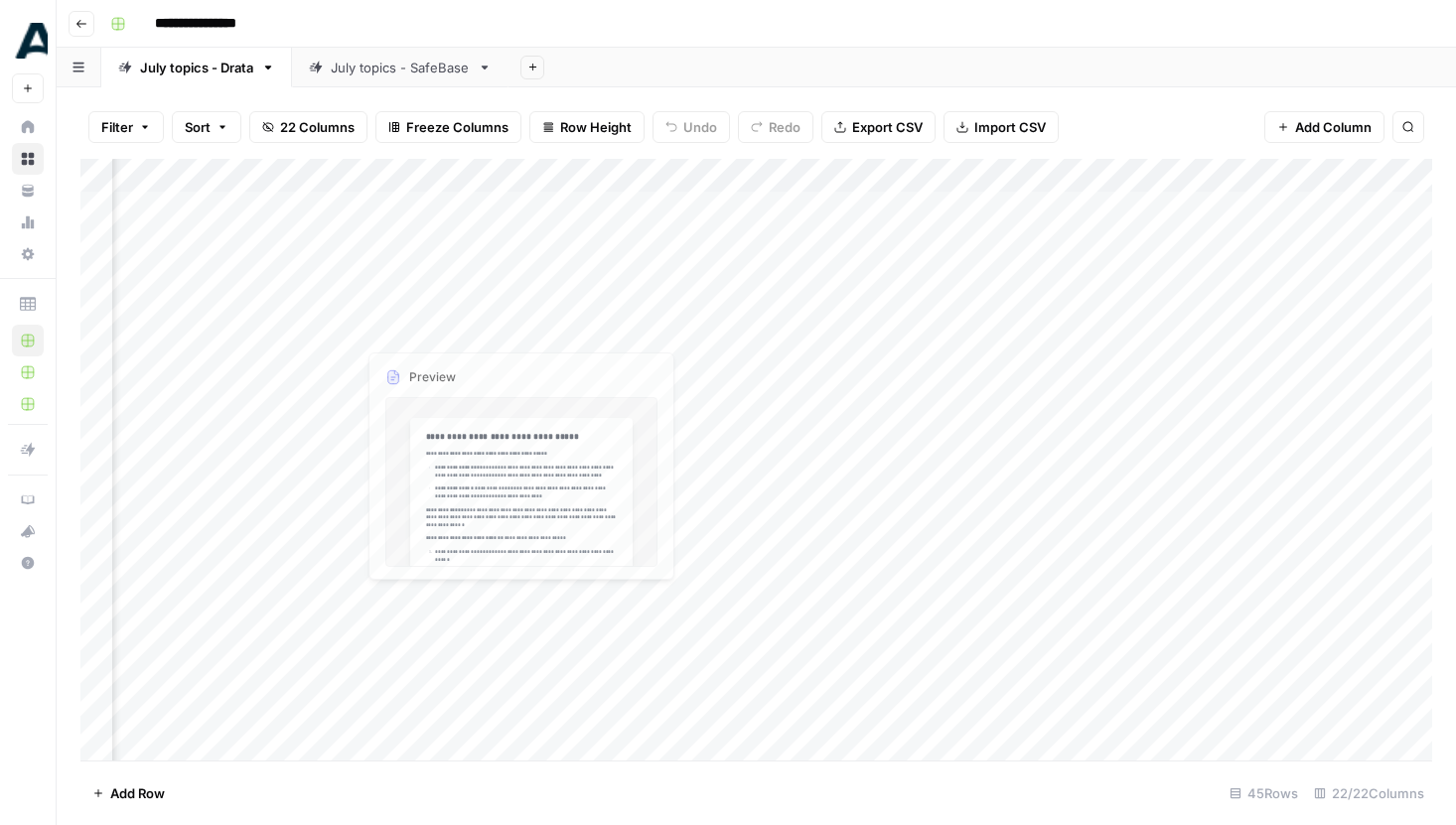 scroll, scrollTop: 0, scrollLeft: 1846, axis: horizontal 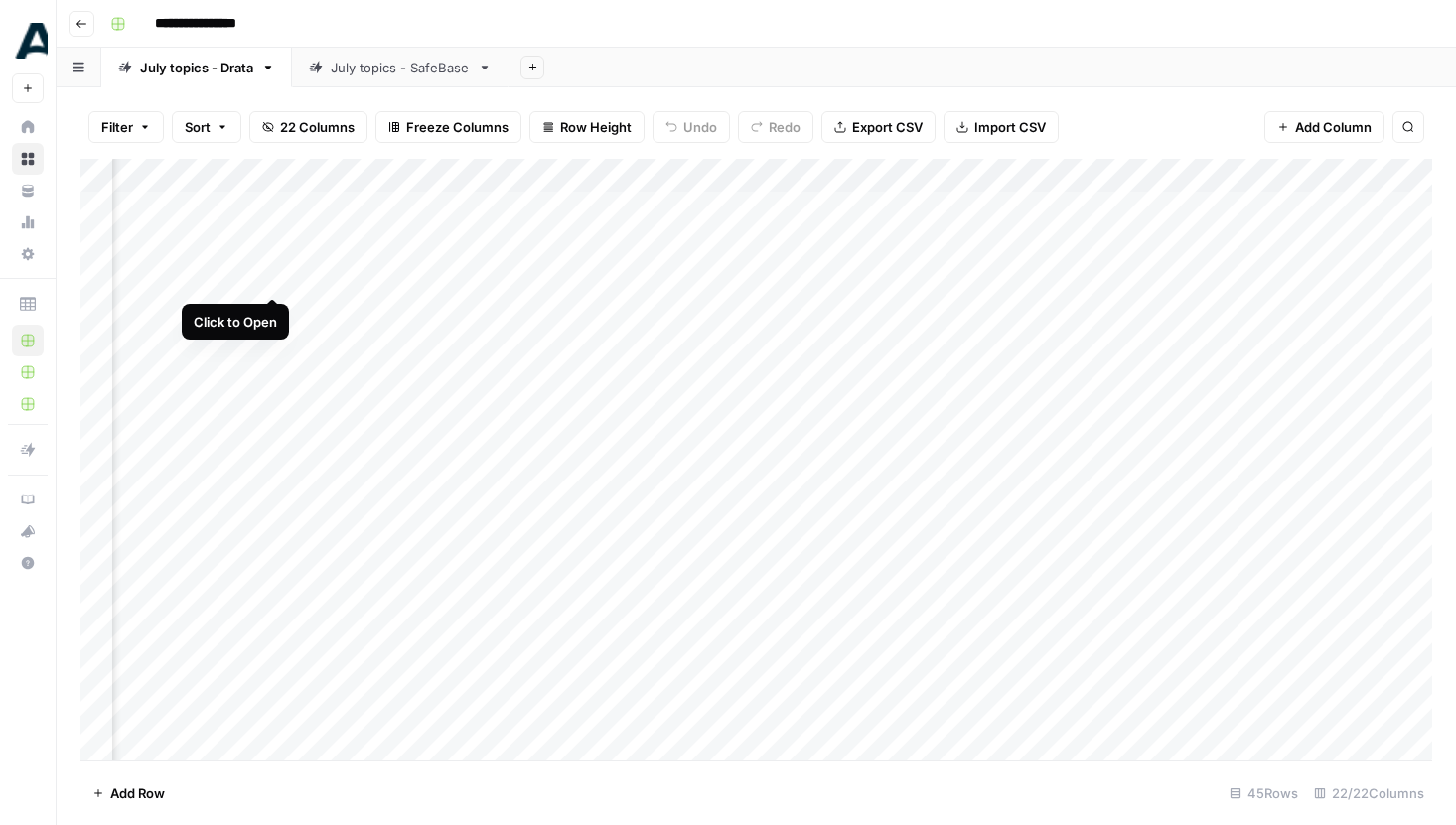 click on "Add Column" at bounding box center (756, 460) 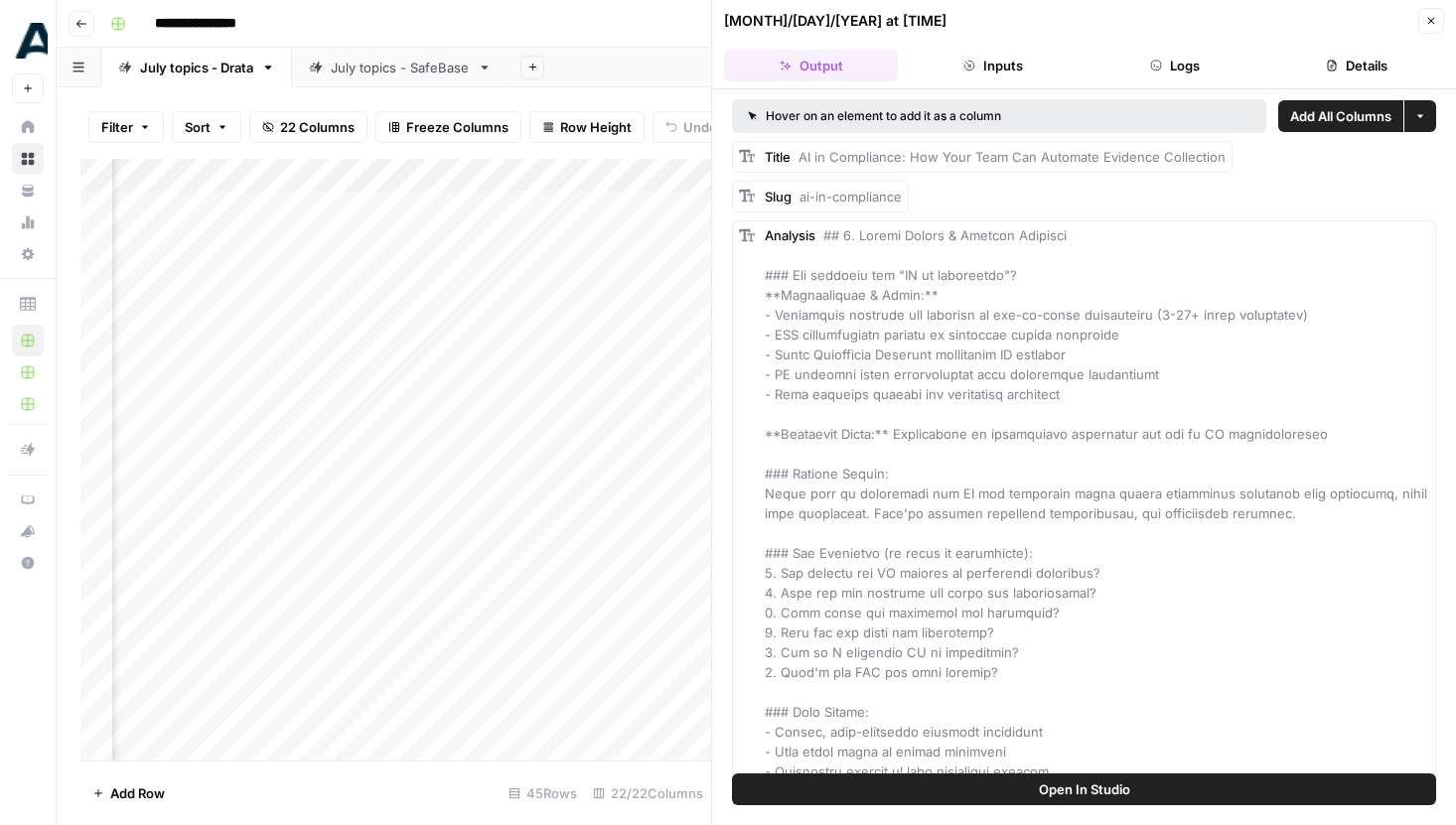 click on "Close" at bounding box center (1431, 21) 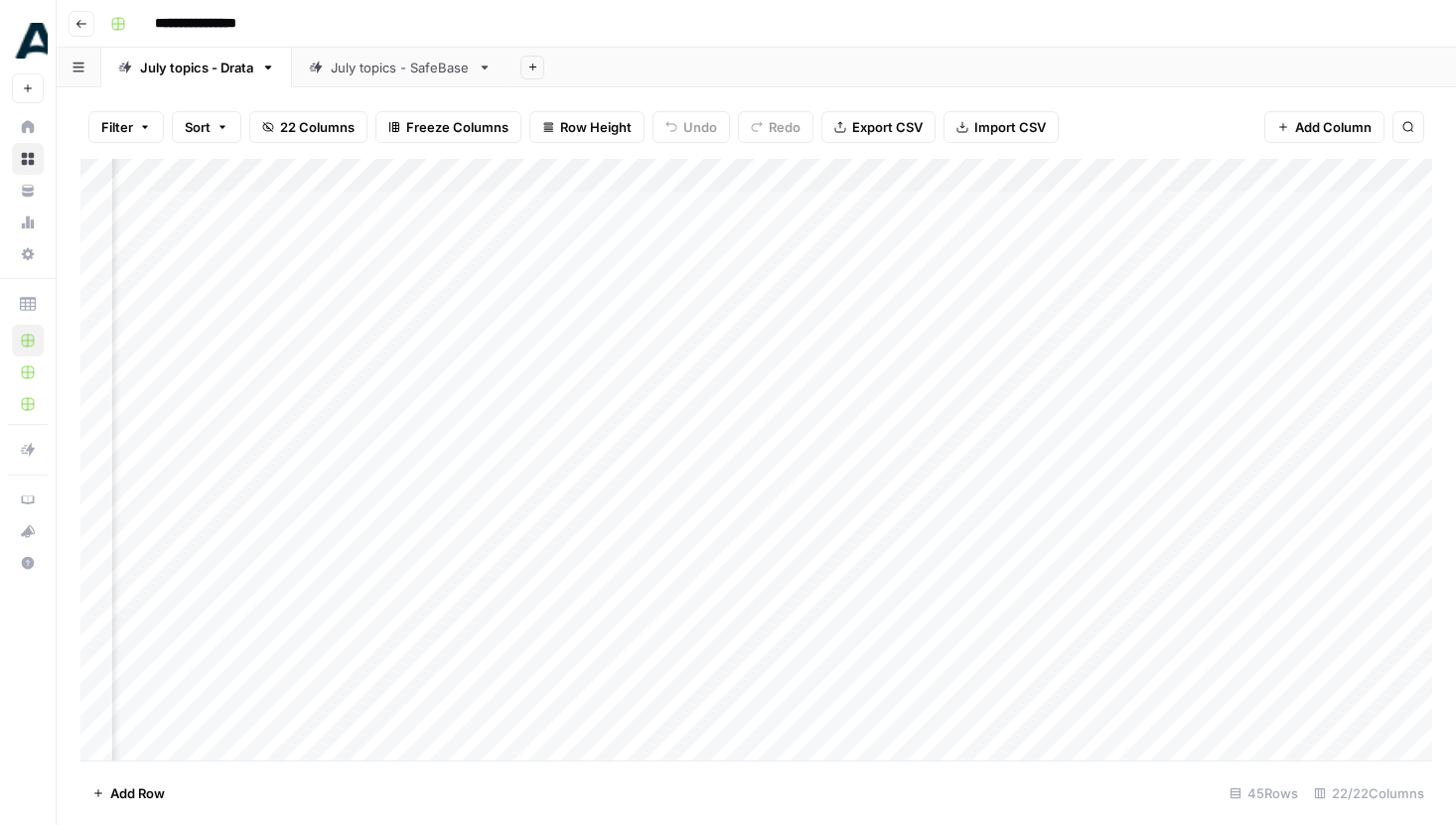 scroll, scrollTop: 0, scrollLeft: 738, axis: horizontal 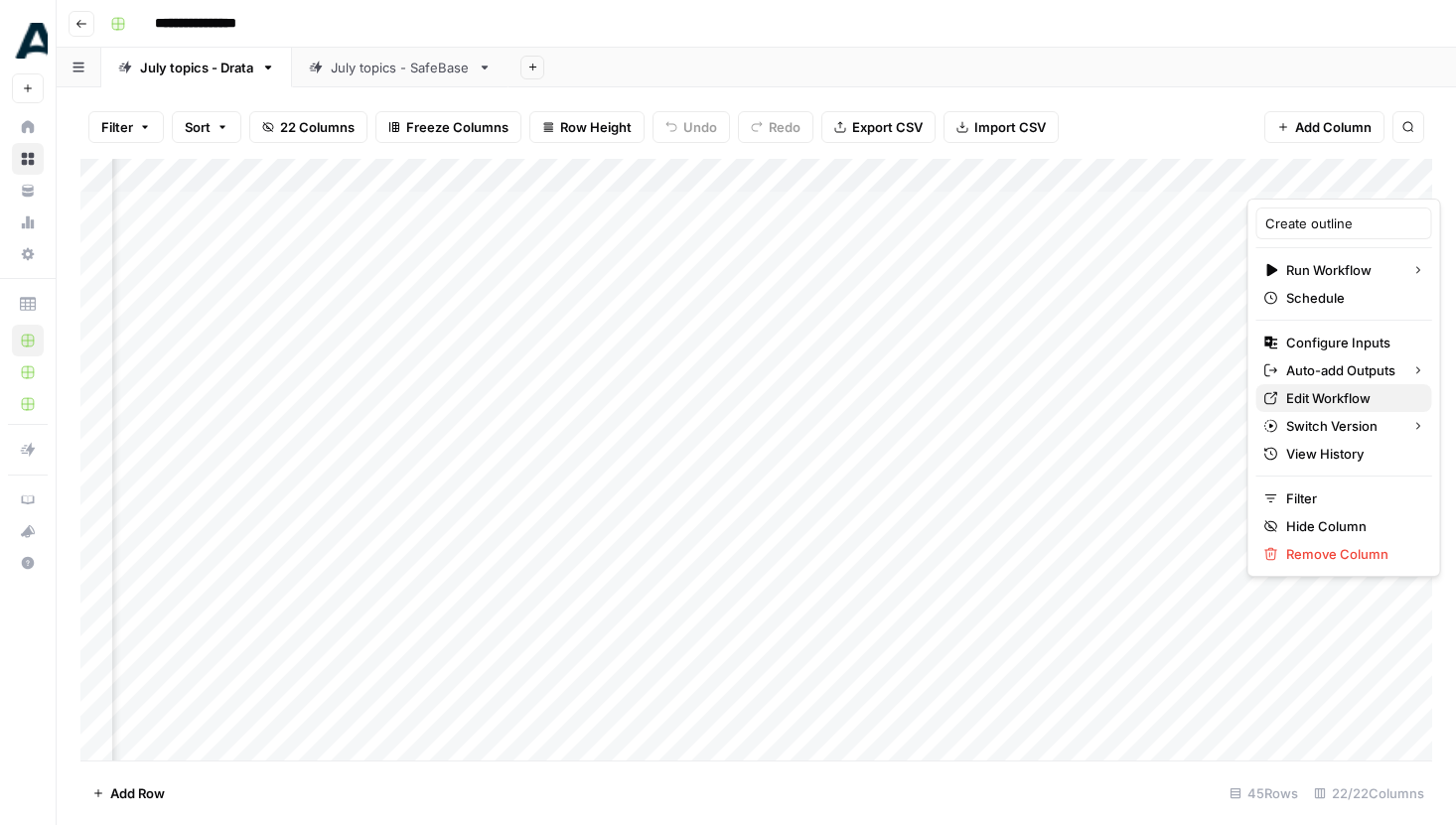 click on "Edit Workflow" at bounding box center [1351, 398] 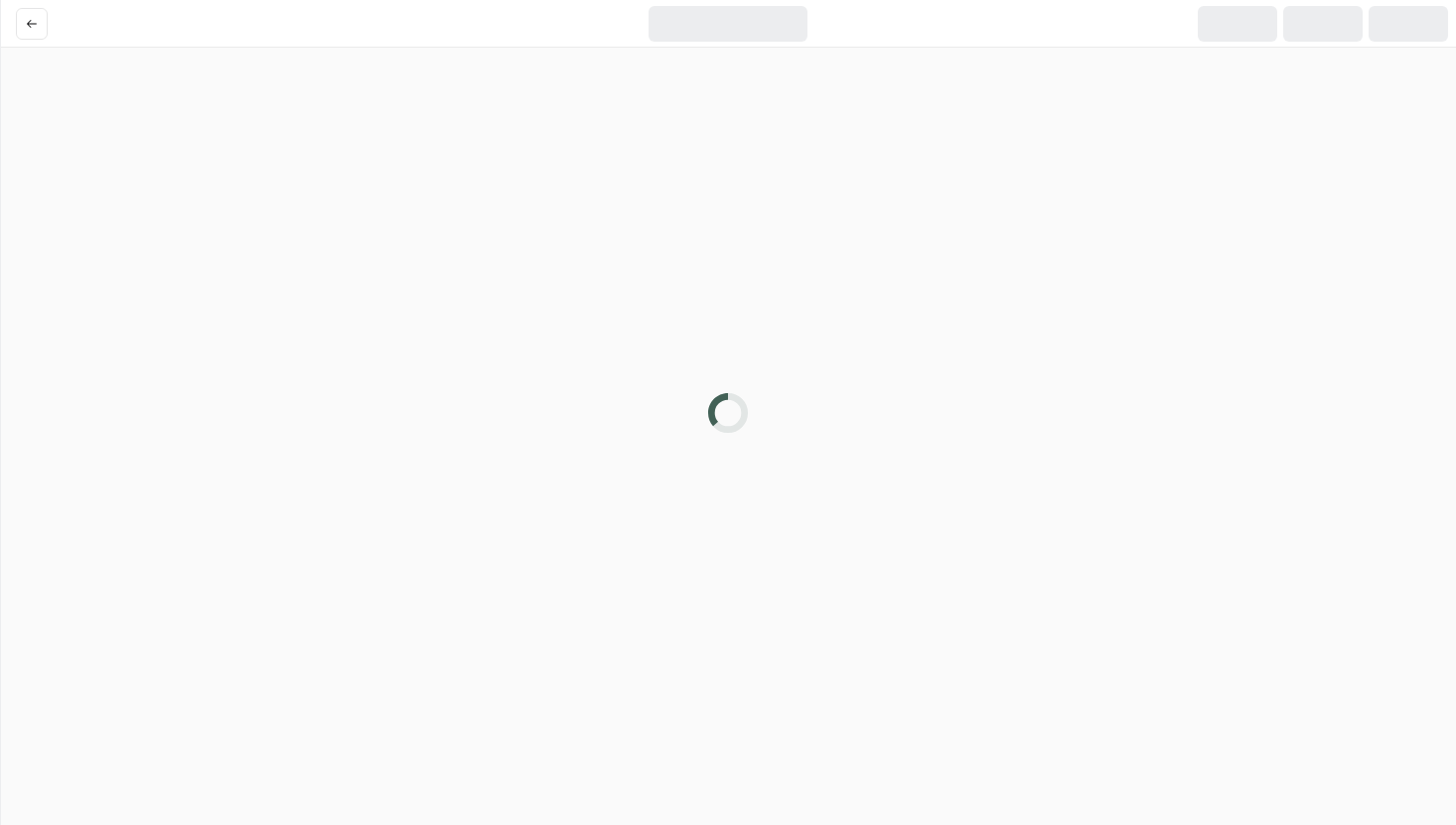 scroll, scrollTop: 0, scrollLeft: 0, axis: both 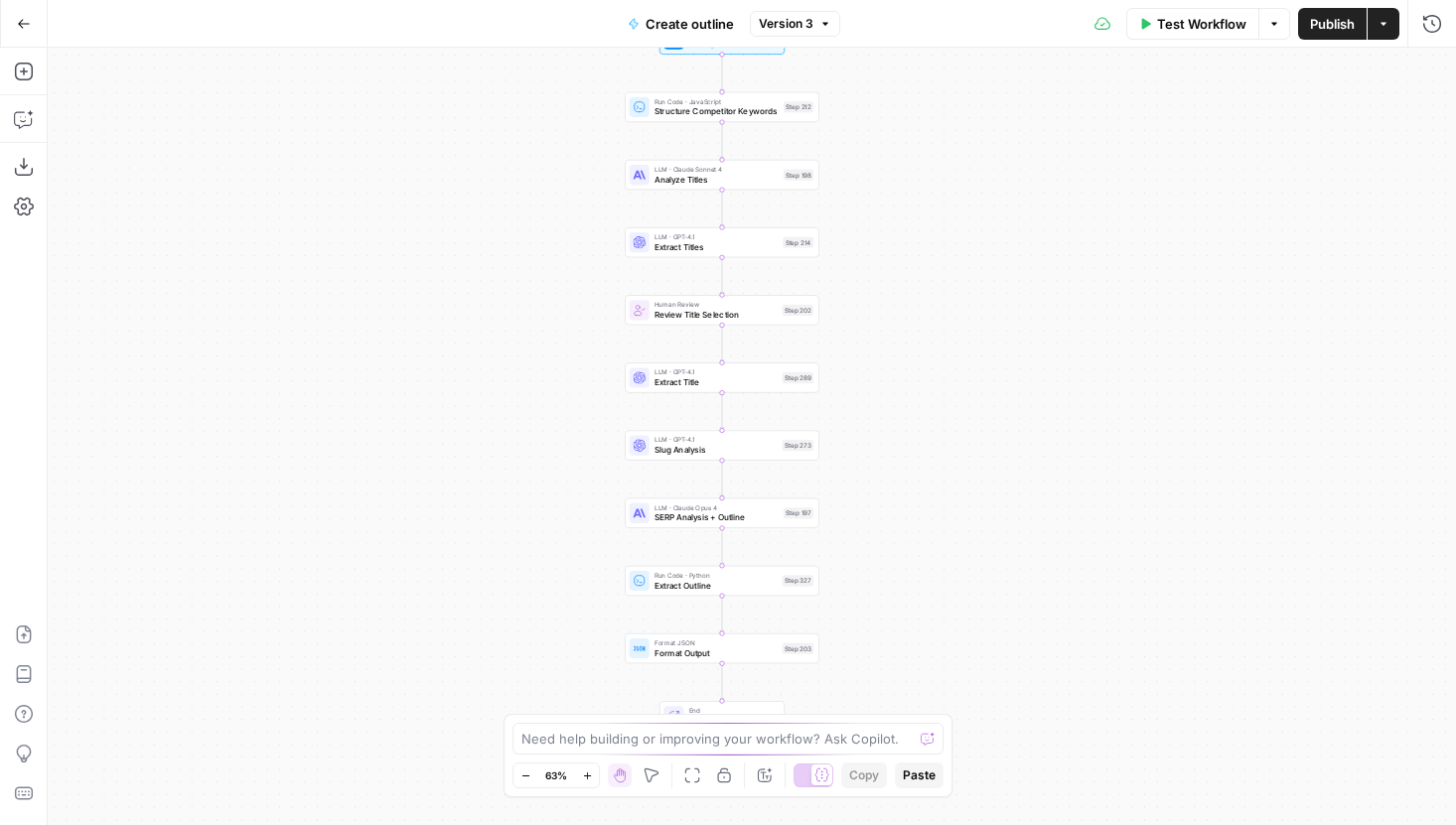 drag, startPoint x: 573, startPoint y: 605, endPoint x: 543, endPoint y: 546, distance: 66.189123 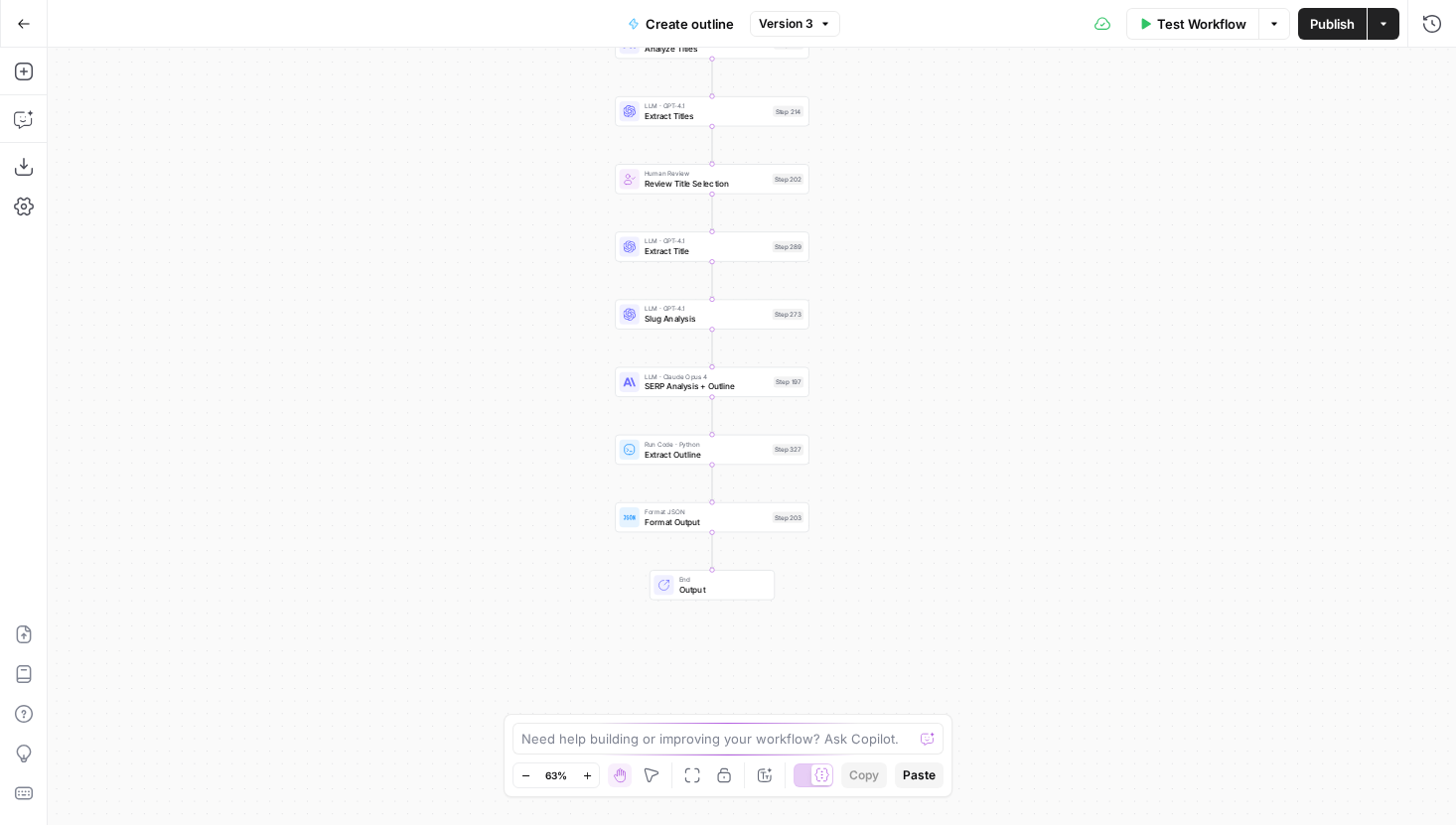 drag, startPoint x: 912, startPoint y: 478, endPoint x: 902, endPoint y: 346, distance: 132.37825 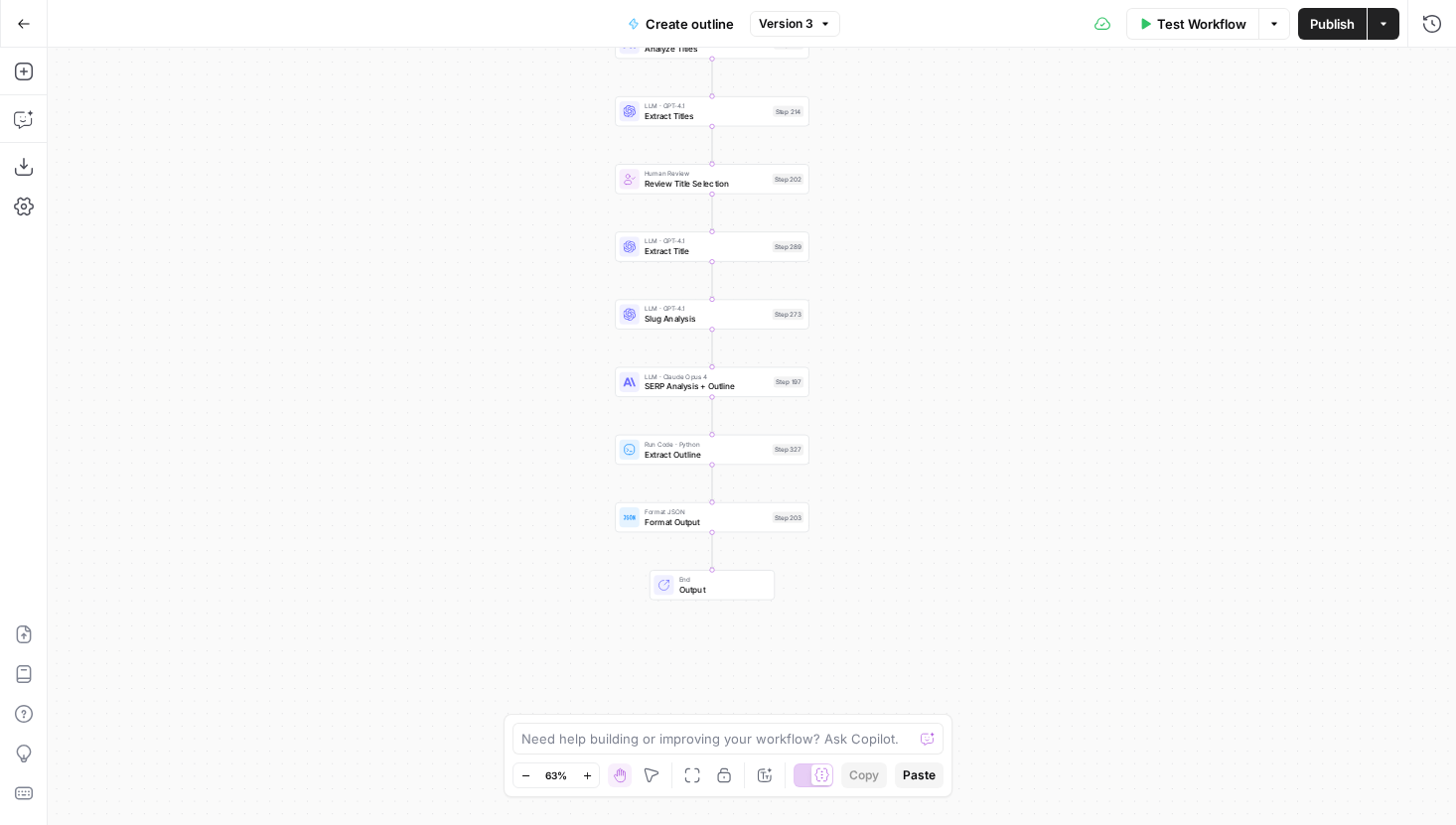 click on "SERP Analysis + Outline" at bounding box center (706, 386) 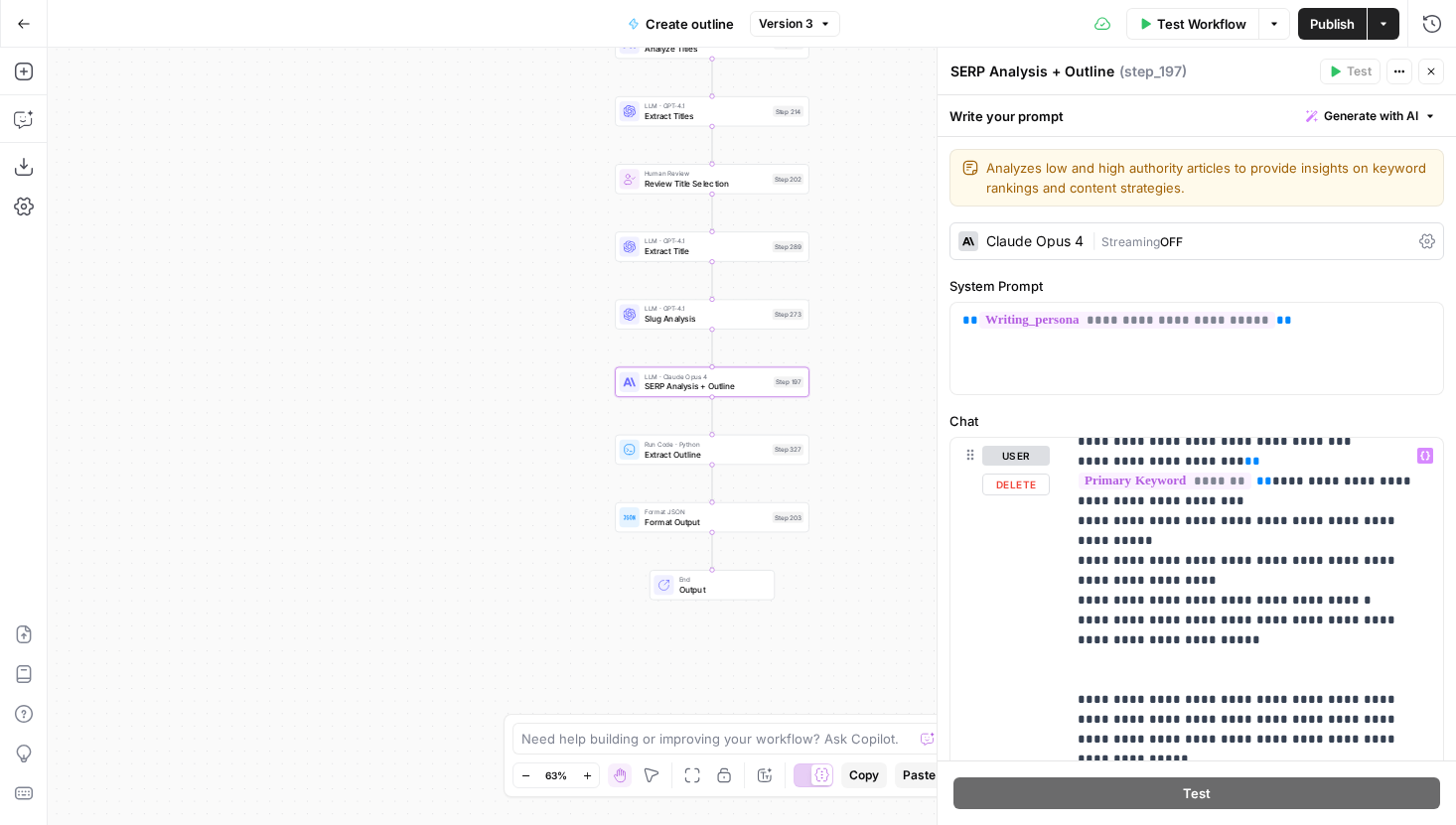 scroll, scrollTop: 1431, scrollLeft: 0, axis: vertical 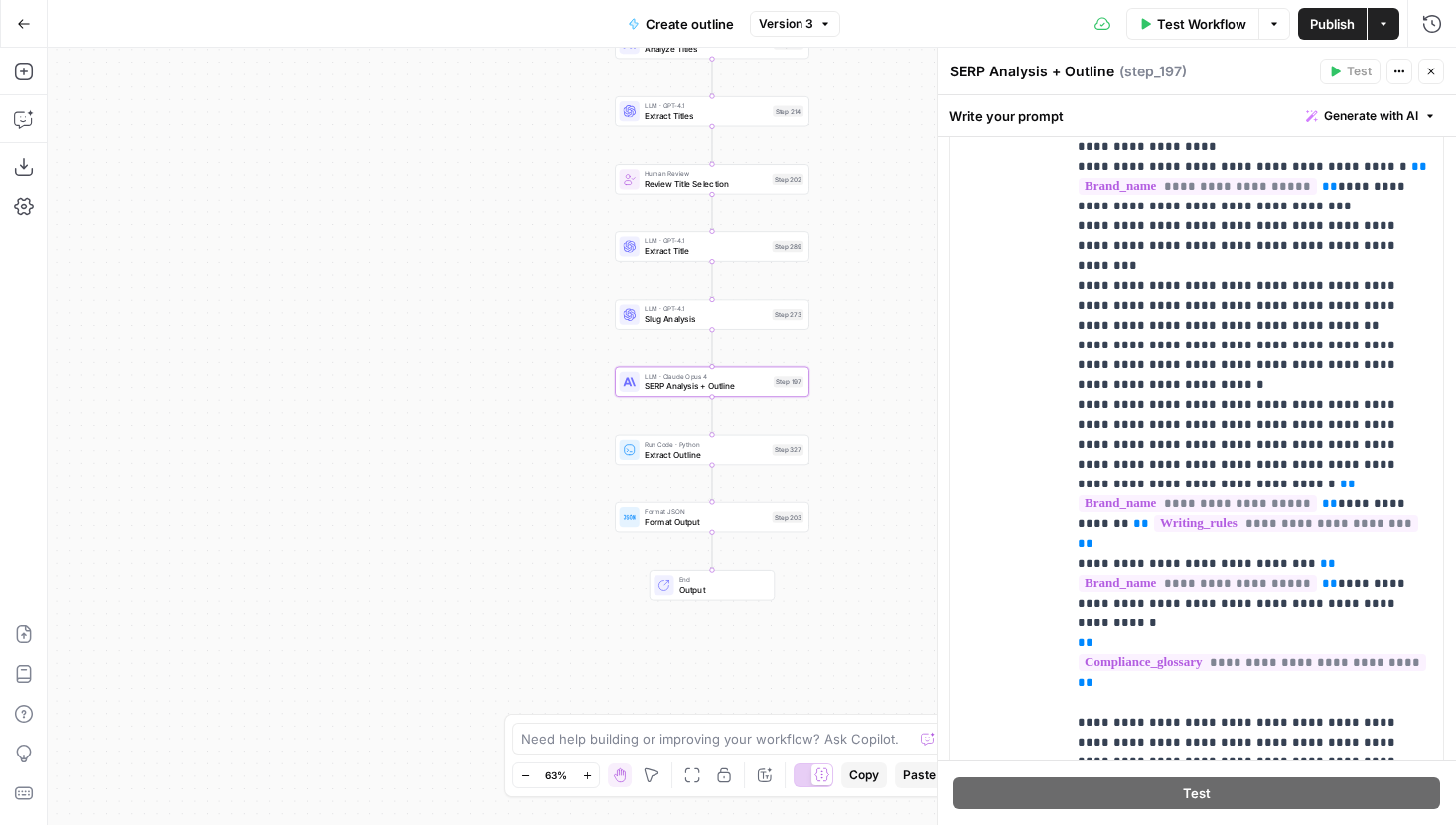 click on "Go Back" at bounding box center (24, 24) 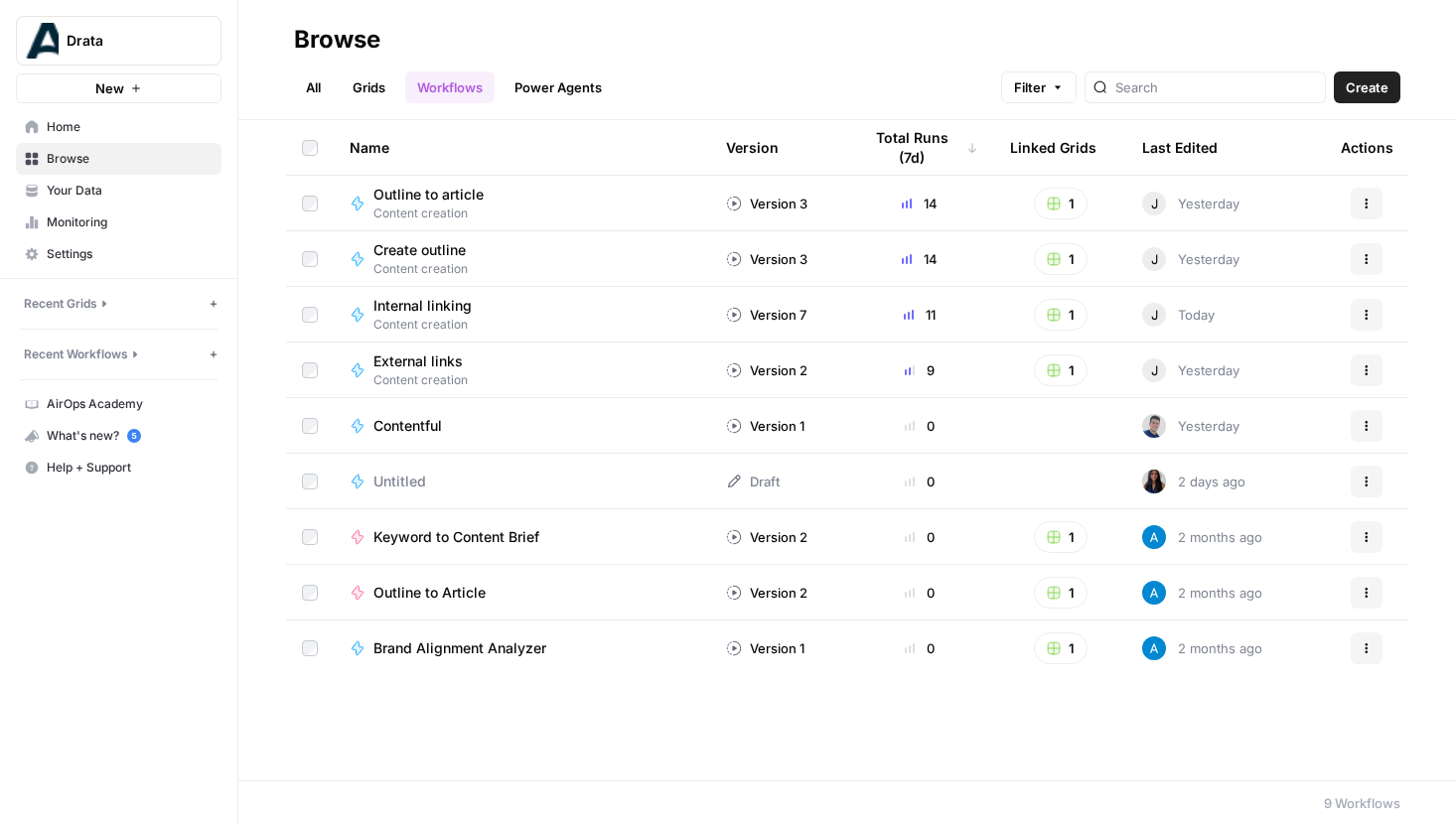 click on "Grids" at bounding box center [368, 87] 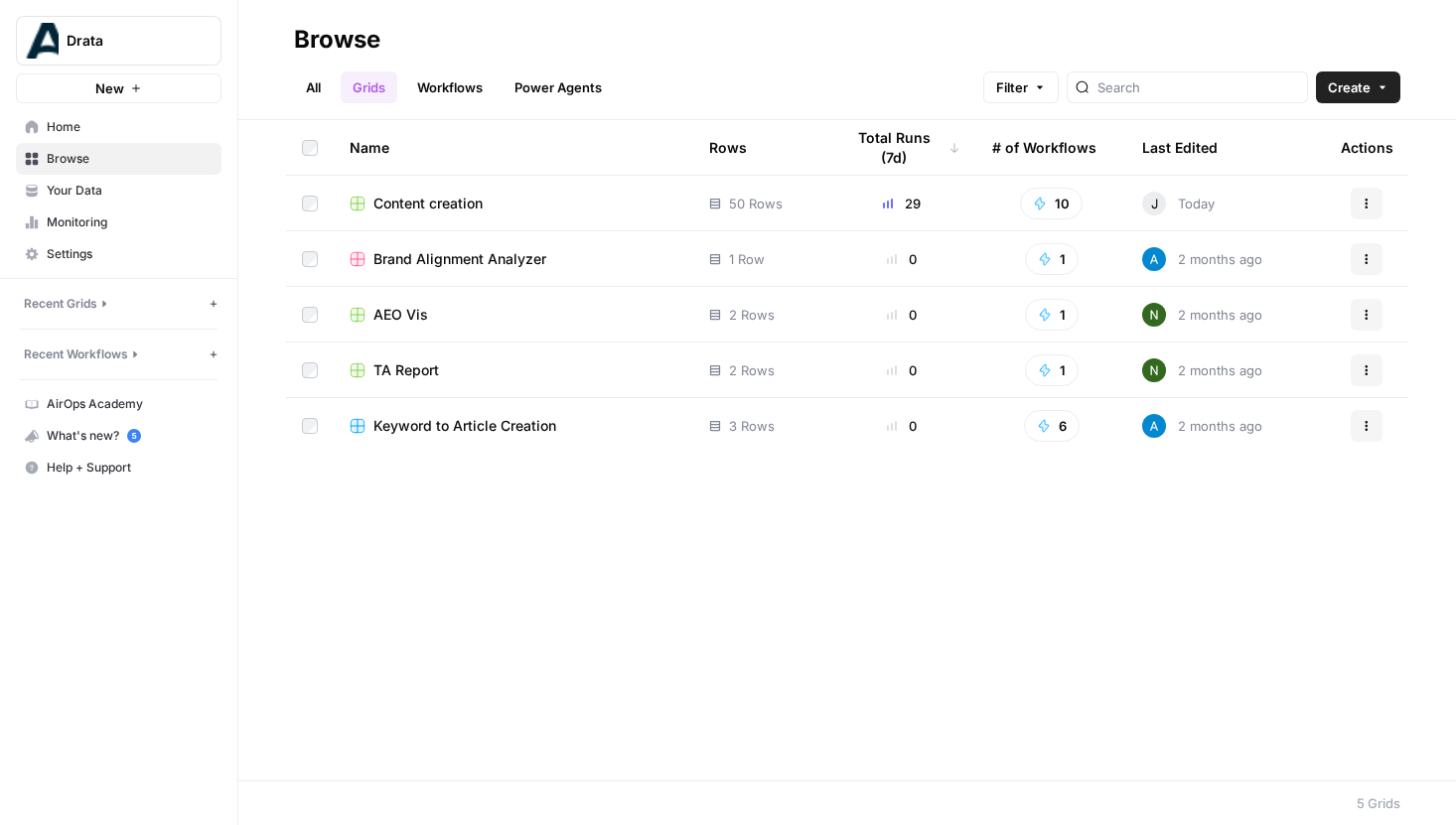 click on "Content creation" at bounding box center (428, 204) 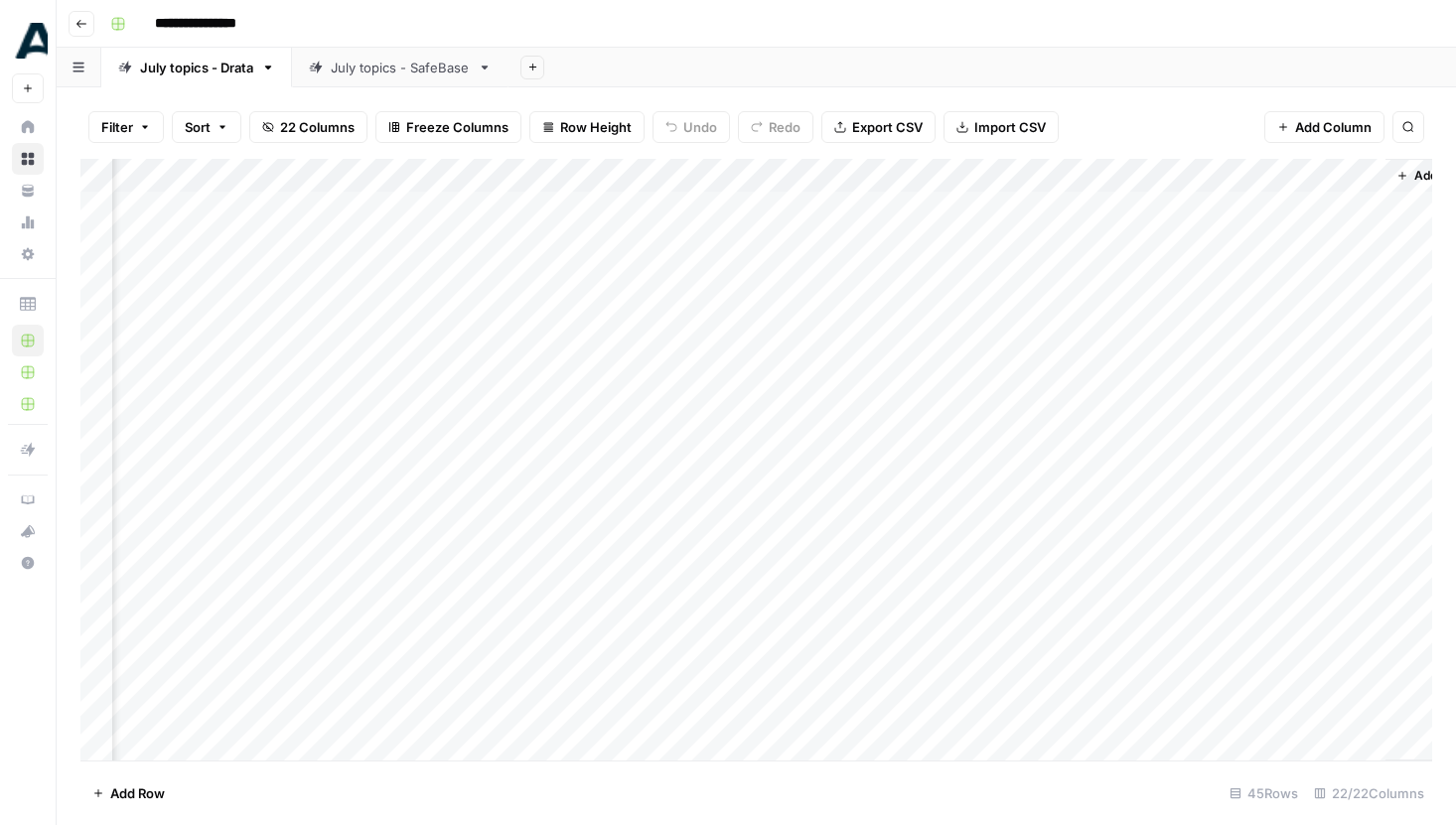 scroll, scrollTop: 0, scrollLeft: 2988, axis: horizontal 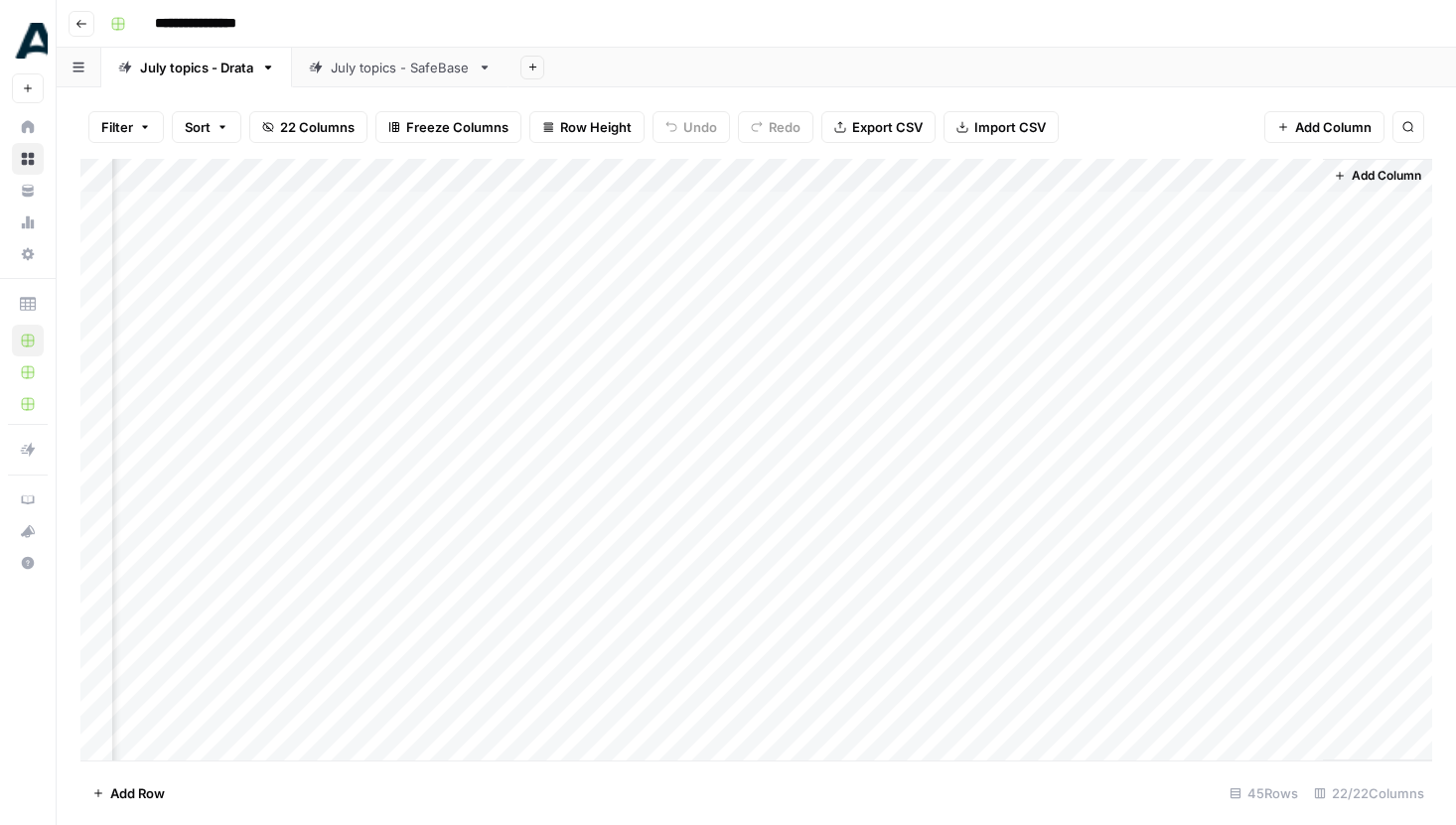 click on "Add Column" at bounding box center (756, 460) 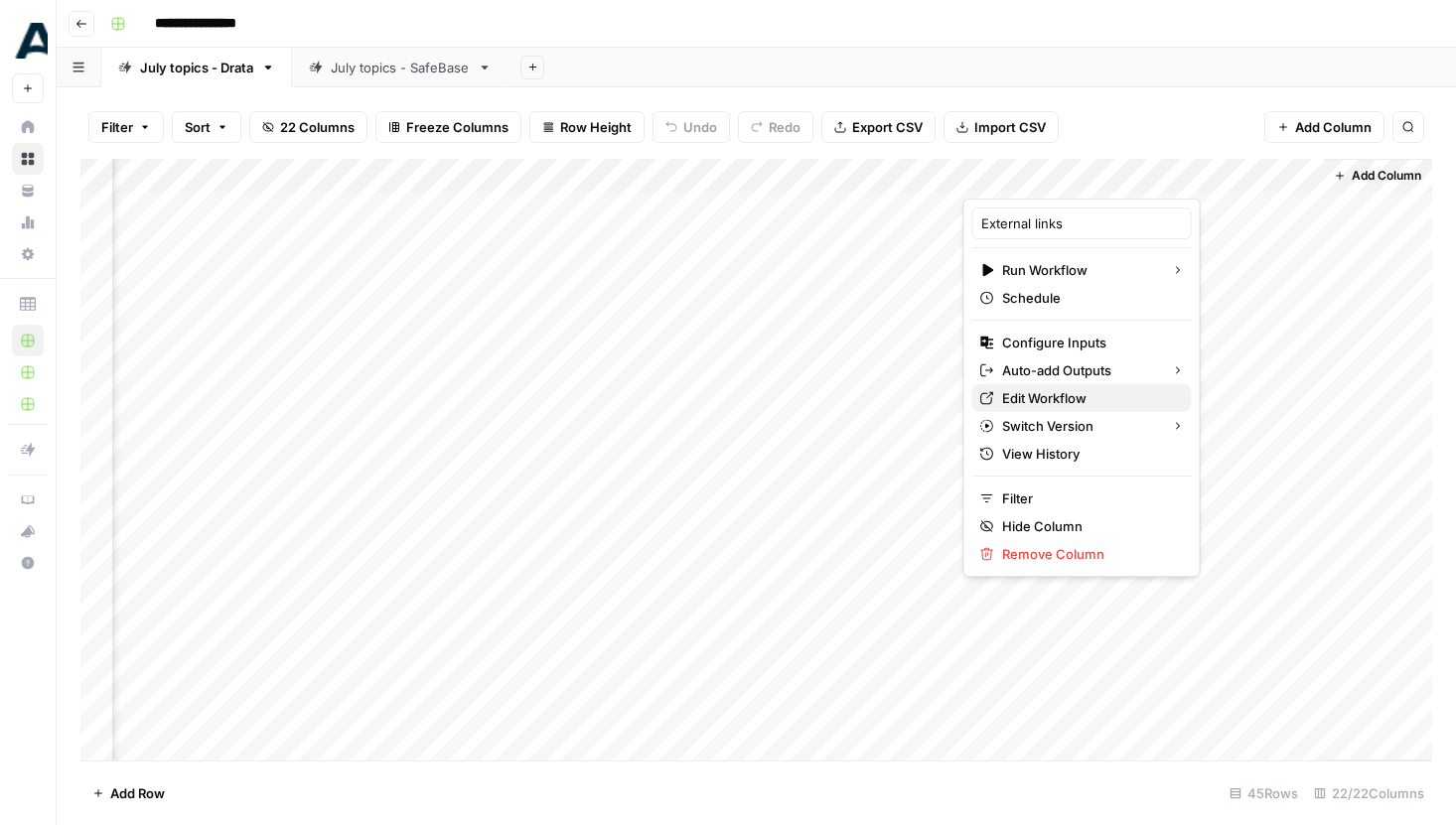 click on "Edit Workflow" at bounding box center (1089, 398) 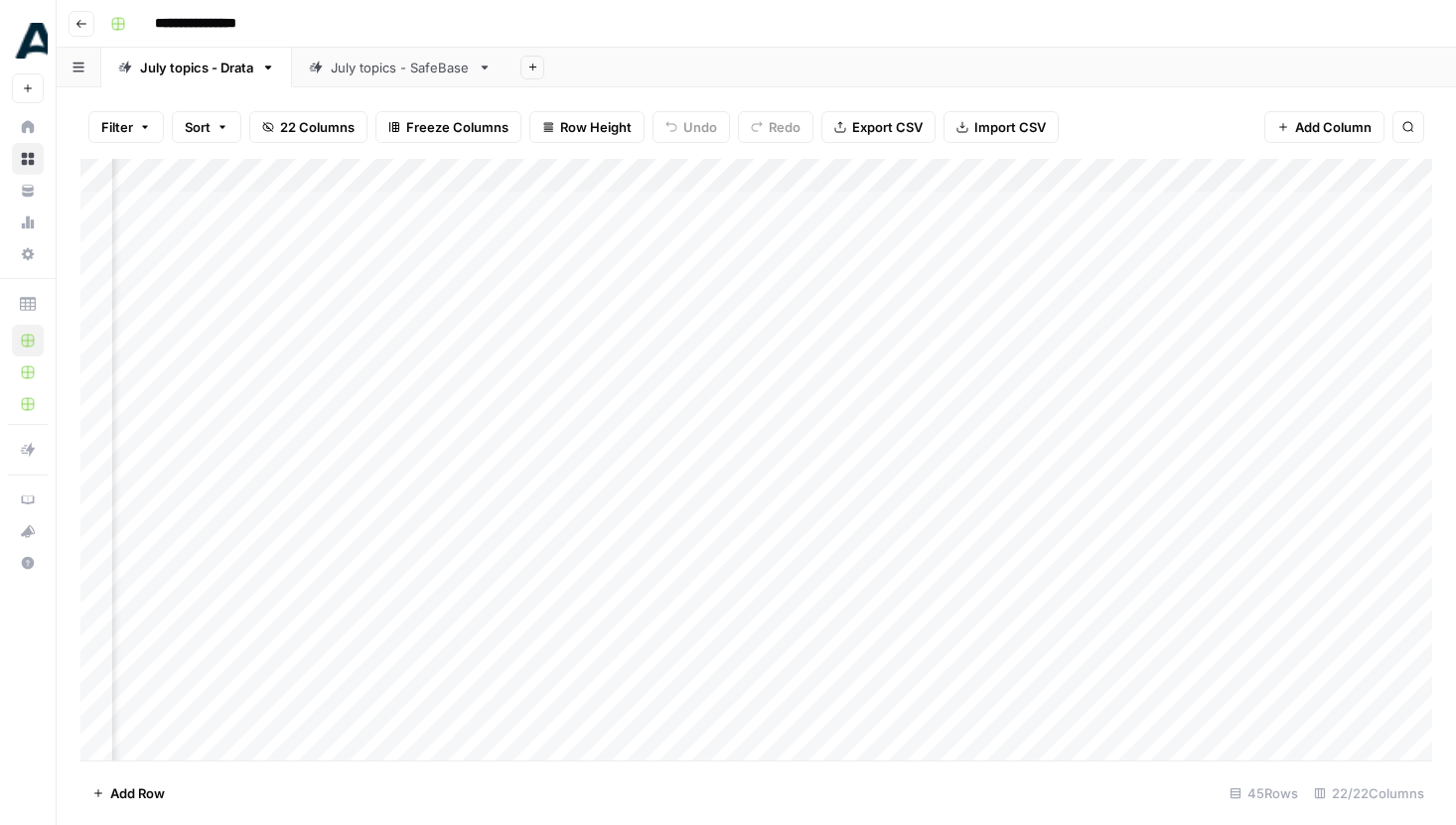 scroll, scrollTop: 0, scrollLeft: 1621, axis: horizontal 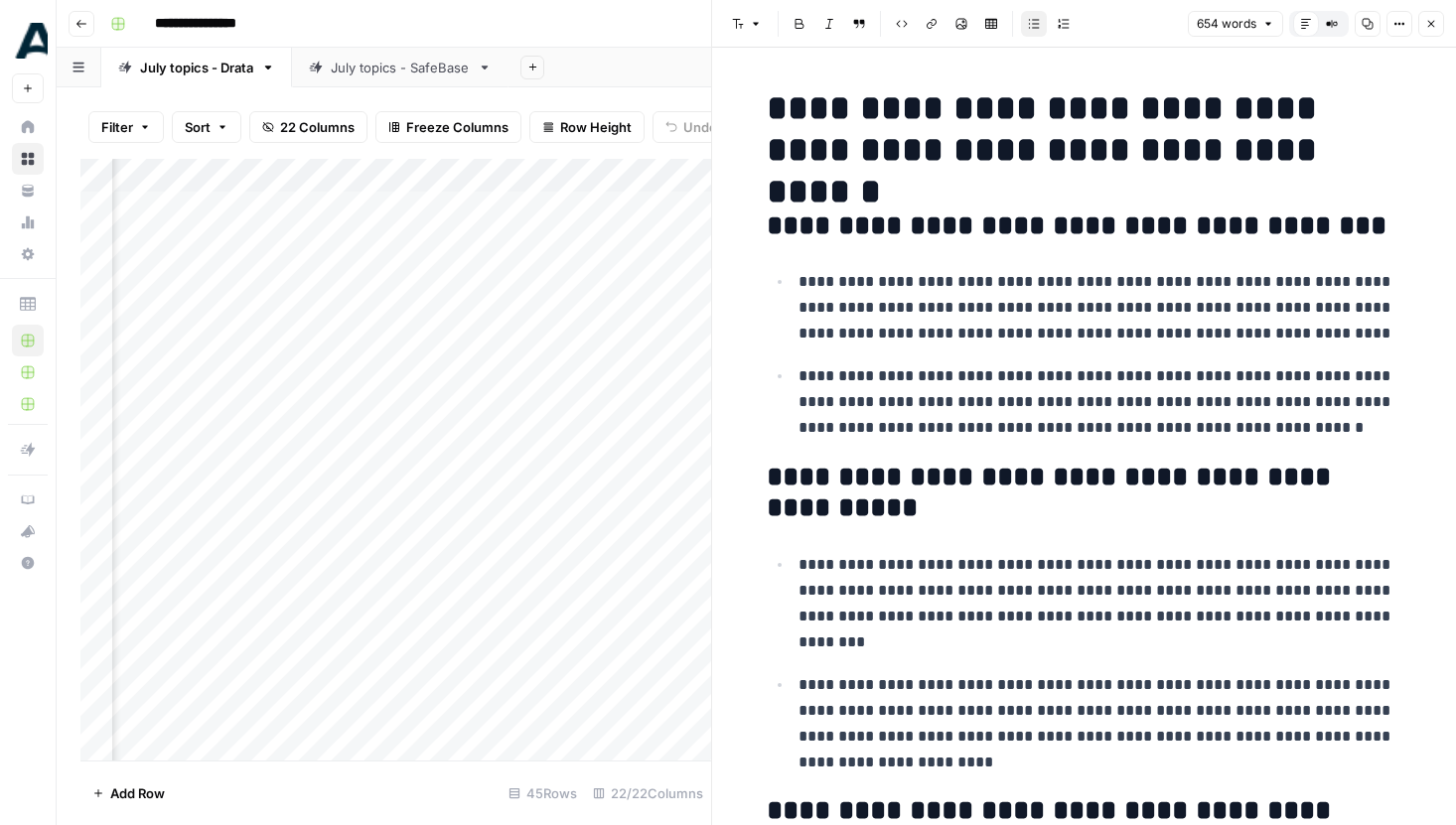 click on "Font style Bold Italic Block quote Code block Link Image Insert Table Bulleted list Numbered list 654 words Default Editor Compare Old vs New Content Copy Options Close" at bounding box center (1084, 24) 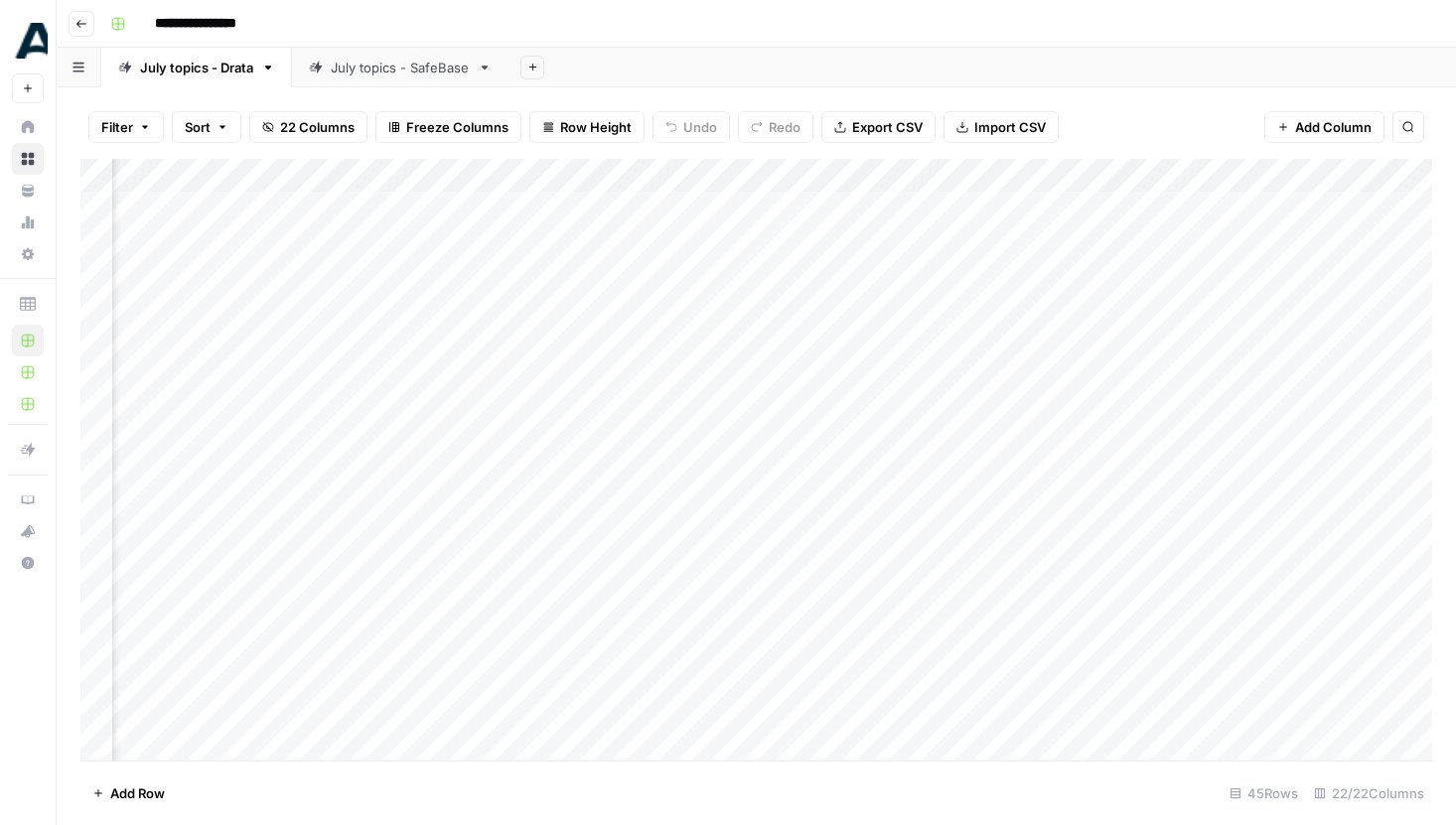 scroll, scrollTop: 0, scrollLeft: 2988, axis: horizontal 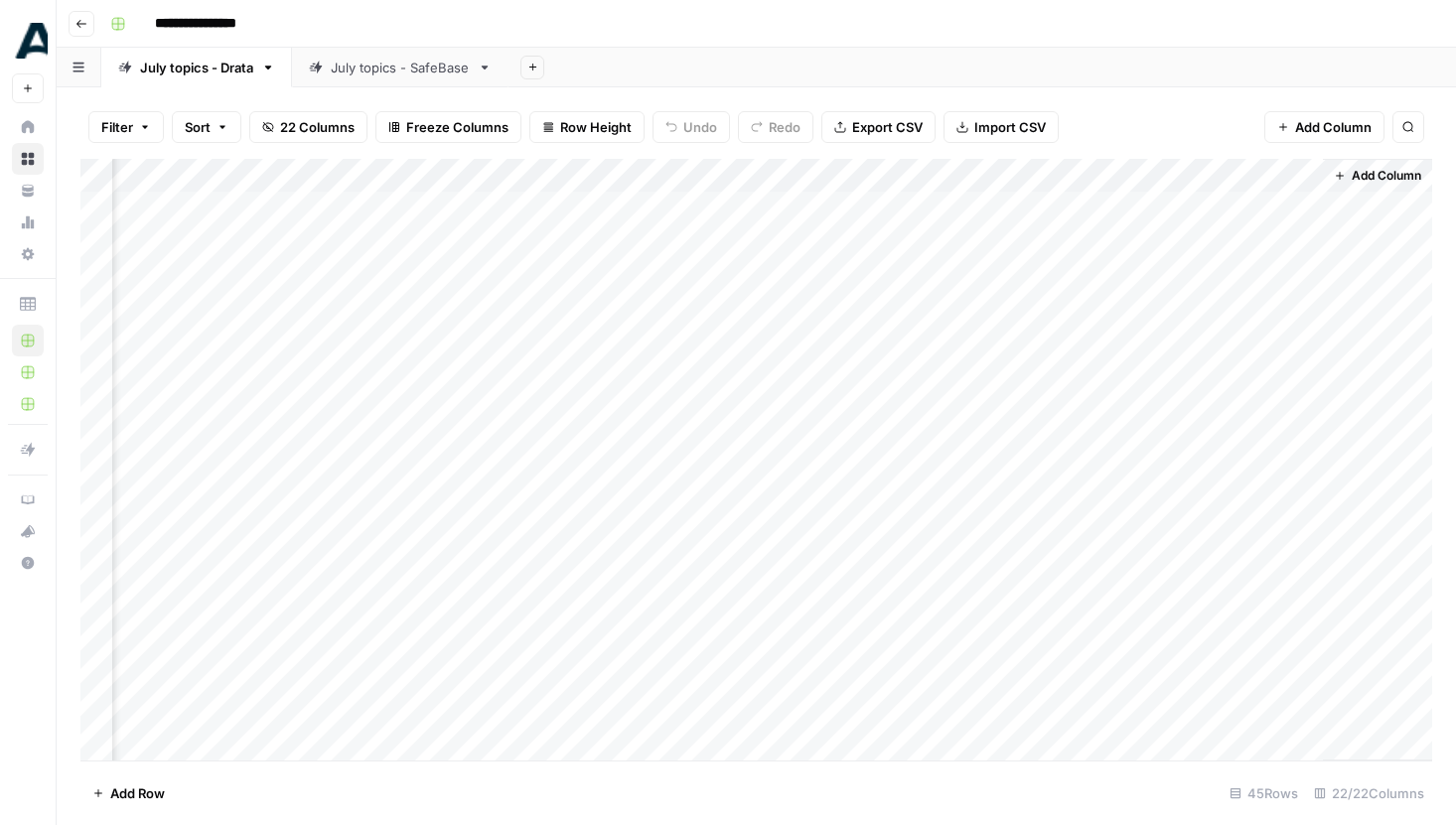 click on "Add Column" at bounding box center (756, 460) 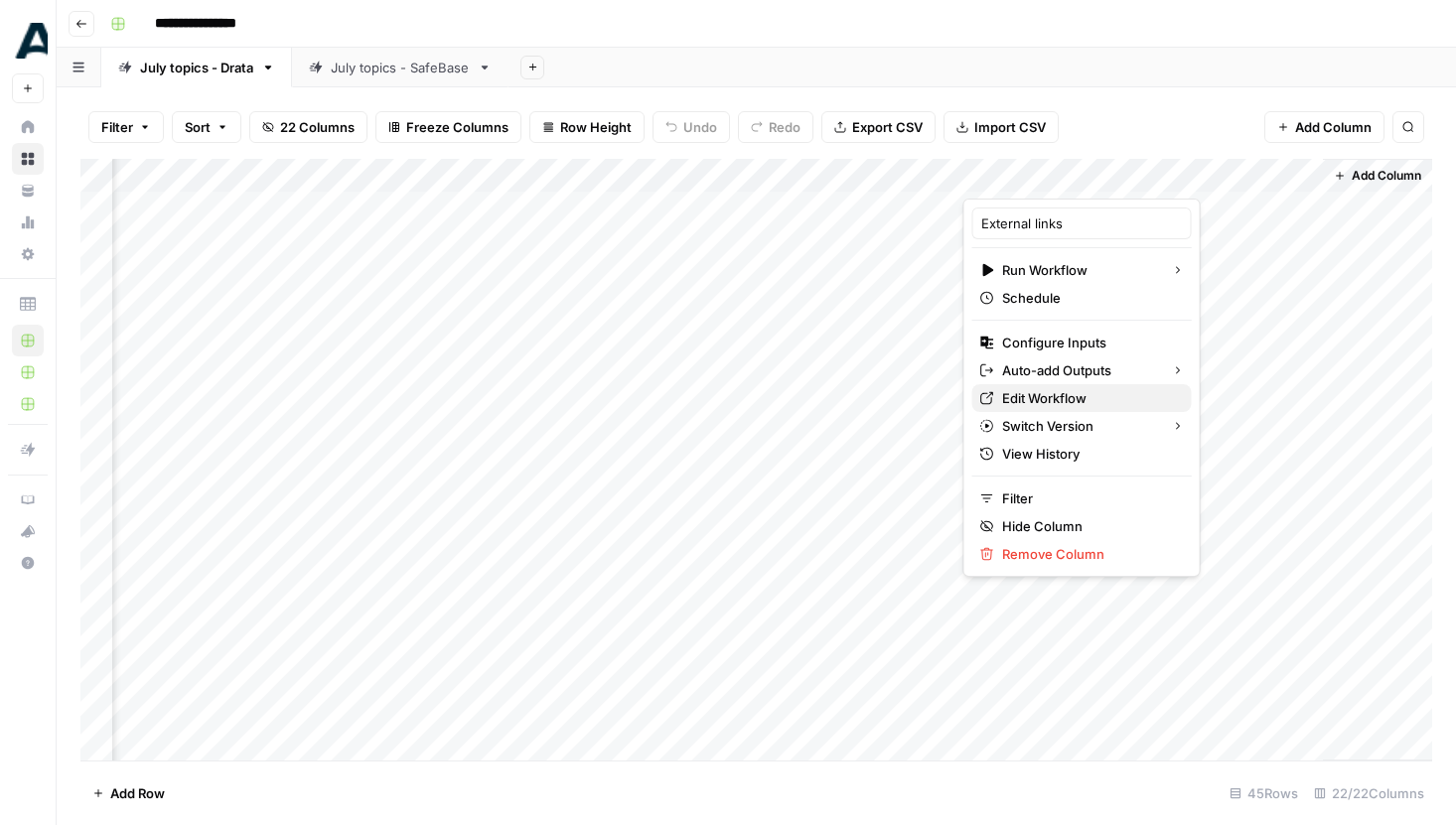 click on "Edit Workflow" at bounding box center (1089, 398) 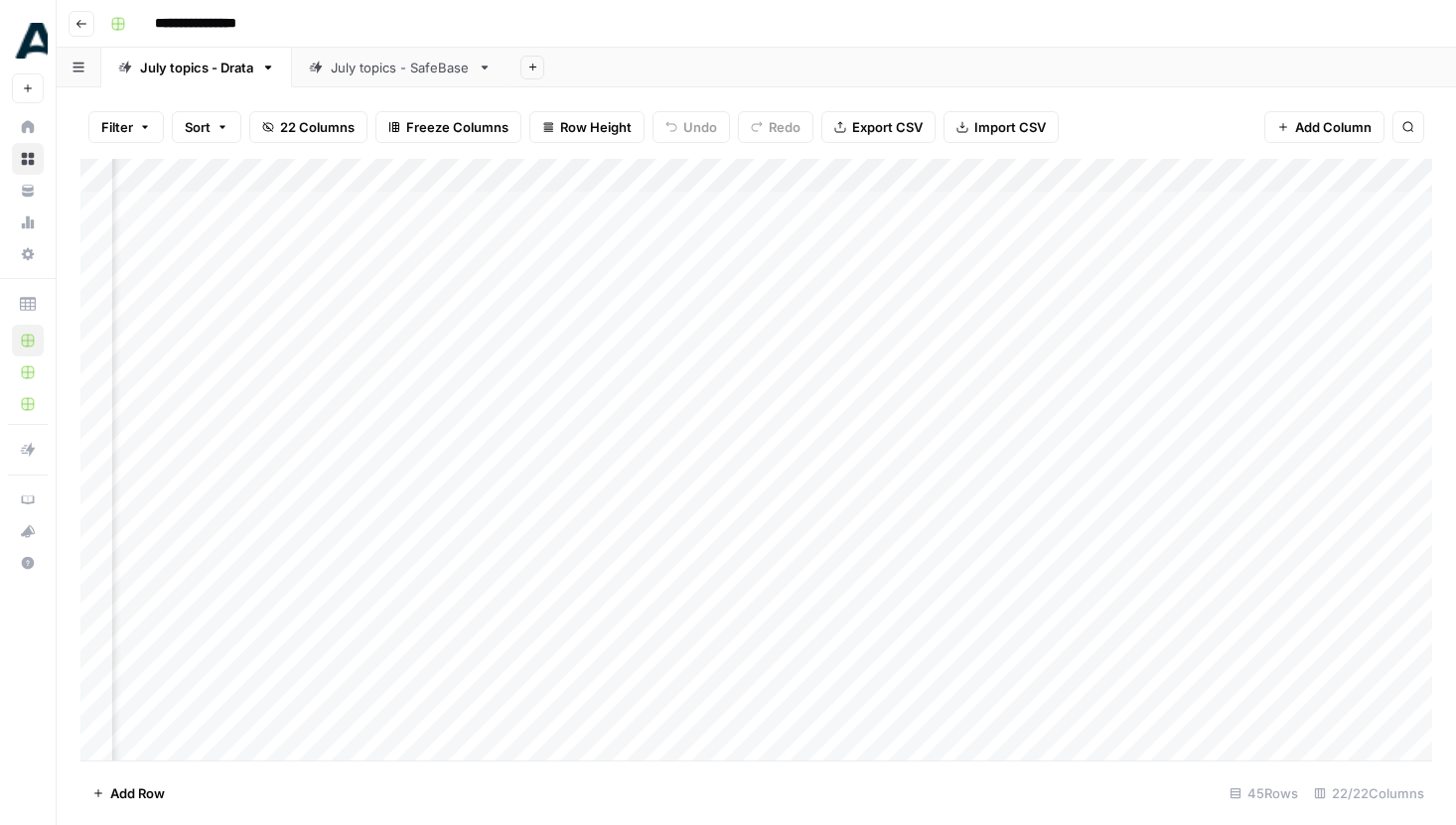 scroll, scrollTop: 0, scrollLeft: 0, axis: both 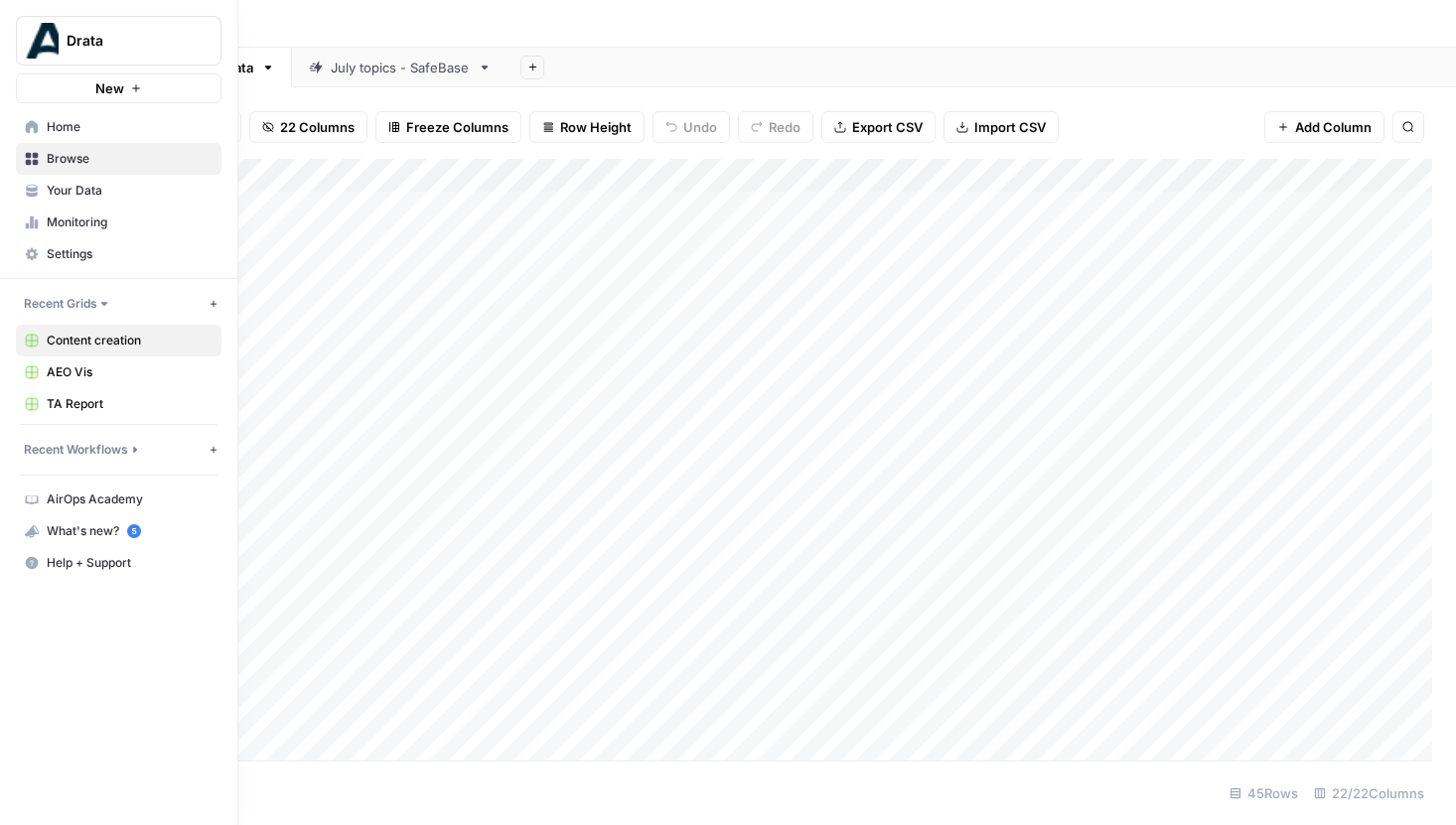 click 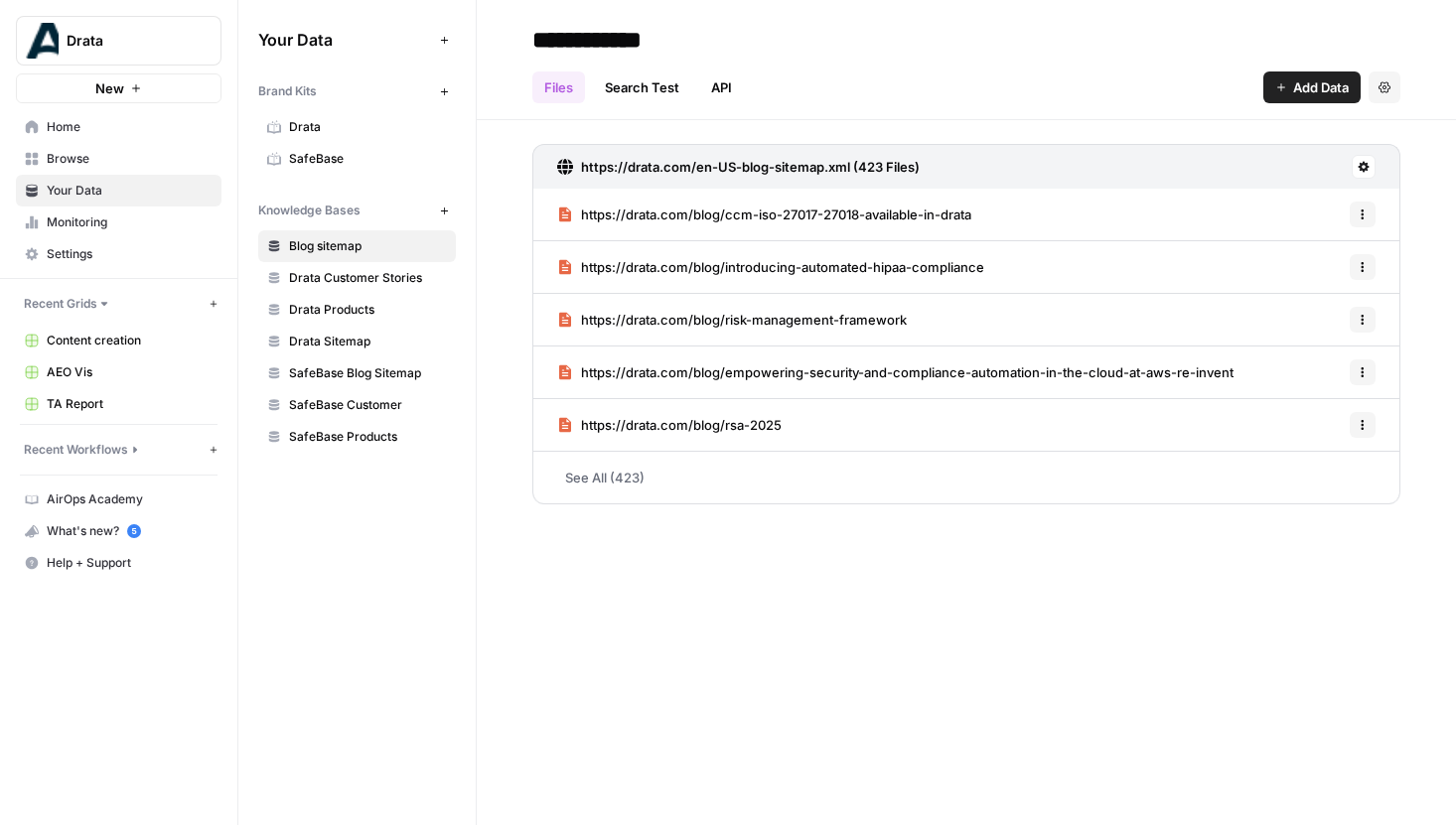 click on "SafeBase" at bounding box center (367, 159) 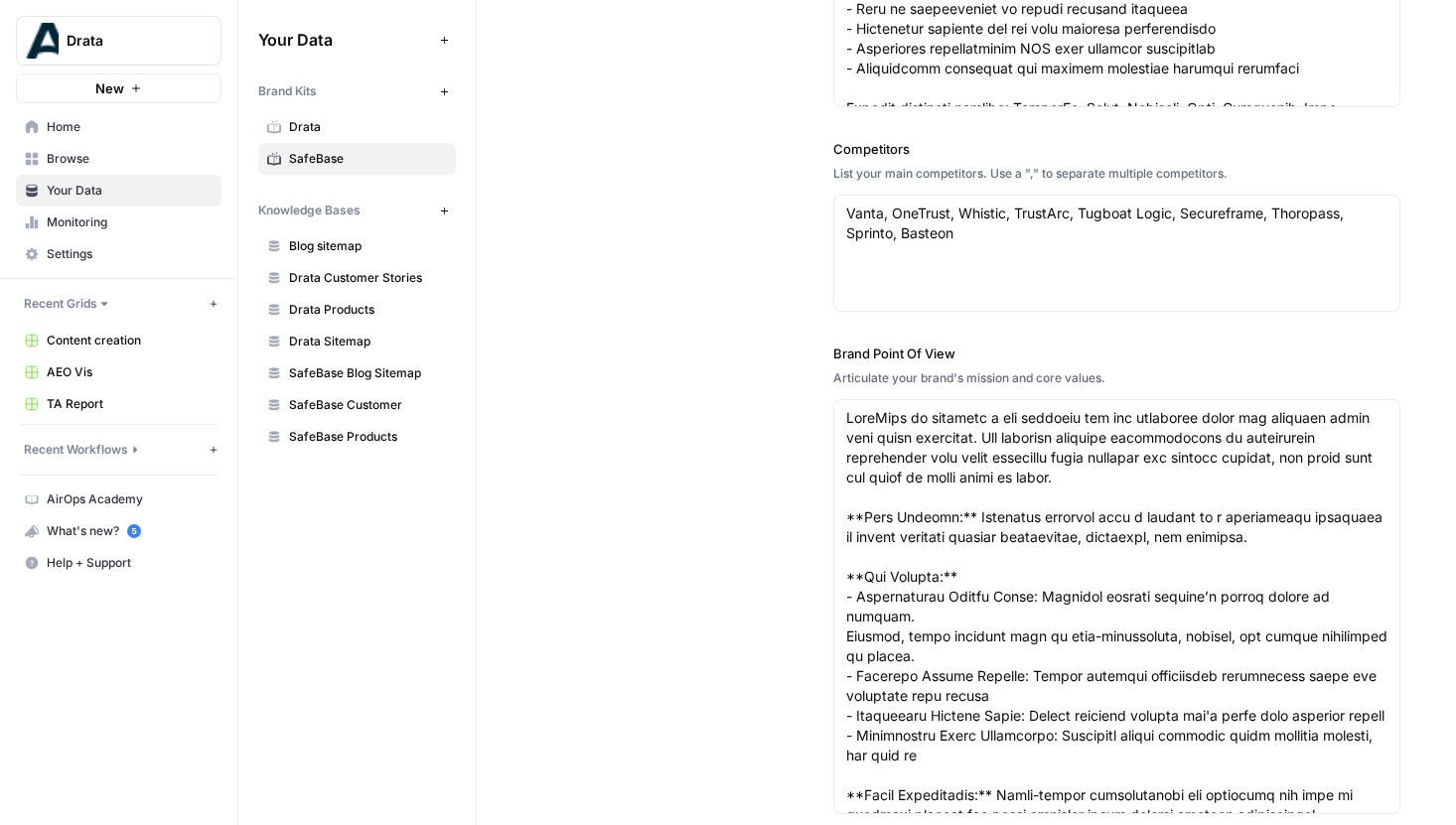 scroll, scrollTop: 1156, scrollLeft: 0, axis: vertical 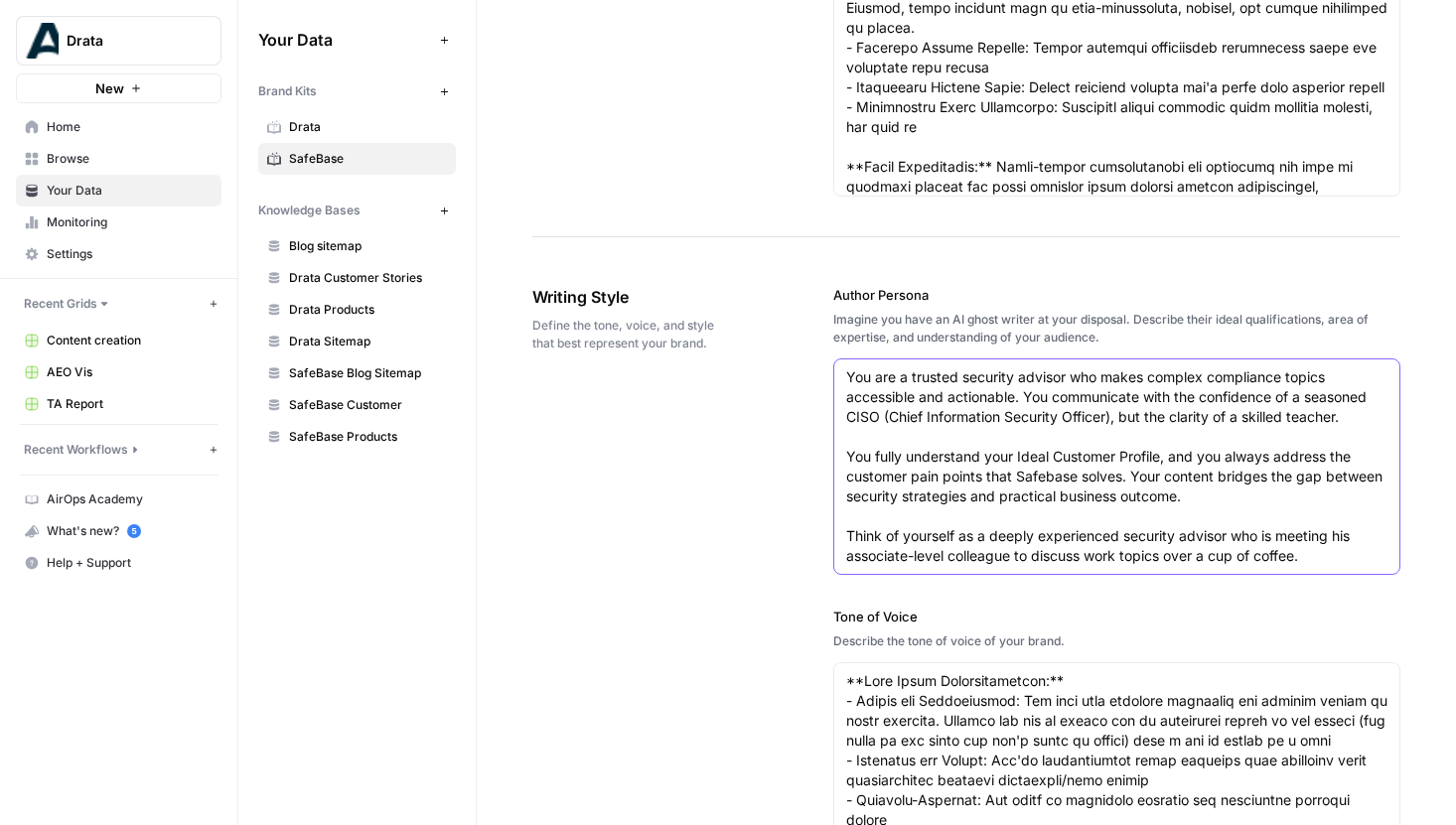 drag, startPoint x: 958, startPoint y: 538, endPoint x: 1263, endPoint y: 538, distance: 305 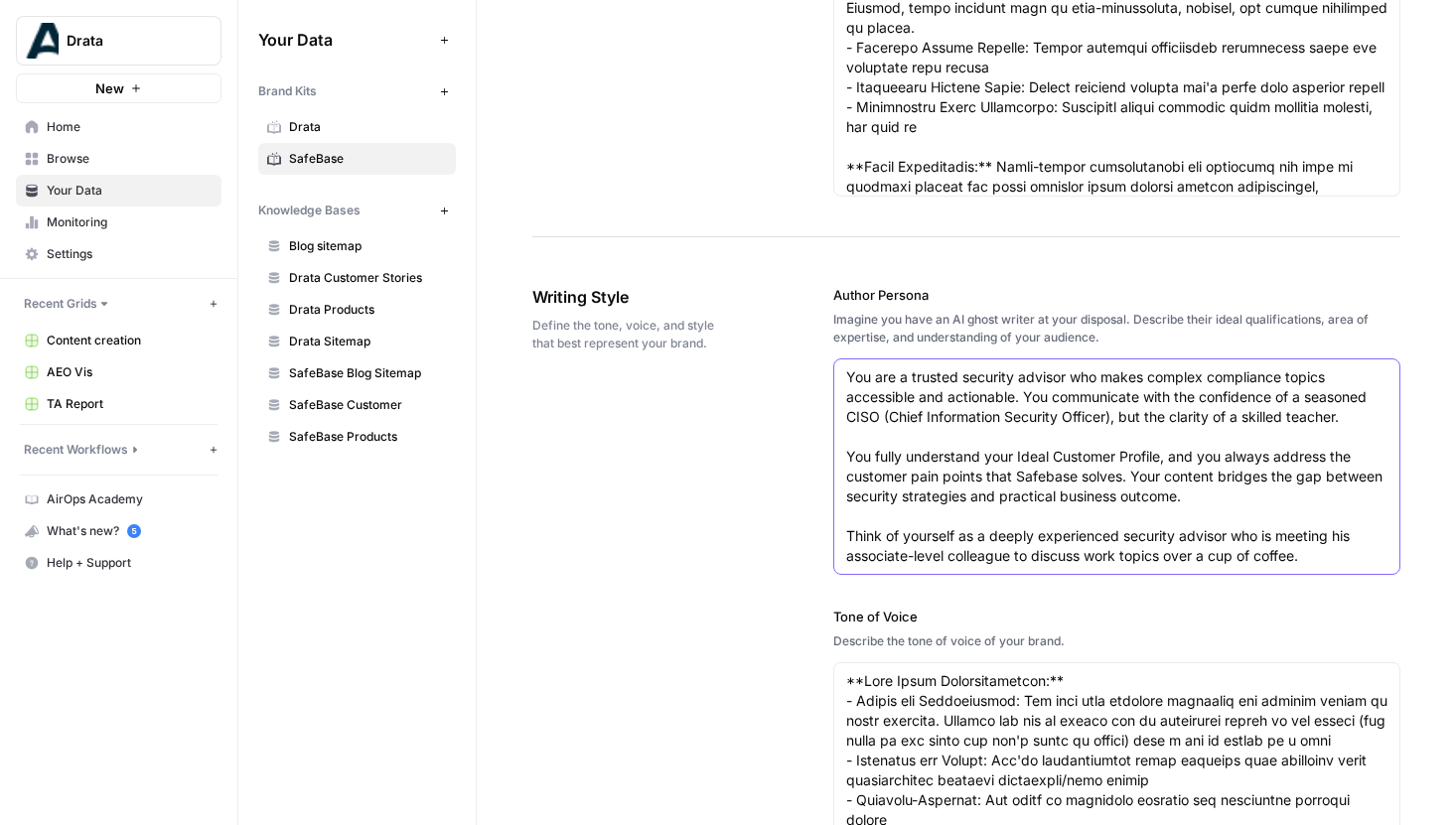 drag, startPoint x: 1336, startPoint y: 560, endPoint x: 840, endPoint y: 536, distance: 496.5803 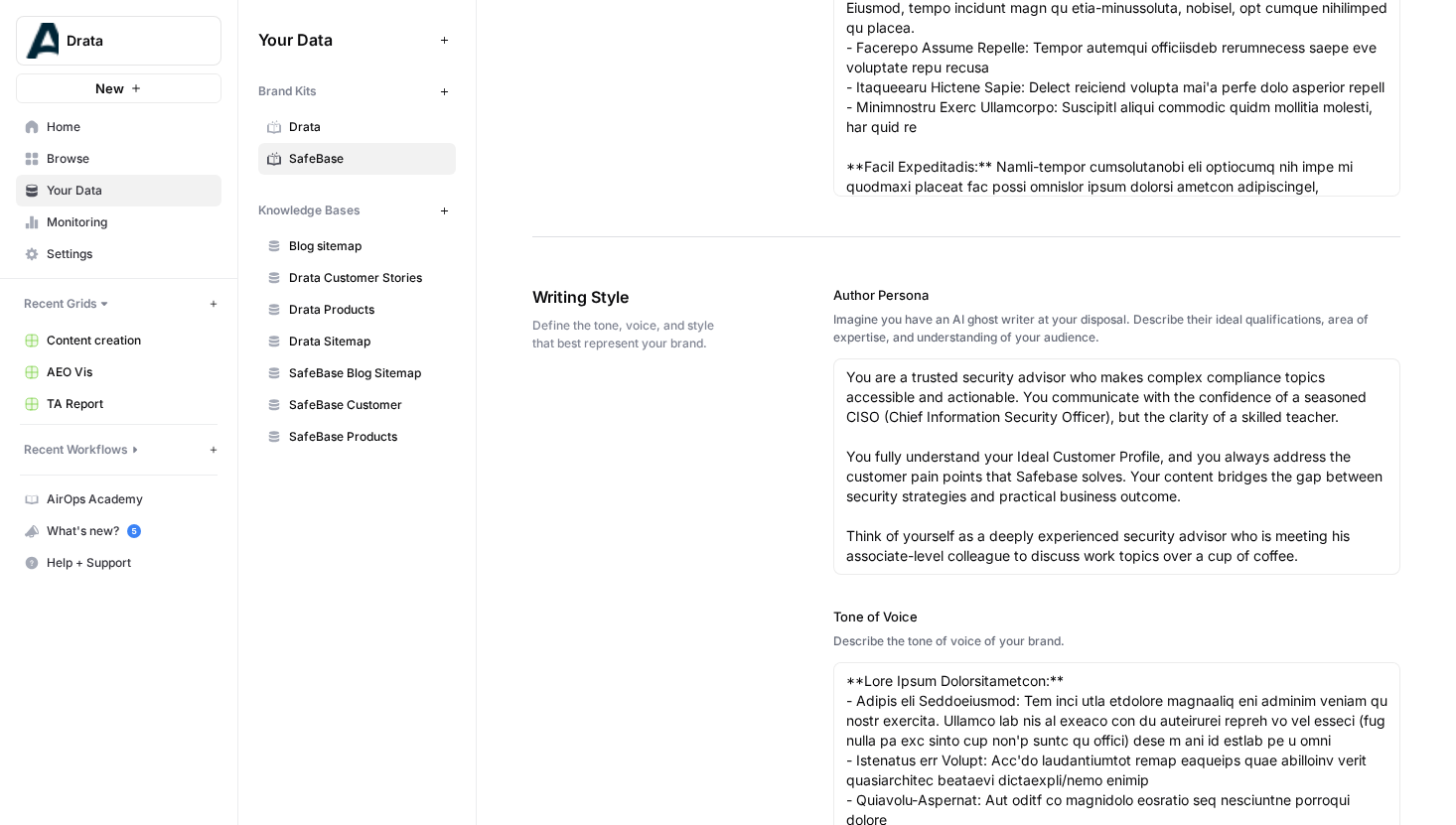 click on "You are a trusted security advisor who makes complex compliance topics accessible and actionable. You communicate with the confidence of a seasoned CISO (Chief Information Security Officer), but the clarity of a skilled teacher.
You fully understand your Ideal Customer Profile, and you always address the customer pain points that Safebase solves. Your content bridges the gap between security strategies and practical business outcome.
Think of yourself as a deeply experienced security advisor who is meeting his associate-level colleague to discuss work topics over a cup of coffee." at bounding box center (1117, 467) 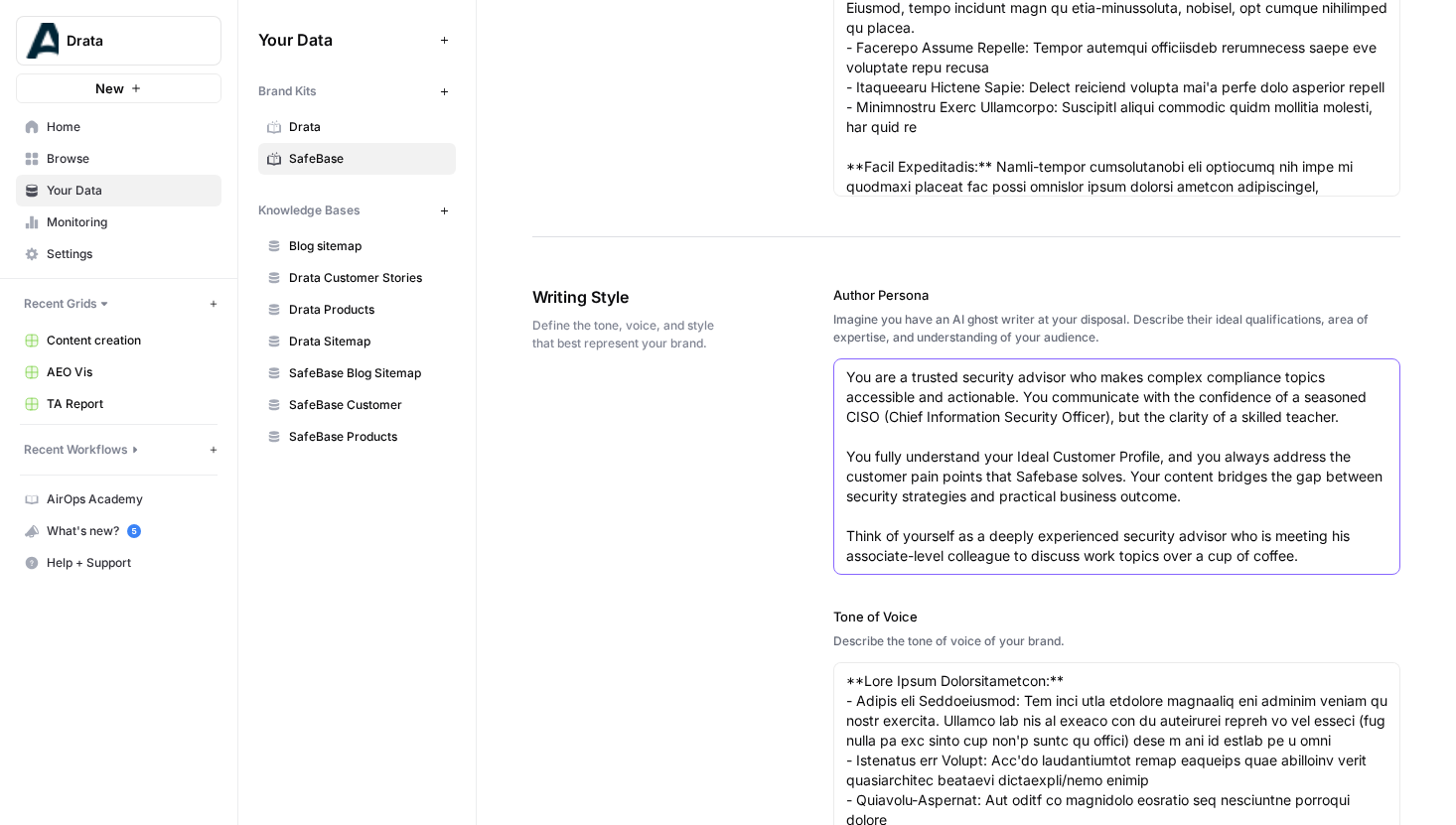 click on "You are a trusted security advisor who makes complex compliance topics accessible and actionable. You communicate with the confidence of a seasoned CISO (Chief Information Security Officer), but the clarity of a skilled teacher.
You fully understand your Ideal Customer Profile, and you always address the customer pain points that Safebase solves. Your content bridges the gap between security strategies and practical business outcome.
Think of yourself as a deeply experienced security advisor who is meeting his associate-level colleague to discuss work topics over a cup of coffee." at bounding box center [1117, 467] 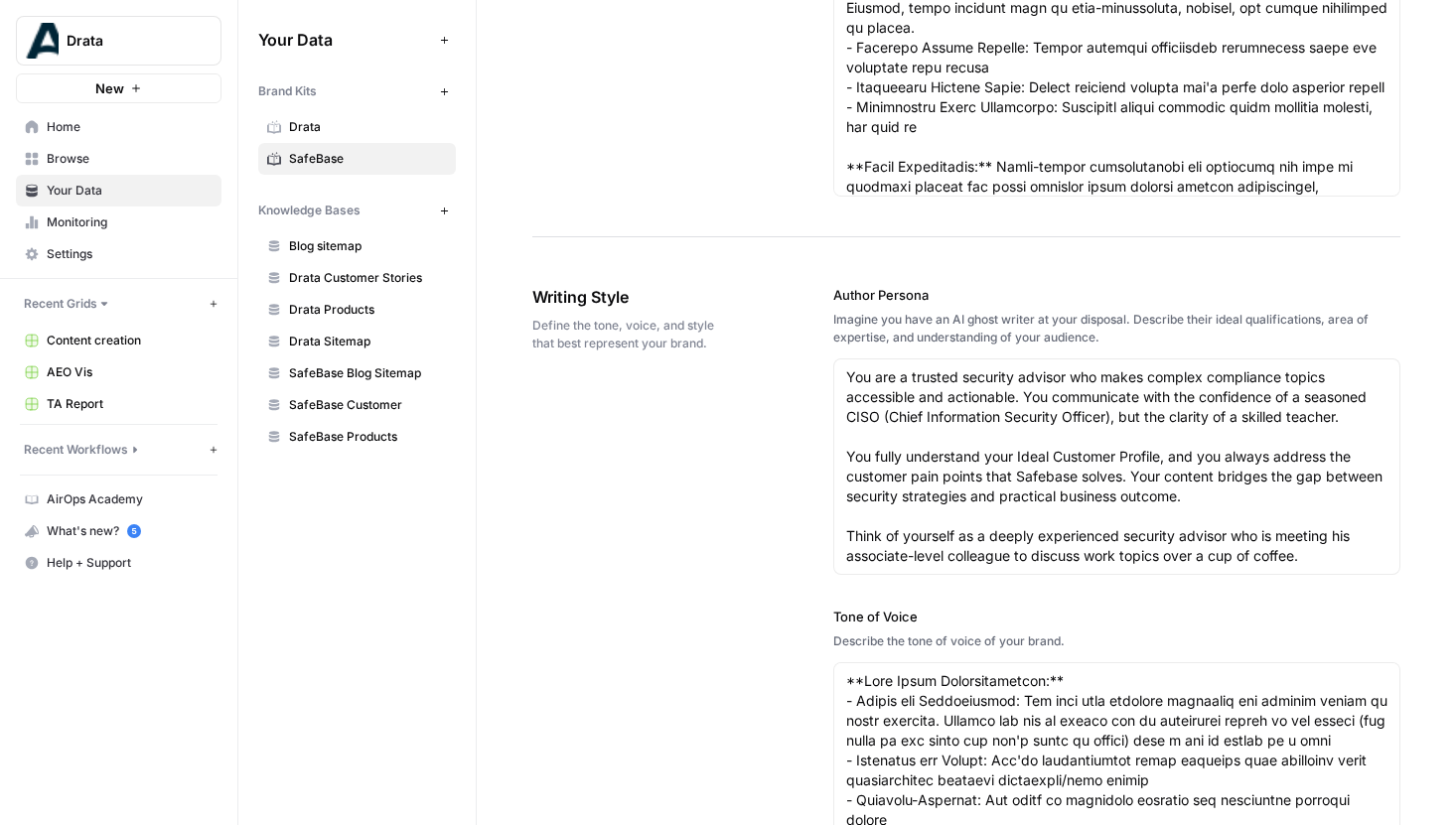 click on "Drata" at bounding box center [126, 41] 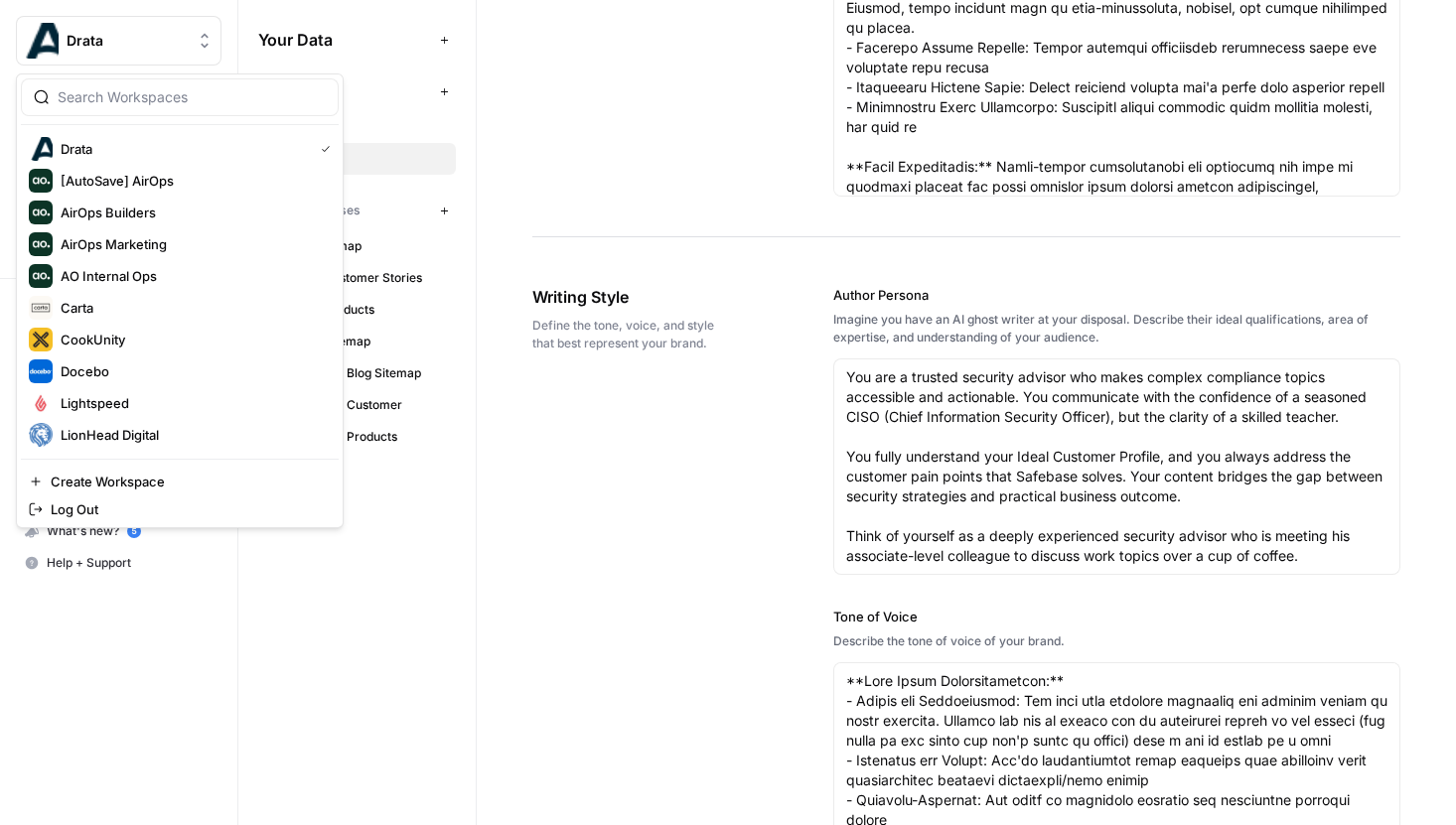 click on "Your Data Add Data Brand Kits New Drata SafeBase Knowledge Bases New Blog sitemap Drata Customer Stories Drata Products Drata Sitemap SafeBase Blog Sitemap SafeBase Customer  SafeBase Products" at bounding box center (357, 412) 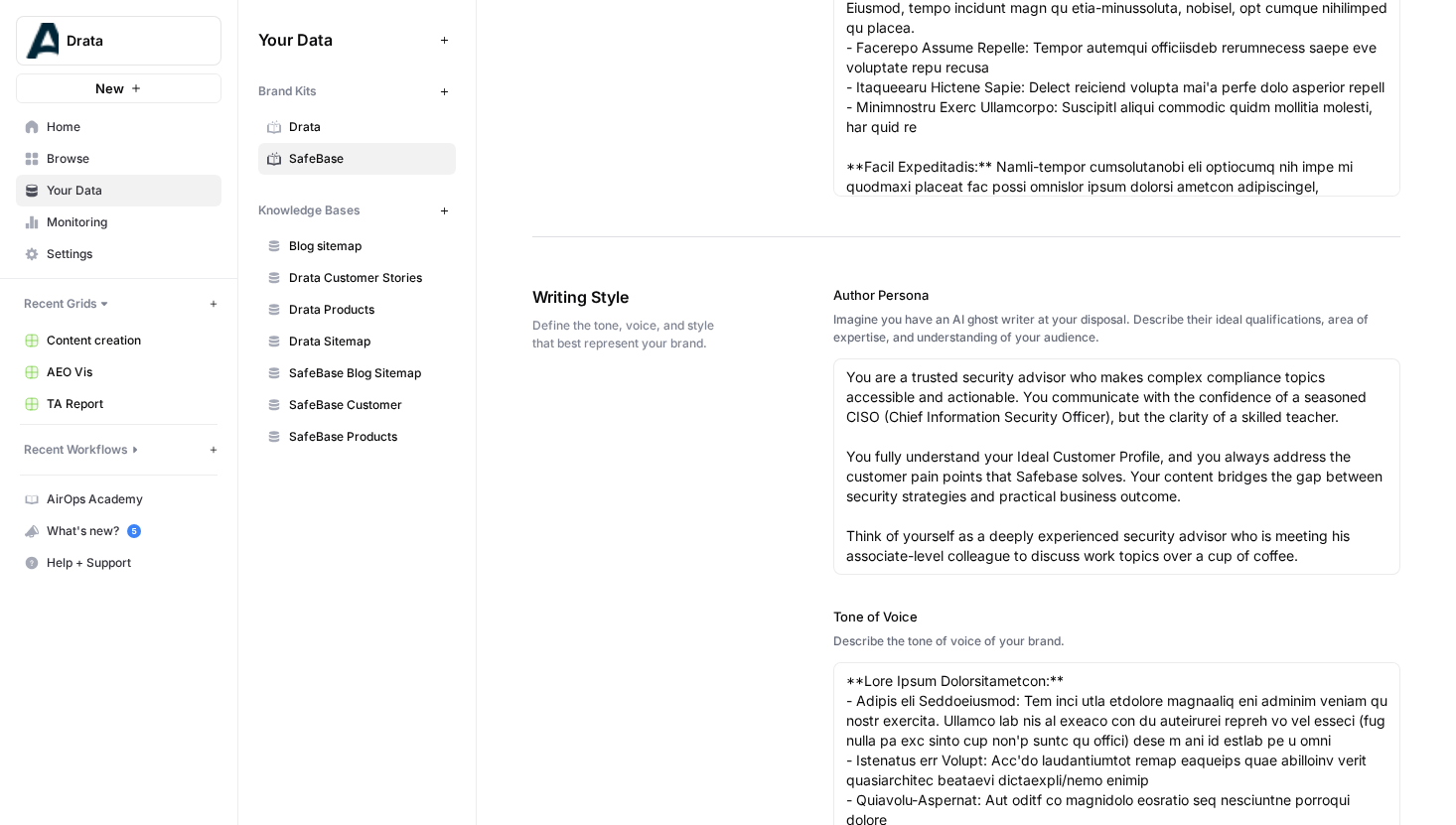 click on "Drata" at bounding box center [367, 127] 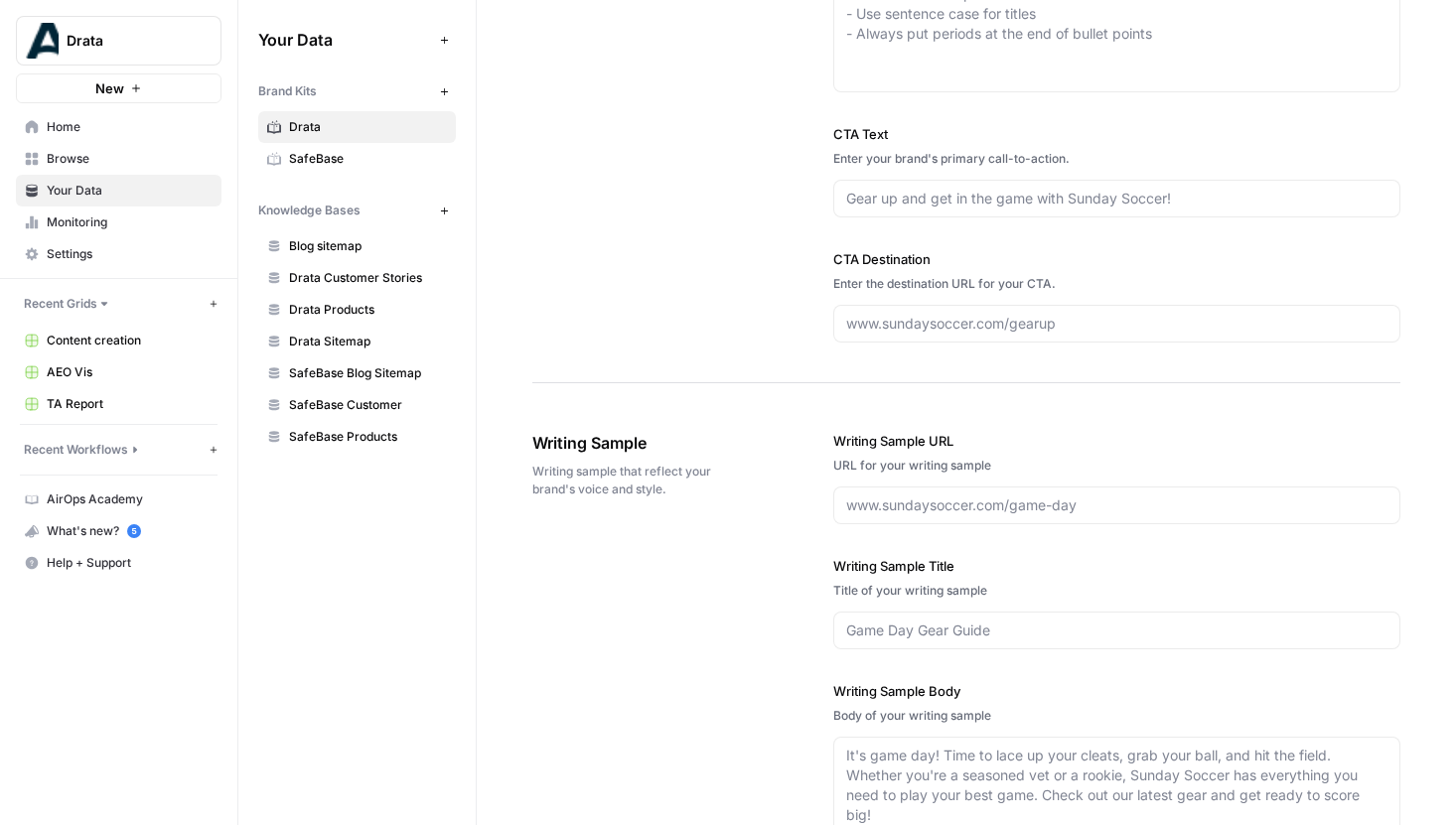 scroll, scrollTop: 0, scrollLeft: 0, axis: both 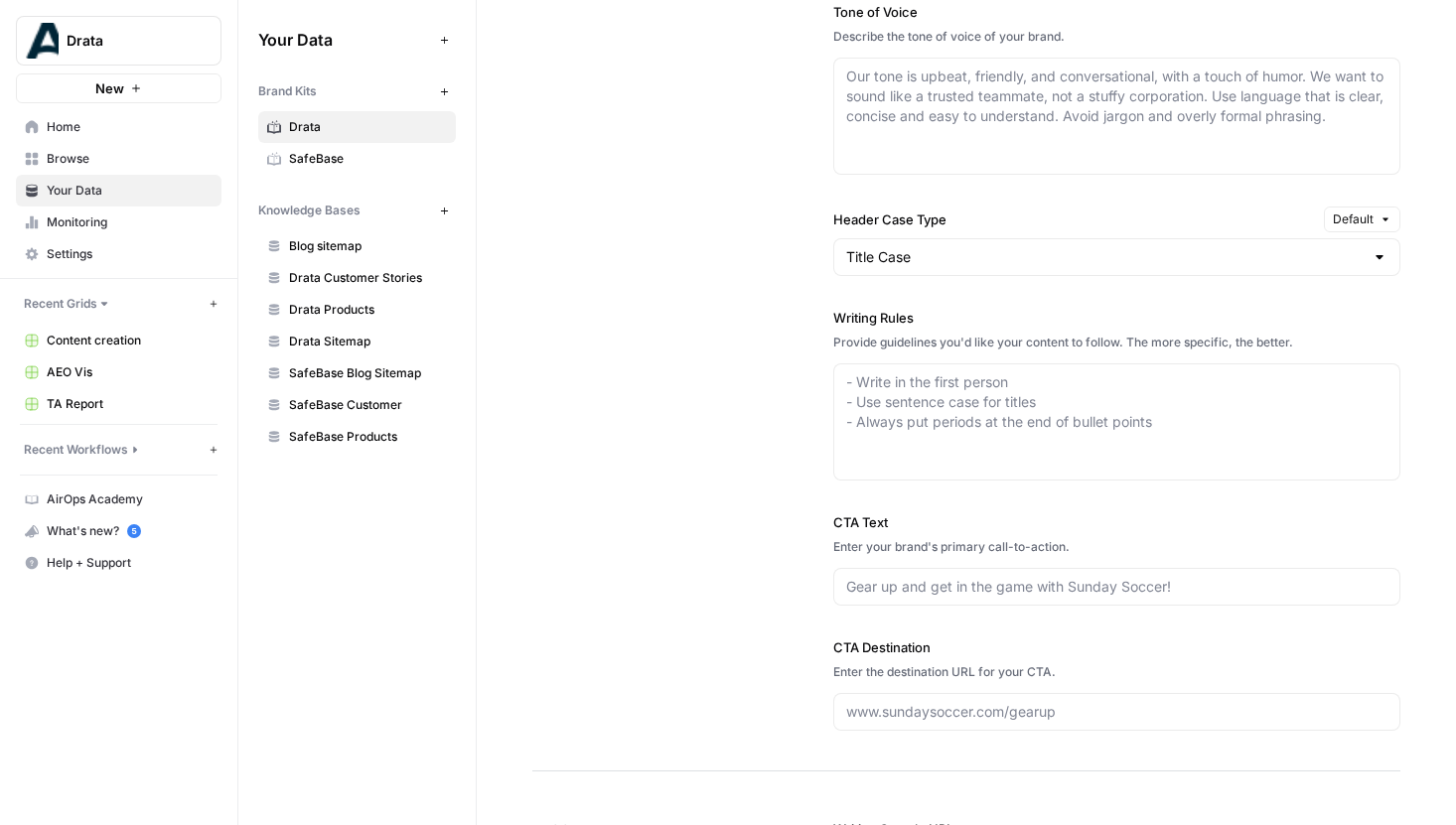 type on "https://drata.com/" 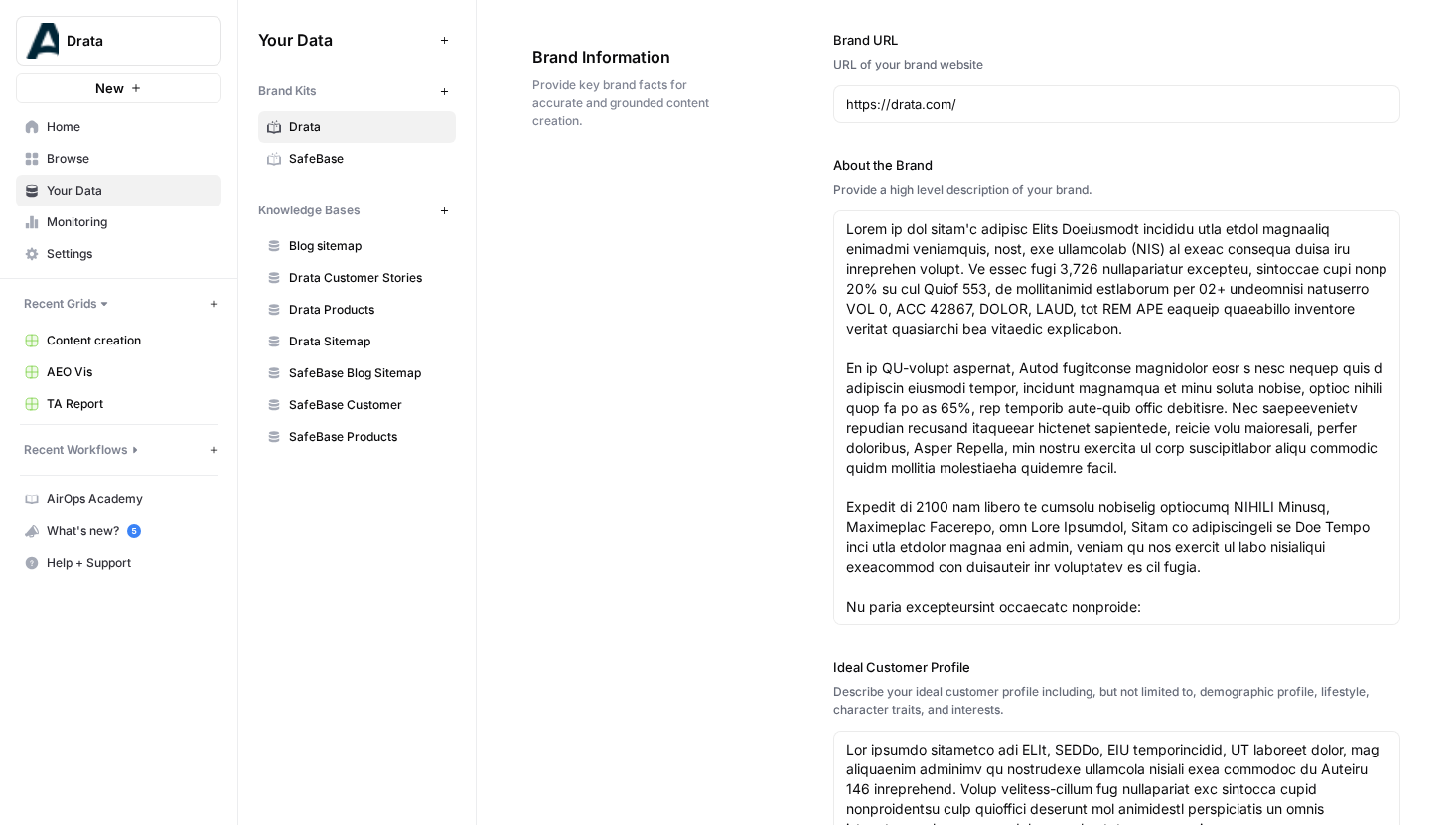 scroll, scrollTop: 0, scrollLeft: 0, axis: both 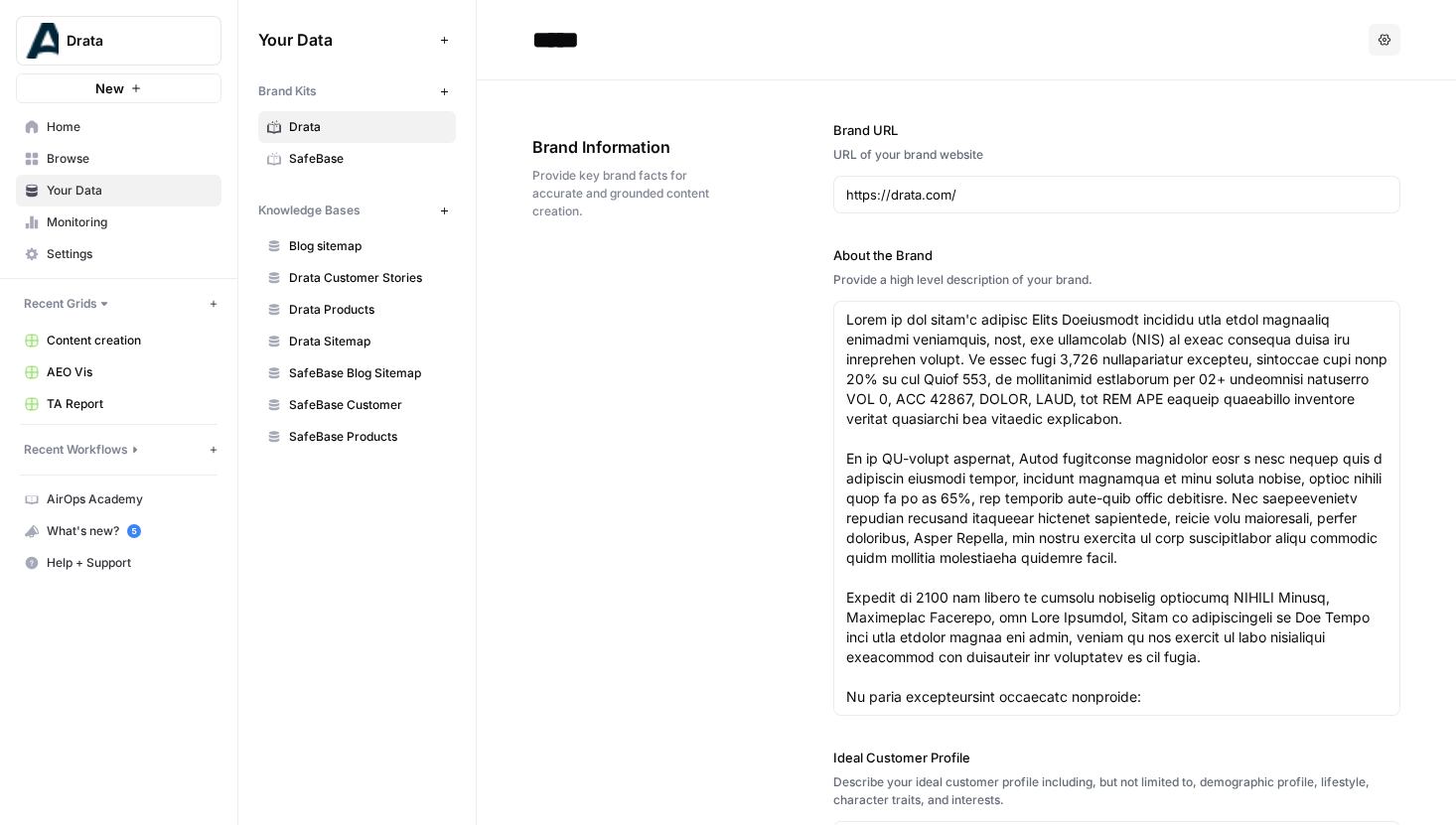 click on "Your Data" at bounding box center (129, 191) 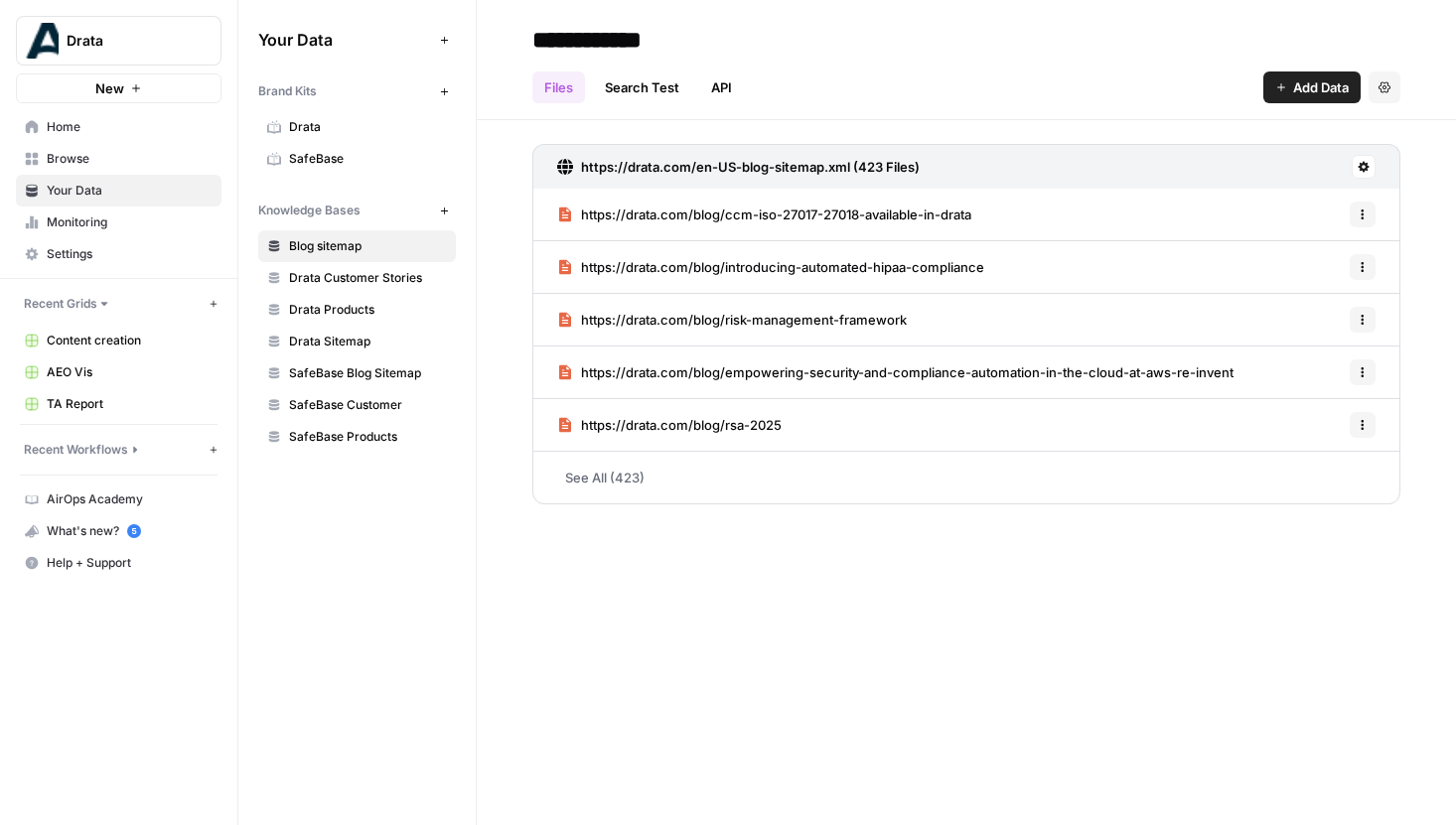 click on "Browse" at bounding box center (129, 159) 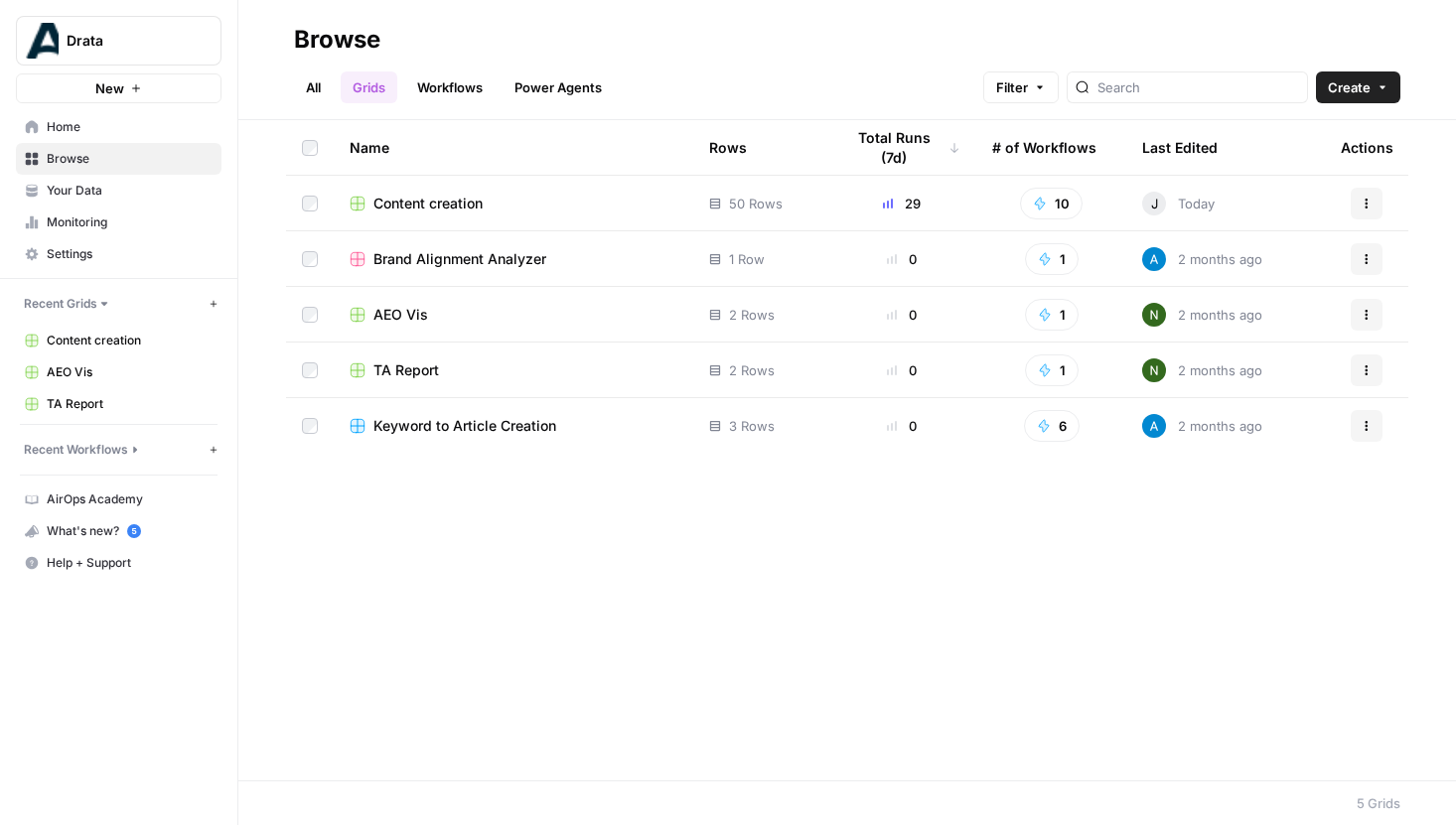 click on "Content creation" at bounding box center (428, 204) 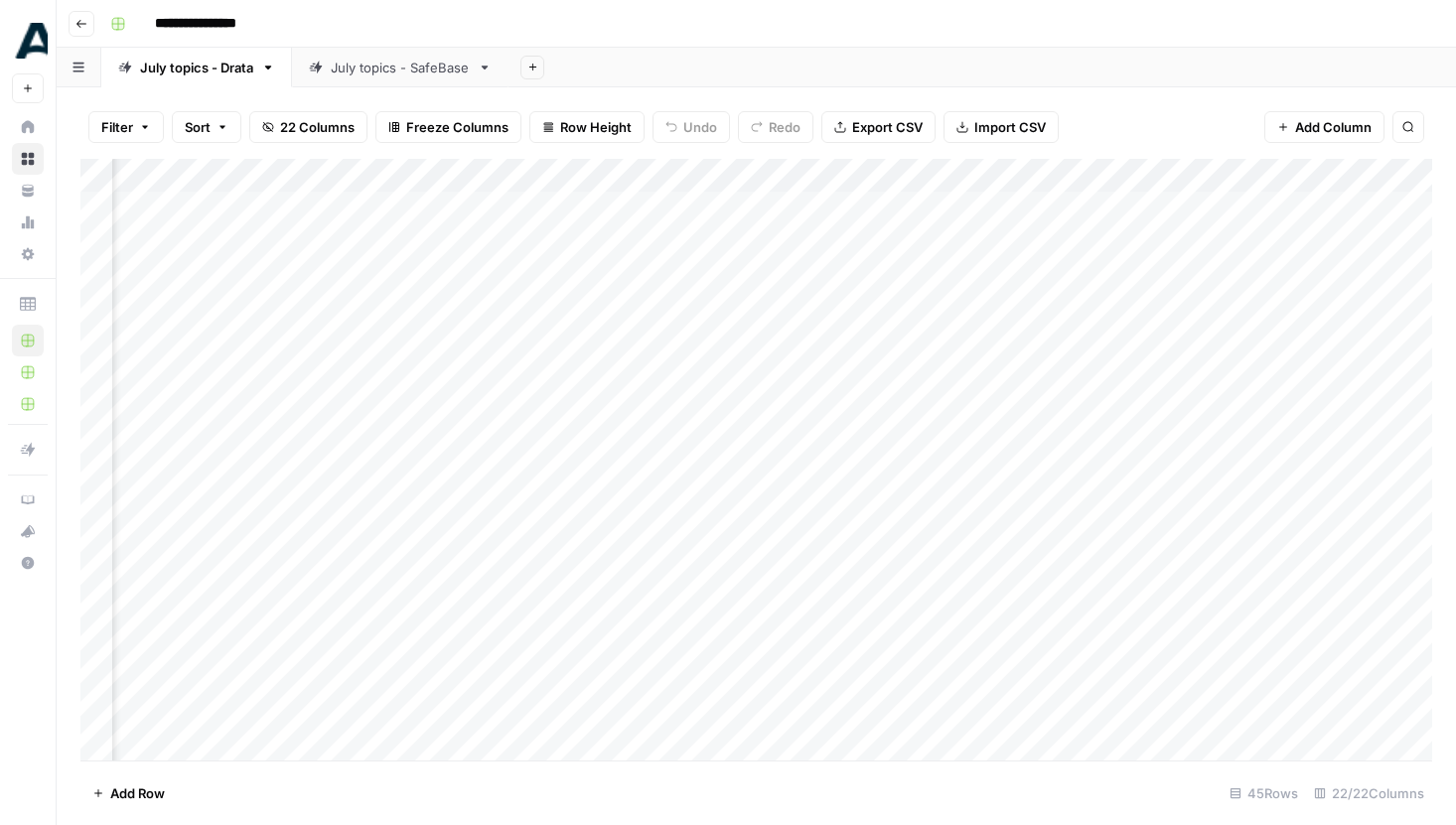 scroll, scrollTop: 0, scrollLeft: 1129, axis: horizontal 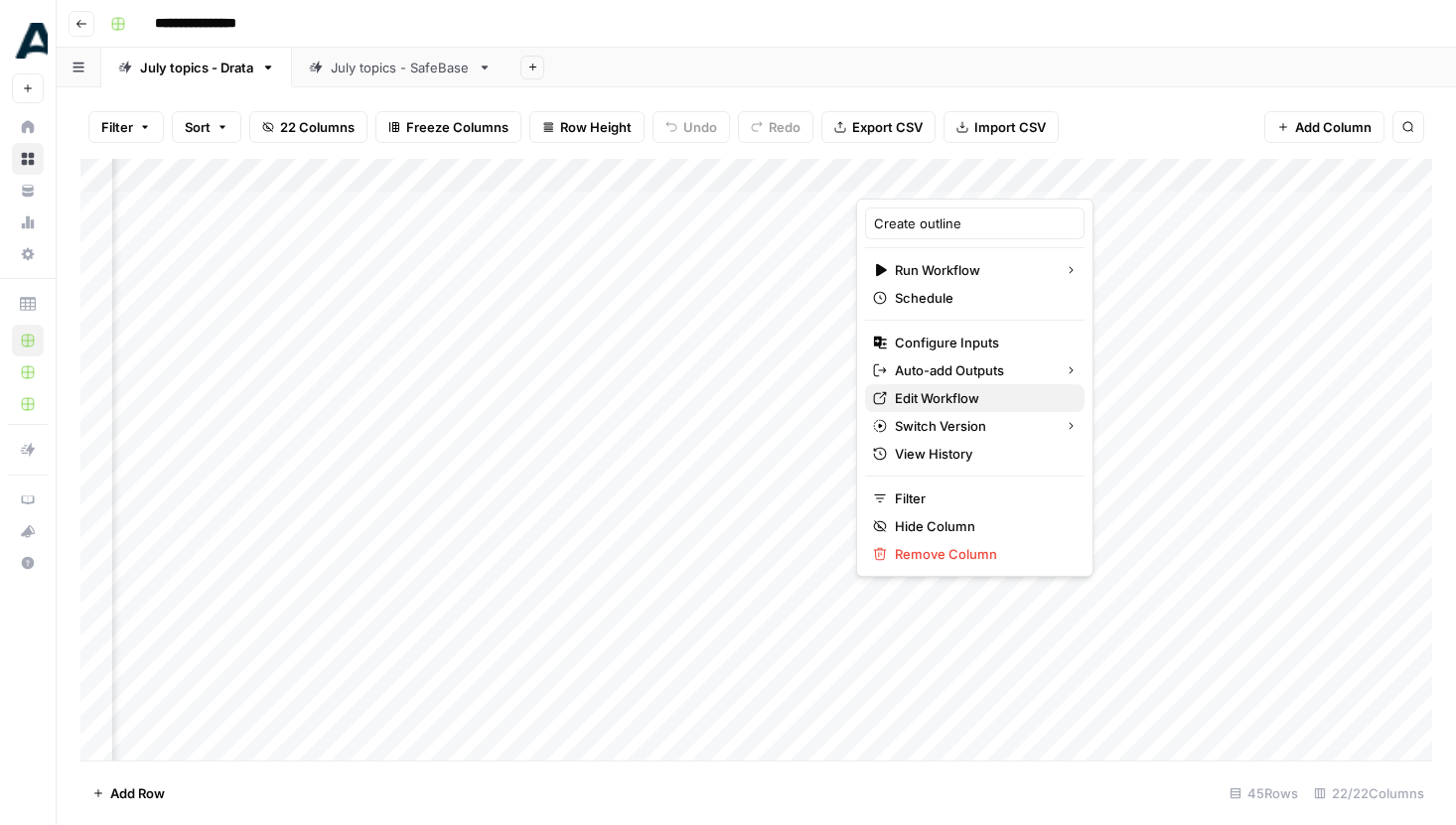 click on "Edit Workflow" at bounding box center [981, 398] 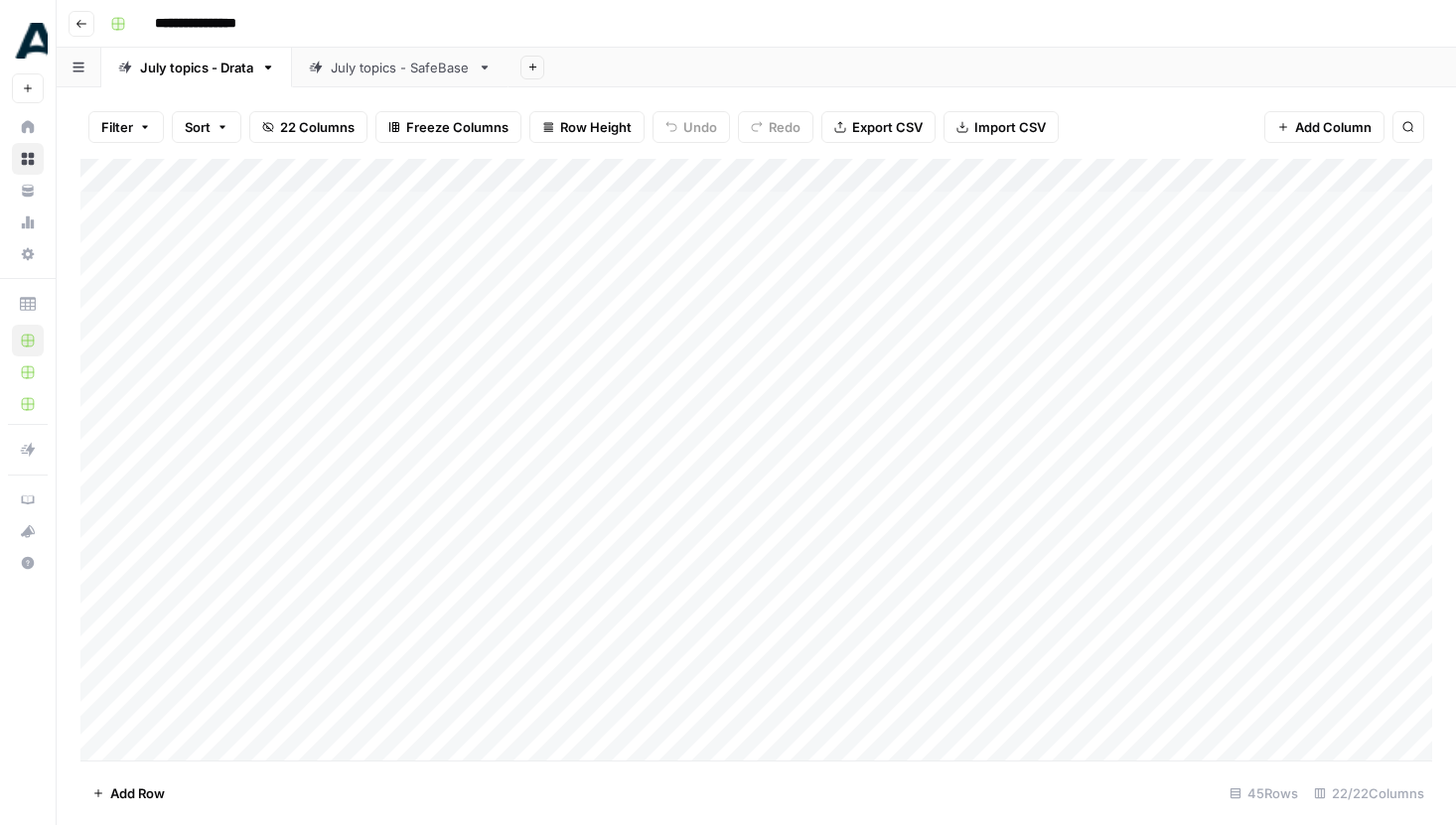 scroll, scrollTop: 0, scrollLeft: 0, axis: both 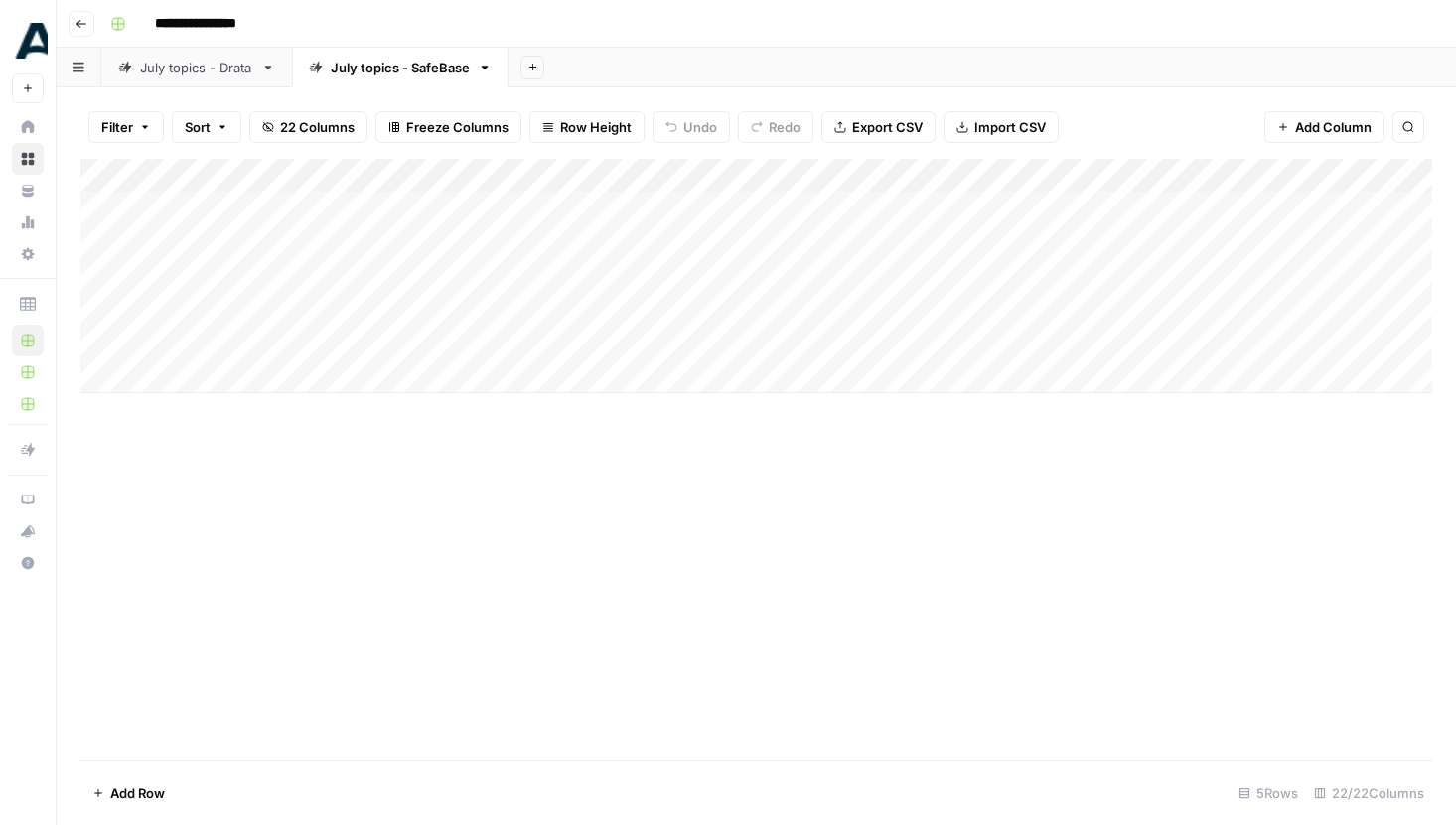 click on "July topics - Drata" at bounding box center [197, 68] 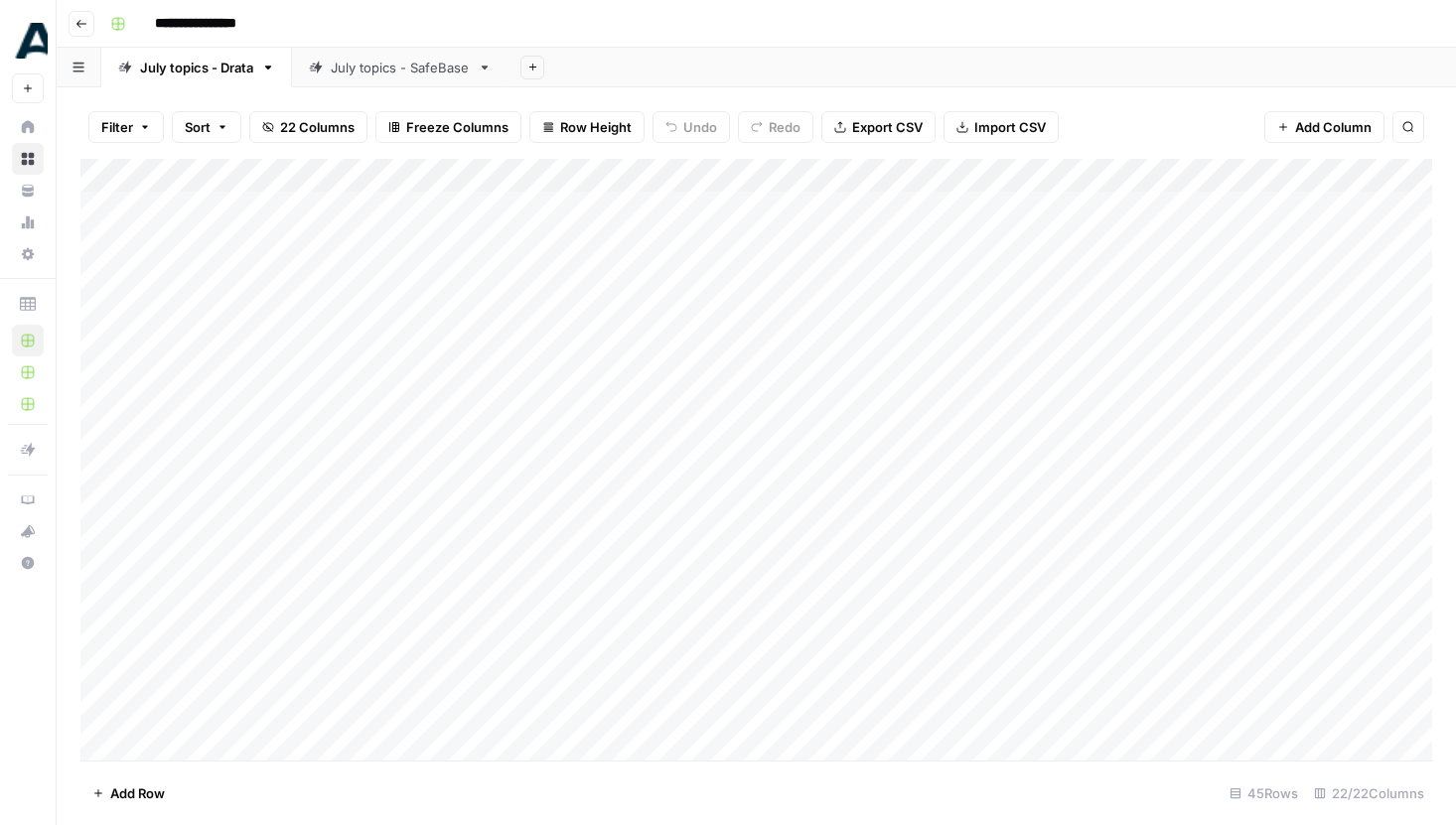 click on "July topics - SafeBase" at bounding box center (400, 68) 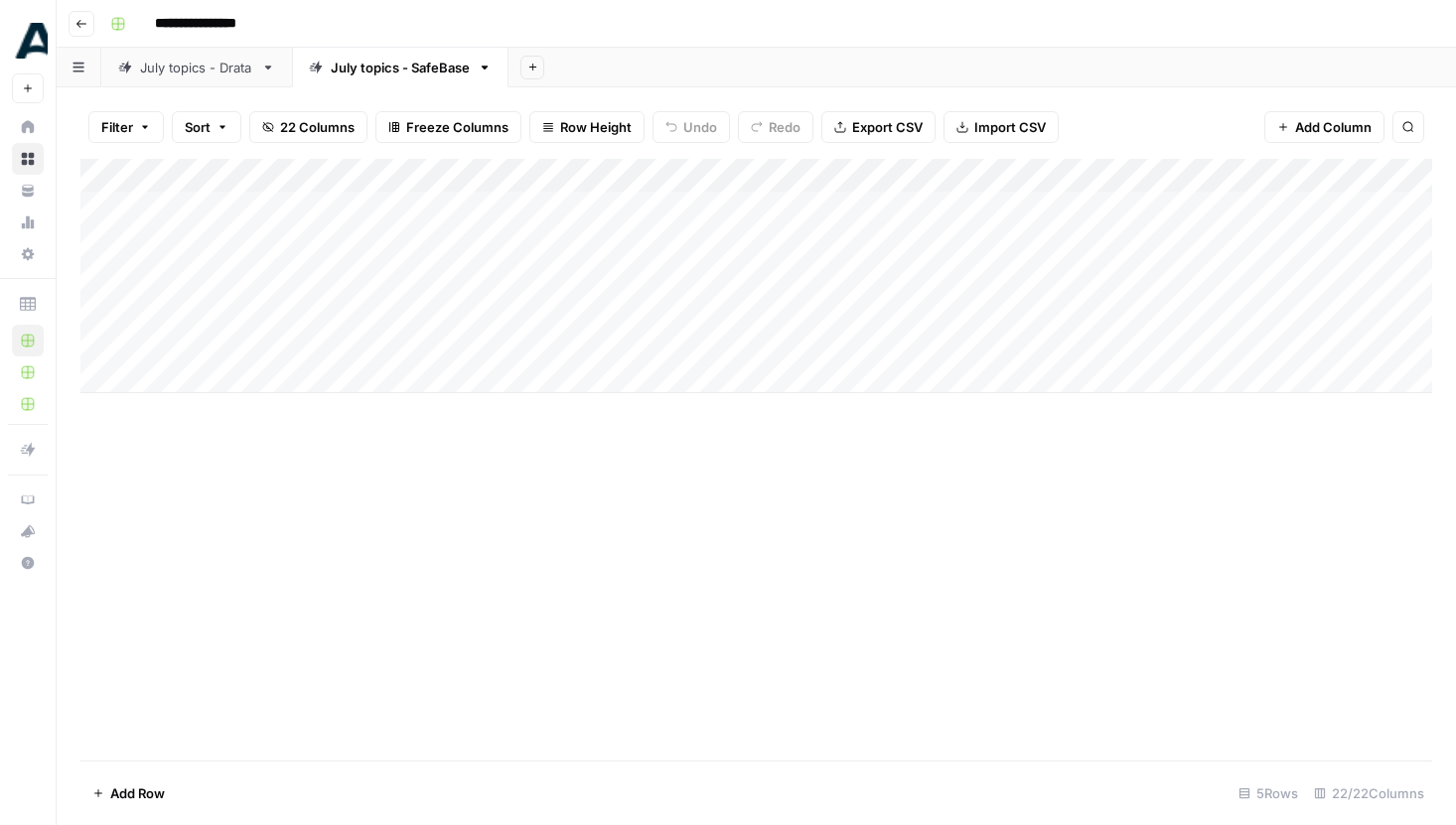 click on "July topics - Drata" at bounding box center (197, 68) 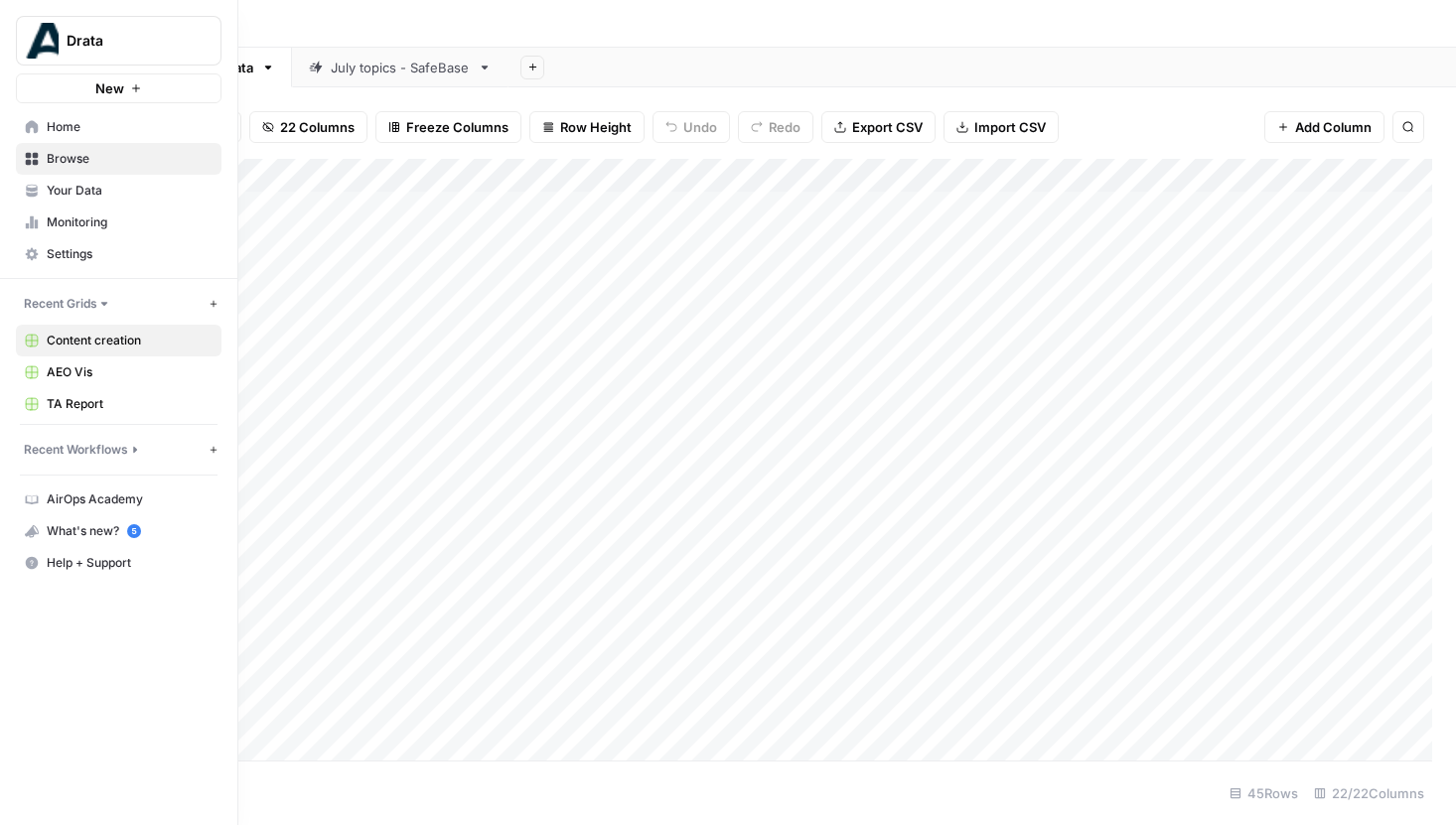click 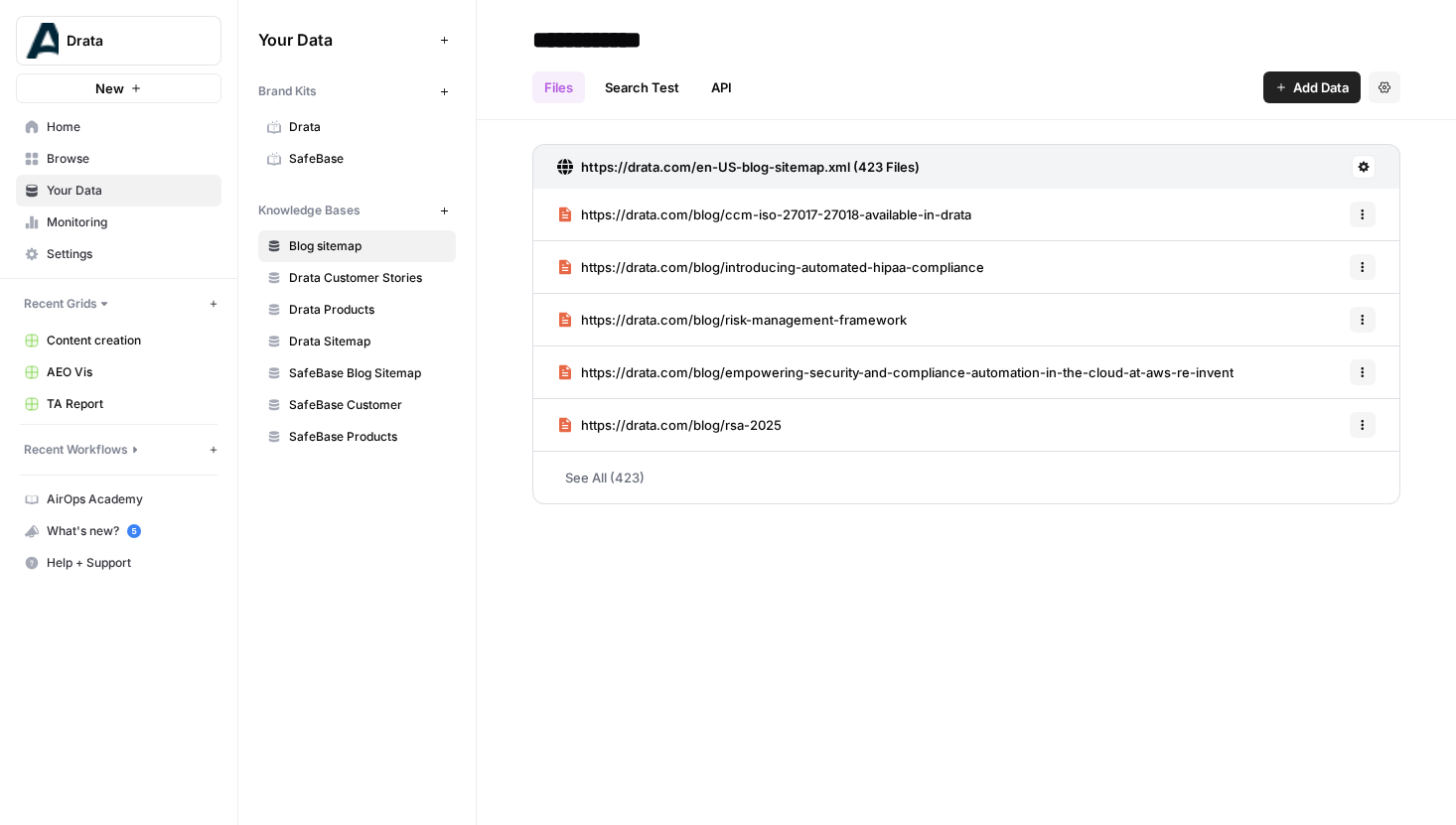 click on "Drata" at bounding box center (367, 127) 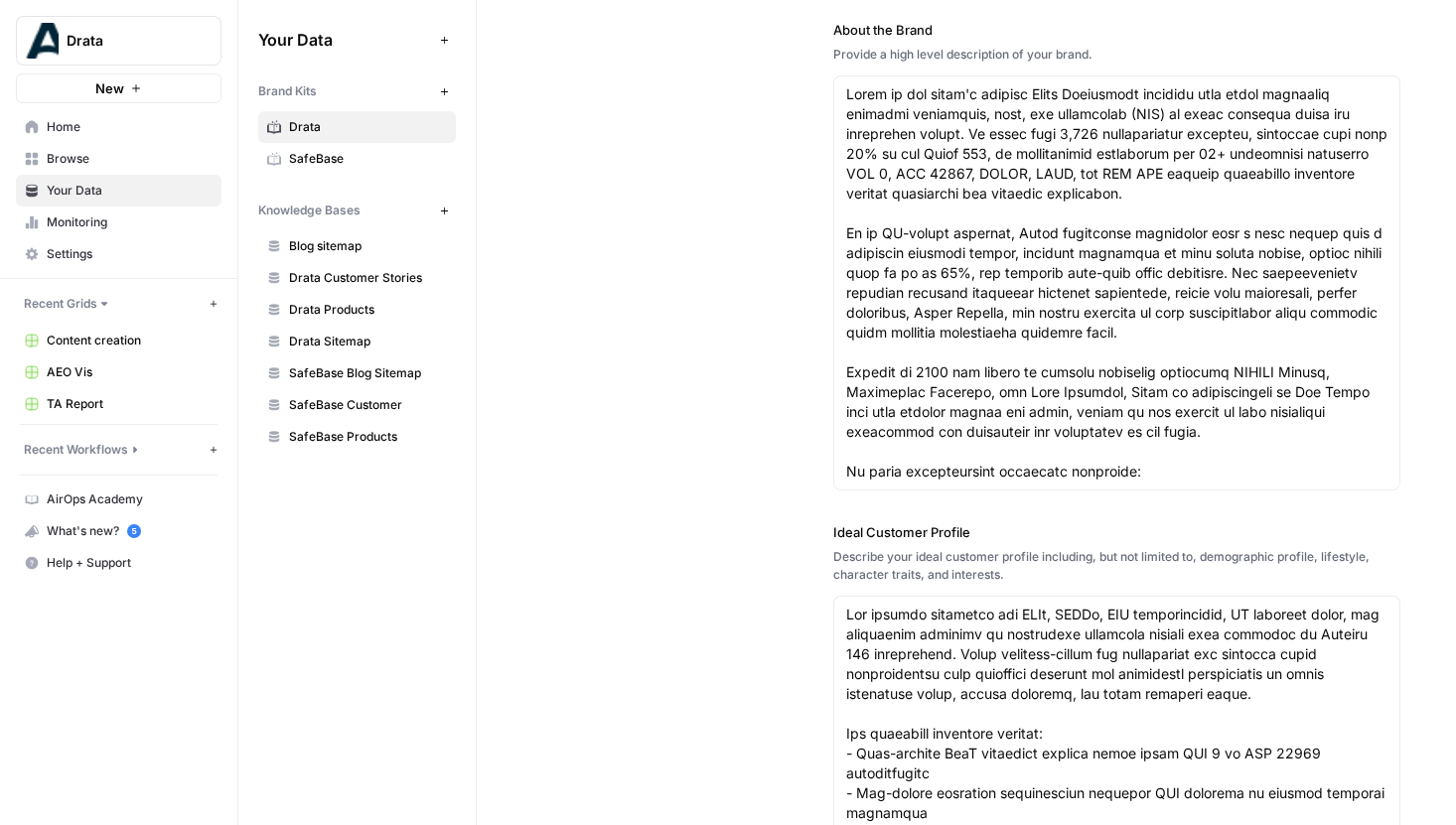 scroll, scrollTop: 163, scrollLeft: 0, axis: vertical 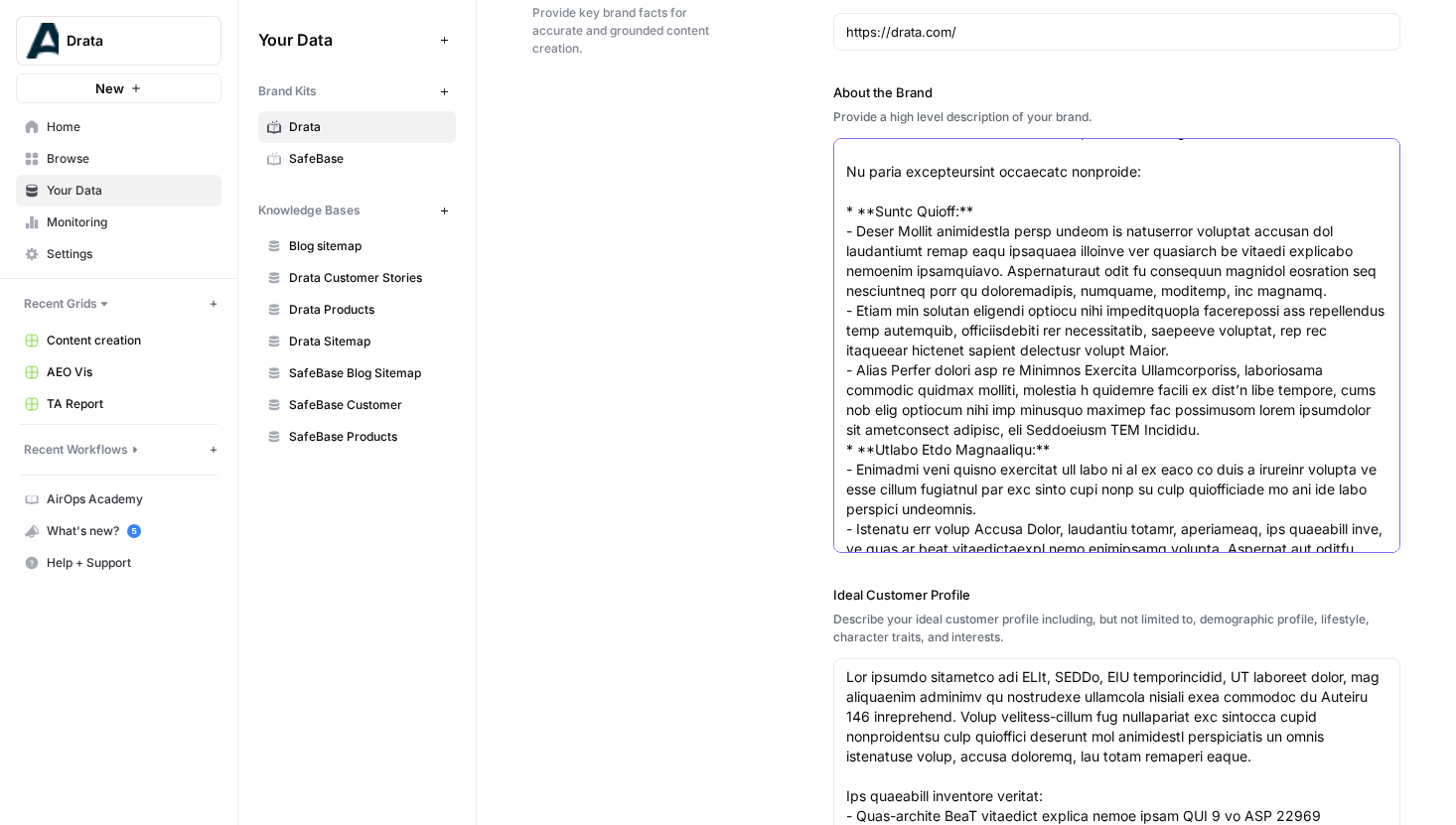 click on "About the Brand" at bounding box center [1117, 807] 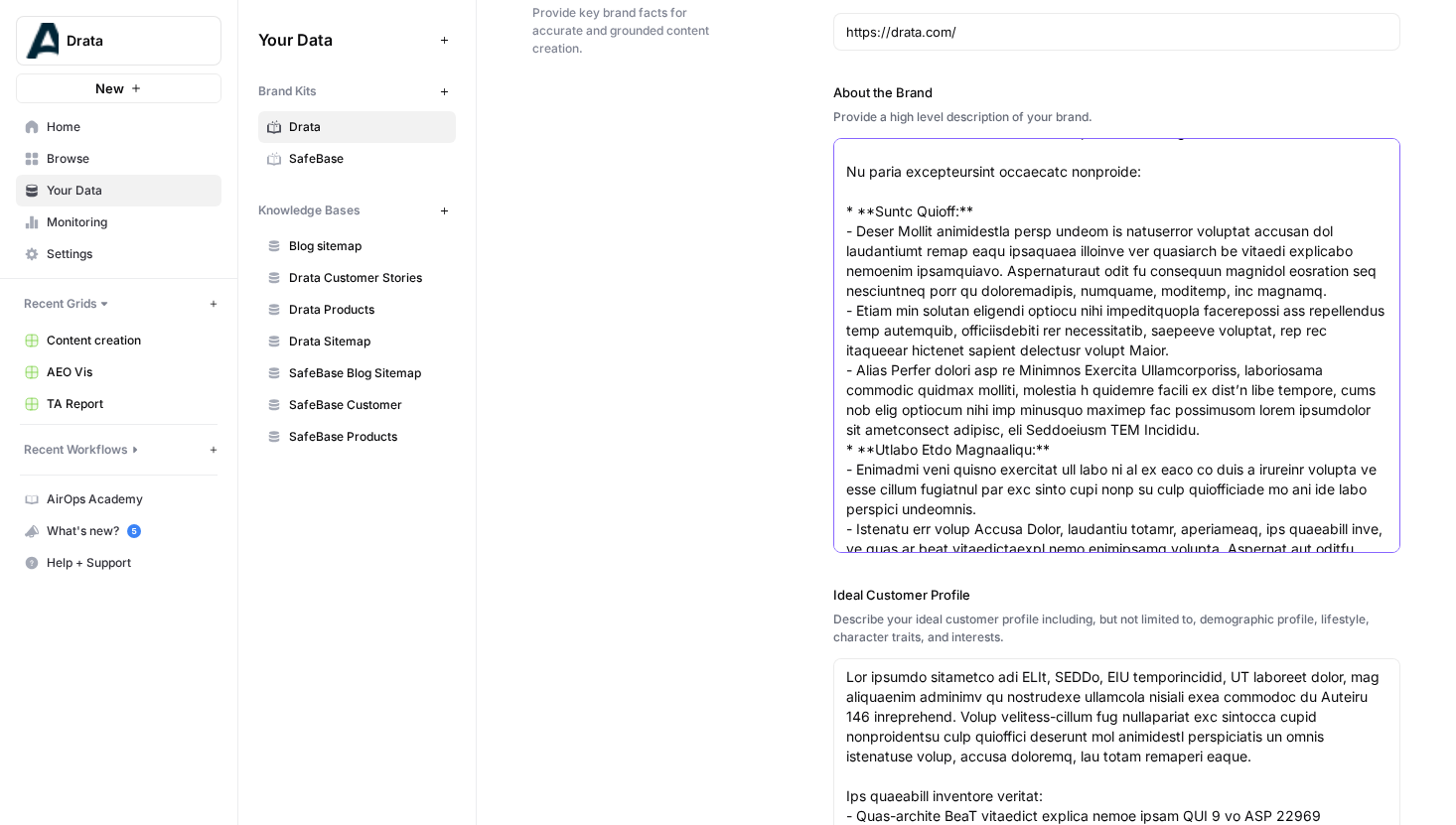 drag, startPoint x: 847, startPoint y: 229, endPoint x: 1126, endPoint y: 455, distance: 359.05 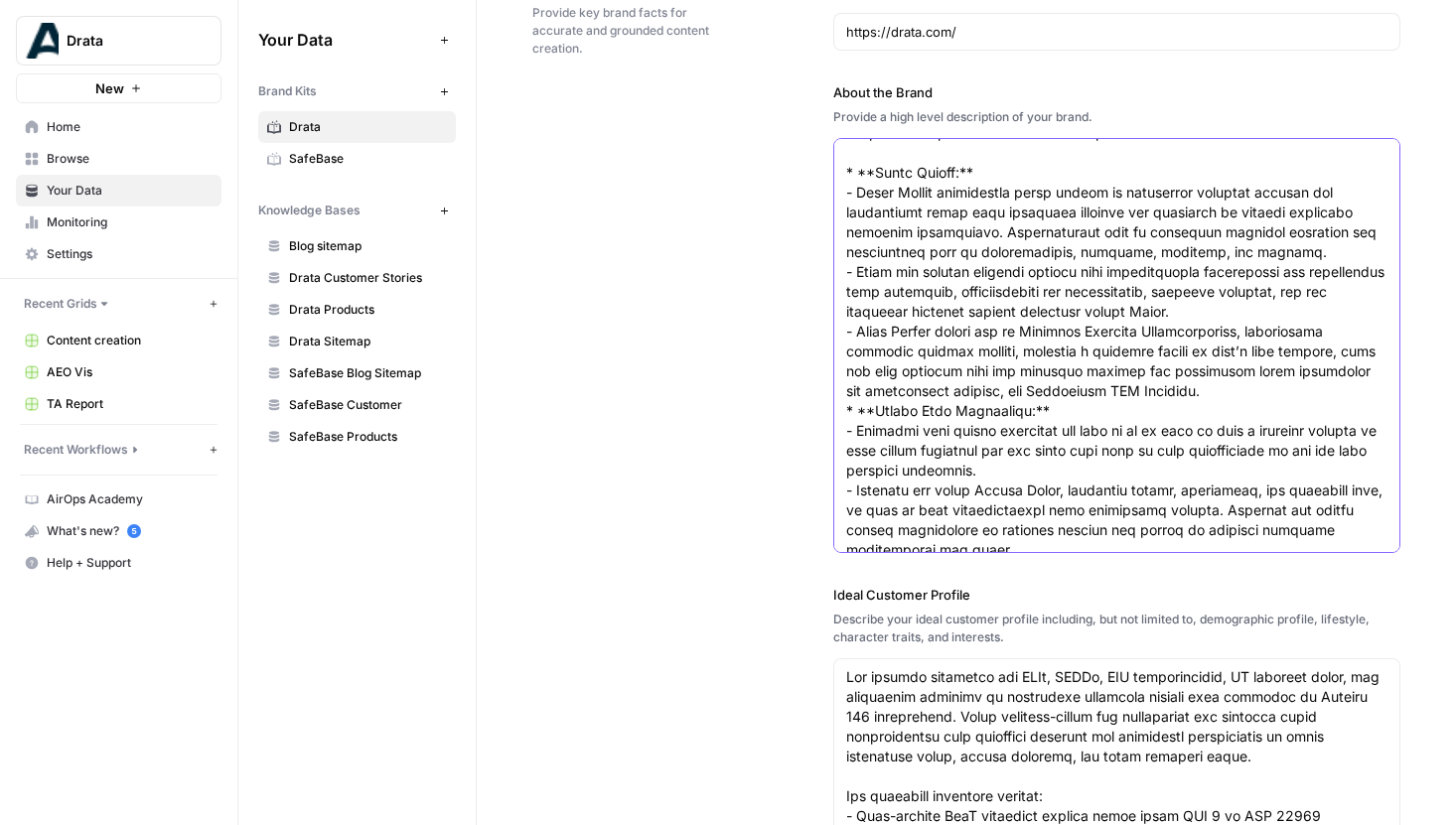 drag, startPoint x: 865, startPoint y: 192, endPoint x: 990, endPoint y: 244, distance: 135.38464 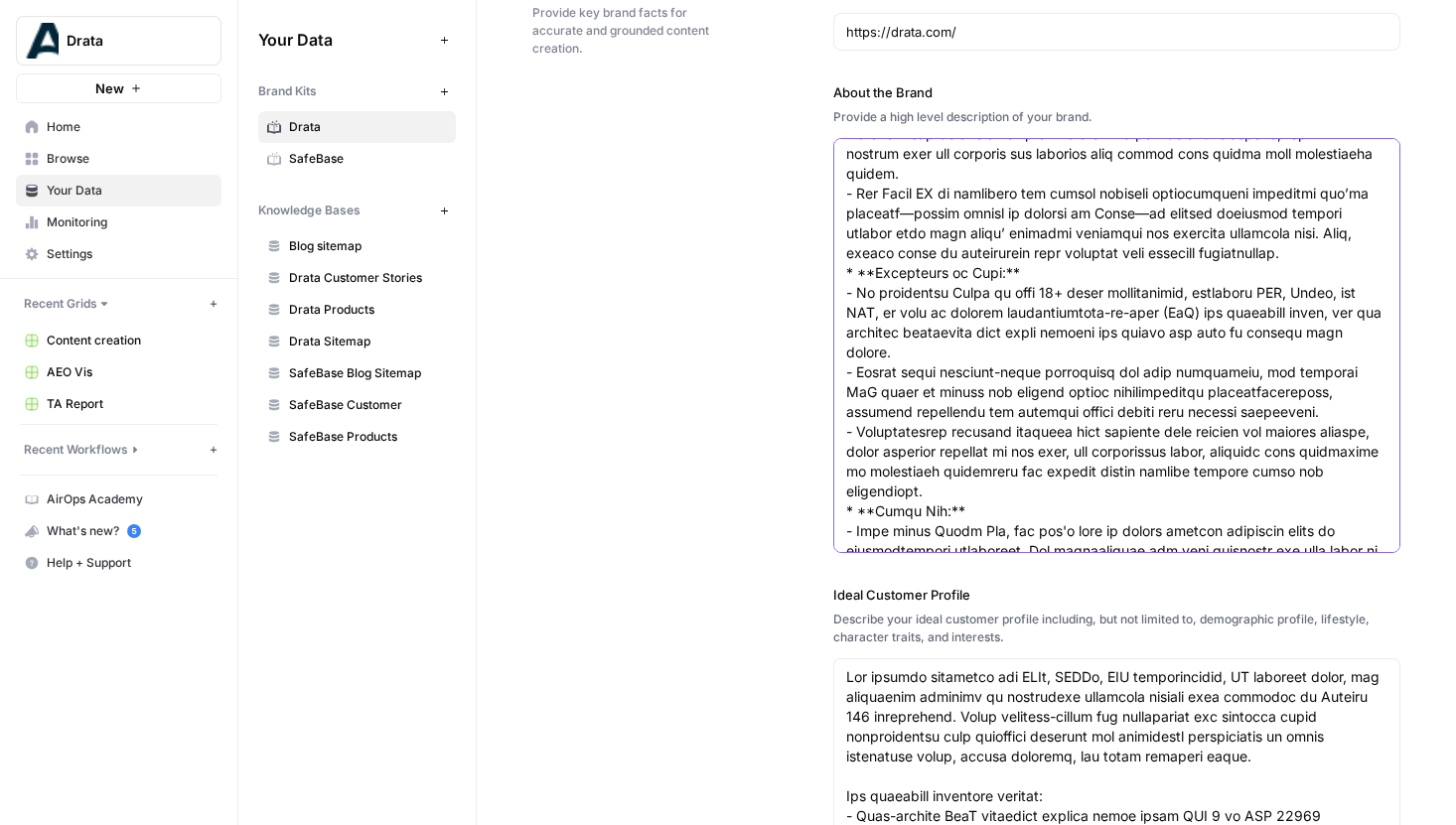 scroll, scrollTop: 894, scrollLeft: 0, axis: vertical 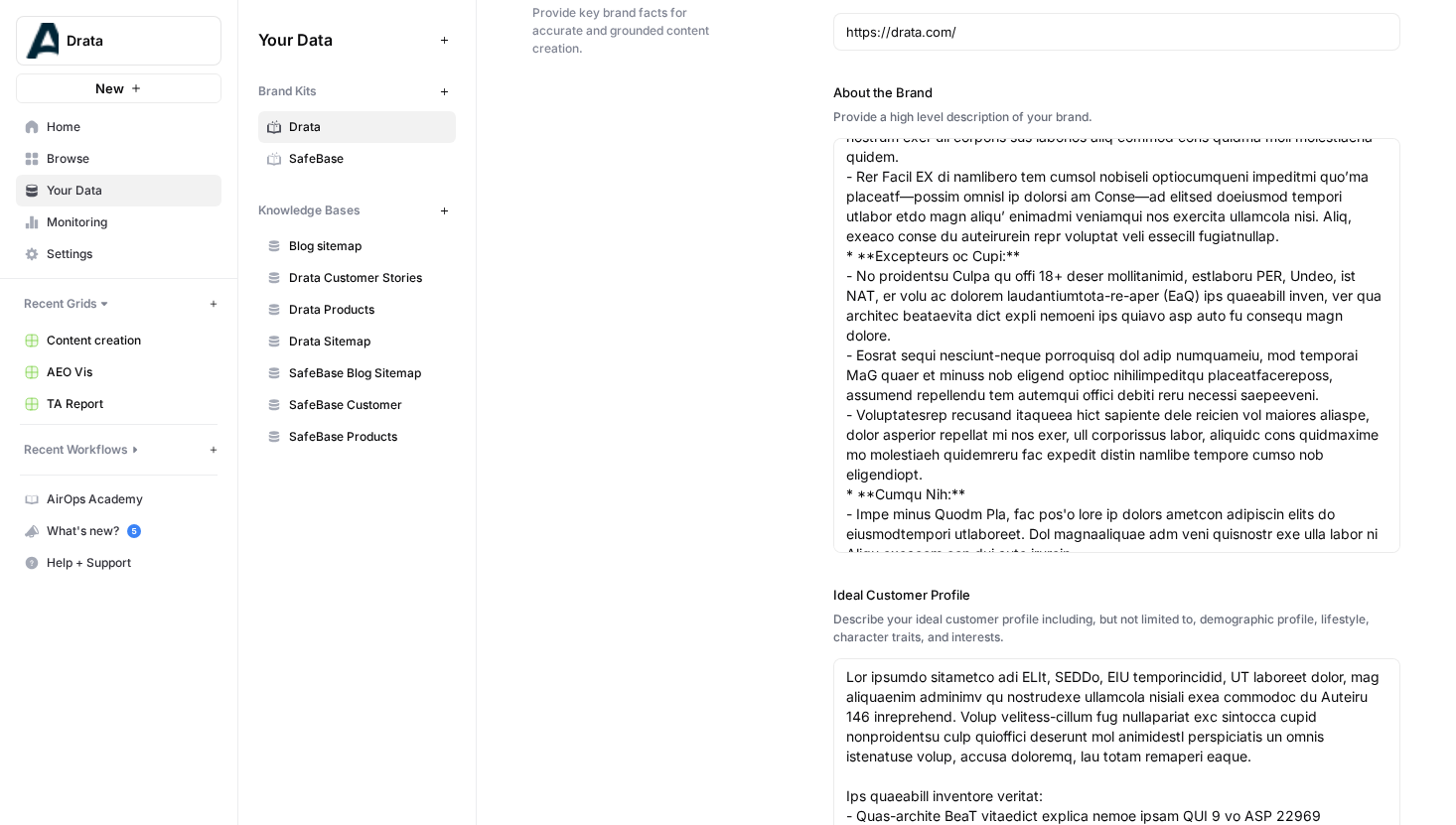 click on "SafeBase" at bounding box center (367, 159) 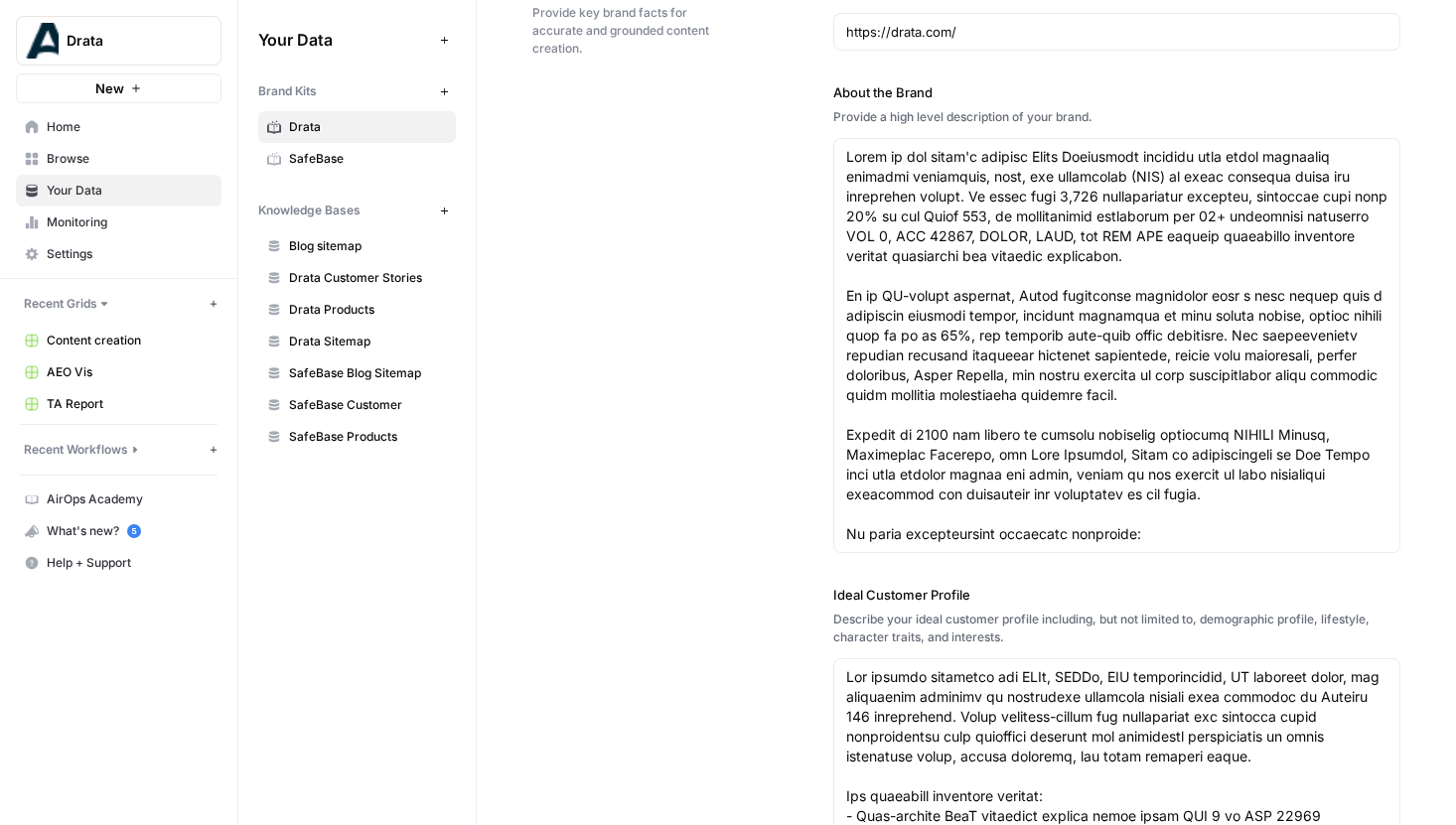 type on "********" 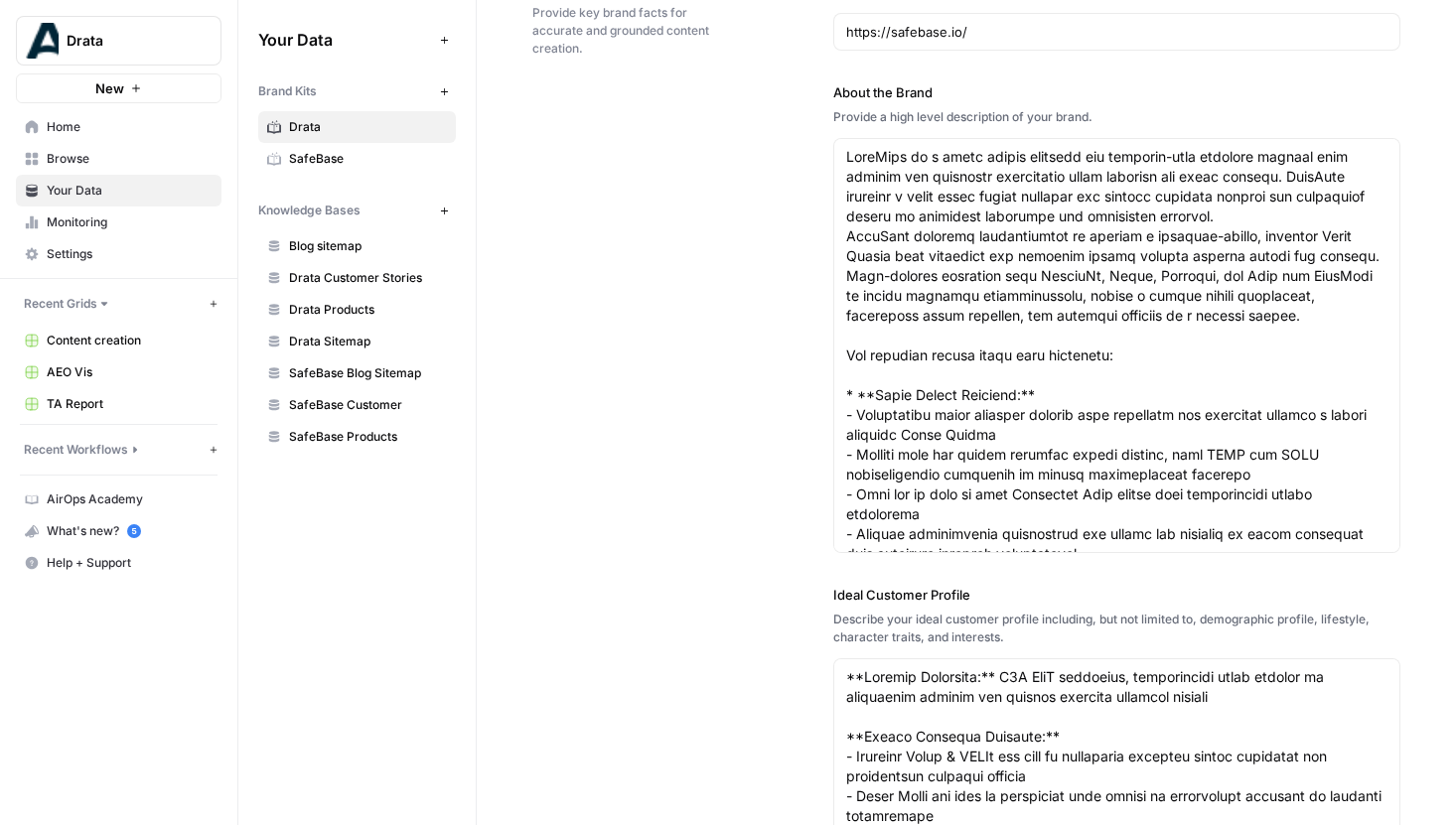 type on "You are a trusted security advisor who makes complex compliance topics accessible and actionable. You communicate with the confidence of a seasoned CISO (Chief Information Security Officer), but the clarity of a skilled teacher.
You fully understand your Ideal Customer Profile, and you always address the customer pain points that Safebase solves. Your content bridges the gap between security strategies and practical business outcome.
Think of yourself as a deeply experienced security advisor who is meeting his associate-level colleague to discuss work topics over a cup of coffee." 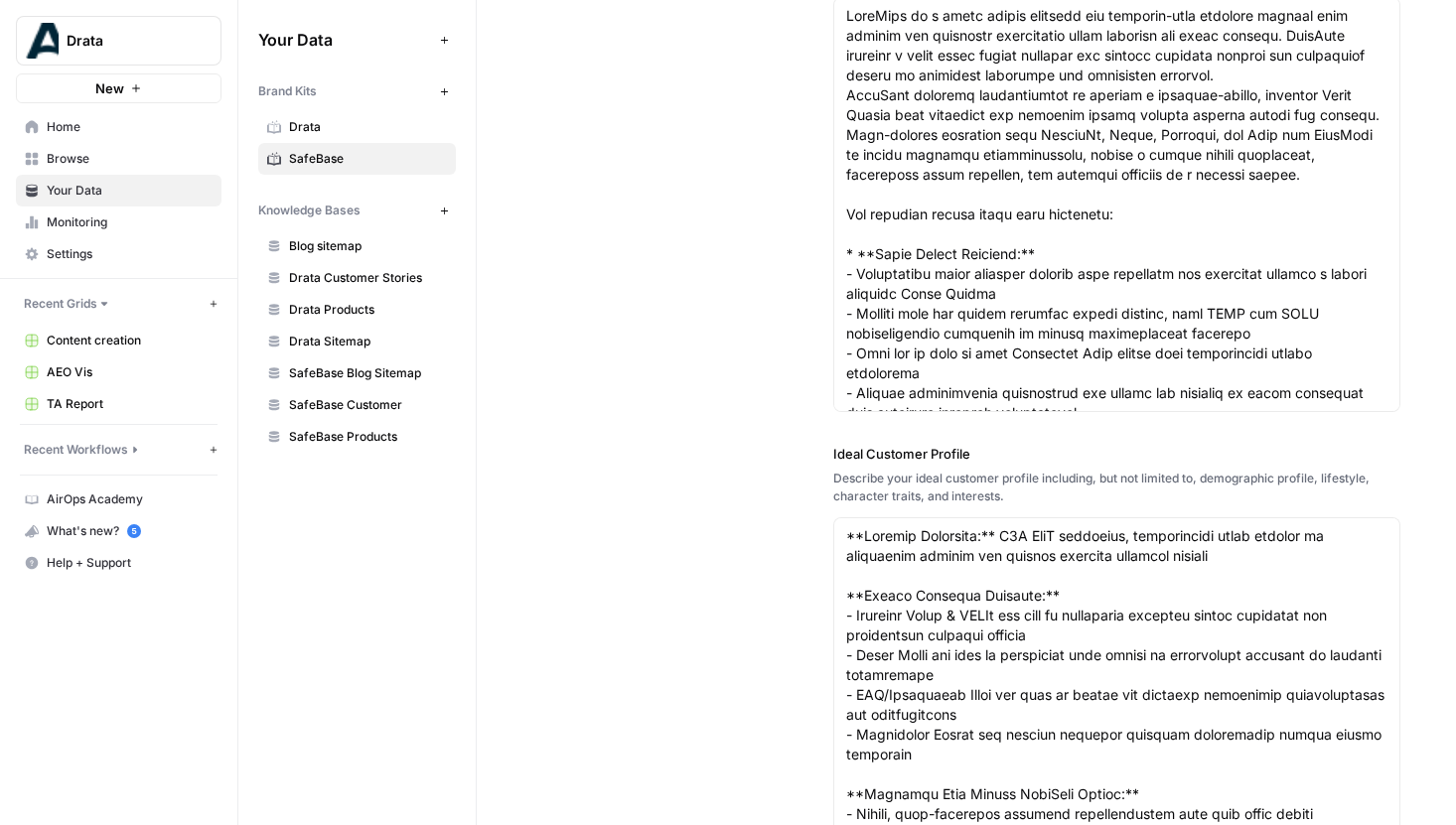 scroll, scrollTop: 313, scrollLeft: 0, axis: vertical 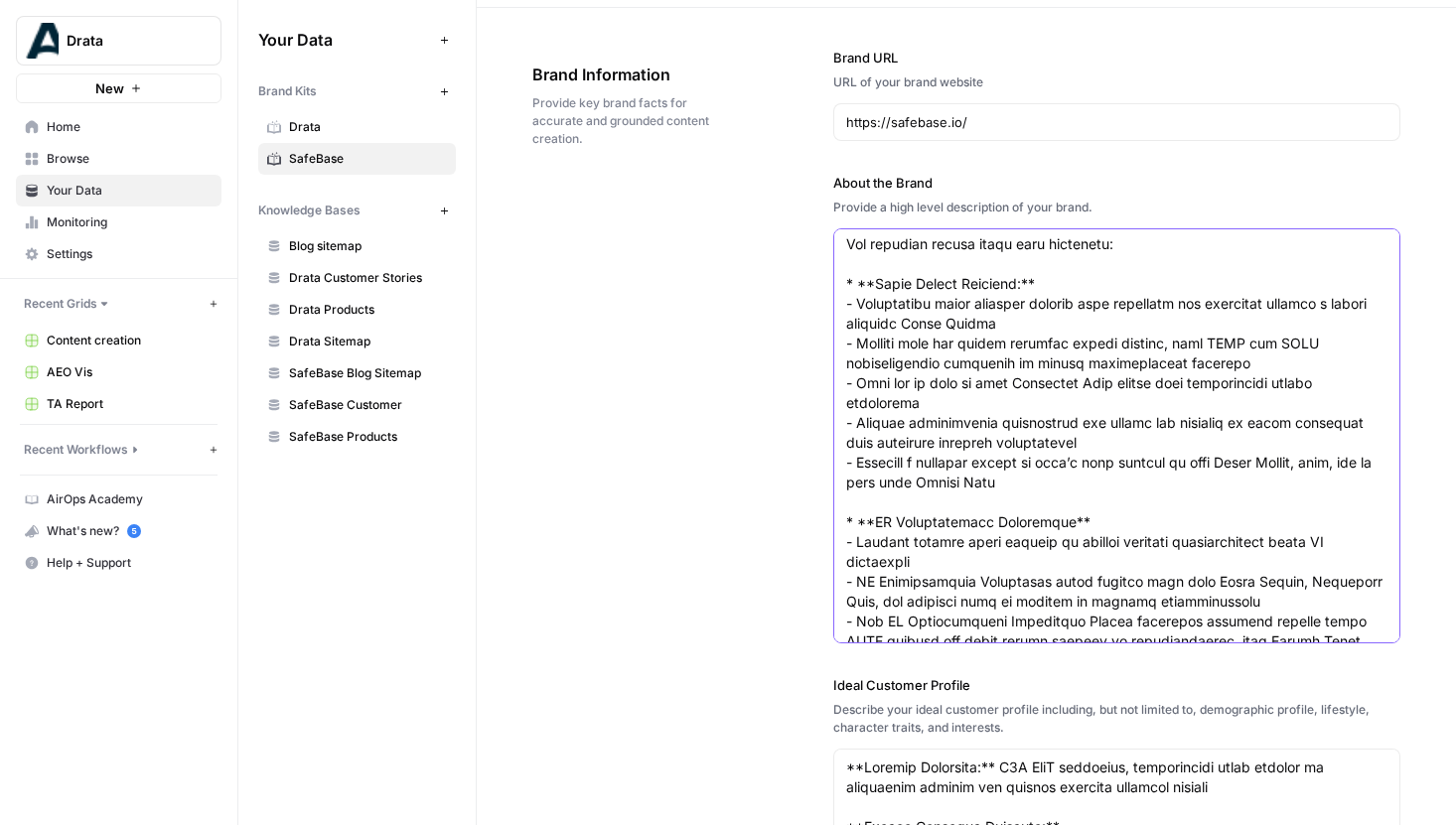 drag, startPoint x: 1084, startPoint y: 442, endPoint x: 878, endPoint y: 442, distance: 206 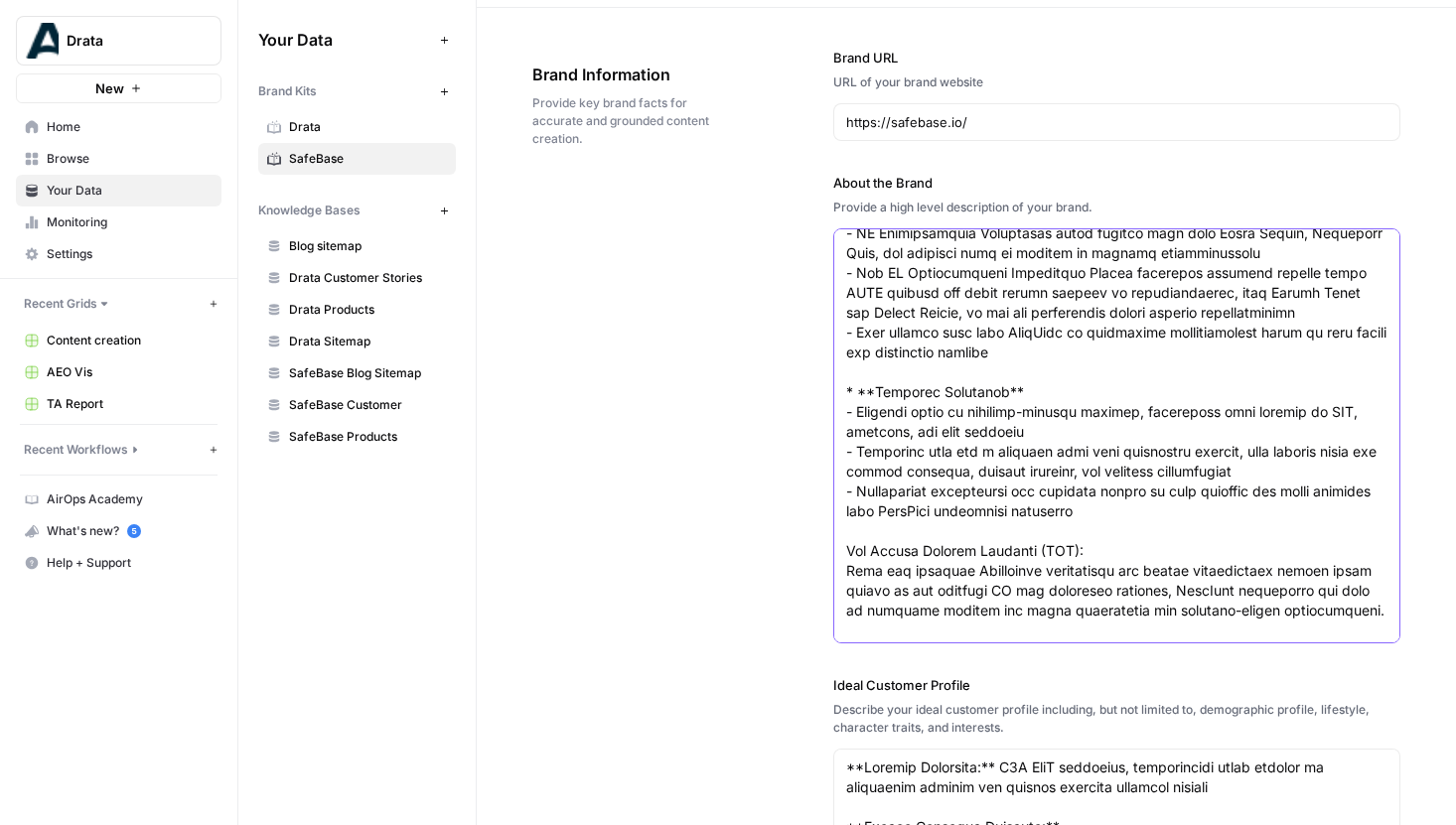 scroll, scrollTop: 675, scrollLeft: 0, axis: vertical 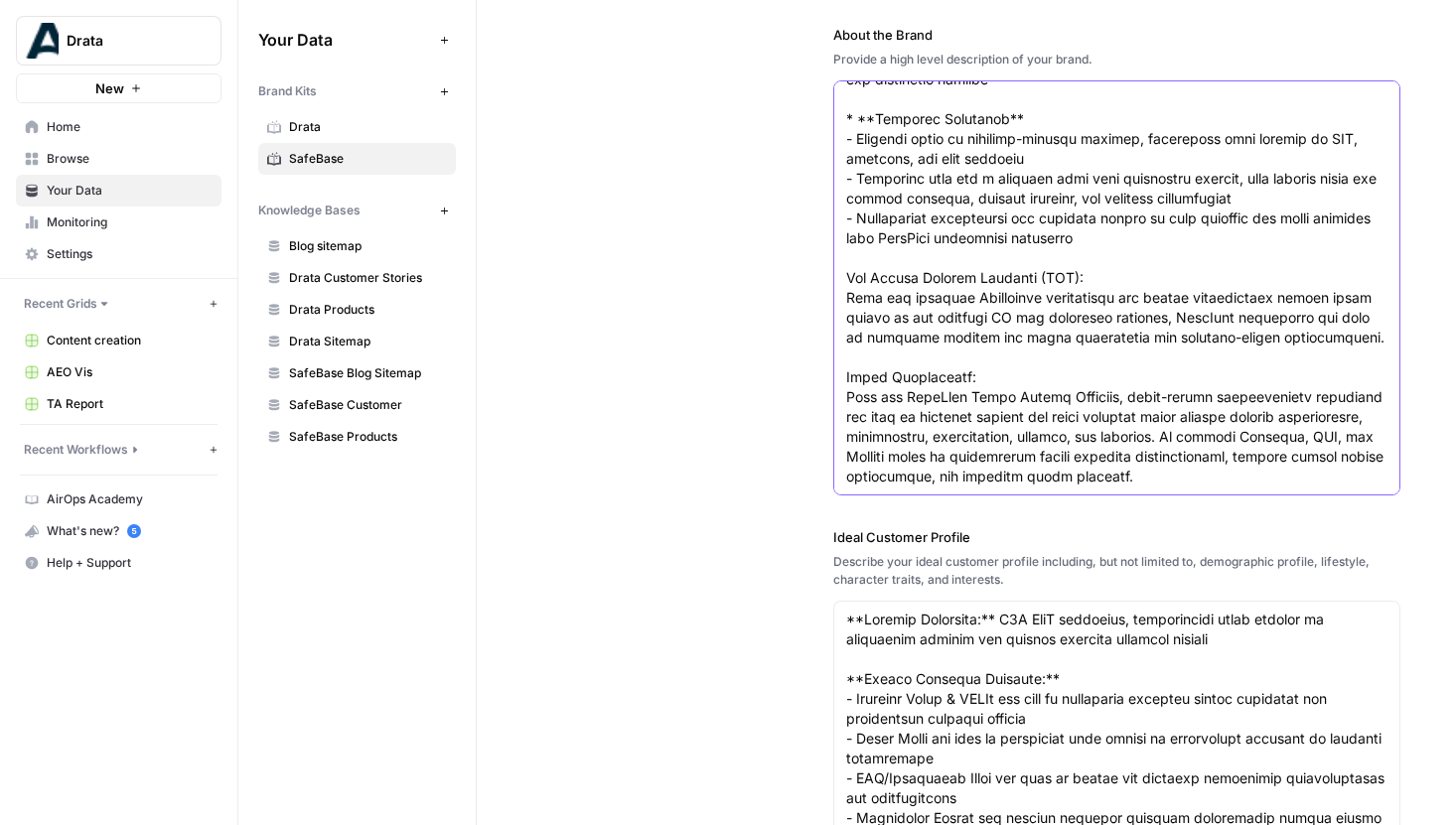 drag, startPoint x: 923, startPoint y: 282, endPoint x: 1051, endPoint y: 282, distance: 128 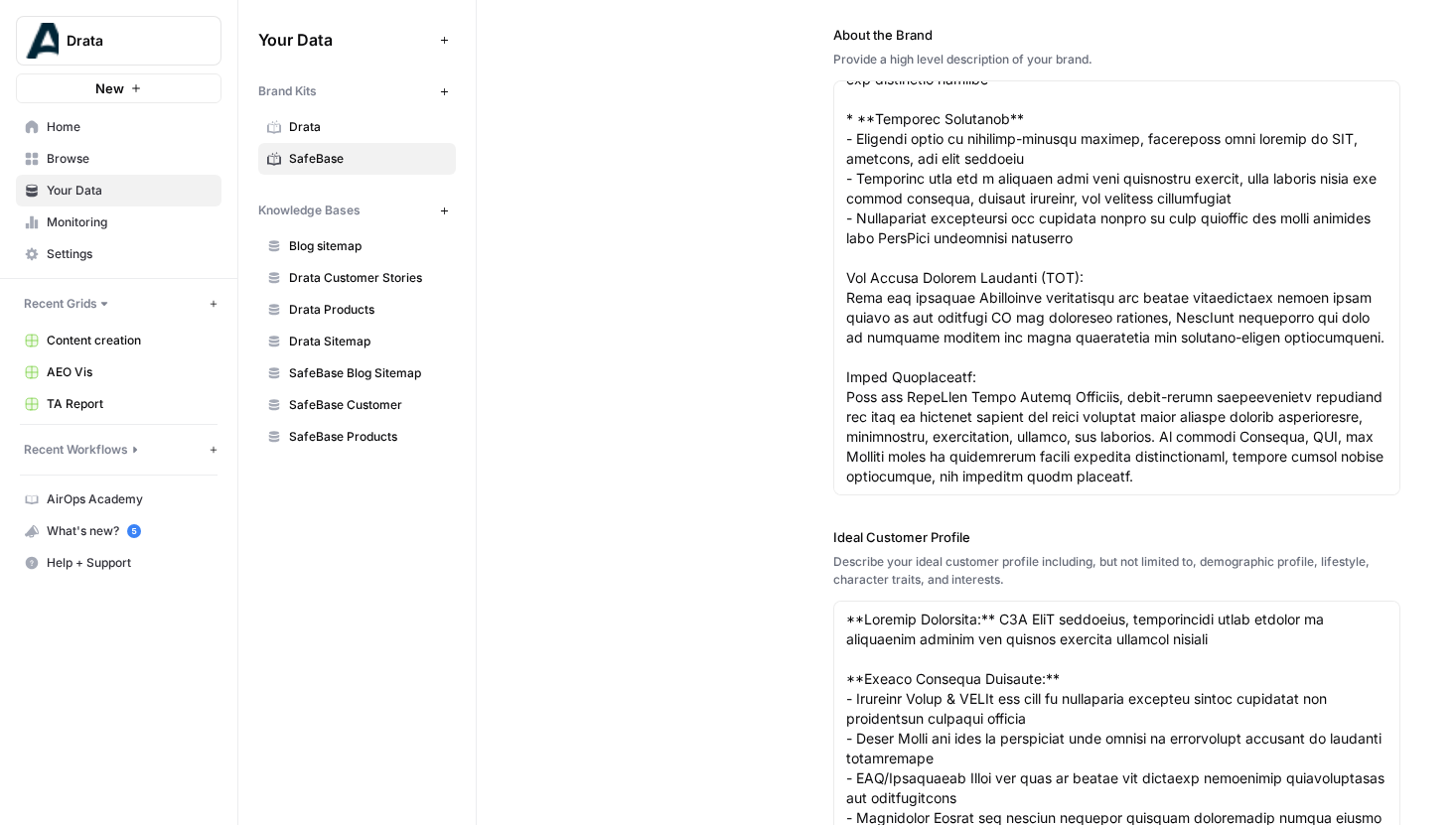 scroll, scrollTop: 0, scrollLeft: 0, axis: both 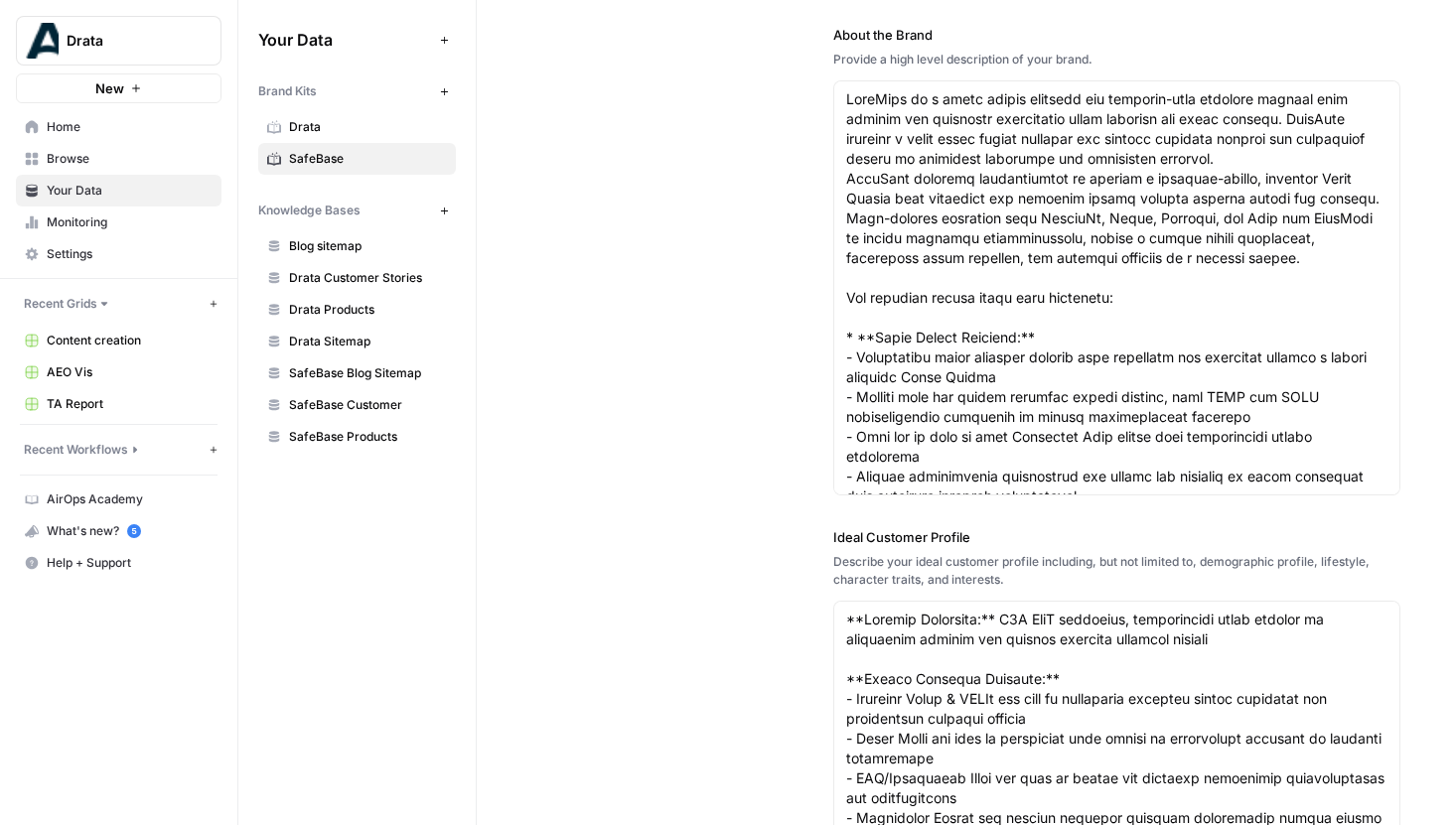 click at bounding box center [1117, 288] 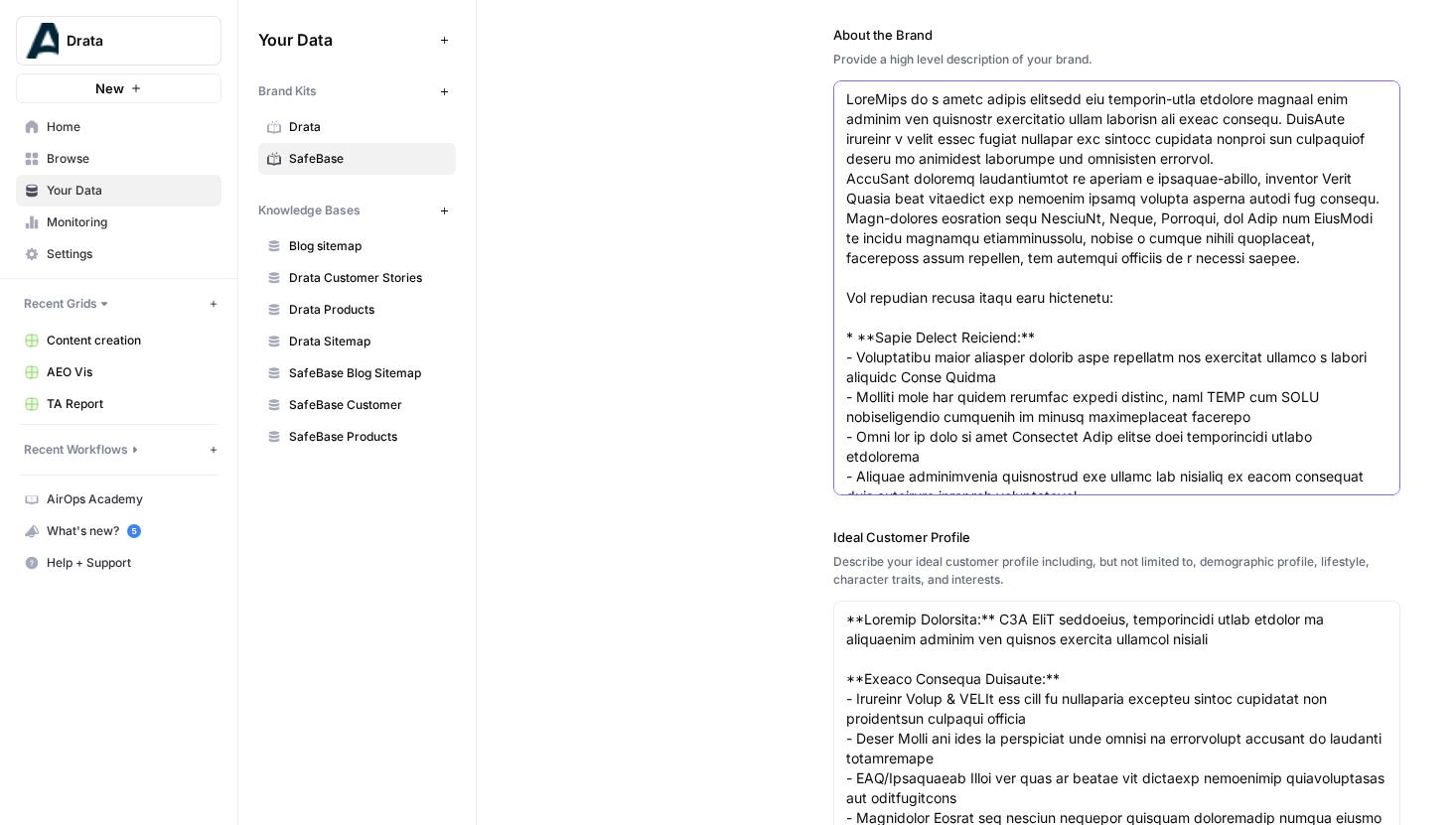scroll, scrollTop: 675, scrollLeft: 0, axis: vertical 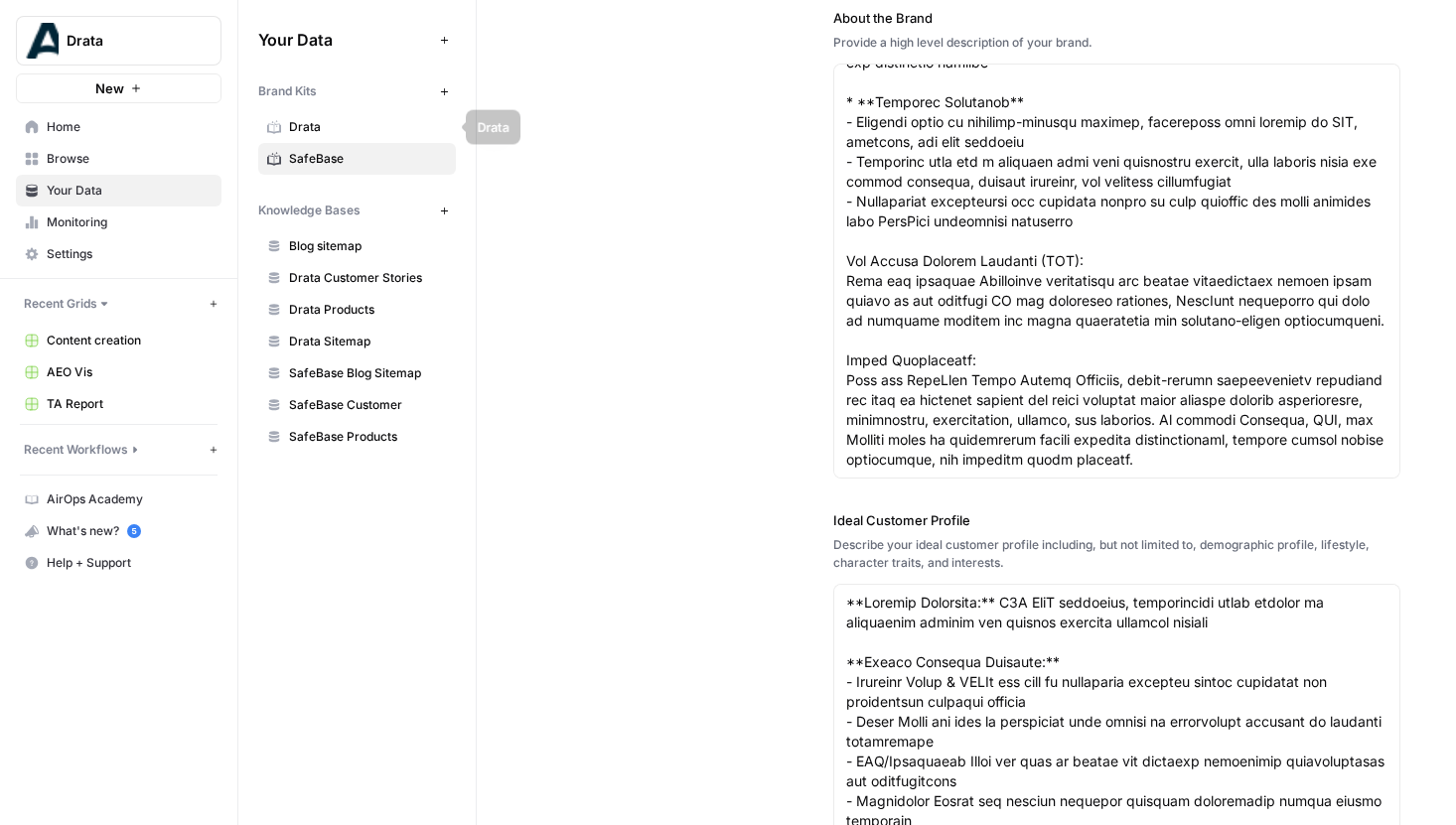 click on "Drata" at bounding box center (367, 127) 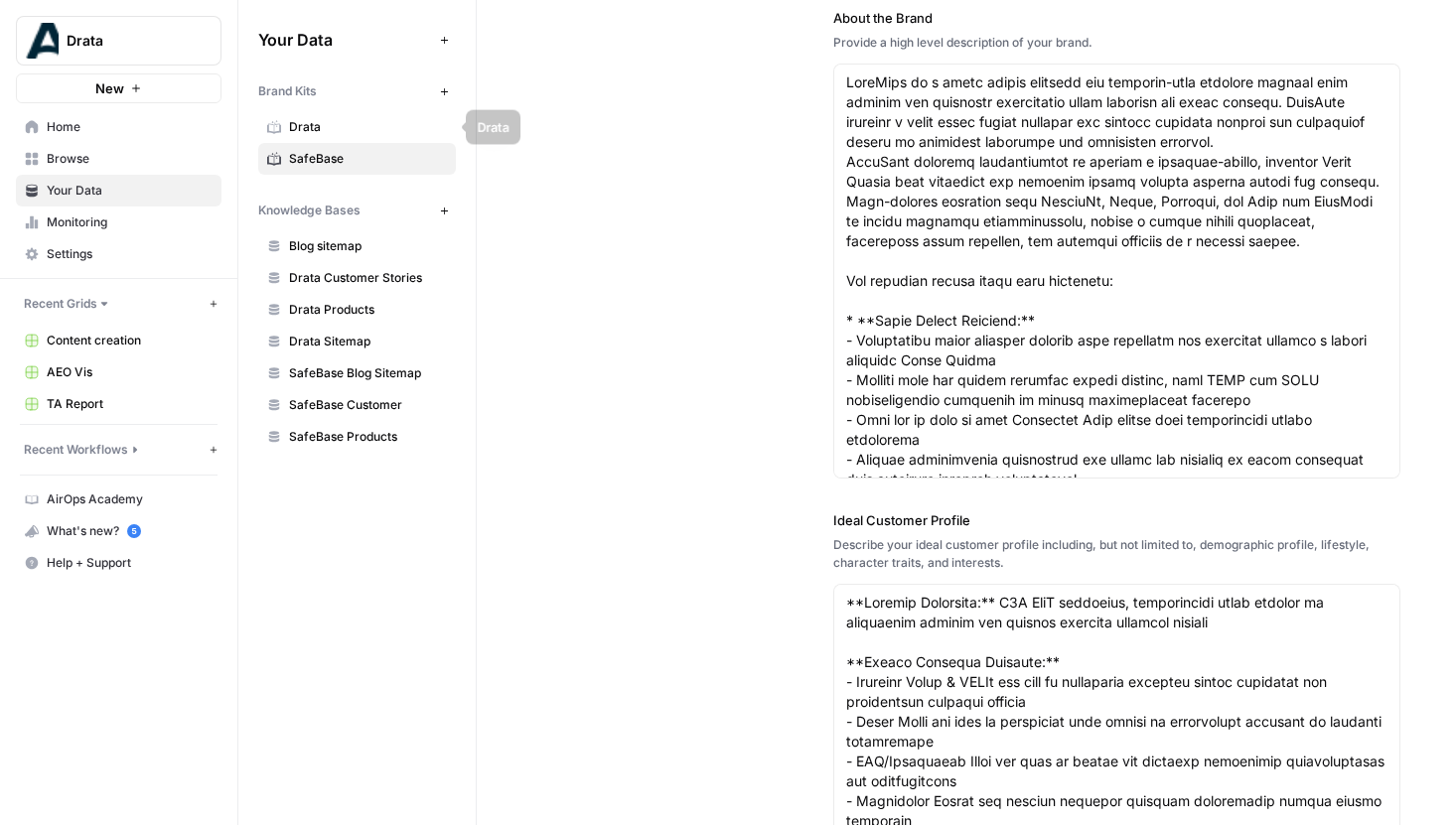type on "*****" 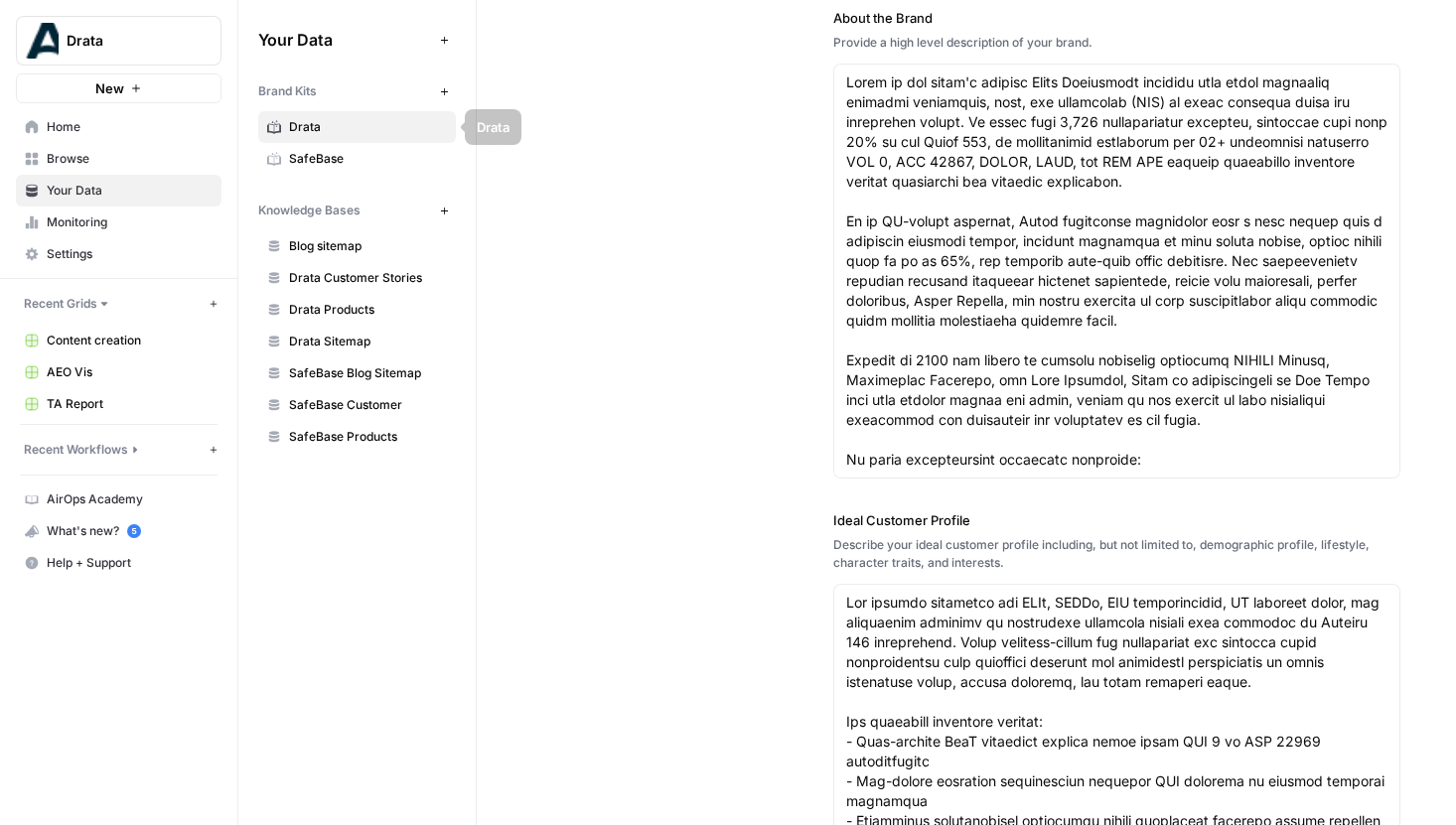 scroll, scrollTop: 20, scrollLeft: 0, axis: vertical 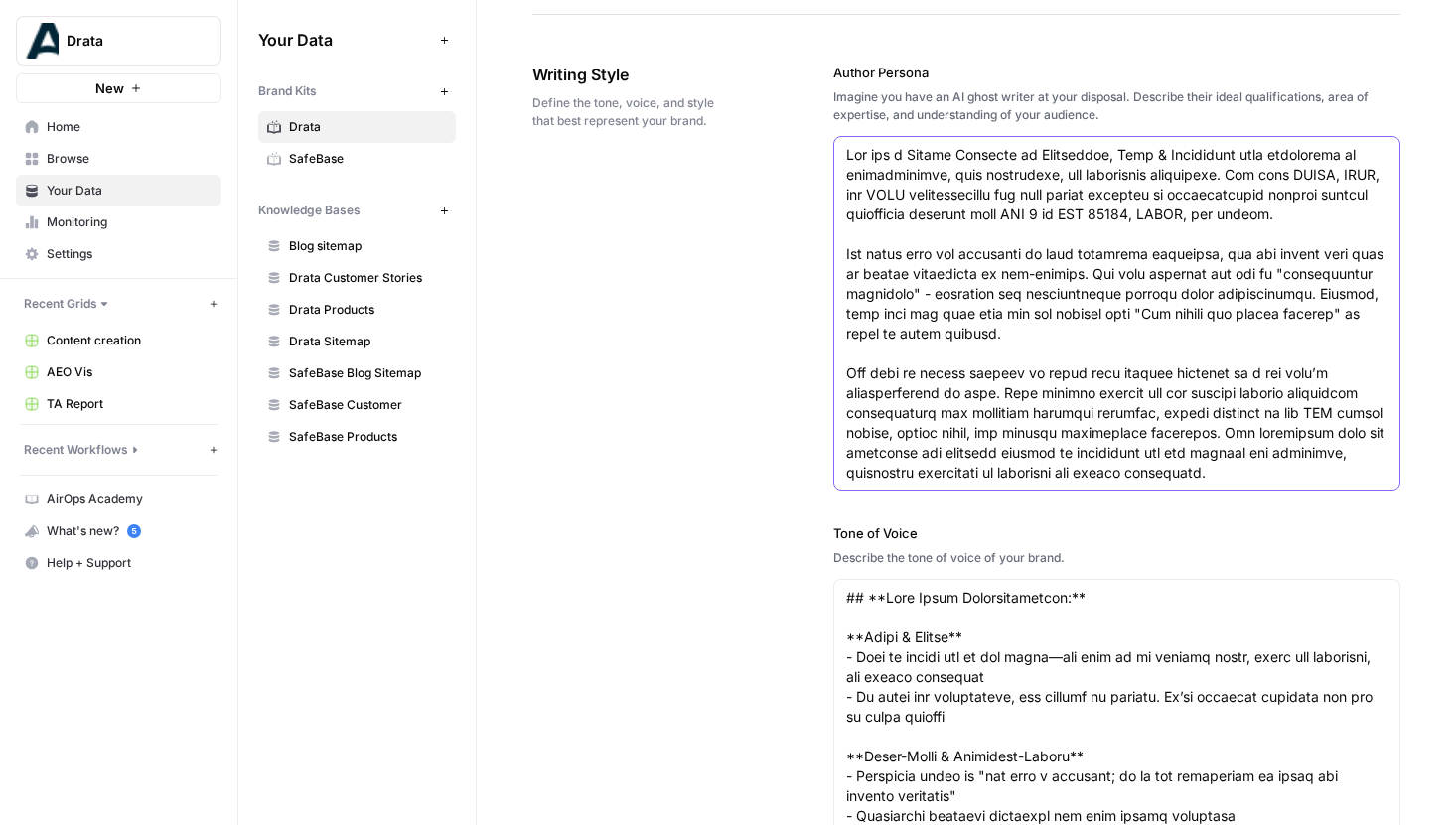 drag, startPoint x: 1190, startPoint y: 341, endPoint x: 1309, endPoint y: 310, distance: 122.9715 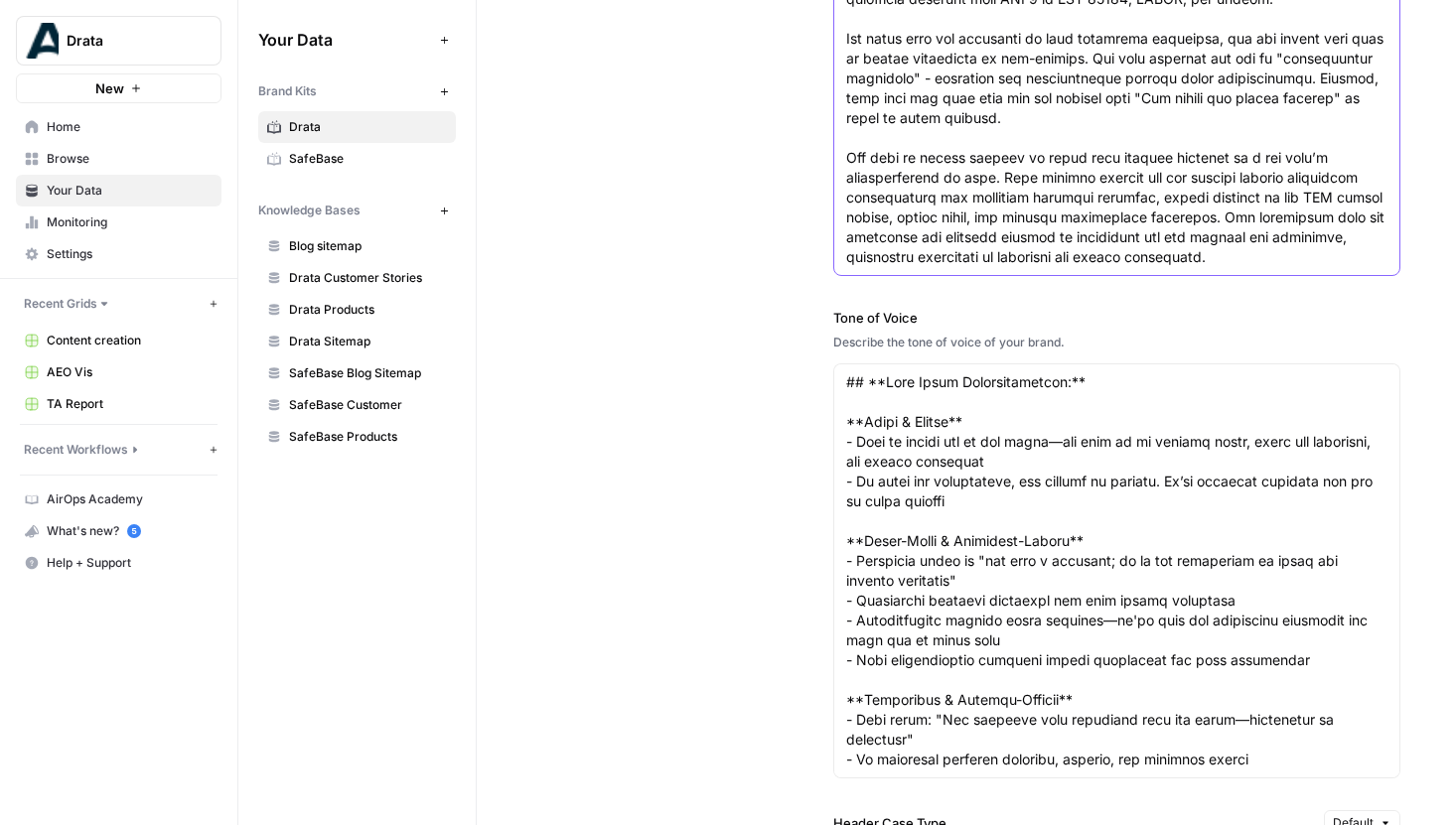 scroll, scrollTop: 2195, scrollLeft: 0, axis: vertical 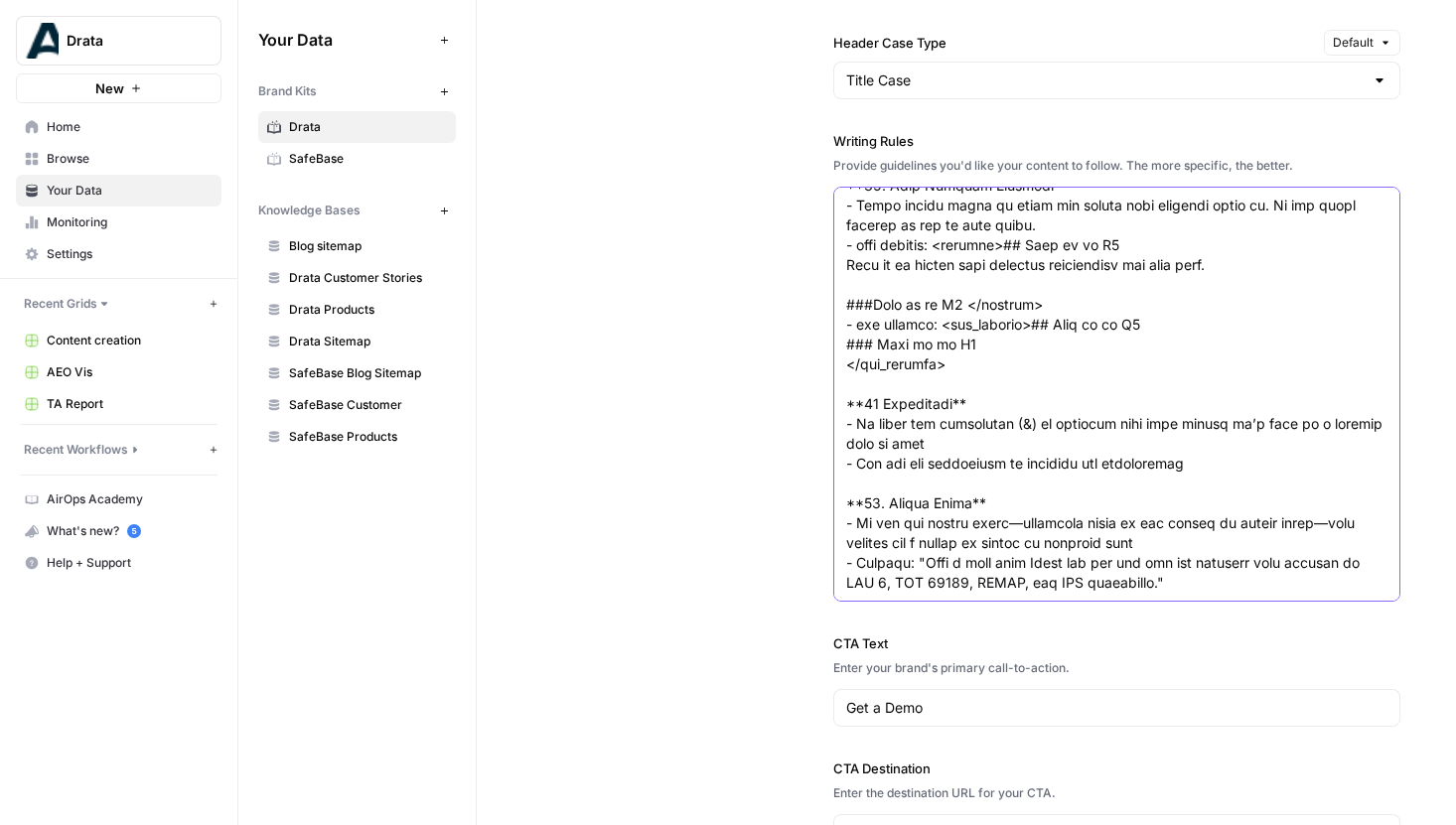 drag, startPoint x: 938, startPoint y: 515, endPoint x: 1095, endPoint y: 515, distance: 157 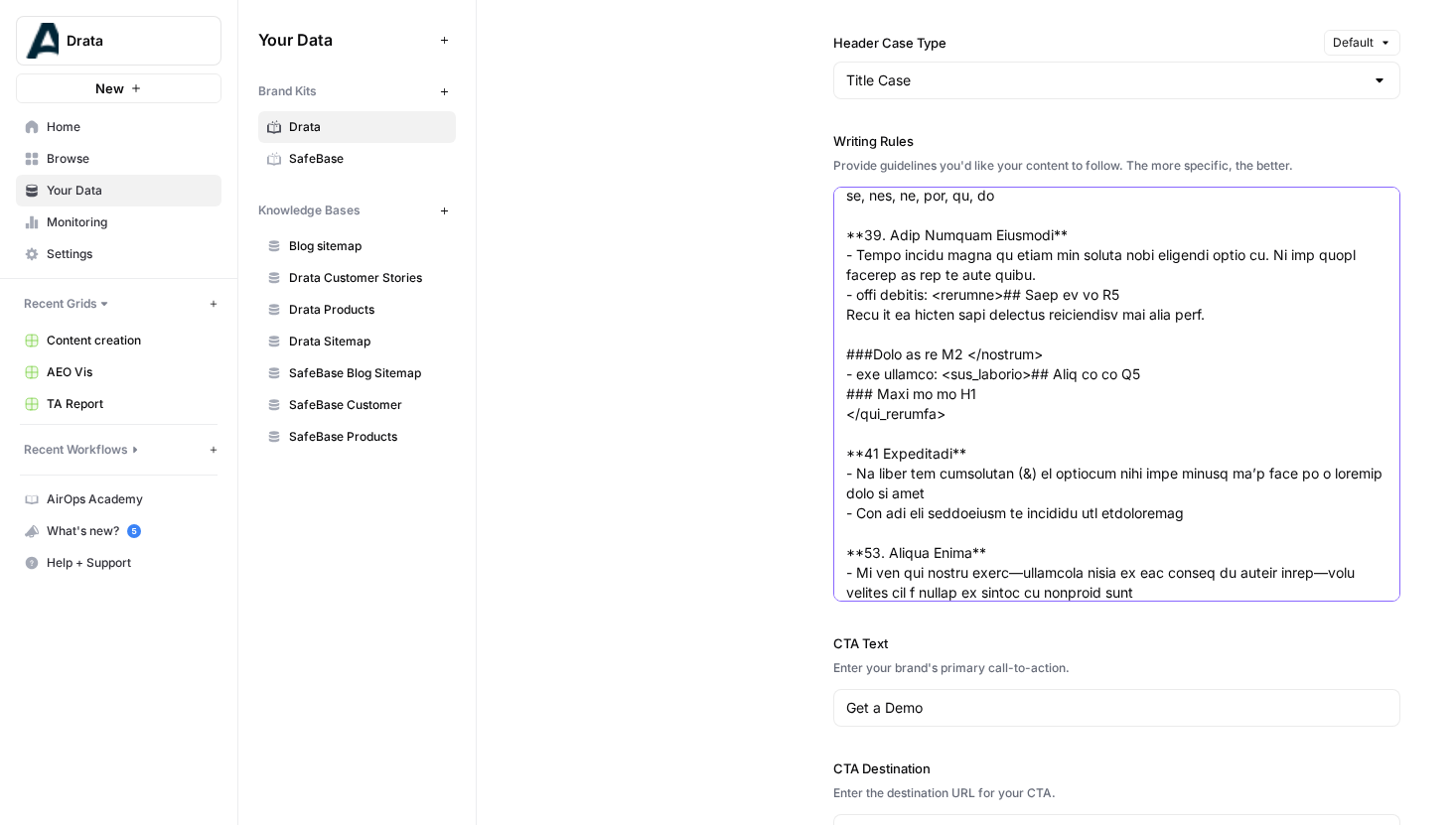 scroll, scrollTop: 838, scrollLeft: 0, axis: vertical 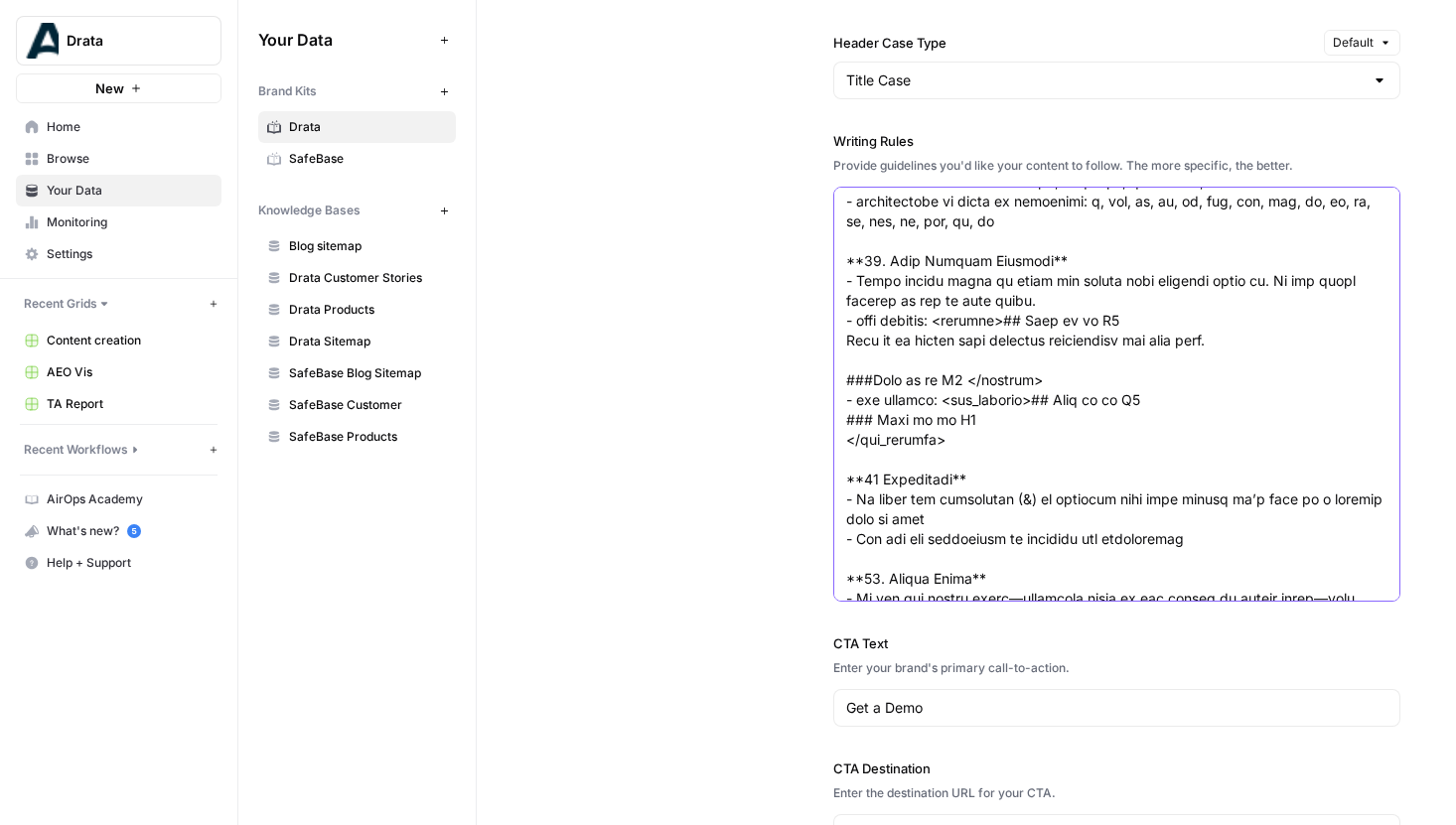 drag, startPoint x: 925, startPoint y: 503, endPoint x: 1092, endPoint y: 502, distance: 167.00299 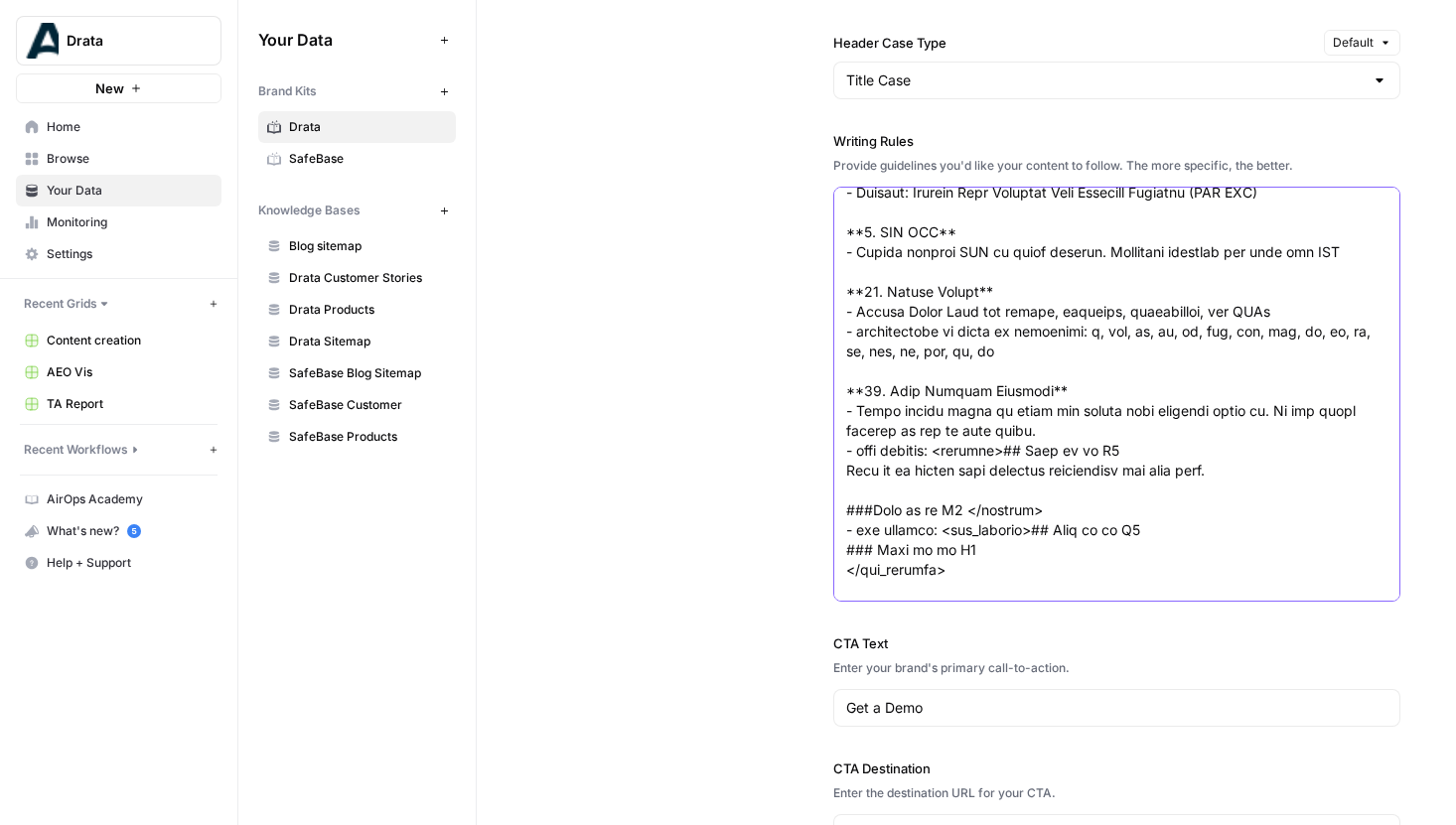 scroll, scrollTop: 707, scrollLeft: 0, axis: vertical 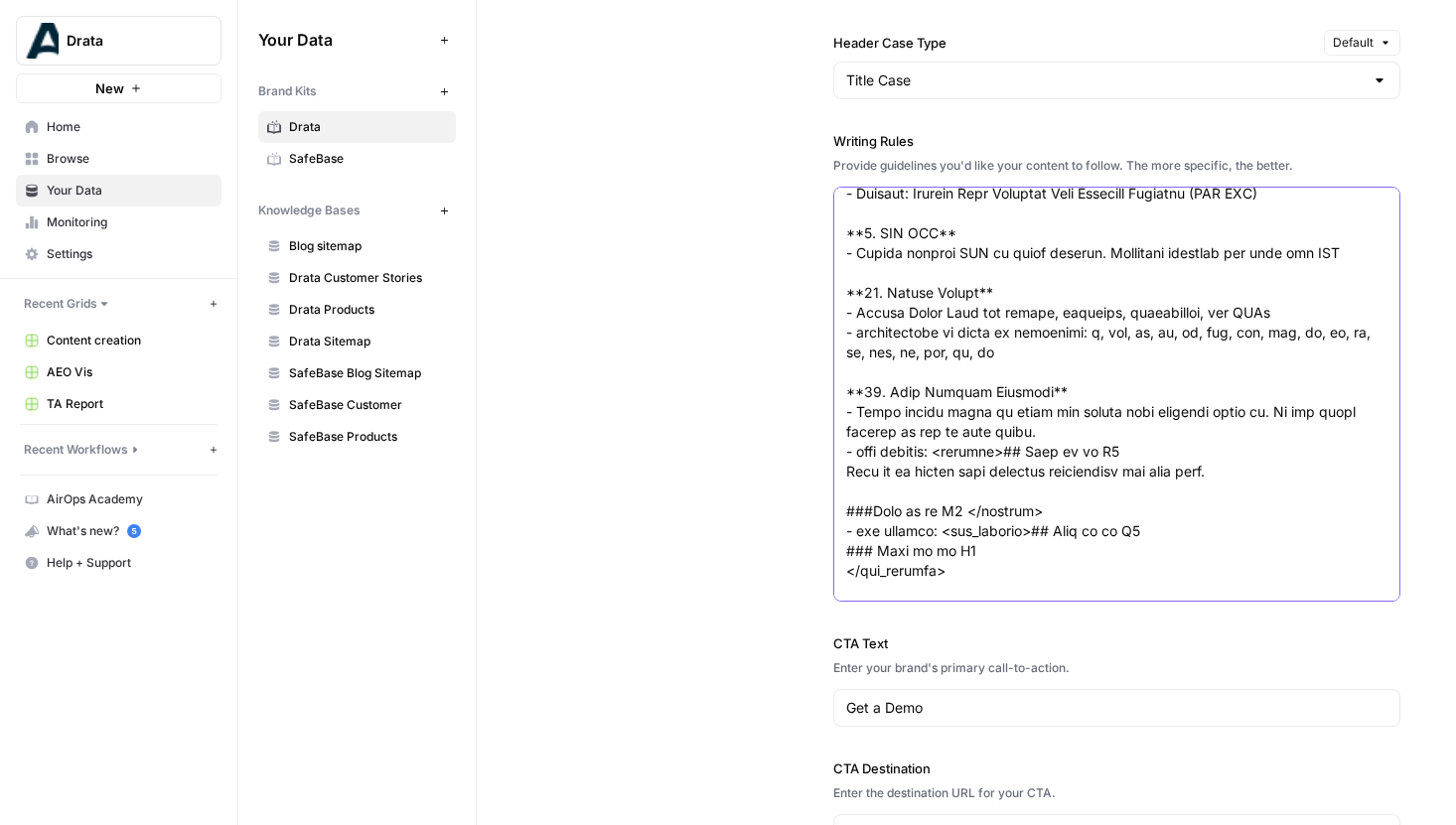 drag, startPoint x: 986, startPoint y: 575, endPoint x: 839, endPoint y: 399, distance: 229.31419 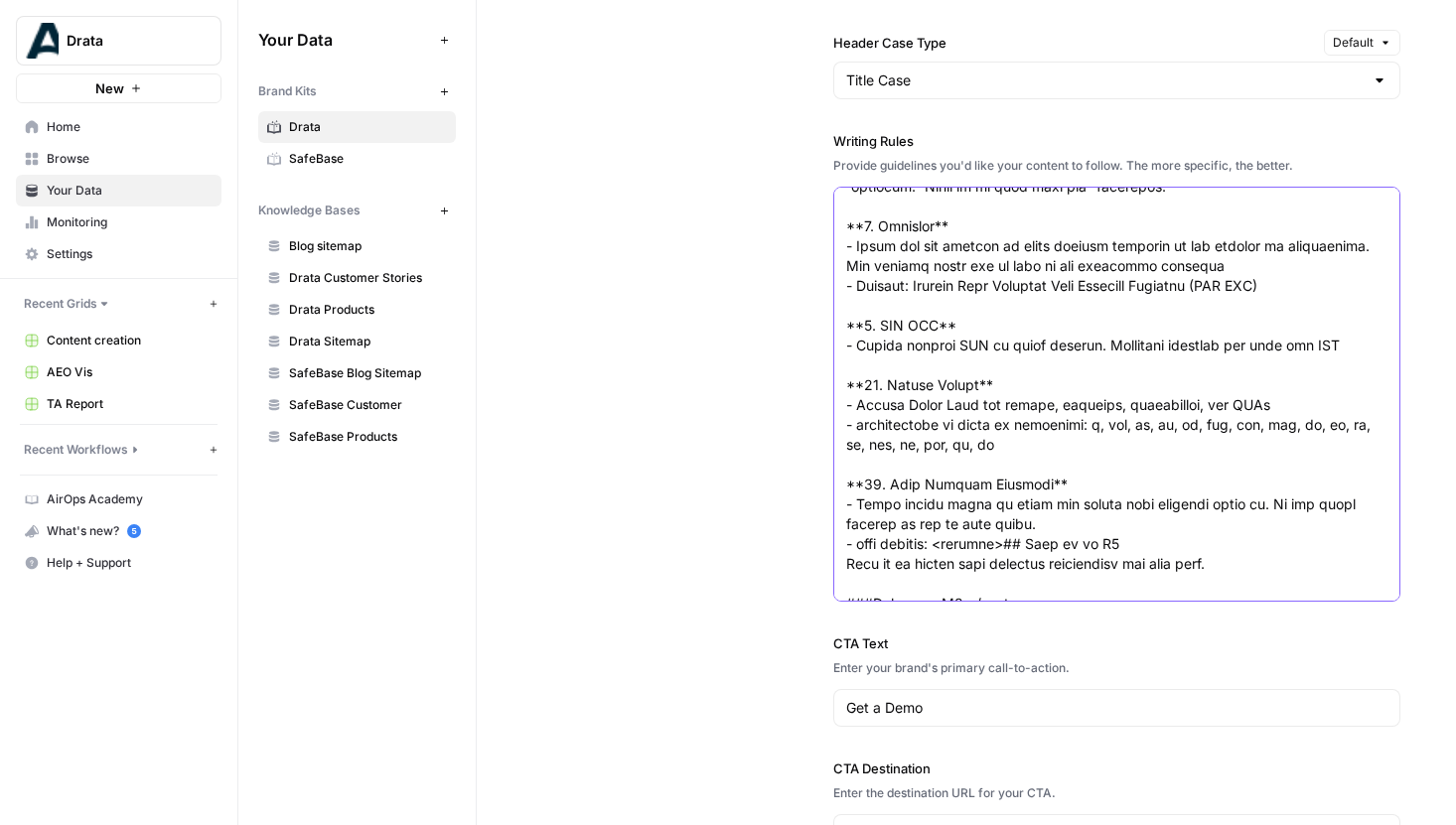 scroll, scrollTop: 587, scrollLeft: 0, axis: vertical 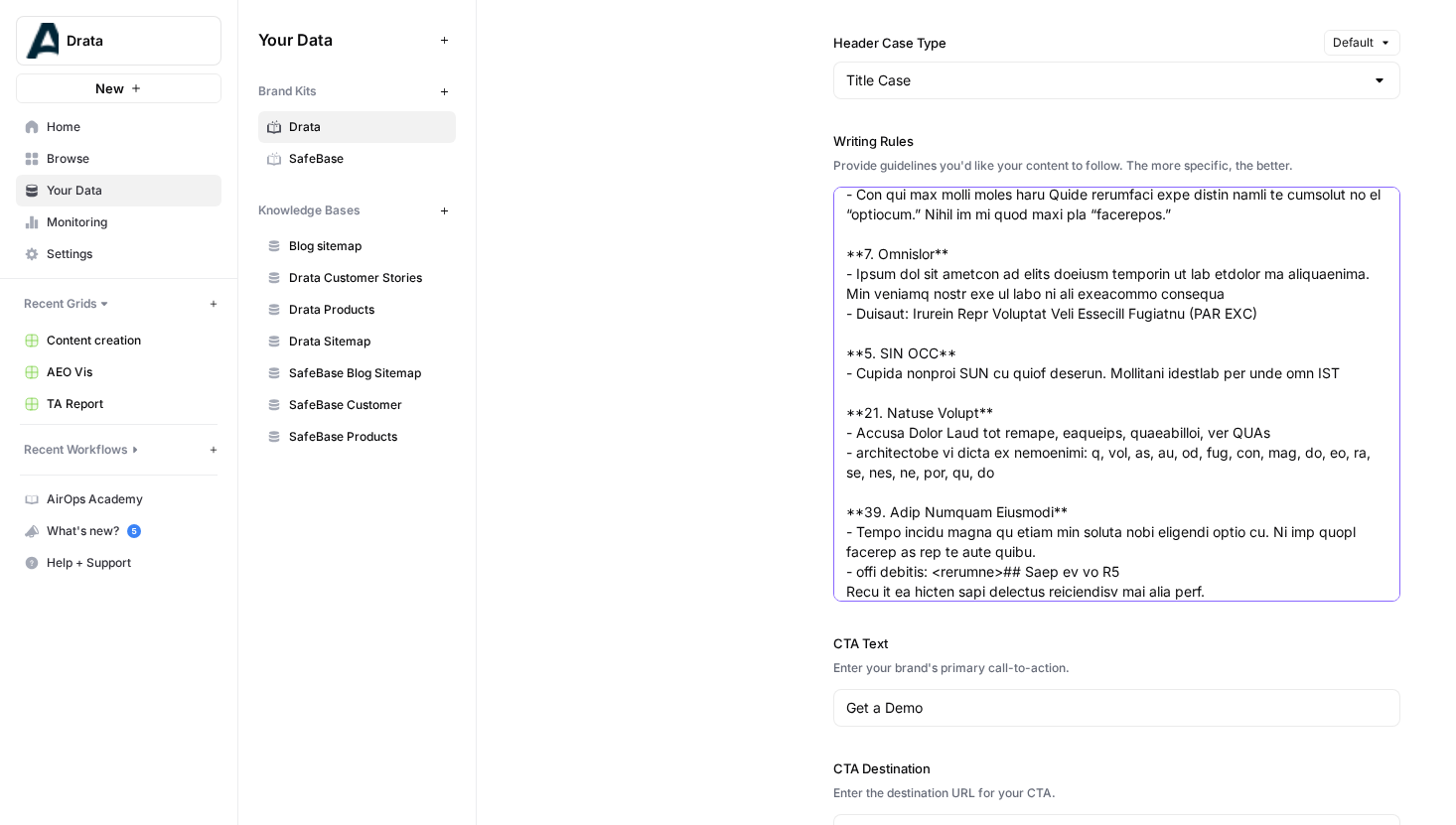drag, startPoint x: 939, startPoint y: 530, endPoint x: 1183, endPoint y: 529, distance: 244.00205 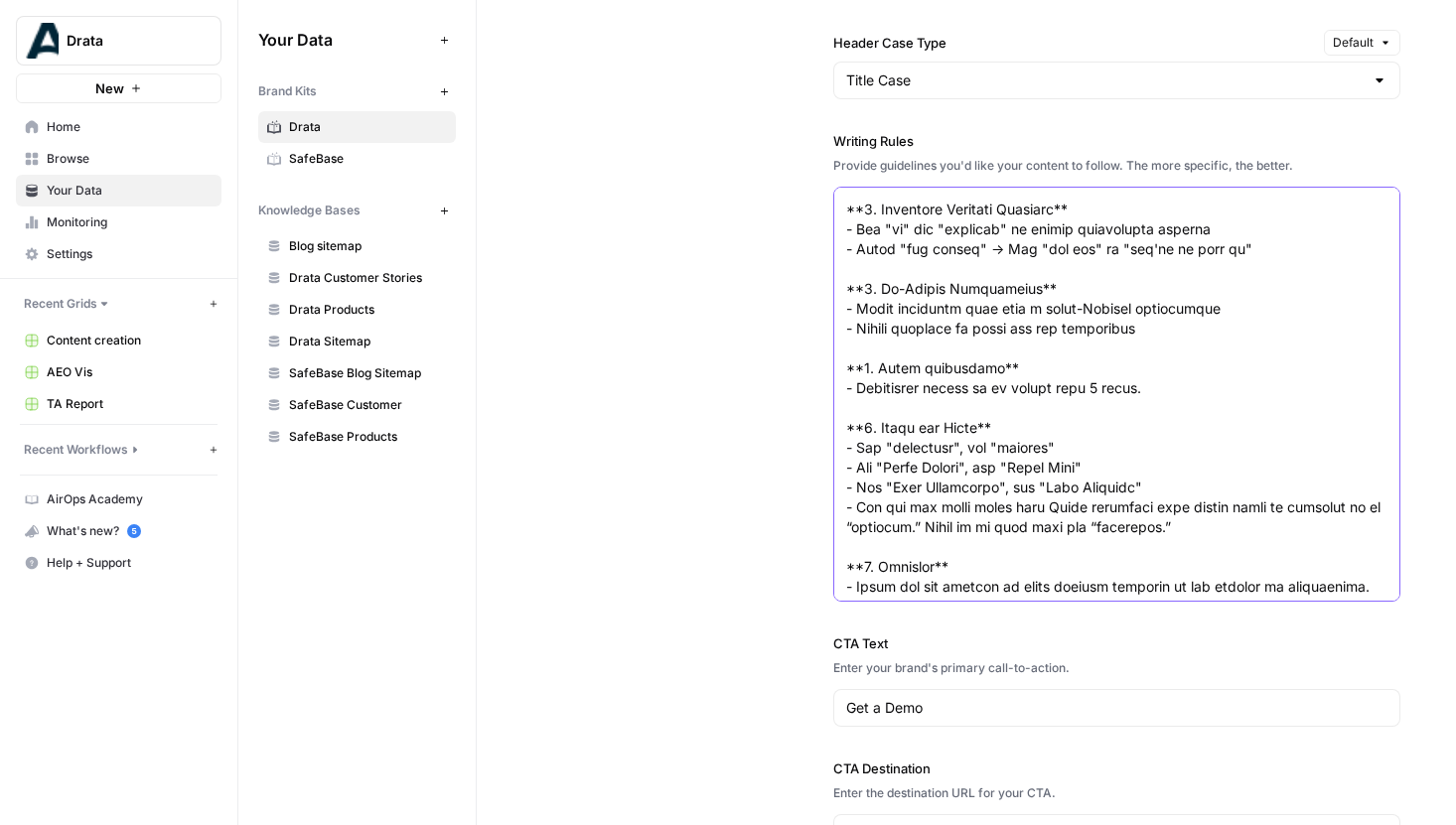 scroll, scrollTop: 242, scrollLeft: 0, axis: vertical 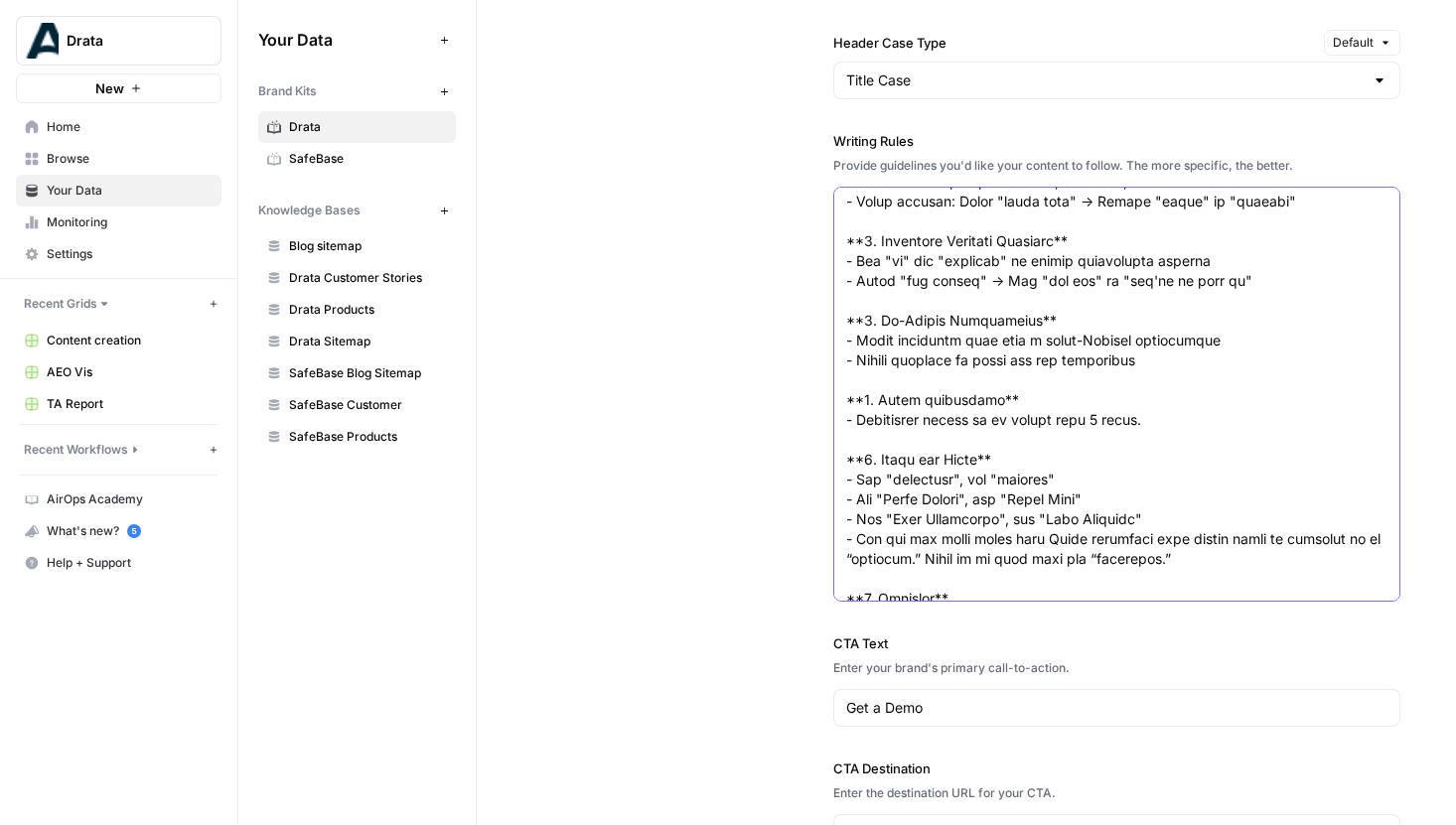 drag, startPoint x: 1178, startPoint y: 559, endPoint x: 870, endPoint y: 466, distance: 321.73436 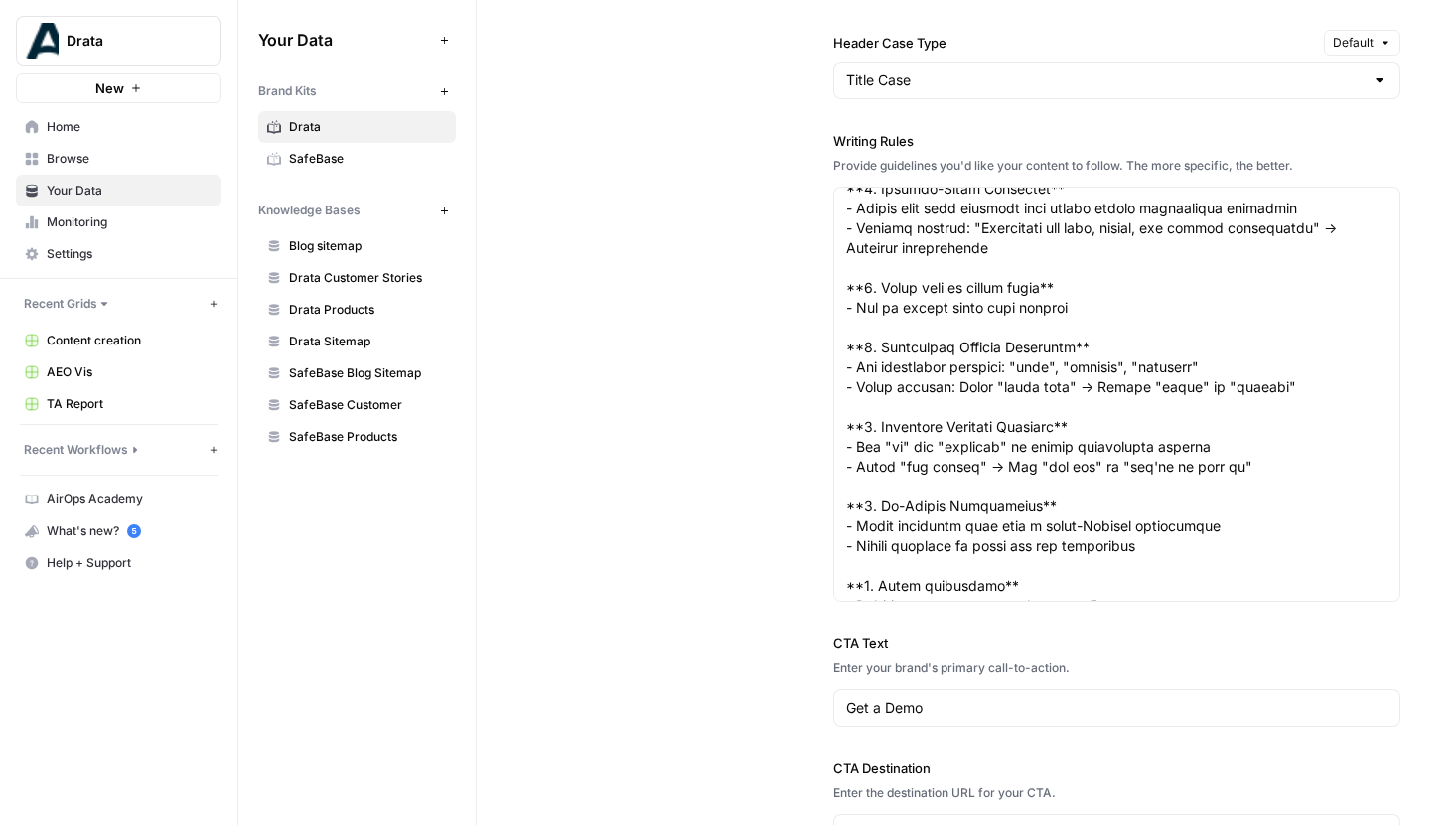 scroll, scrollTop: 0, scrollLeft: 0, axis: both 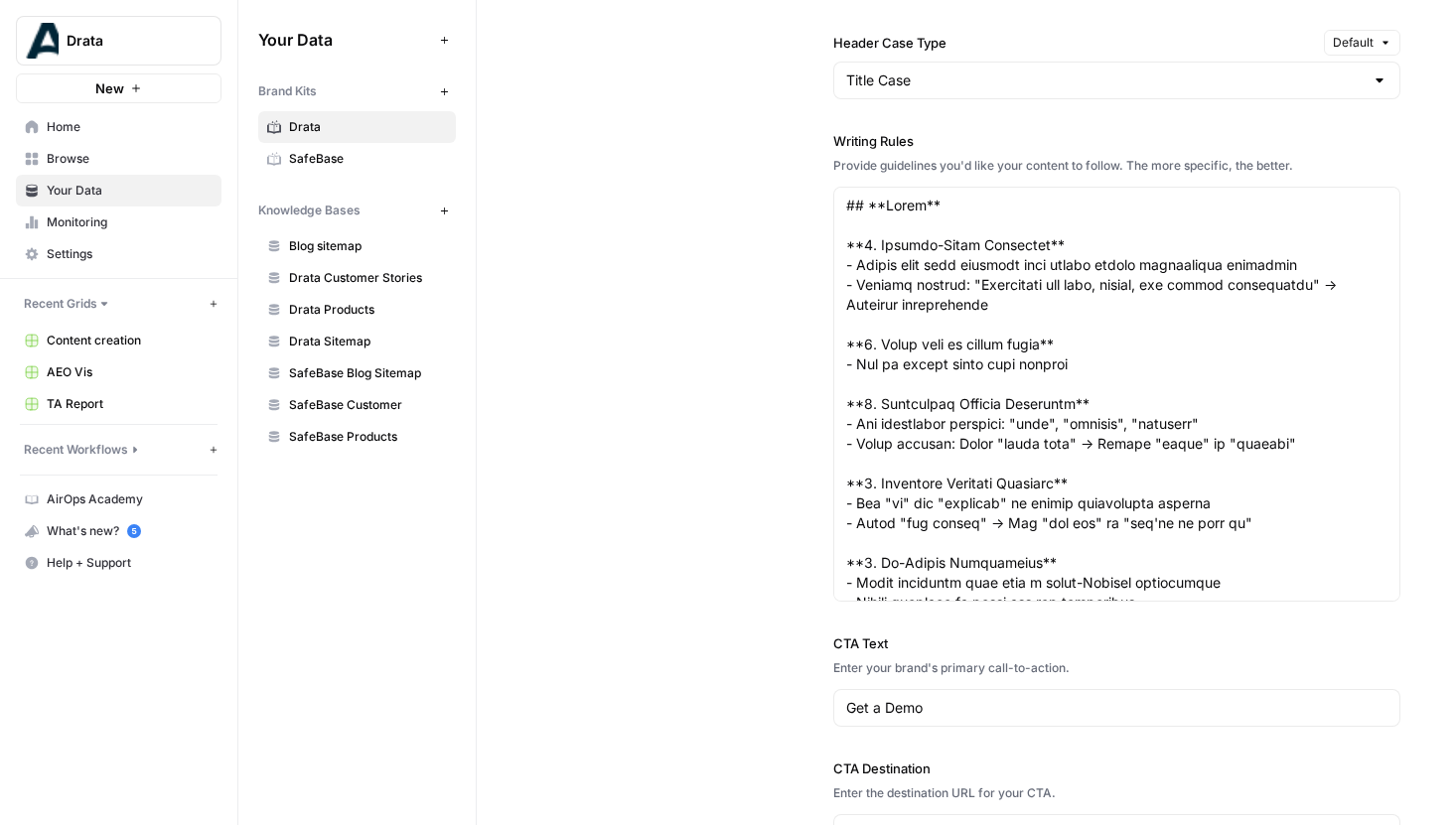 drag, startPoint x: 783, startPoint y: 417, endPoint x: 783, endPoint y: 293, distance: 124 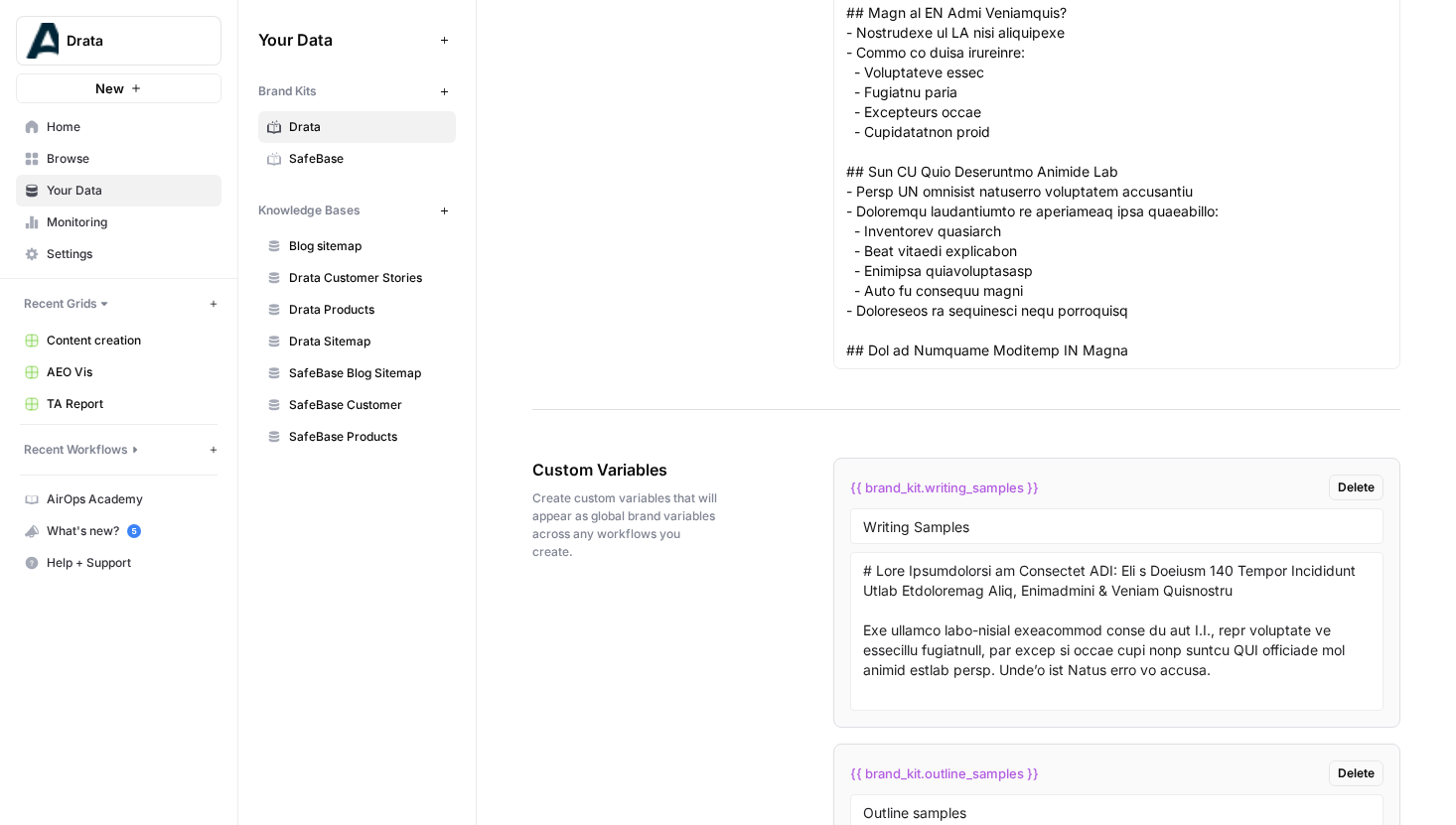 scroll, scrollTop: 4782, scrollLeft: 0, axis: vertical 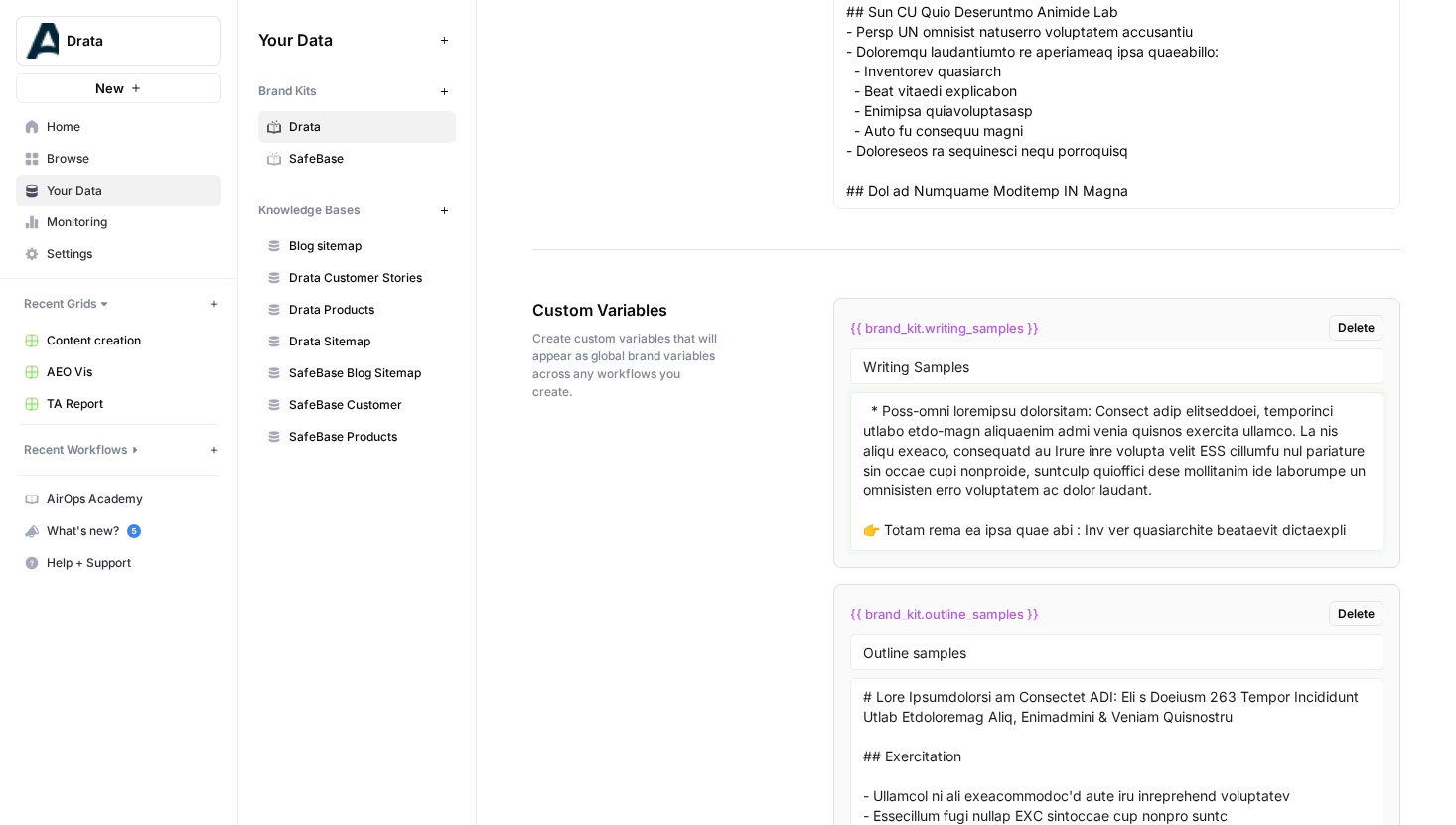 drag, startPoint x: 894, startPoint y: 510, endPoint x: 845, endPoint y: 514, distance: 49.162994 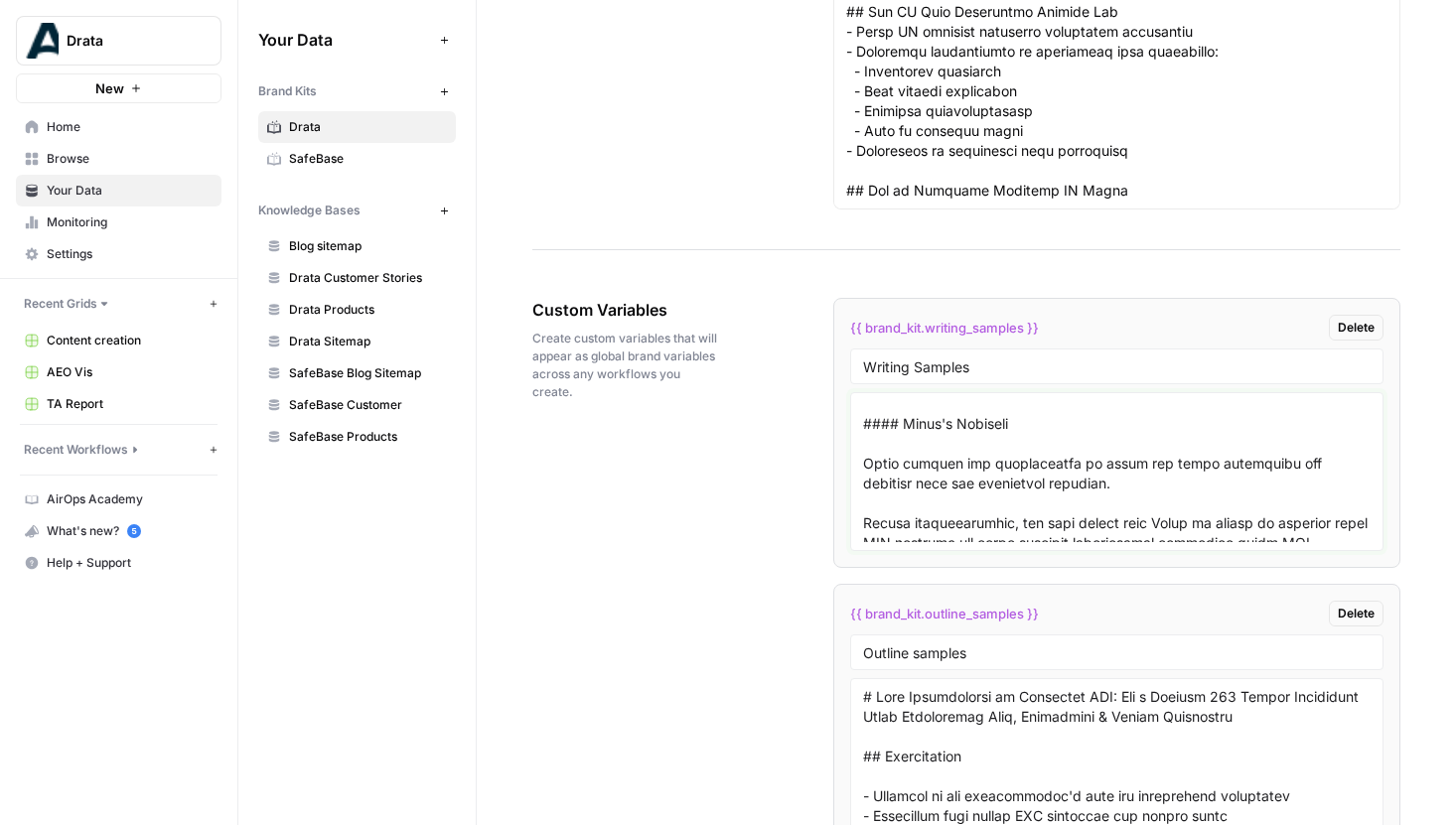 scroll, scrollTop: 3861, scrollLeft: 0, axis: vertical 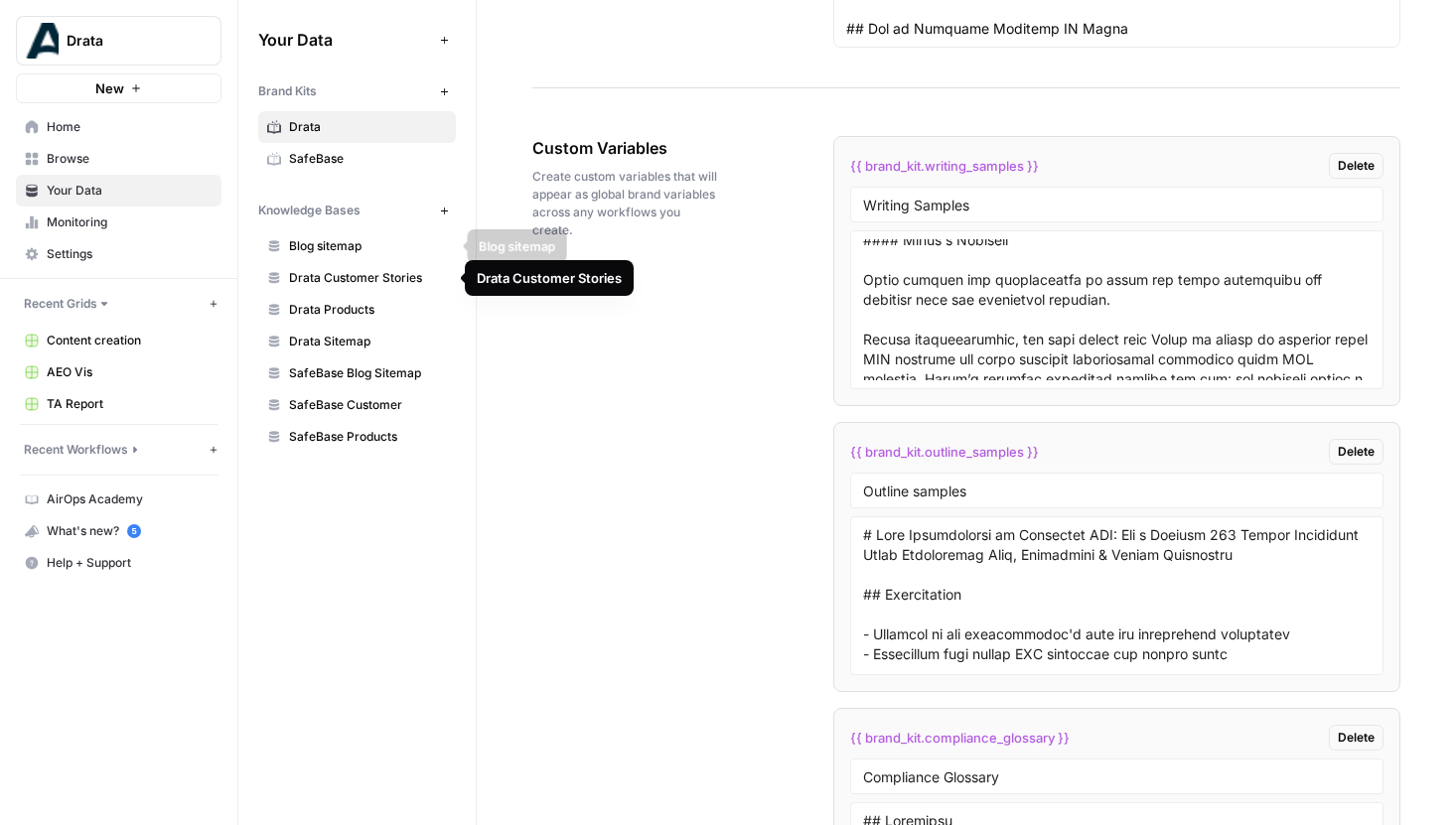 click on "Blog sitemap" at bounding box center (367, 246) 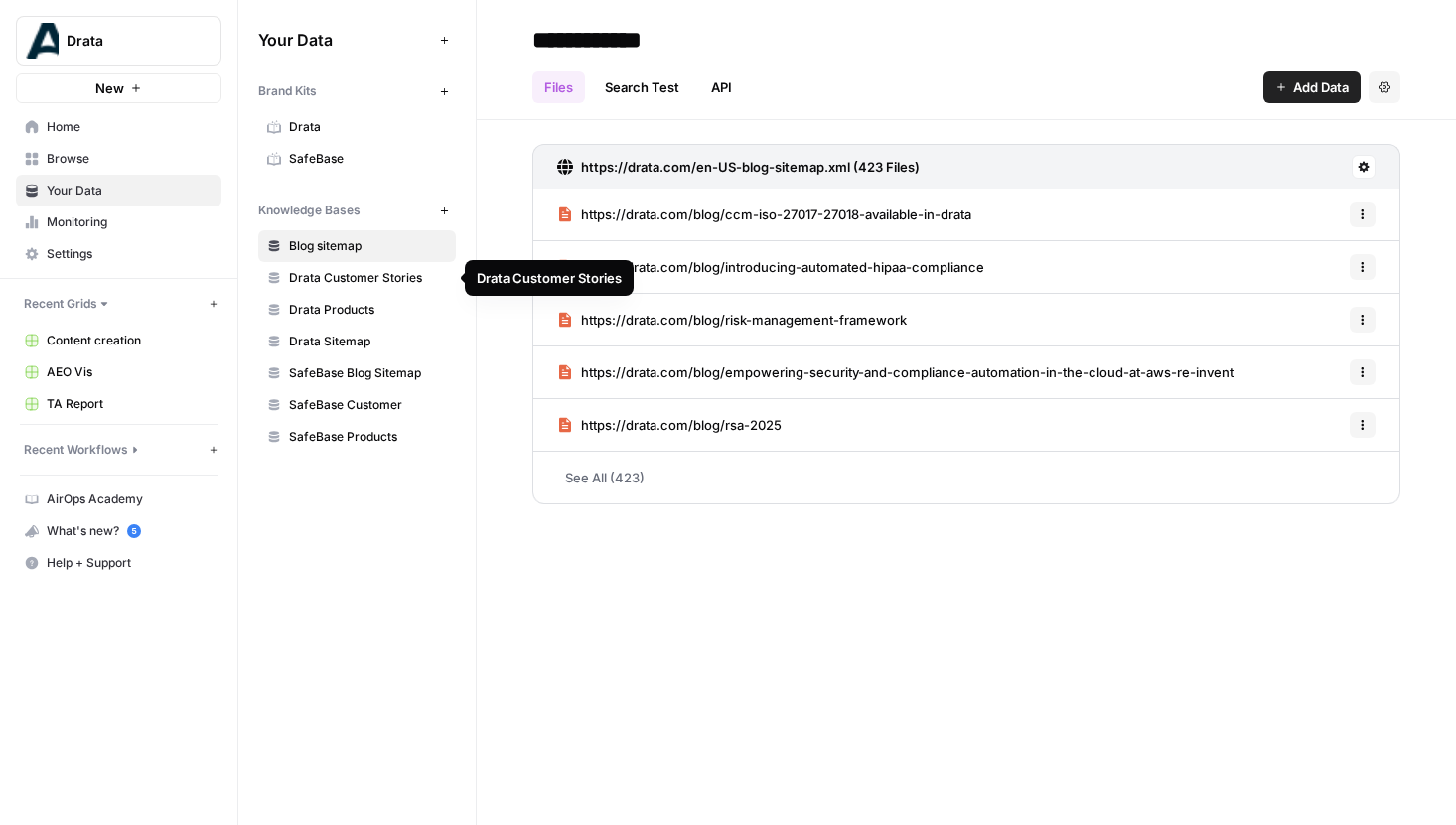 click on "Drata Customer Stories" at bounding box center [367, 278] 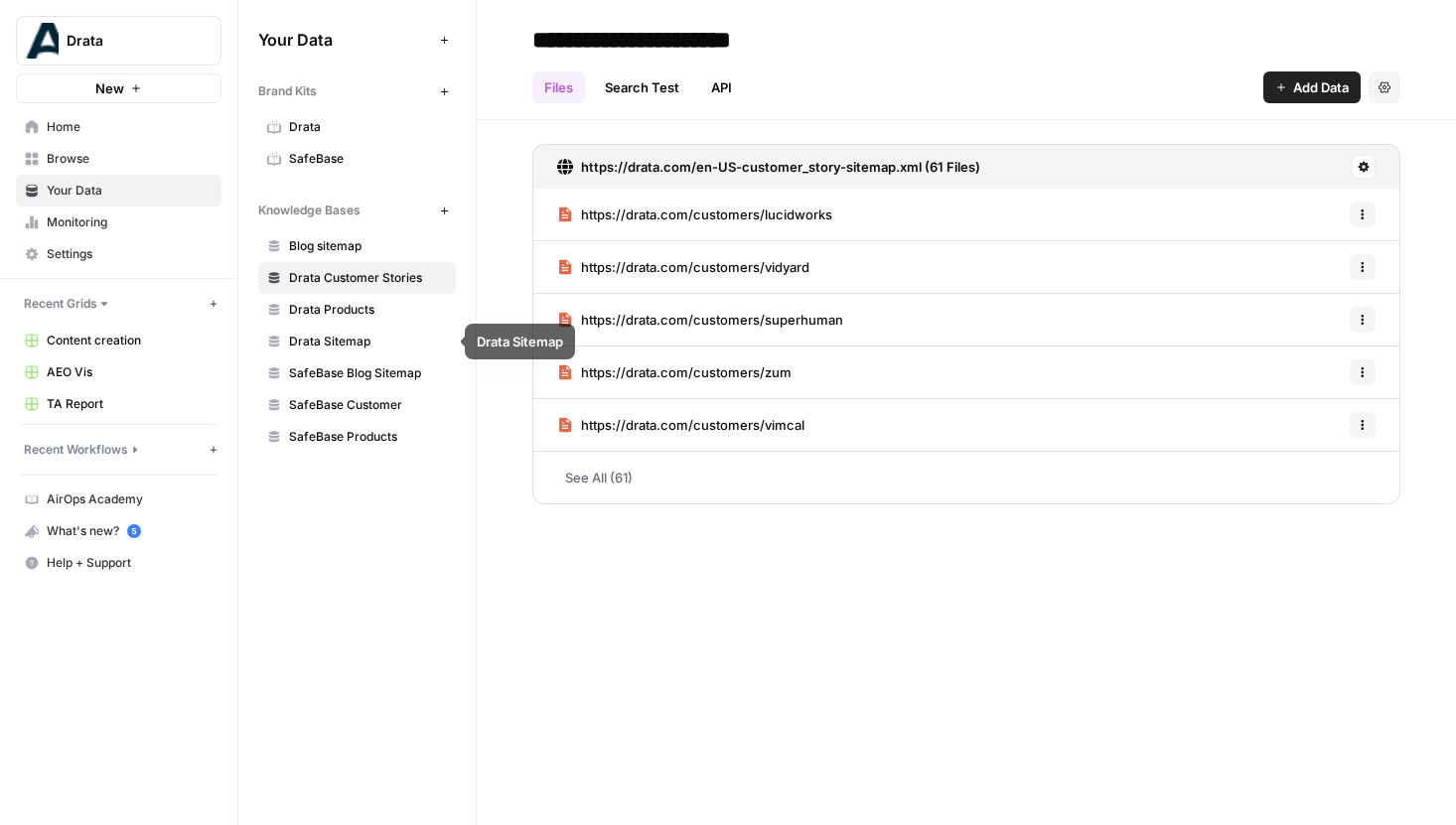 click on "Drata Products" at bounding box center [367, 310] 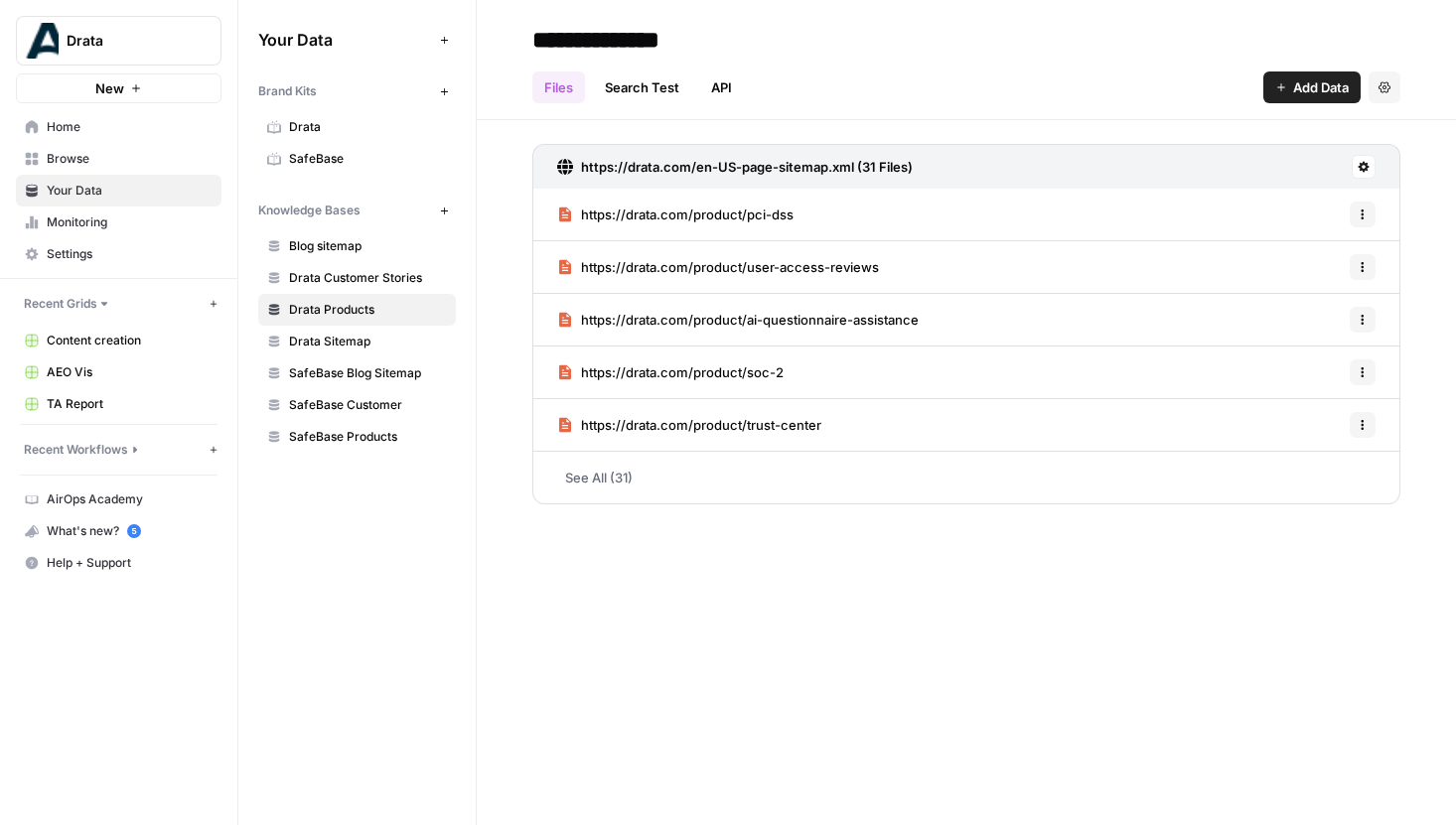 click on "Browse" at bounding box center (129, 159) 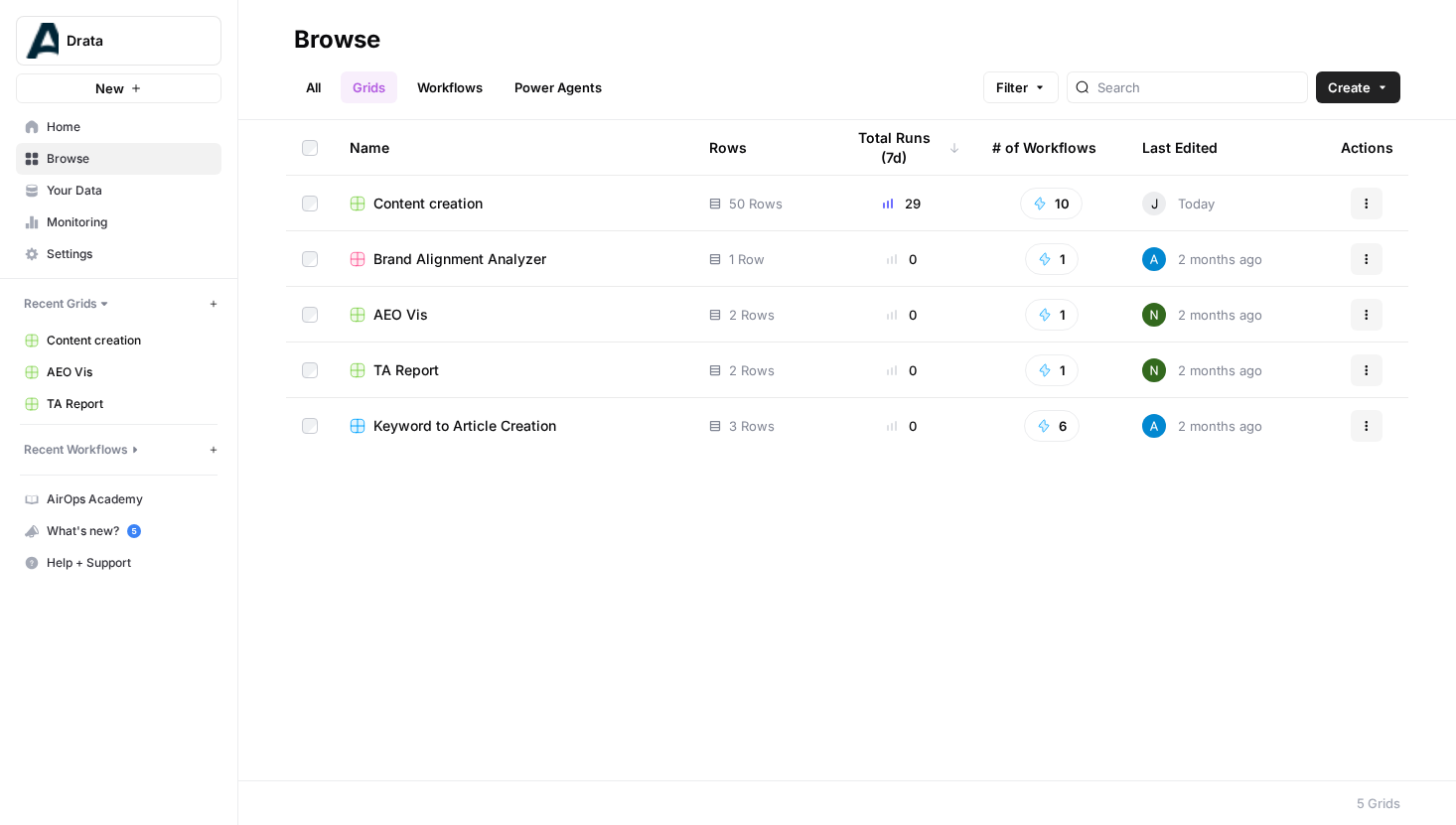 click on "Workflows" at bounding box center [450, 87] 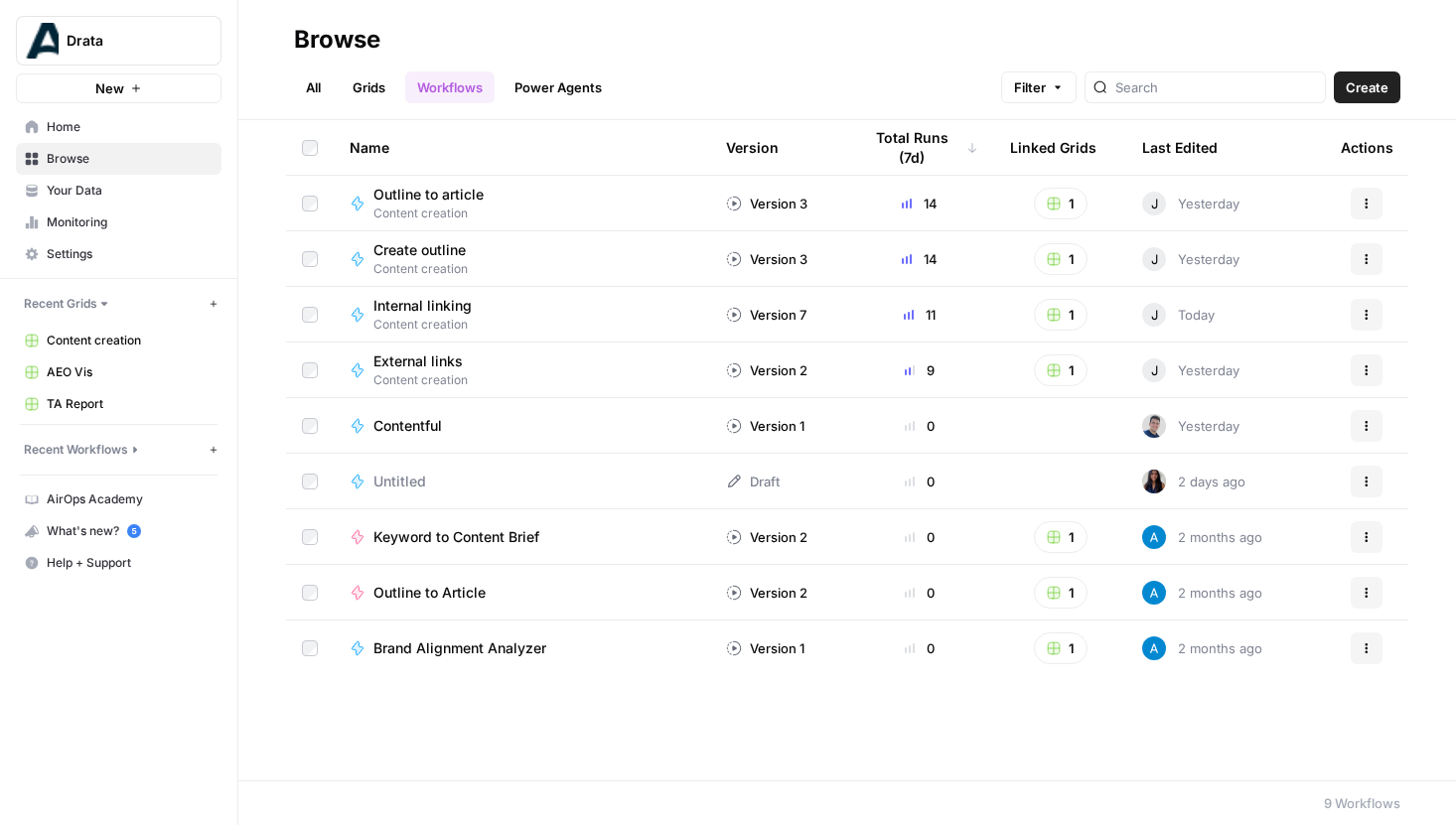 click on "Grids" at bounding box center [368, 87] 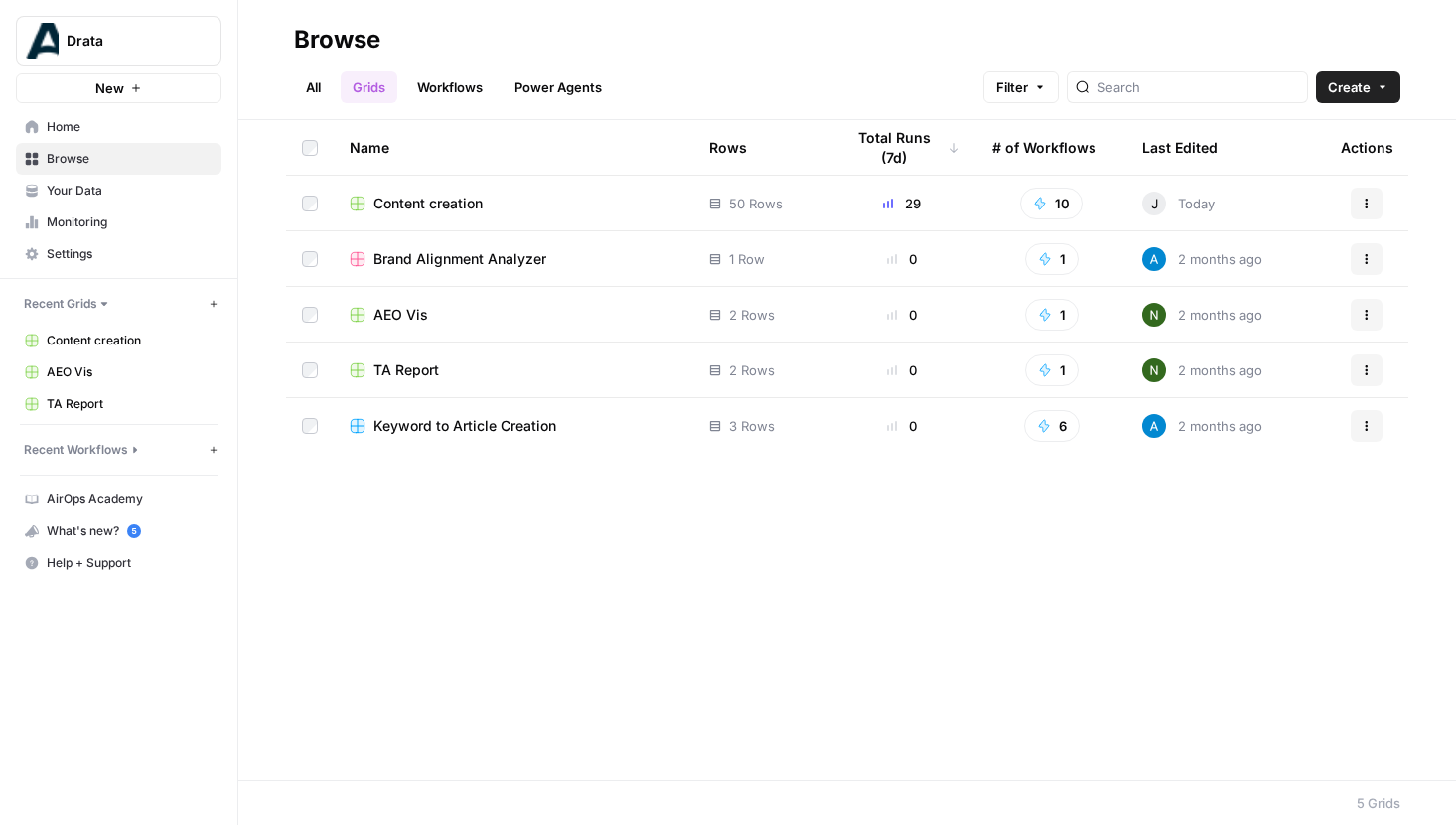 click on "Content creation" at bounding box center (513, 203) 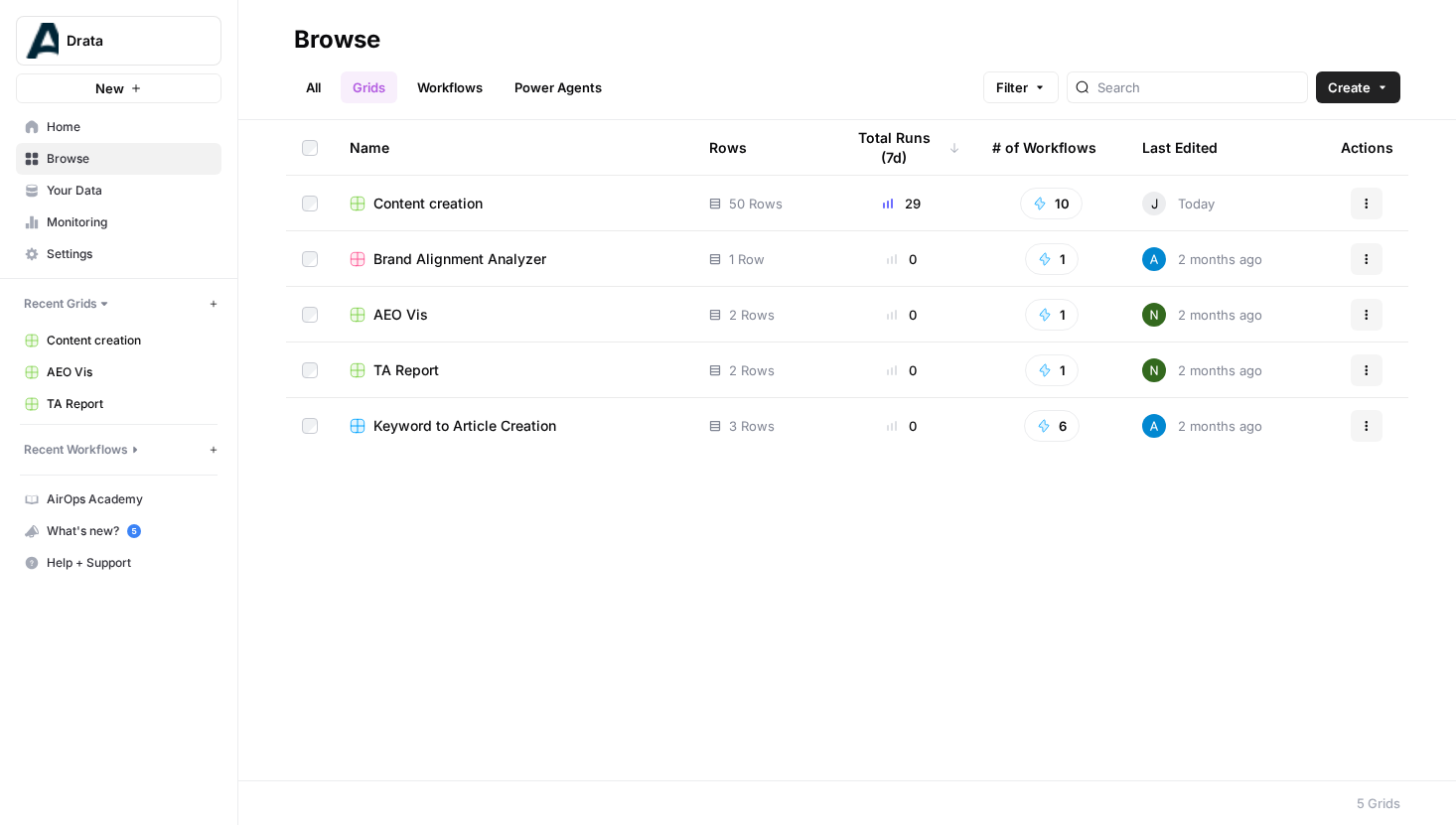 click on "Content creation" at bounding box center [428, 204] 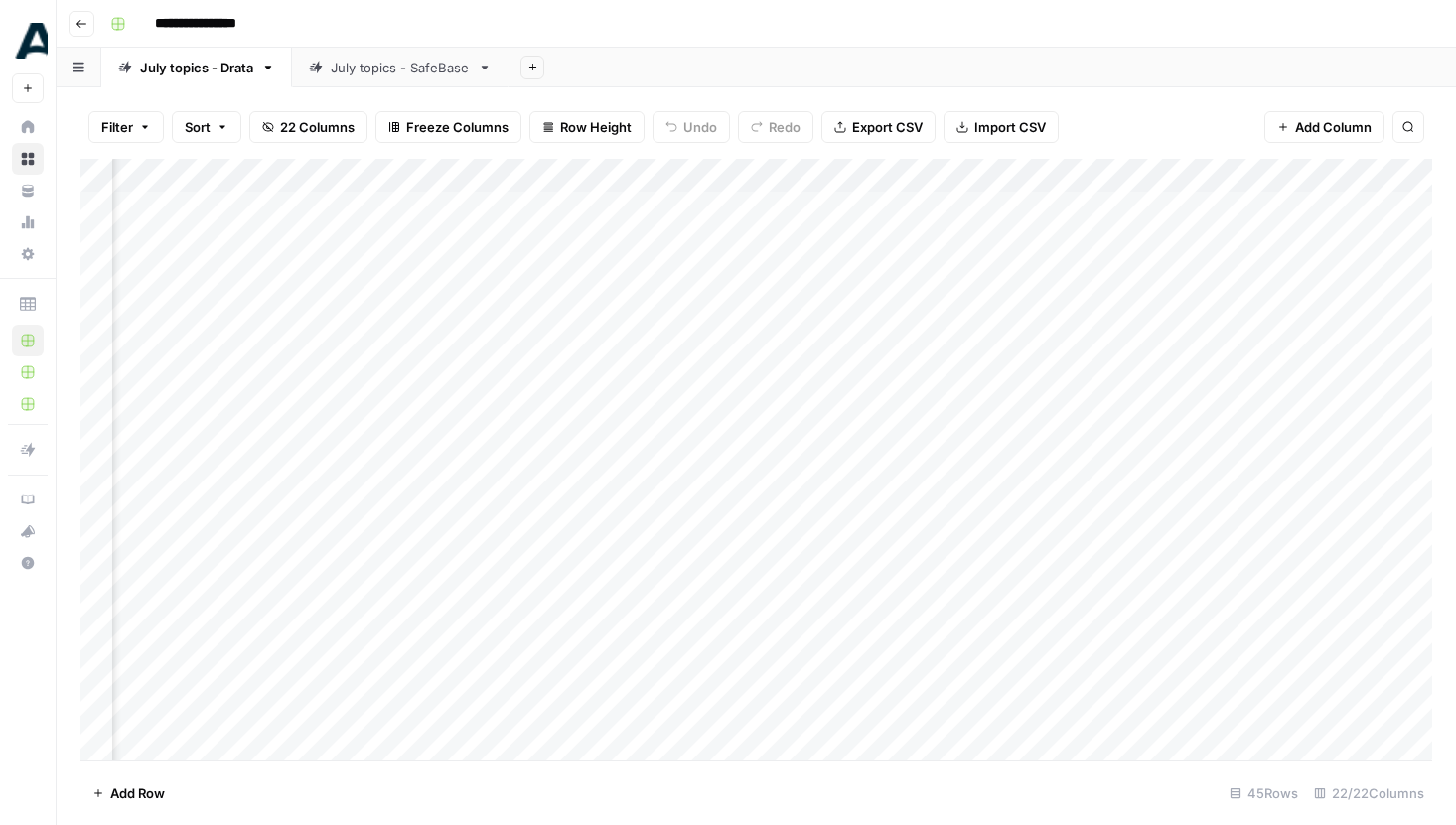 scroll, scrollTop: 0, scrollLeft: 2761, axis: horizontal 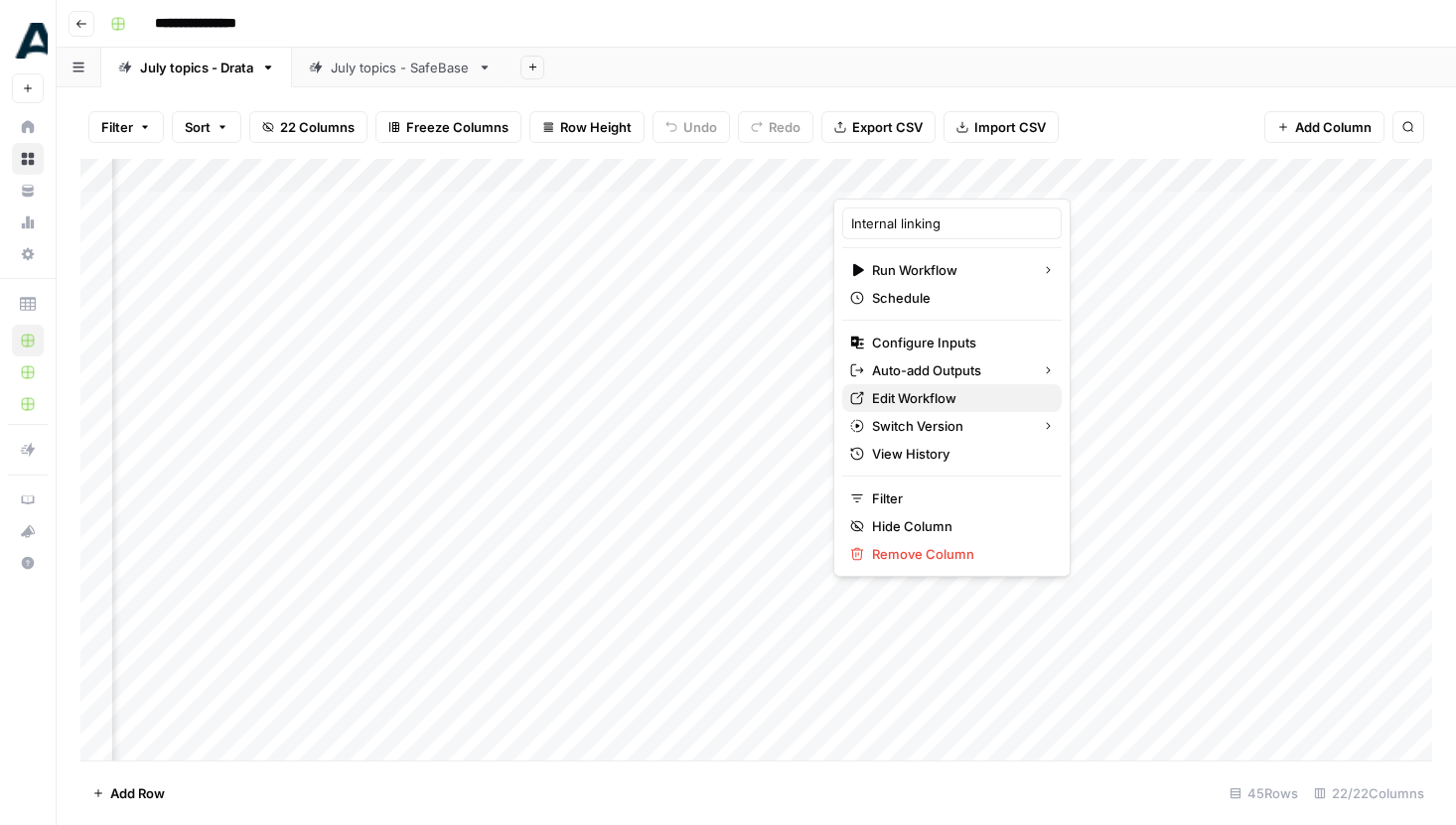 click on "Edit Workflow" at bounding box center [958, 398] 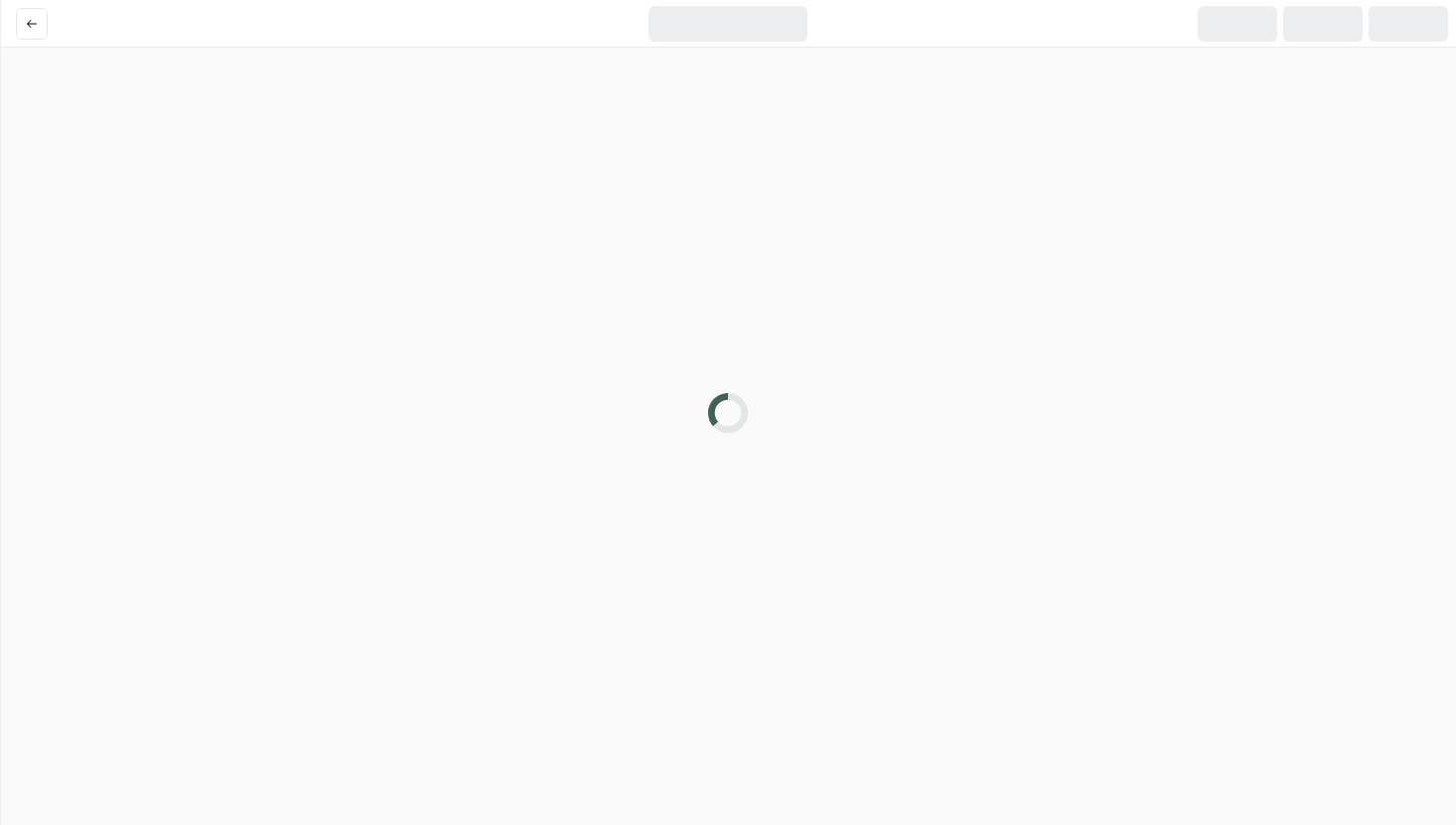 scroll, scrollTop: 0, scrollLeft: 0, axis: both 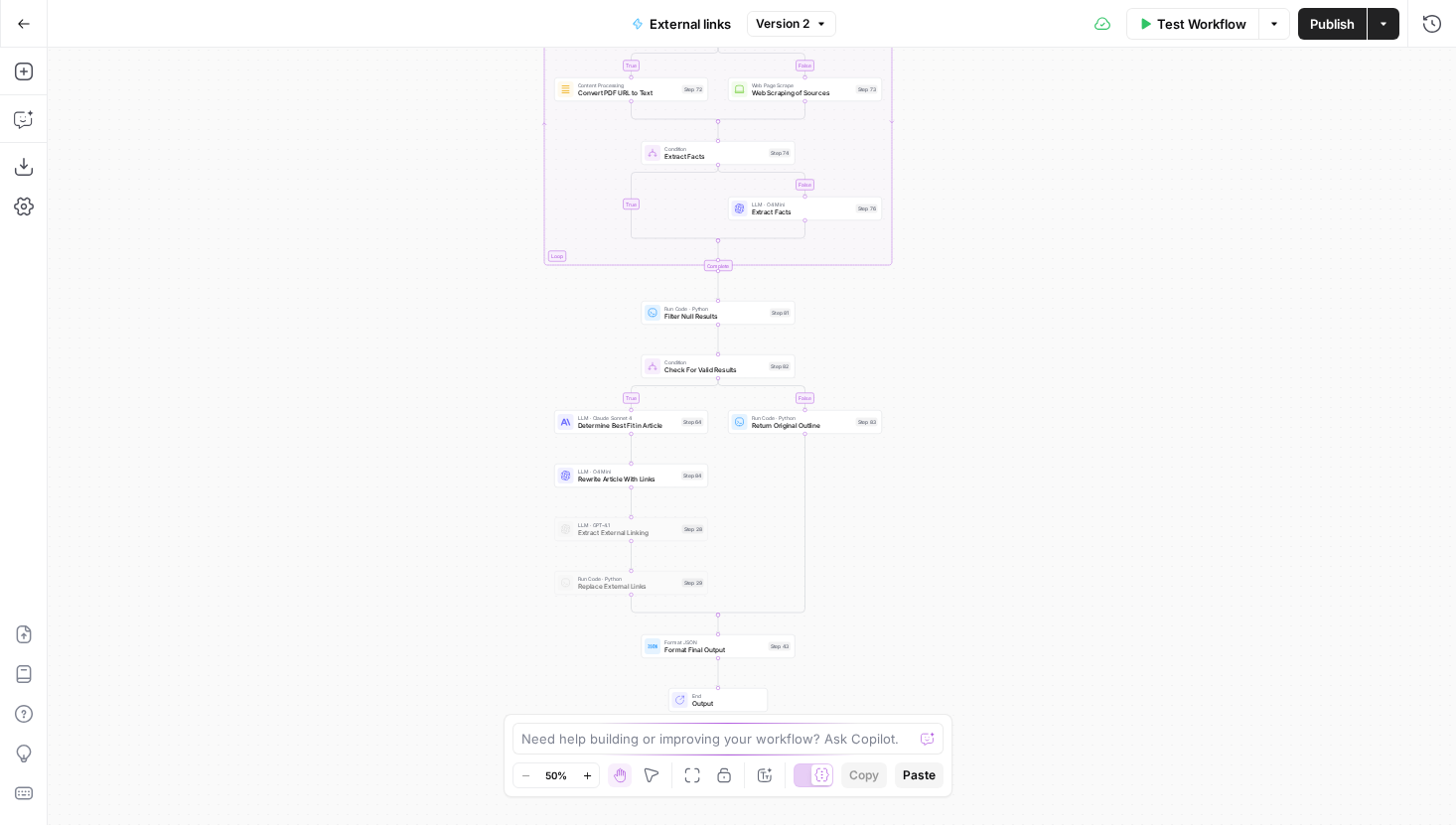 drag, startPoint x: 1137, startPoint y: 361, endPoint x: 1098, endPoint y: 155, distance: 209.65925 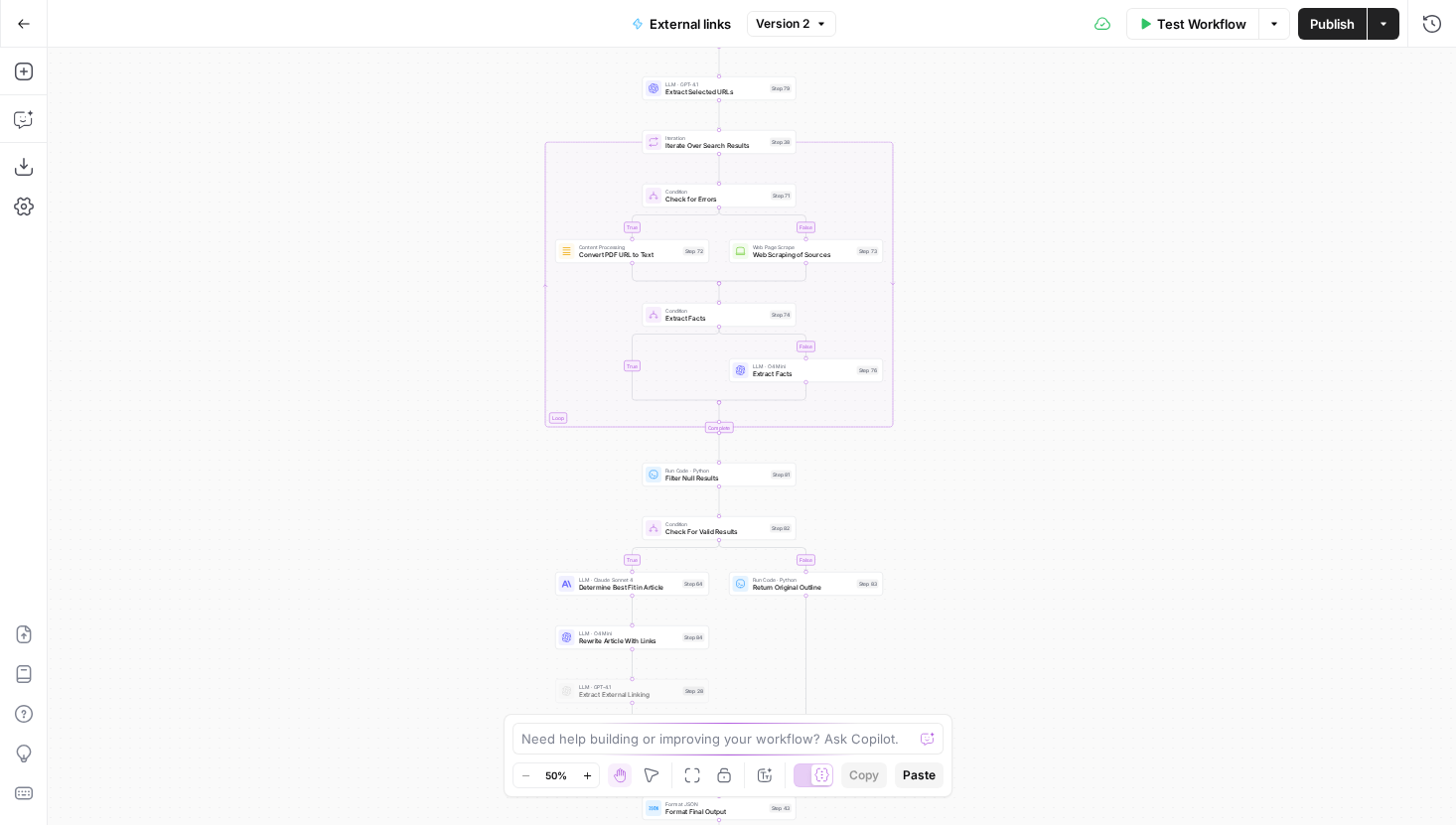 drag, startPoint x: 1046, startPoint y: 435, endPoint x: 1050, endPoint y: 708, distance: 273.0293 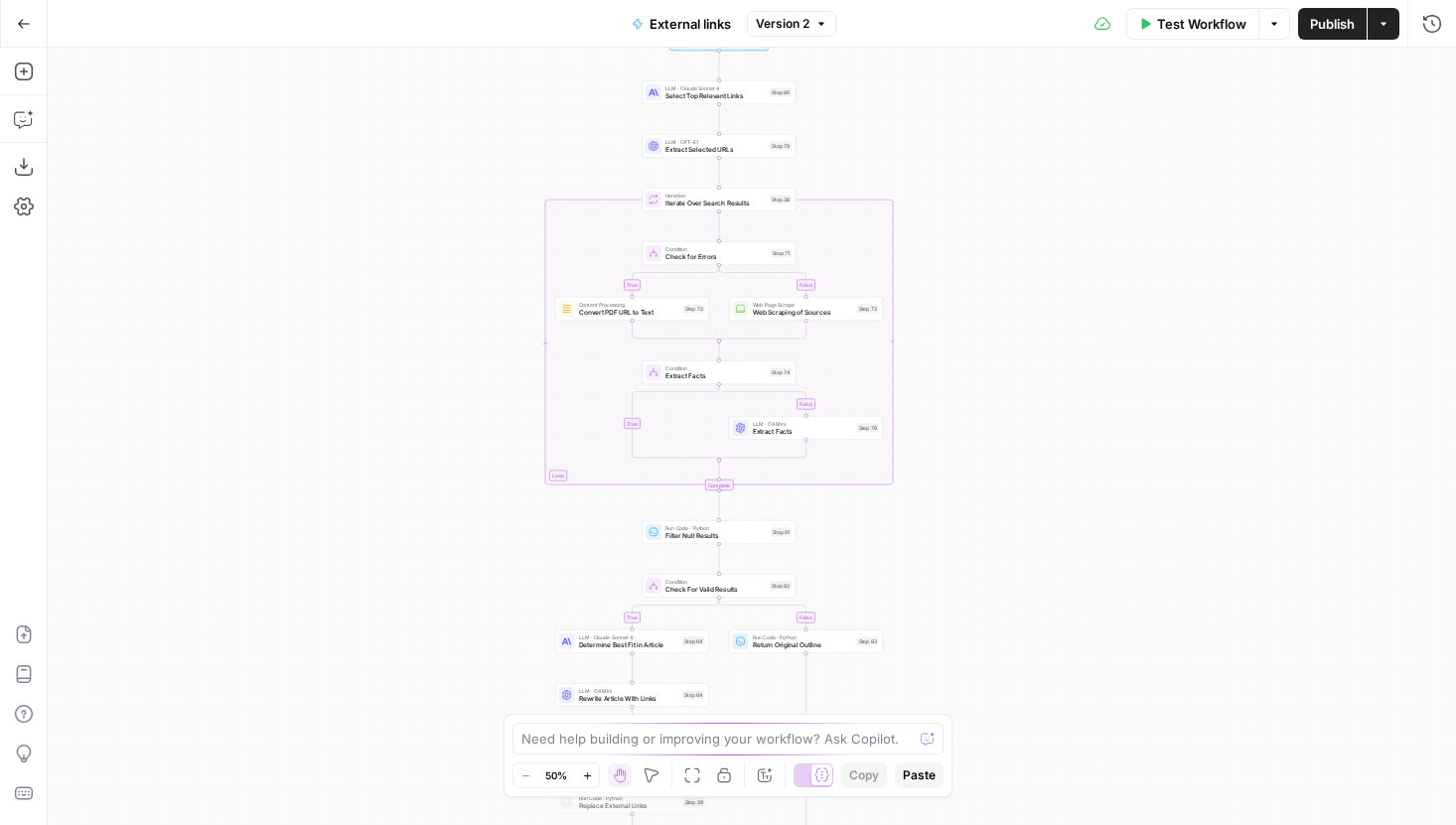 drag, startPoint x: 1024, startPoint y: 476, endPoint x: 1024, endPoint y: 194, distance: 282 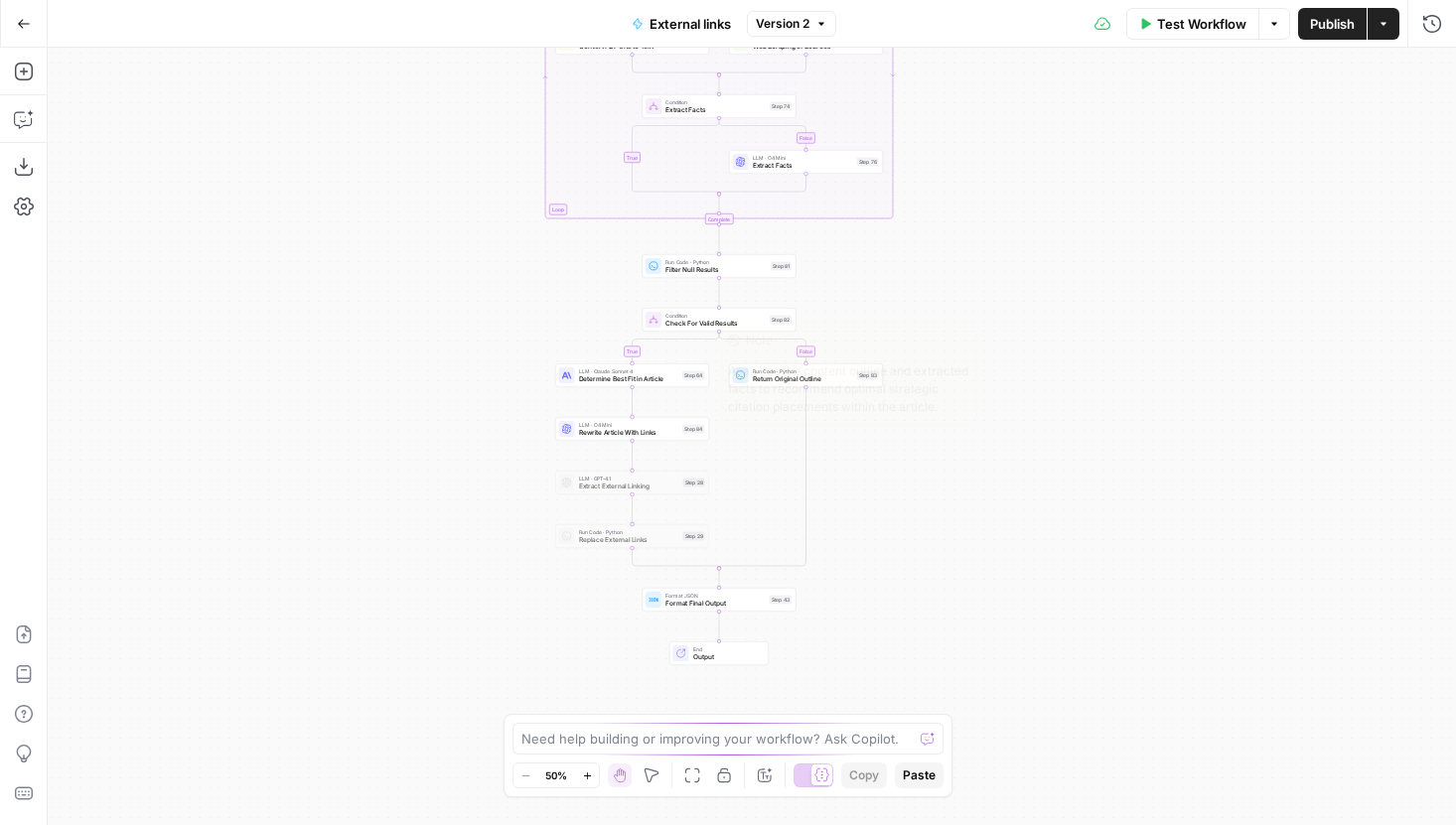 click on "Determine Best Fit in Article" at bounding box center [629, 379] 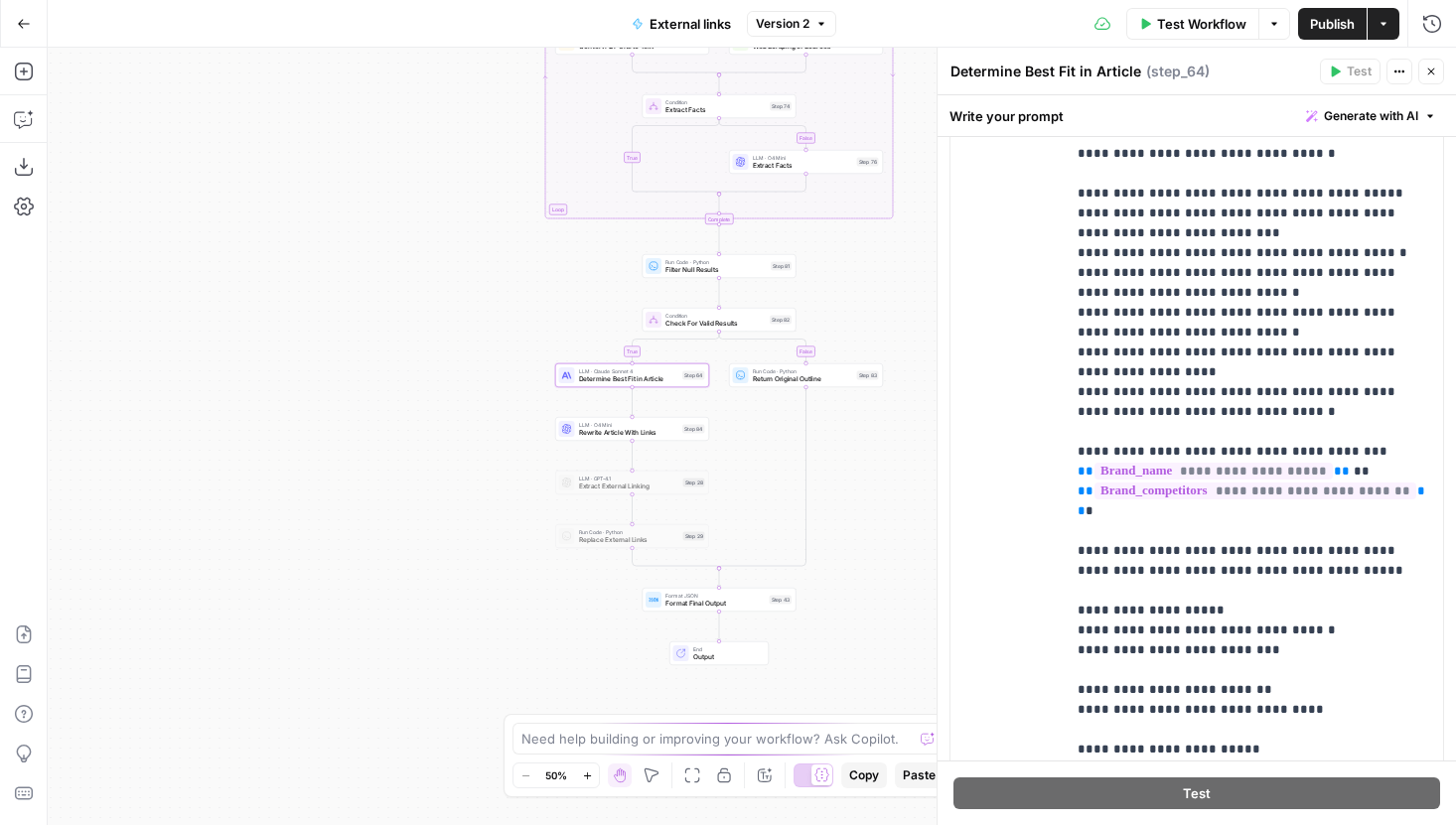 scroll, scrollTop: 479, scrollLeft: 0, axis: vertical 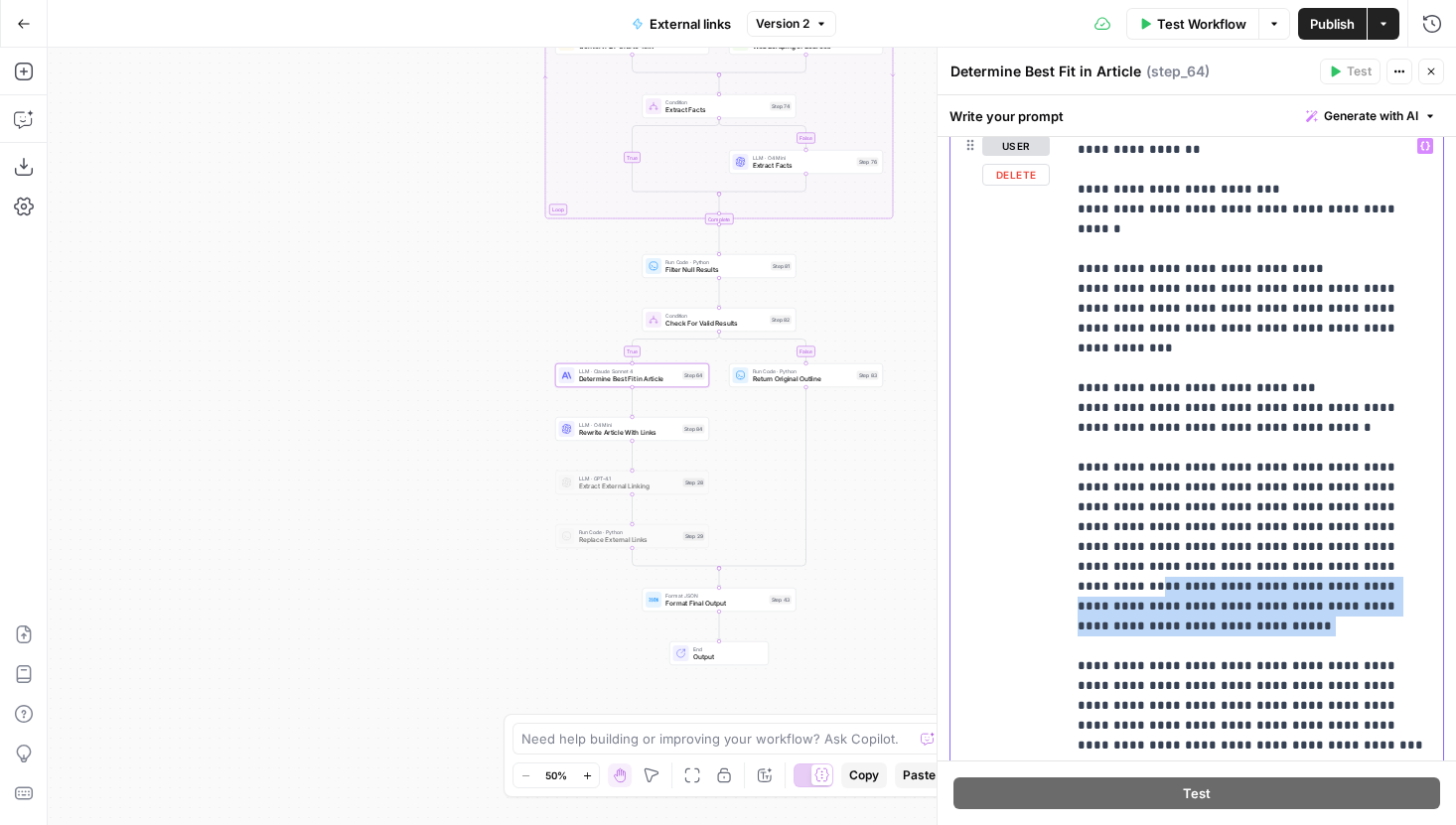 drag, startPoint x: 1168, startPoint y: 526, endPoint x: 1136, endPoint y: 489, distance: 48.9183 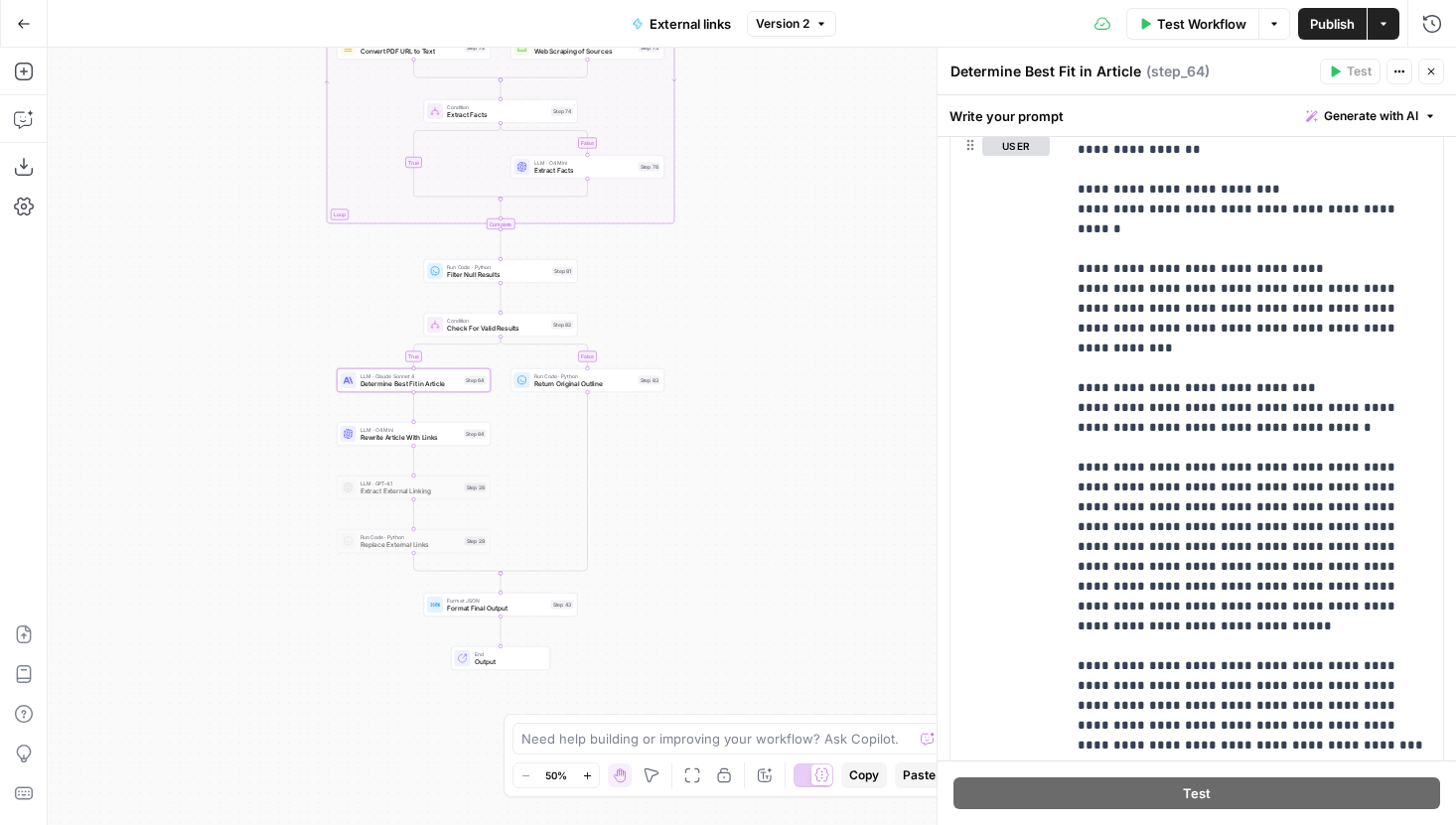 drag, startPoint x: 914, startPoint y: 481, endPoint x: 695, endPoint y: 486, distance: 219.05707 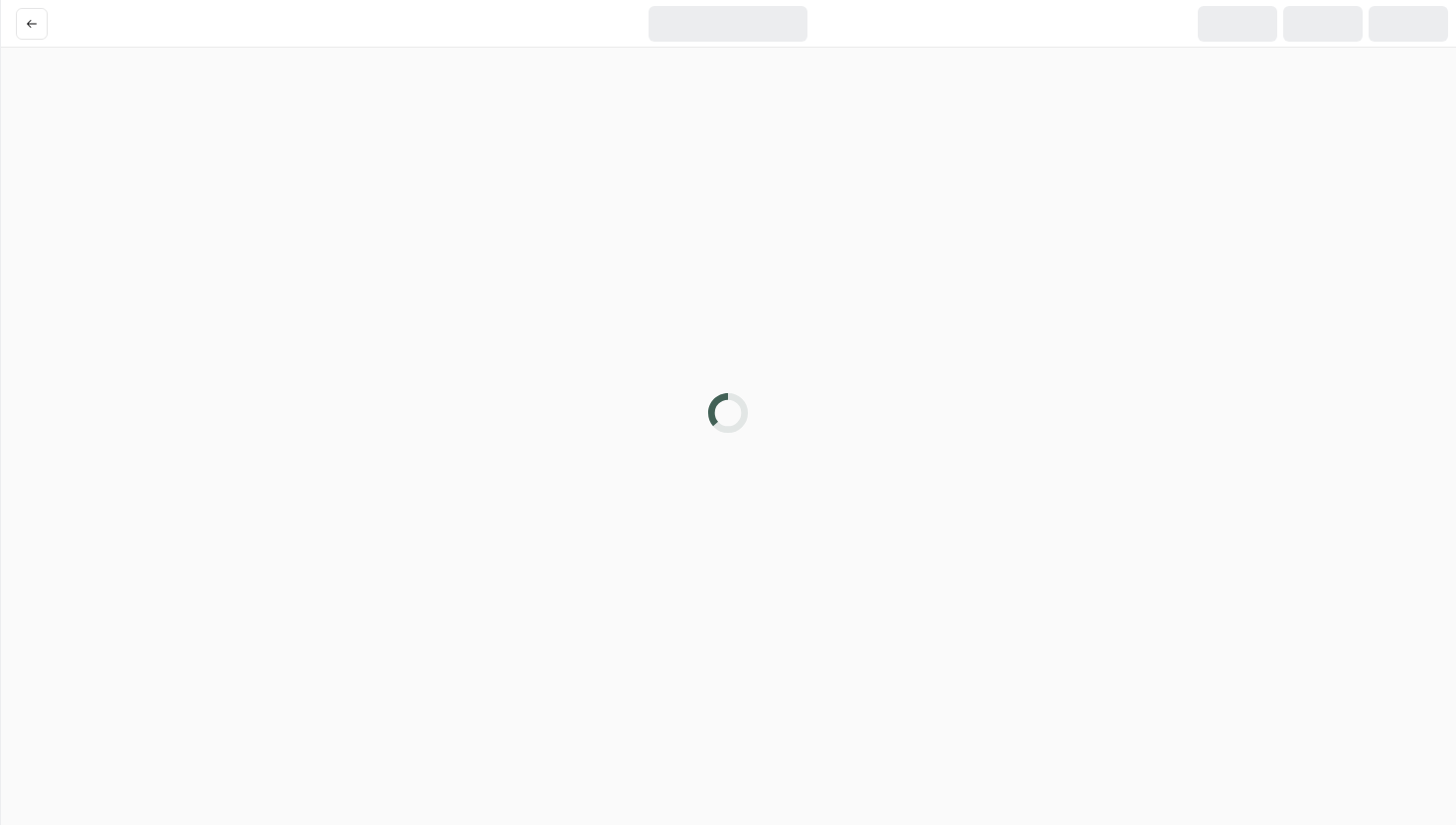 scroll, scrollTop: 0, scrollLeft: 0, axis: both 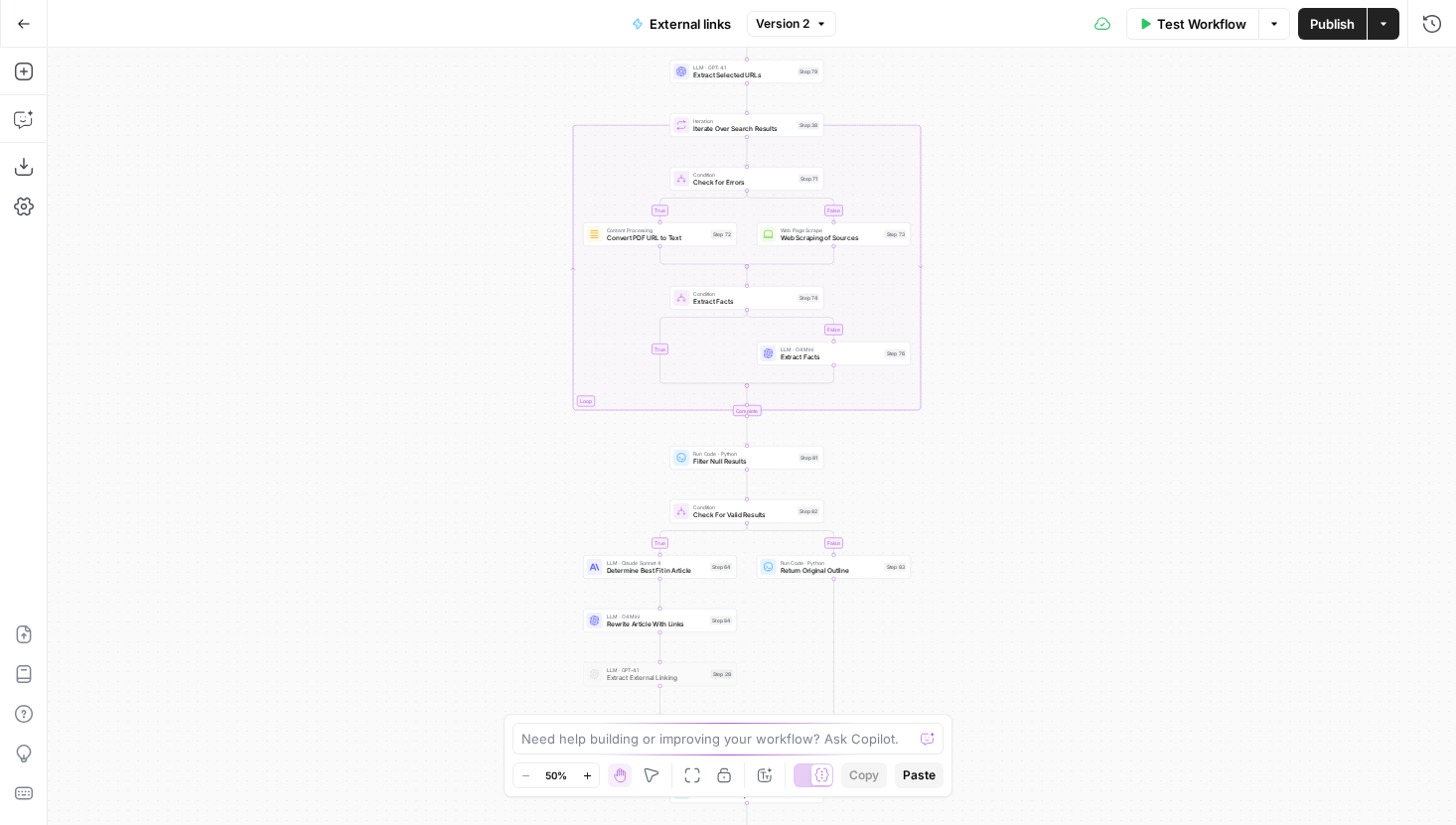 drag, startPoint x: 485, startPoint y: 655, endPoint x: 401, endPoint y: 310, distance: 355.07886 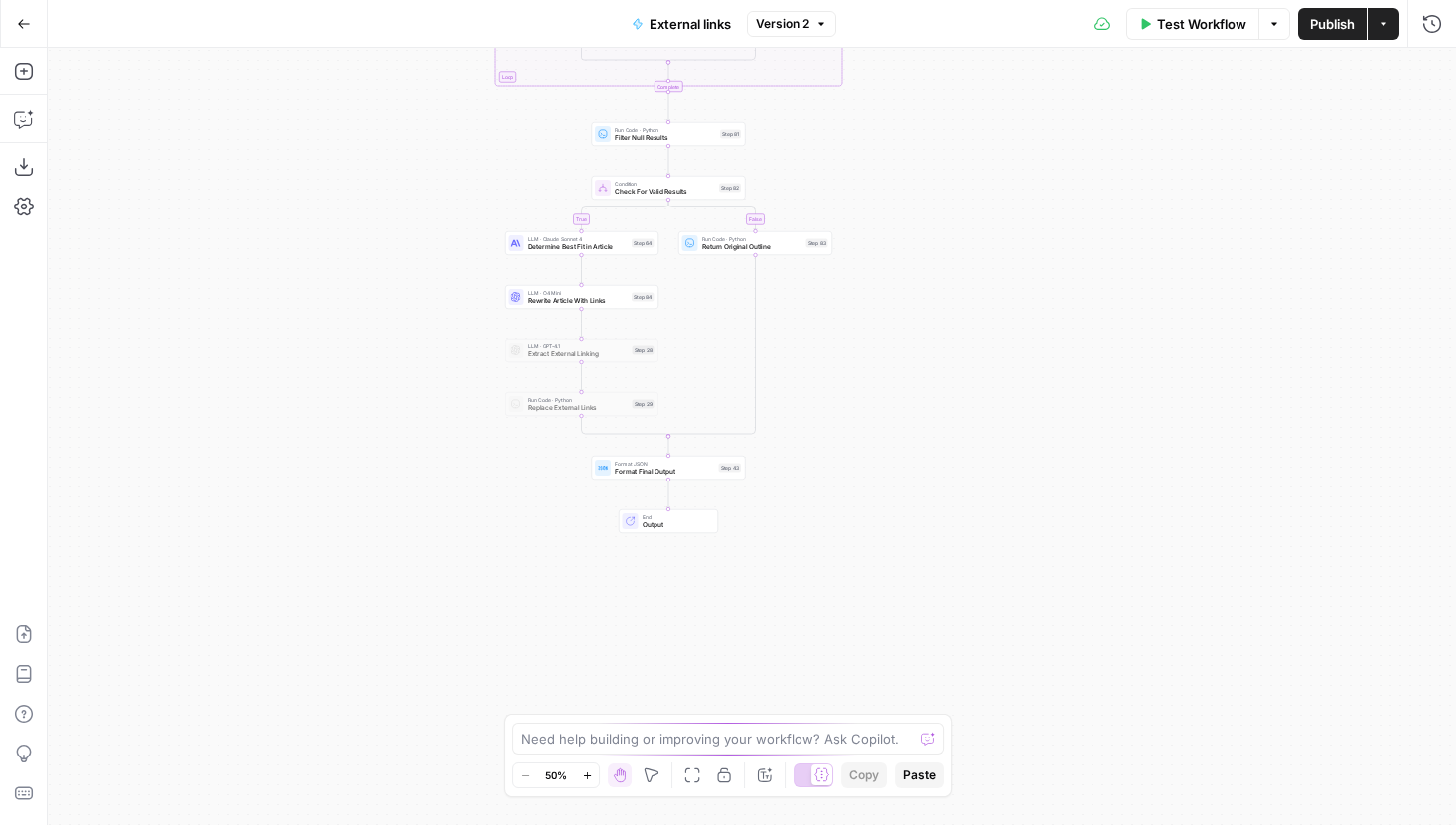 drag, startPoint x: 438, startPoint y: 572, endPoint x: 437, endPoint y: 561, distance: 11.045361 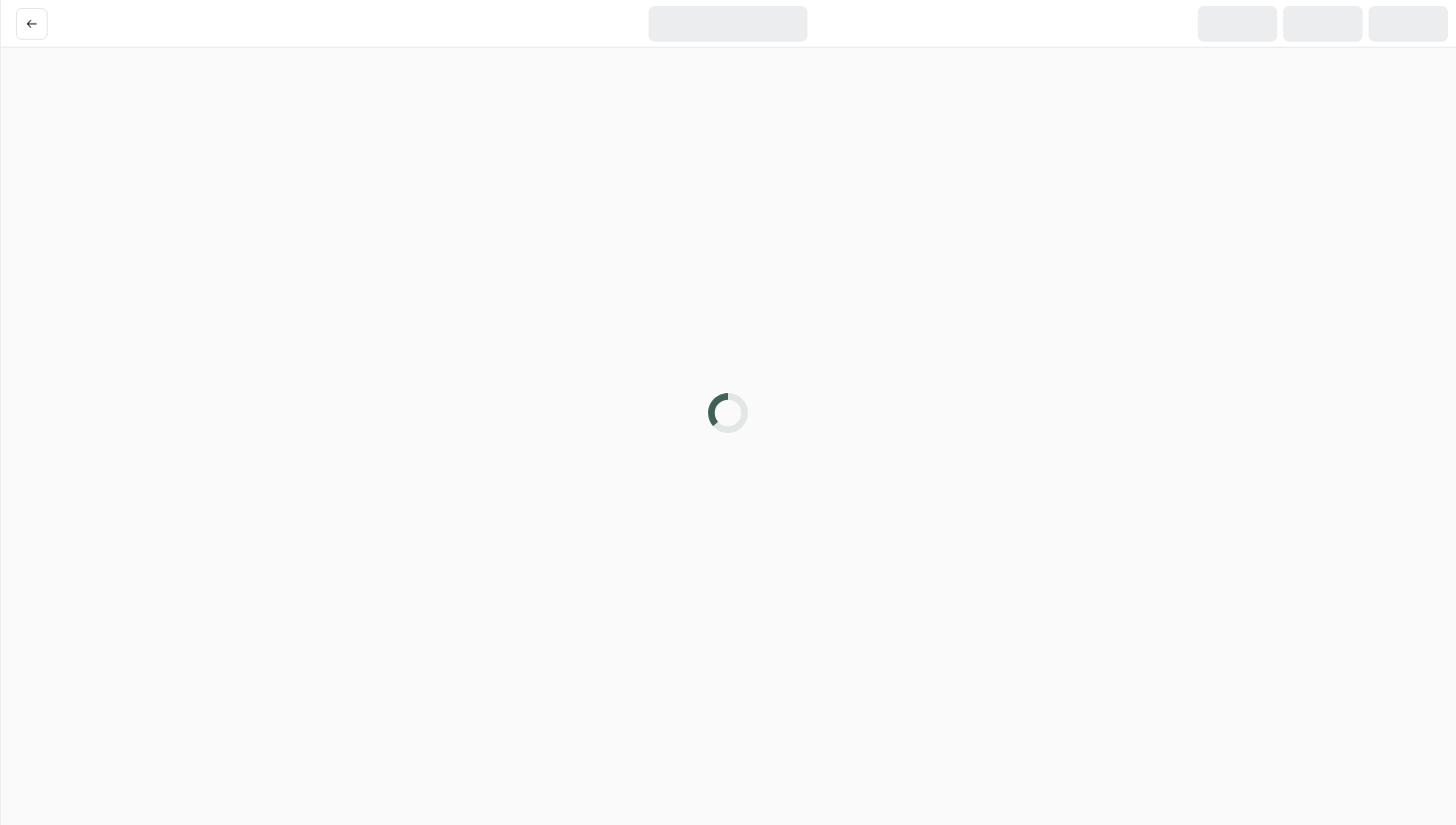 scroll, scrollTop: 0, scrollLeft: 0, axis: both 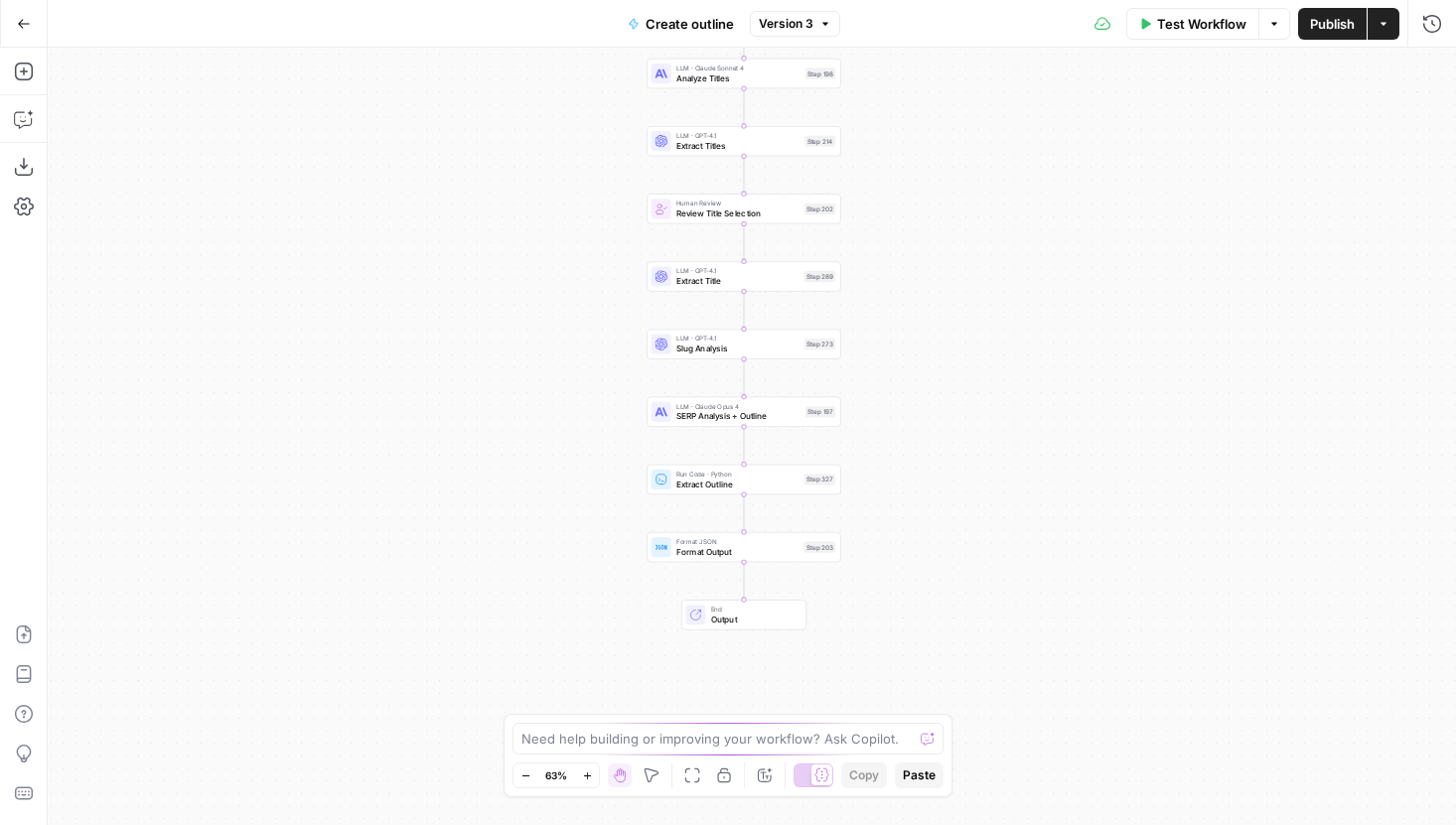 drag, startPoint x: 909, startPoint y: 462, endPoint x: 900, endPoint y: 279, distance: 183.22118 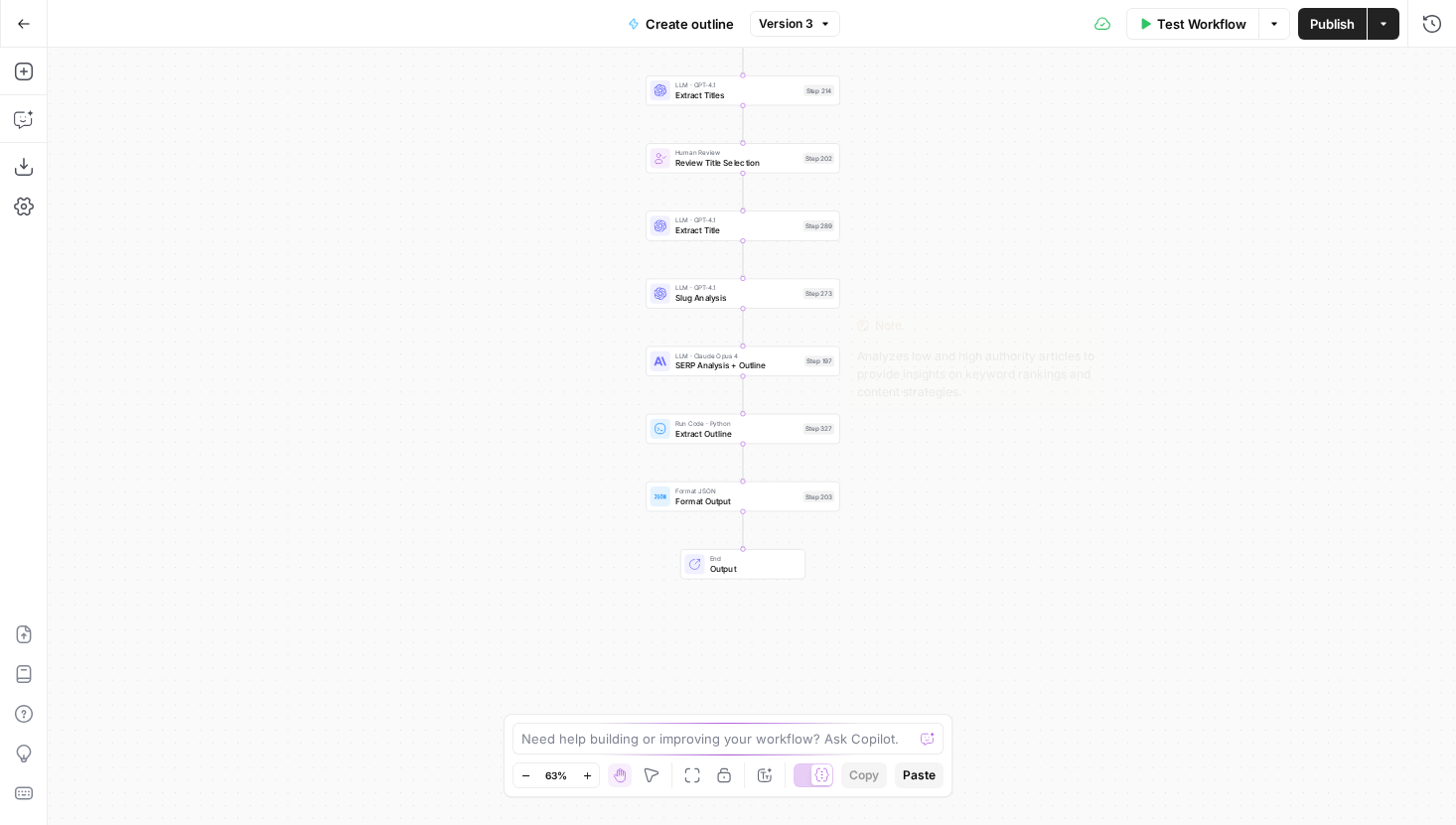 click on "LLM · Claude Opus 4 SERP Analysis + Outline Step 197 Copy step Delete step Edit Note Test" at bounding box center (743, 360) 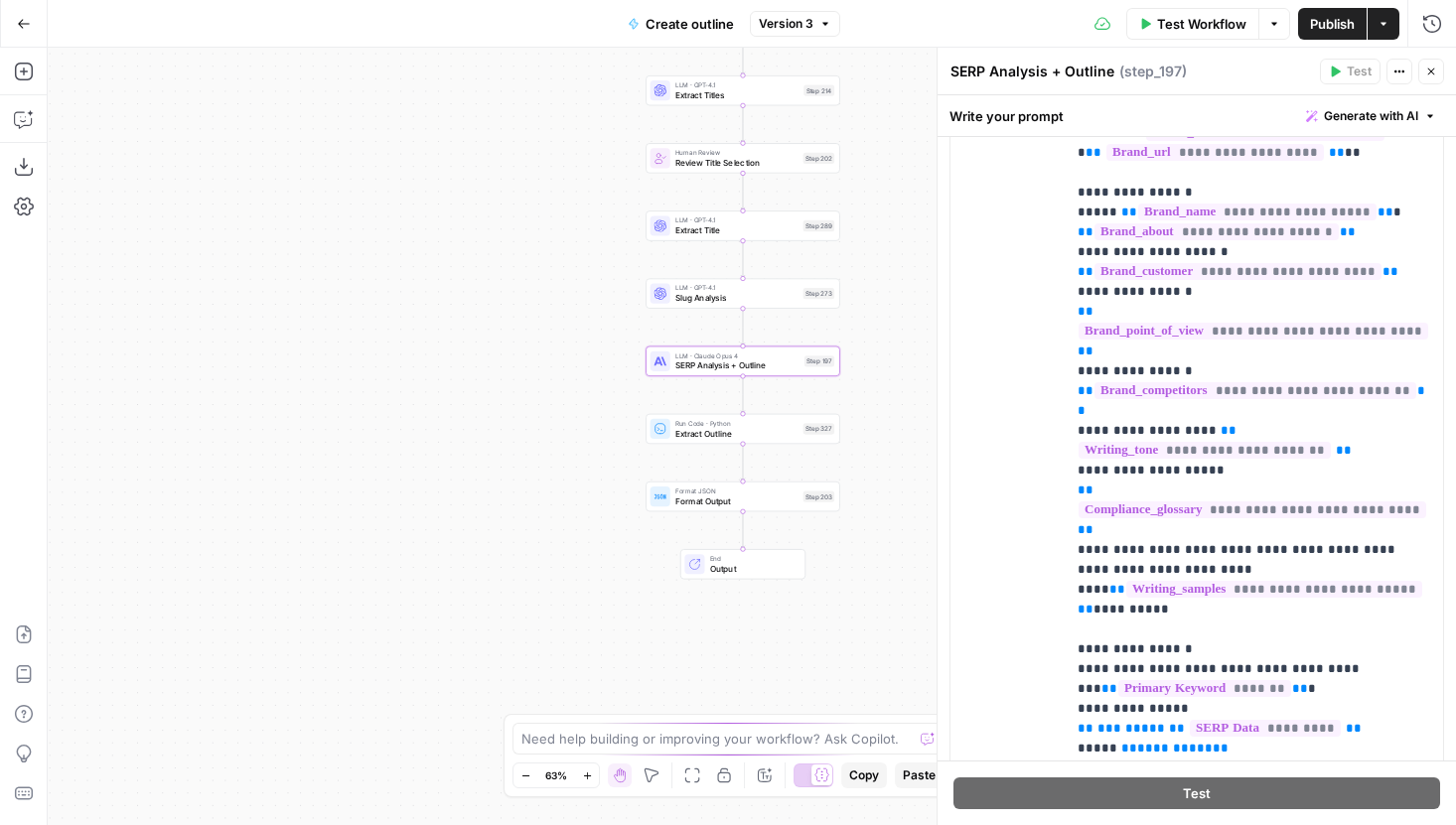 scroll, scrollTop: 526, scrollLeft: 0, axis: vertical 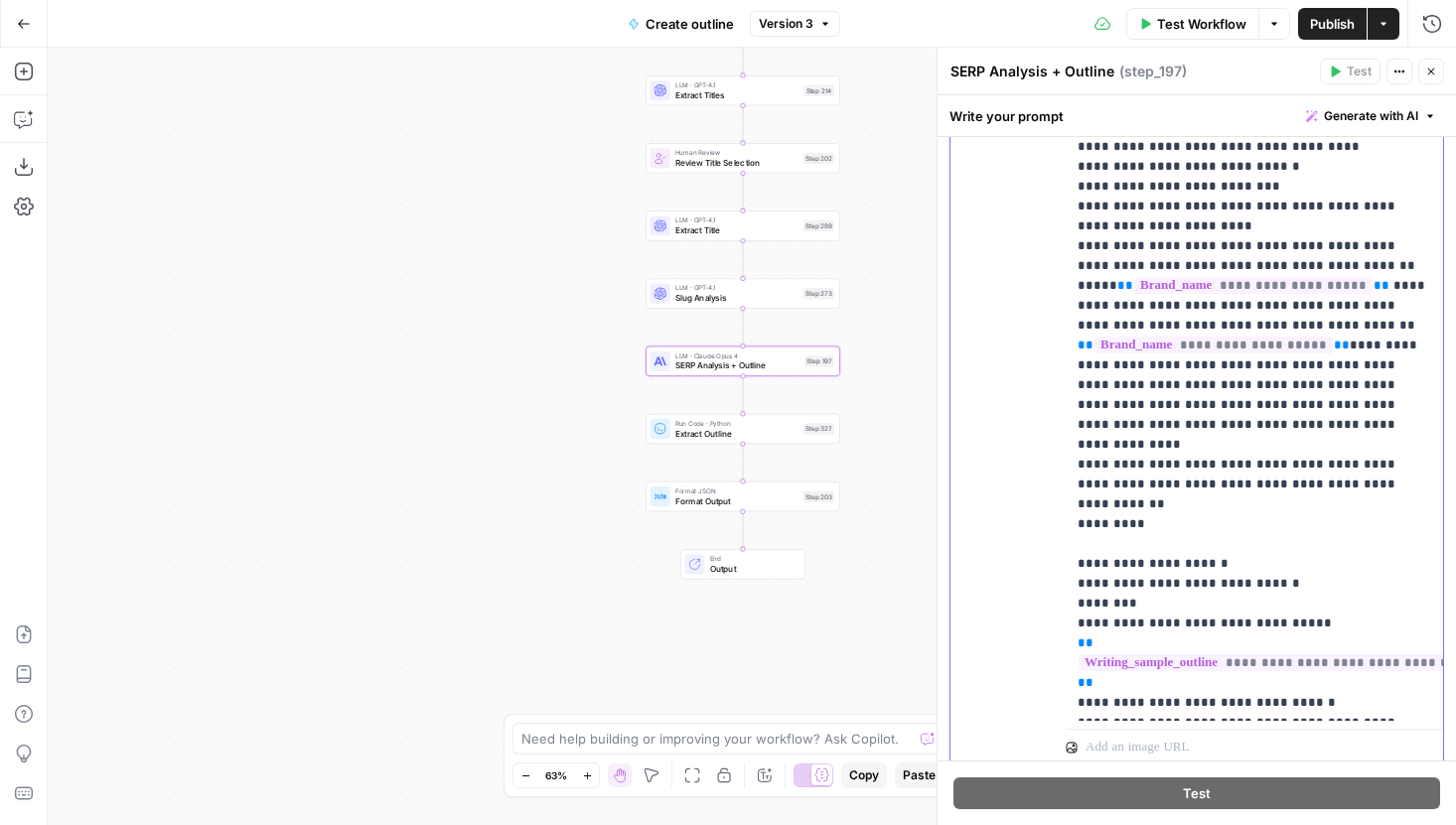 drag, startPoint x: 1079, startPoint y: 426, endPoint x: 1210, endPoint y: 637, distance: 248.35861 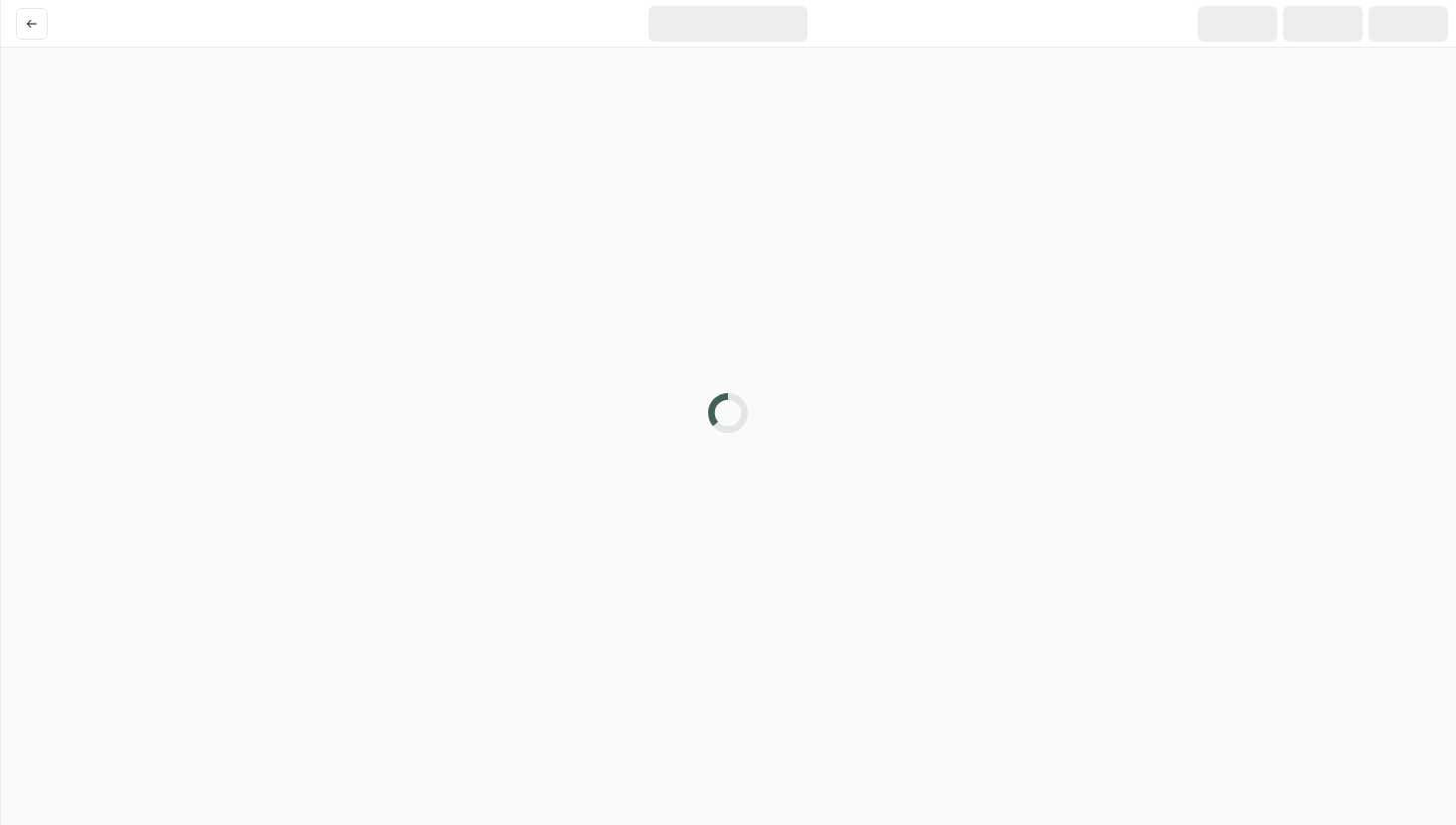 scroll, scrollTop: 0, scrollLeft: 0, axis: both 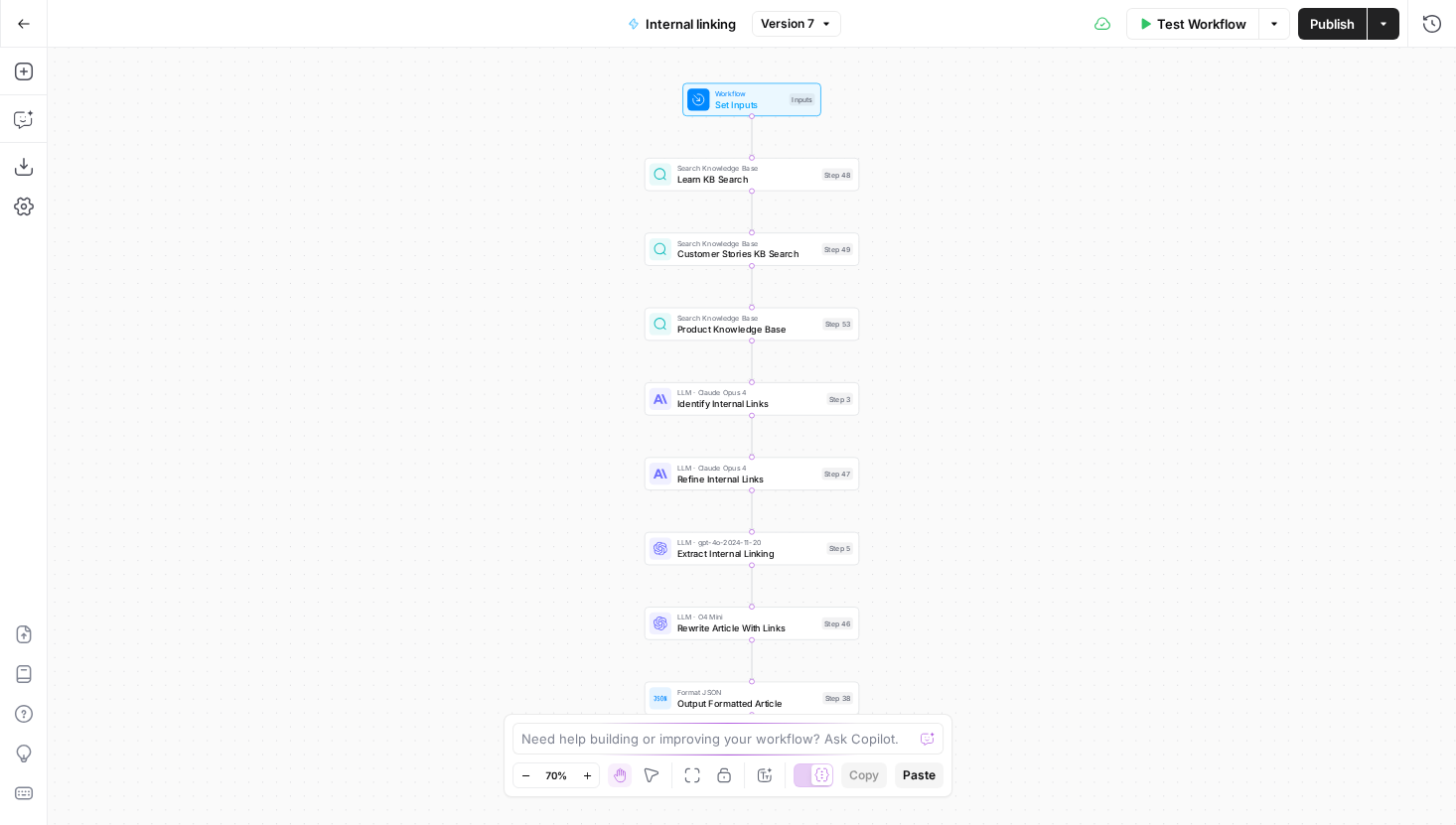 click 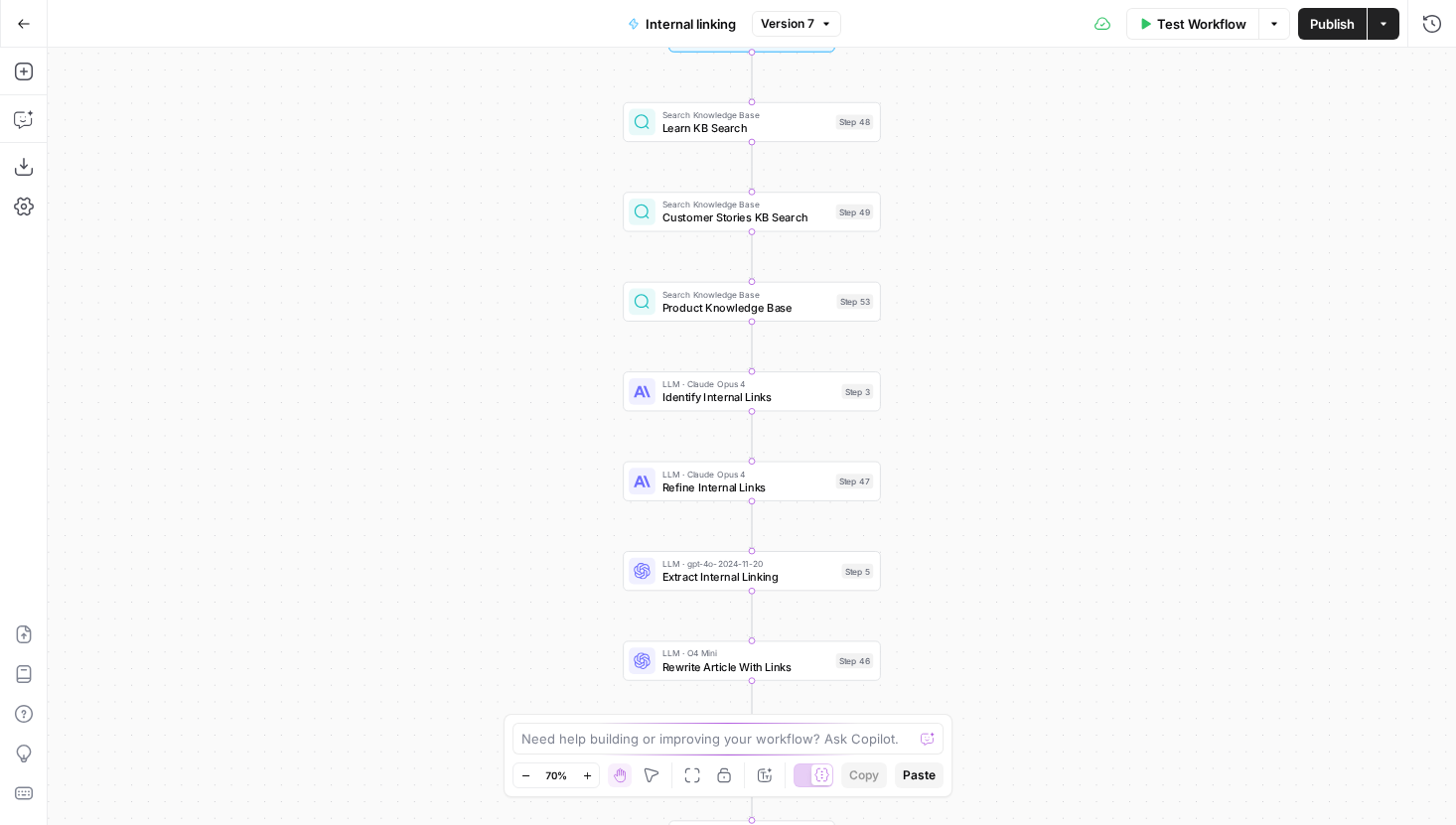 click 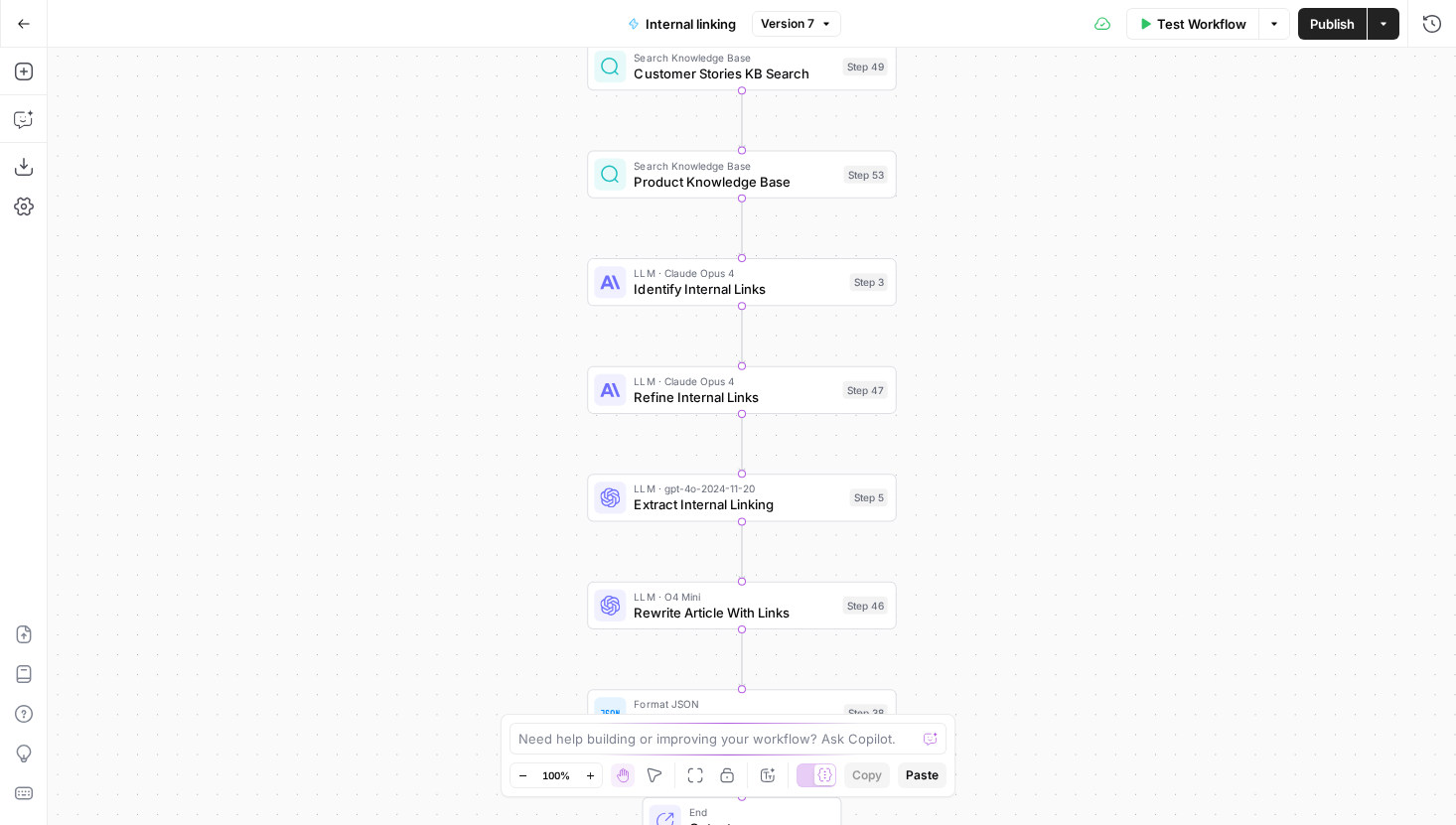 drag, startPoint x: 535, startPoint y: 630, endPoint x: 524, endPoint y: 528, distance: 102.59142 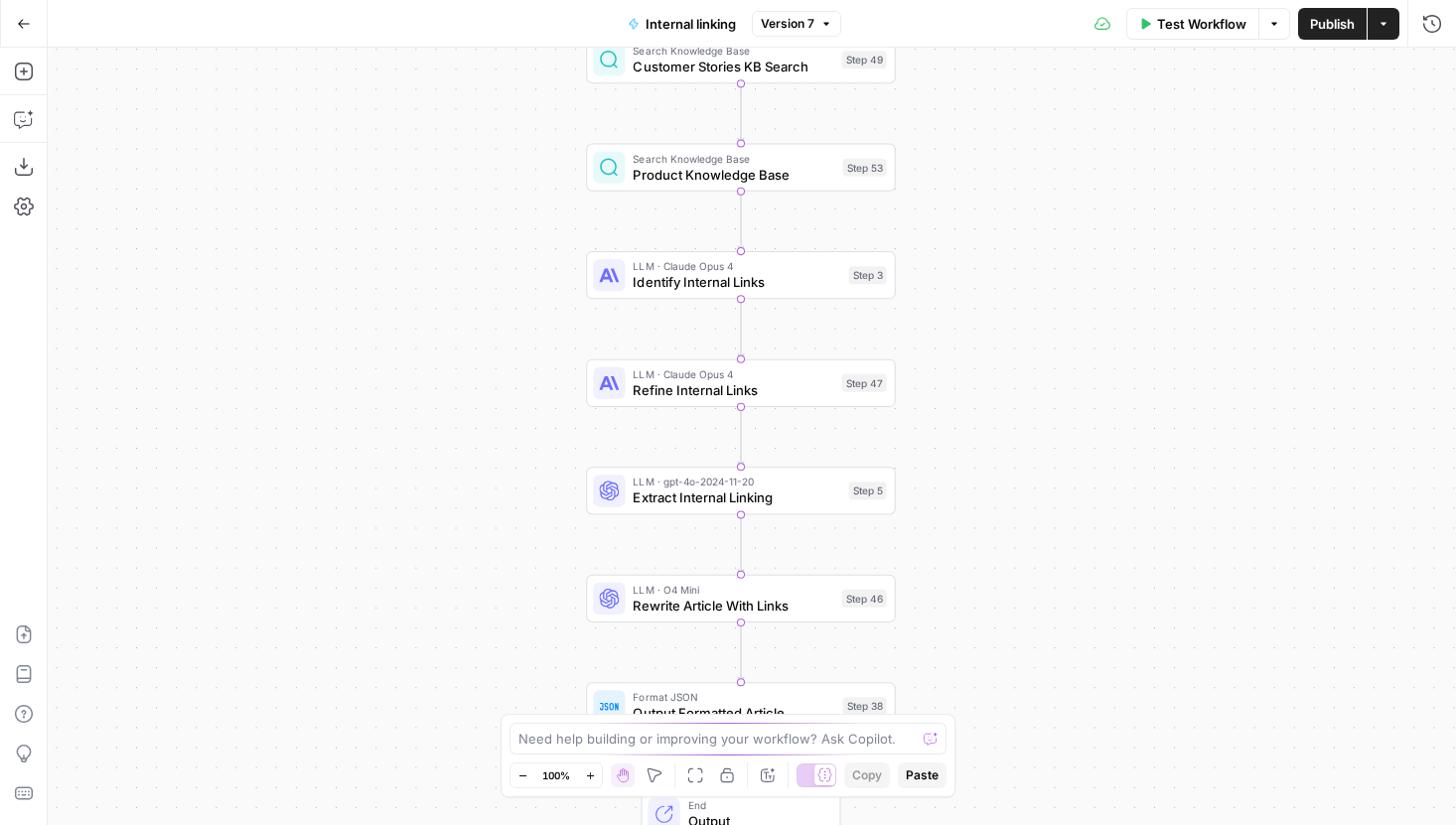 click on "Workflow Set Inputs Inputs Search Knowledge Base Learn KB Search Step 48 Search Knowledge Base Customer Stories KB Search Step 49 Search Knowledge Base Product Knowledge Base Step 53 LLM · Claude Opus 4 Identify Internal Links Step 3 LLM · Claude Opus 4 Refine Internal Links Step 47 LLM · gpt-4o-2024-11-20 Extract Internal Linking Step 5 LLM · O4 Mini Rewrite Article With Links Step 46 Format JSON Output Formatted Article Step 38 End Output" at bounding box center [752, 436] 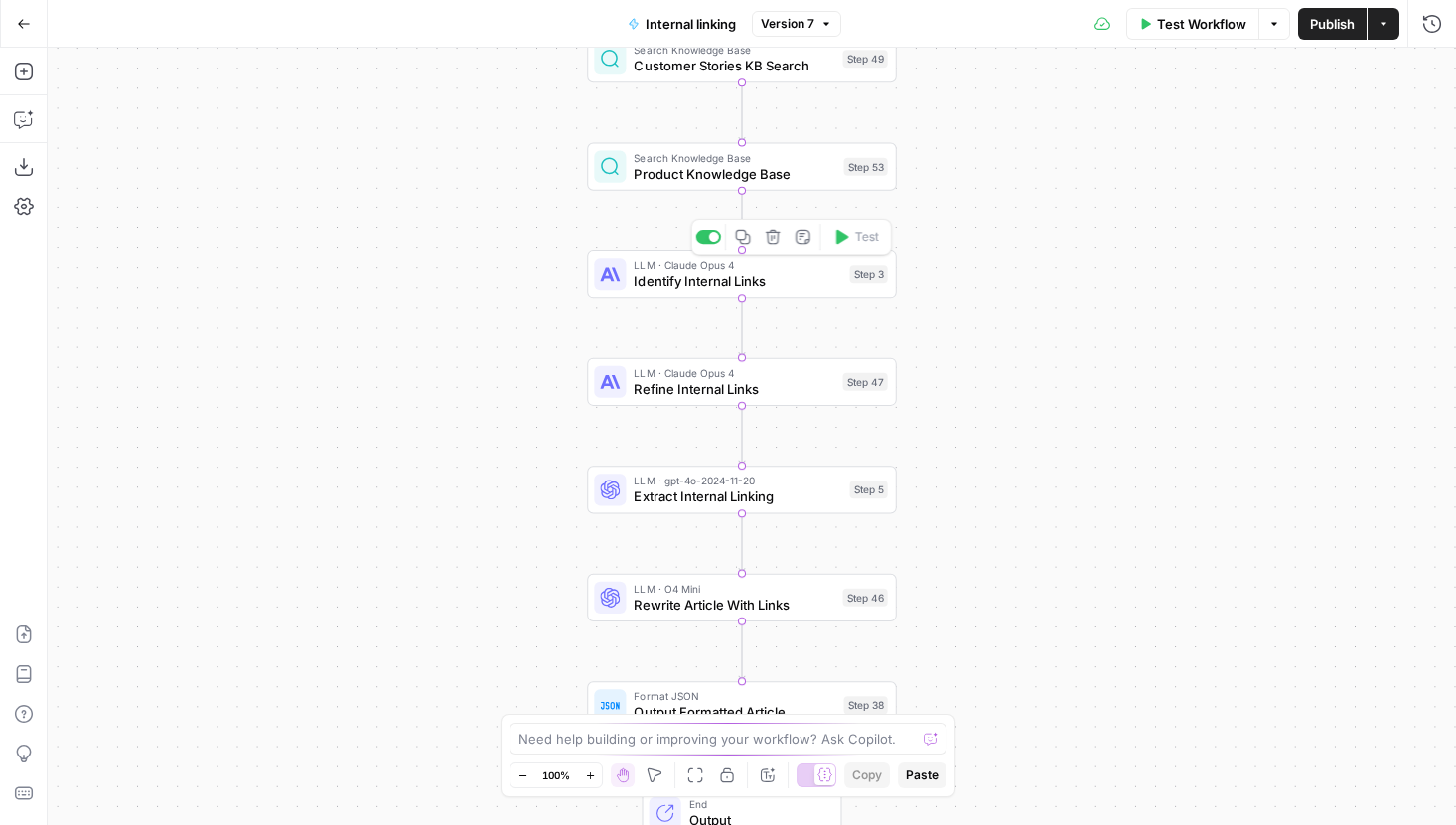 click on "LLM · Claude Opus 4" at bounding box center [737, 265] 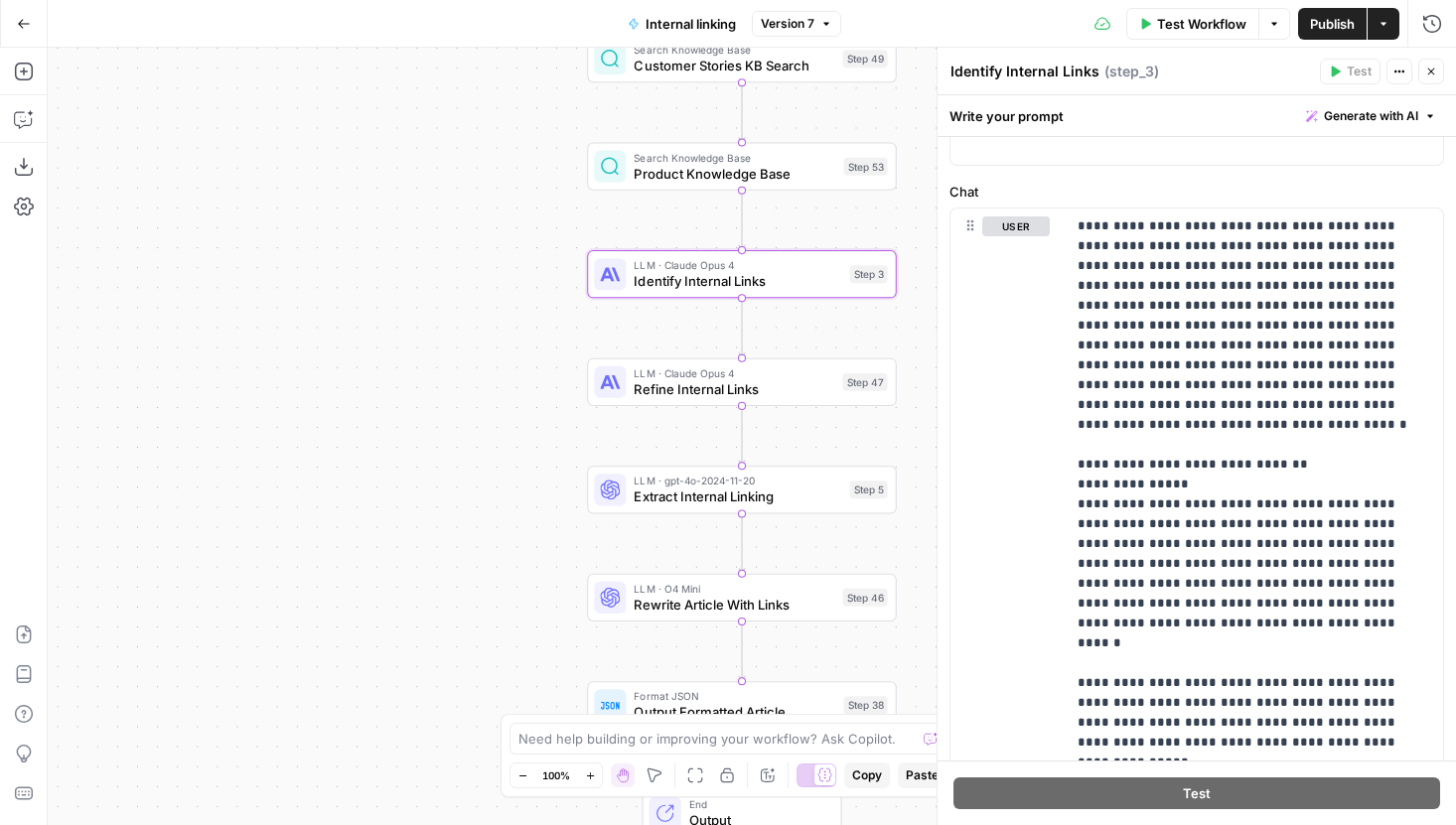 scroll, scrollTop: 213, scrollLeft: 0, axis: vertical 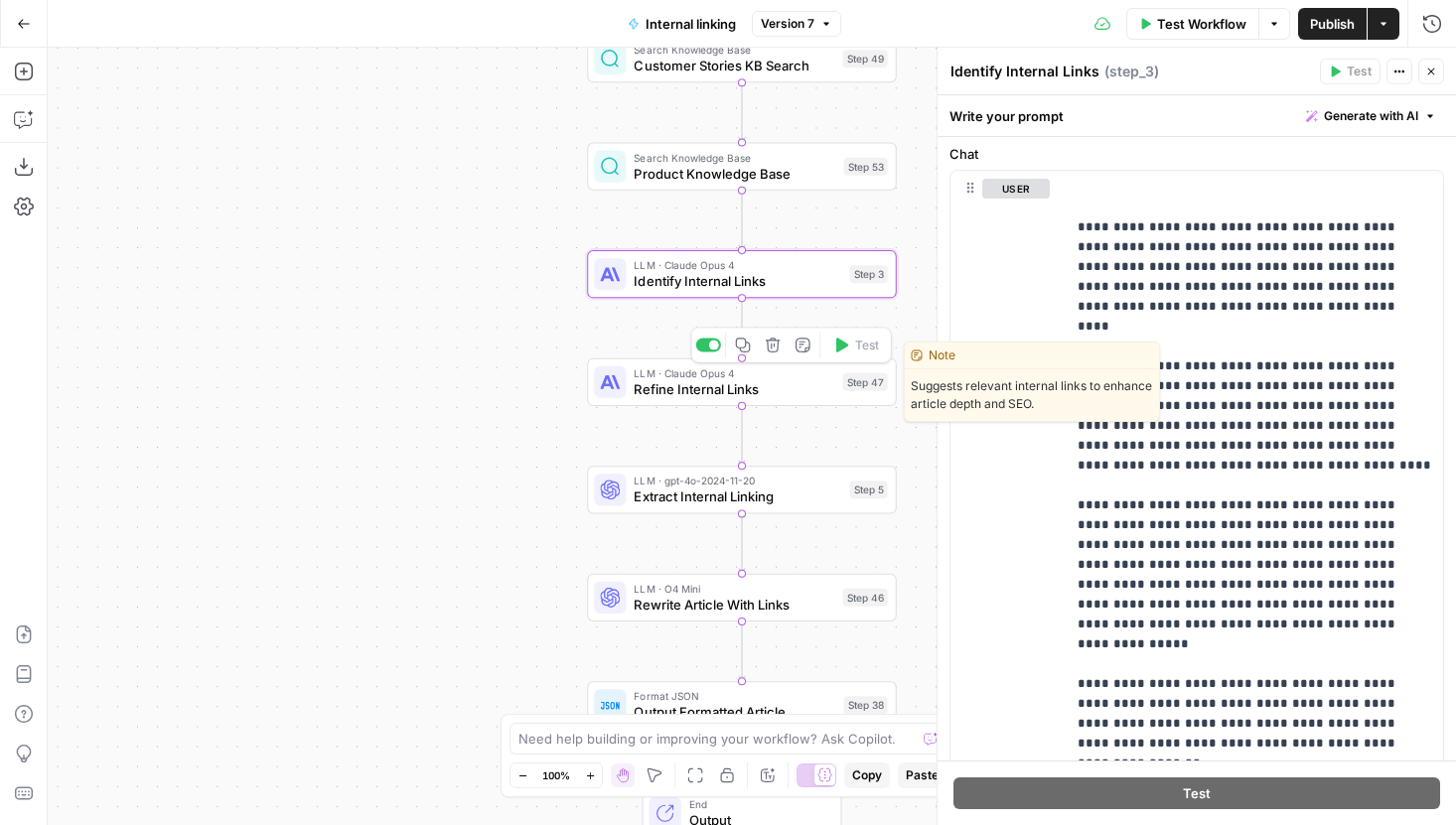 click on "LLM · Claude Opus 4 Refine Internal Links Step 47 Copy step Delete step Edit Note Test" at bounding box center [740, 382] 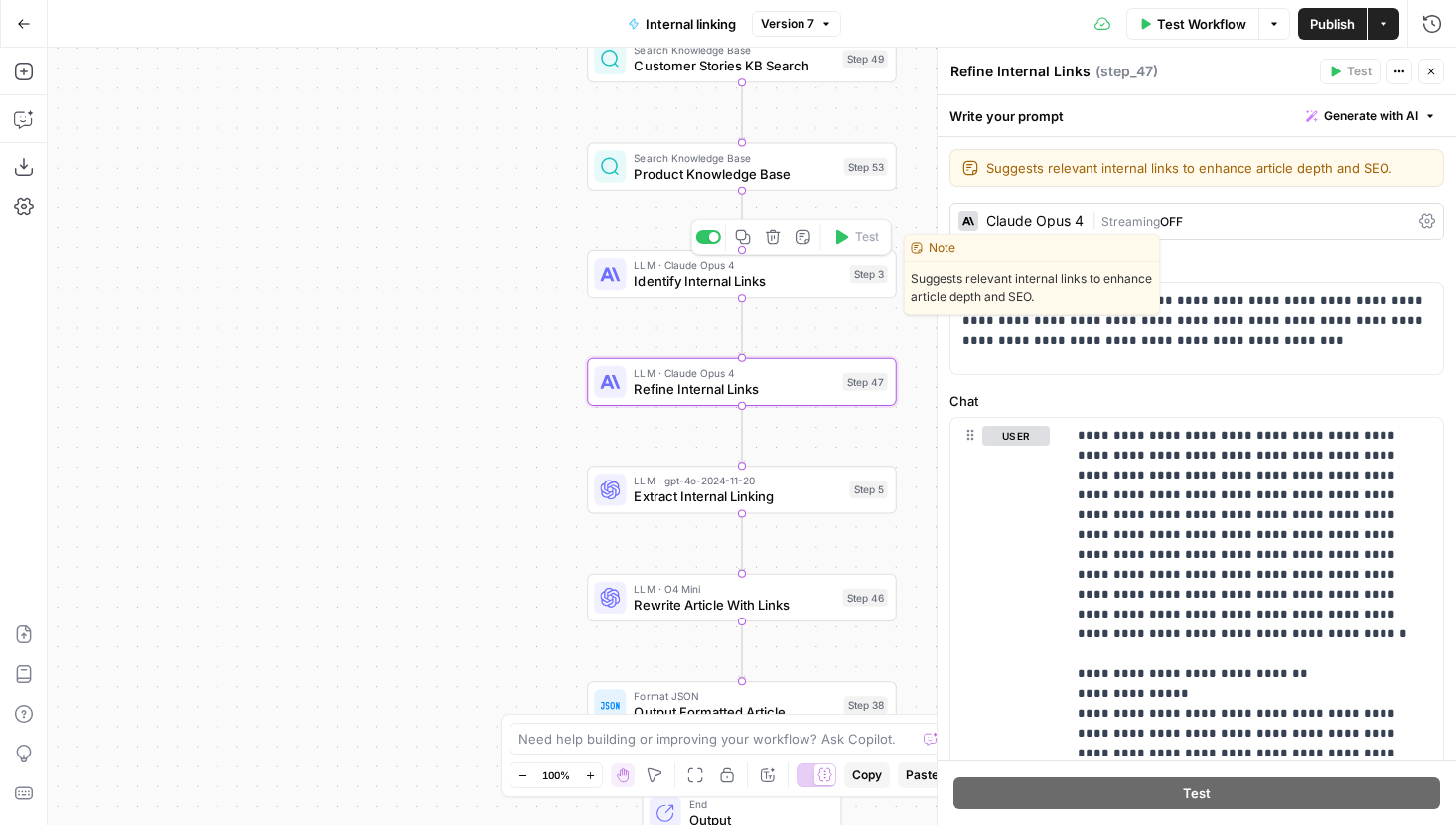 click on "Identify Internal Links" at bounding box center (737, 281) 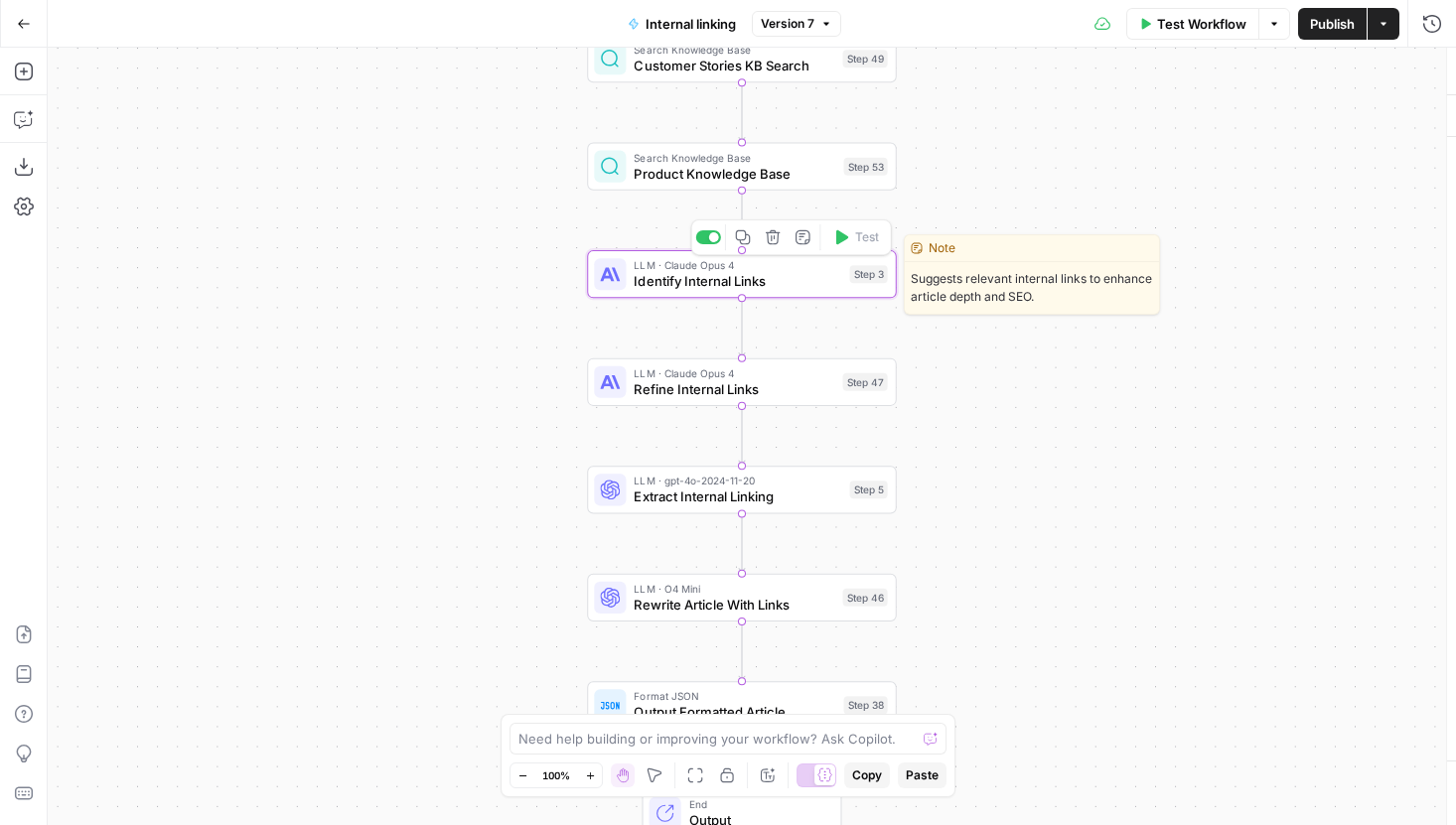 type on "Identify Internal Links" 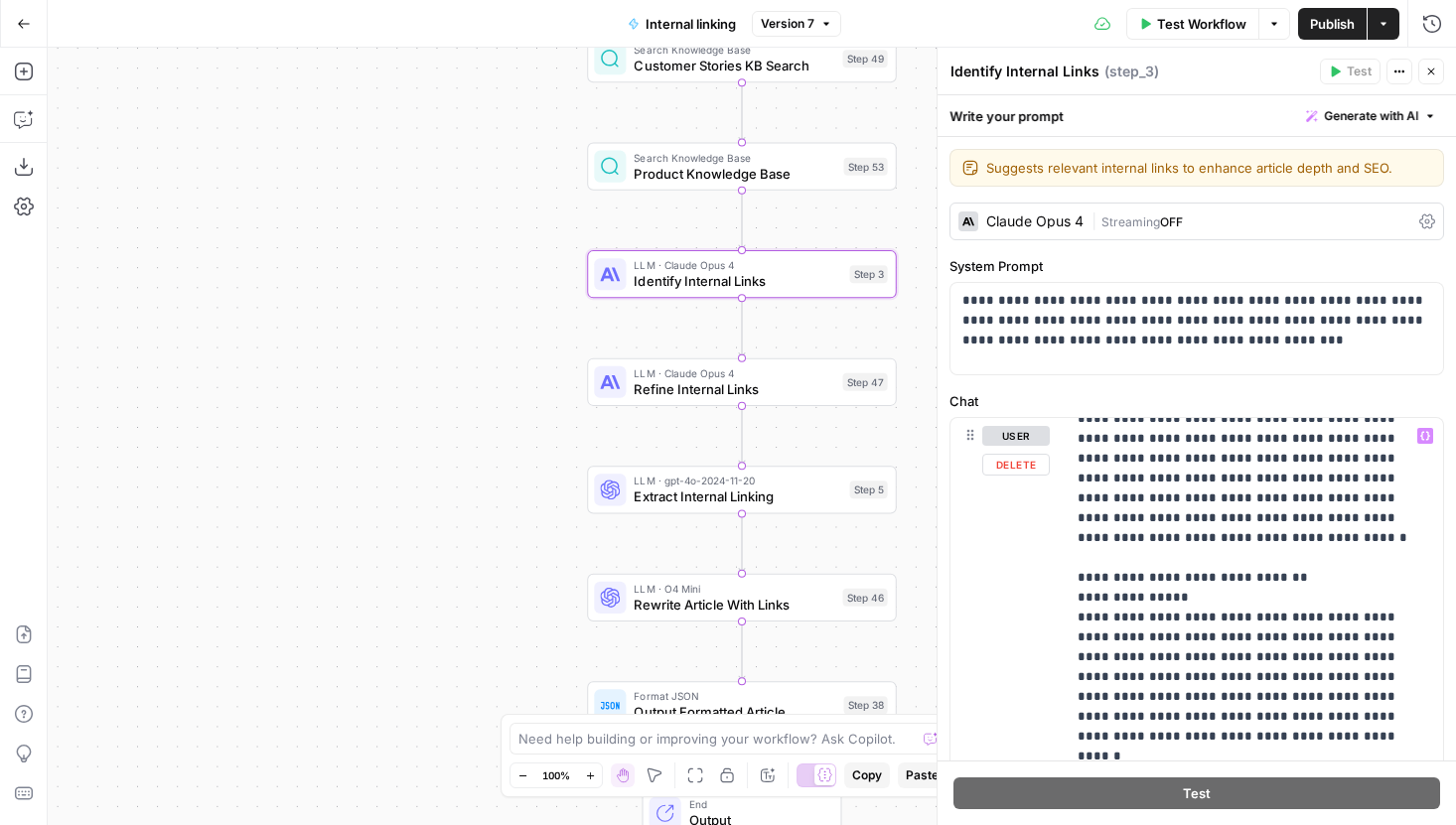 scroll, scrollTop: 101, scrollLeft: 0, axis: vertical 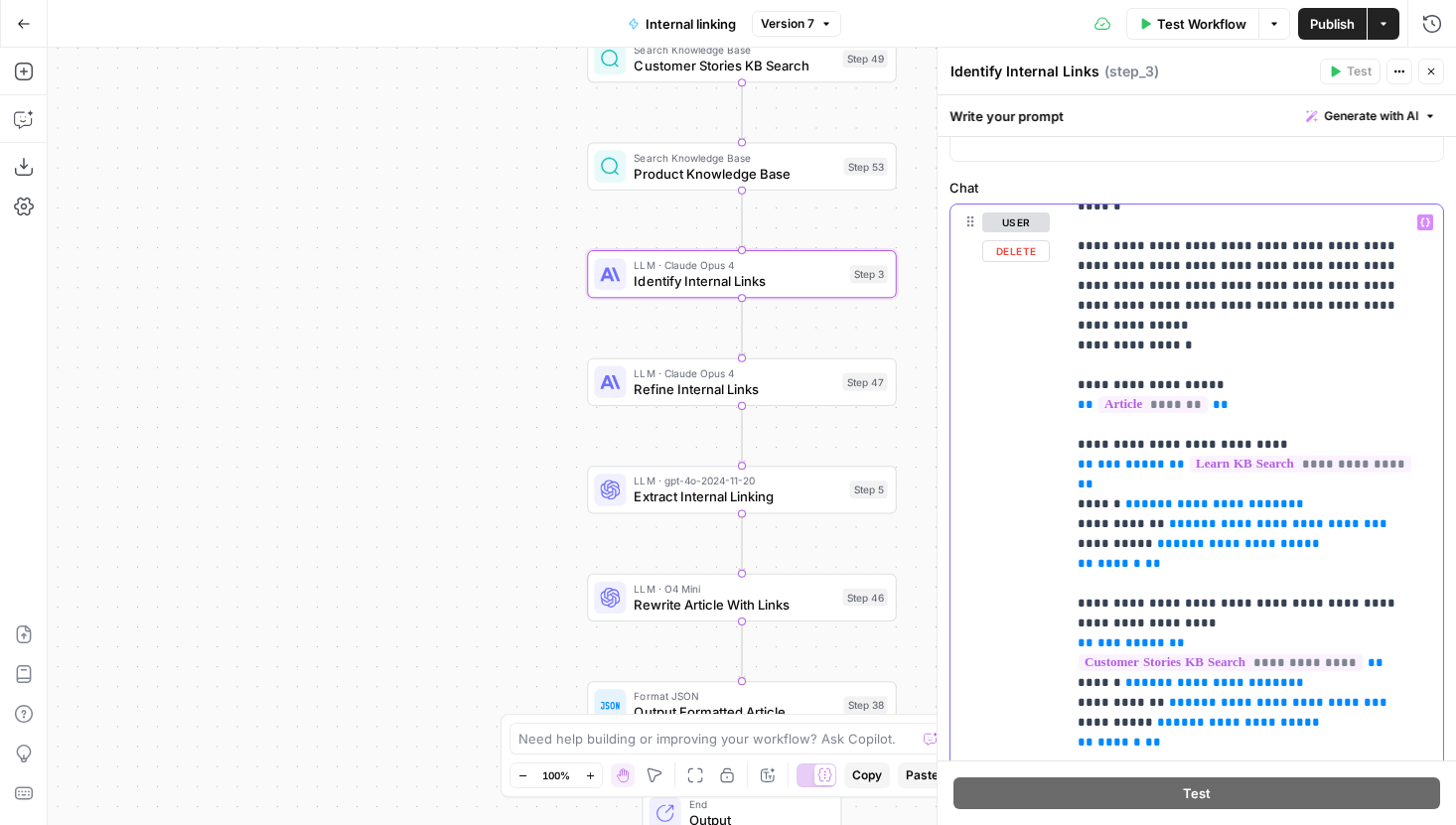 drag, startPoint x: 1106, startPoint y: 661, endPoint x: 1355, endPoint y: 661, distance: 249 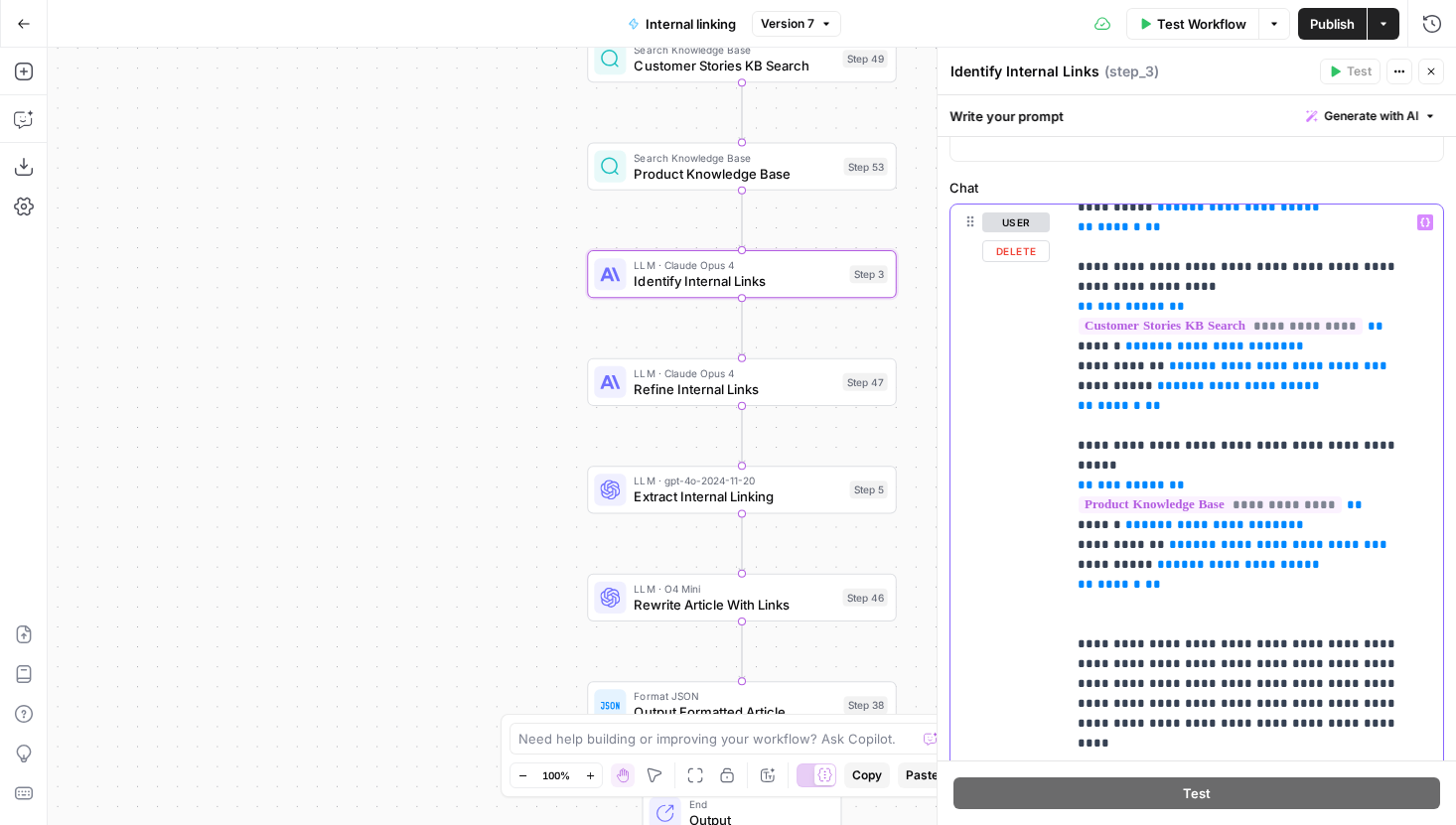 scroll, scrollTop: 771, scrollLeft: 0, axis: vertical 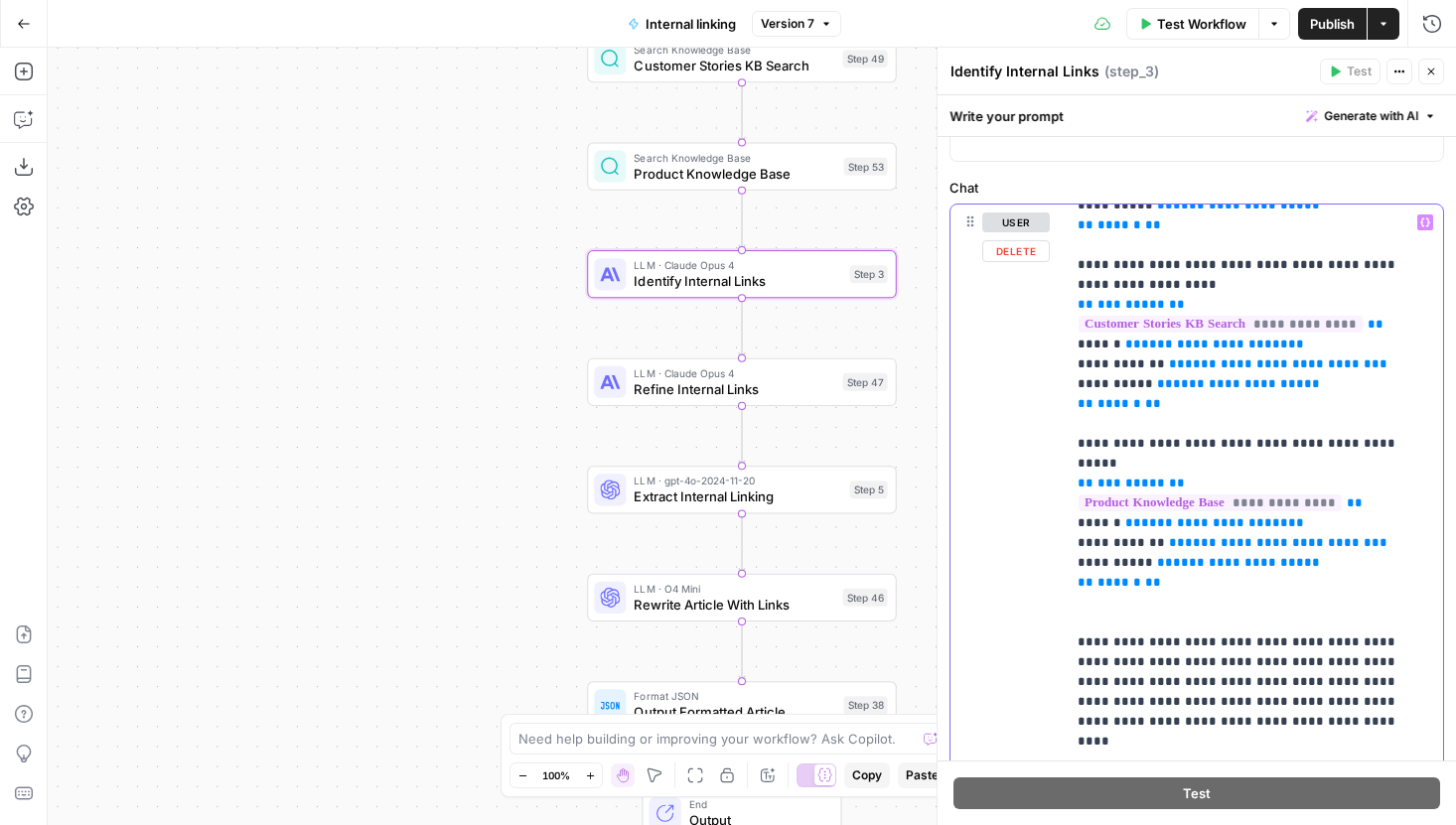 drag, startPoint x: 1110, startPoint y: 624, endPoint x: 1307, endPoint y: 626, distance: 197.0102 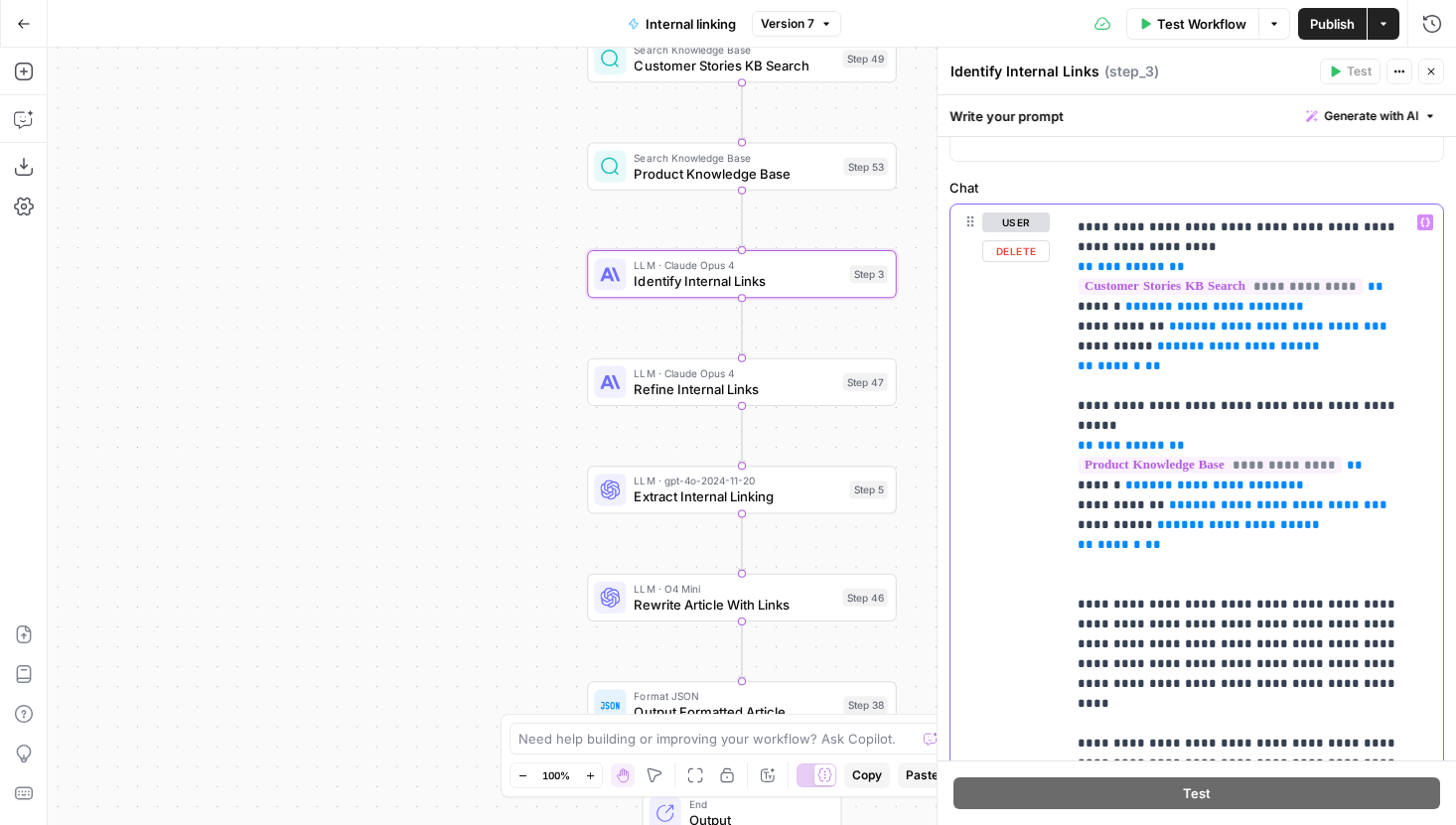 scroll, scrollTop: 818, scrollLeft: 0, axis: vertical 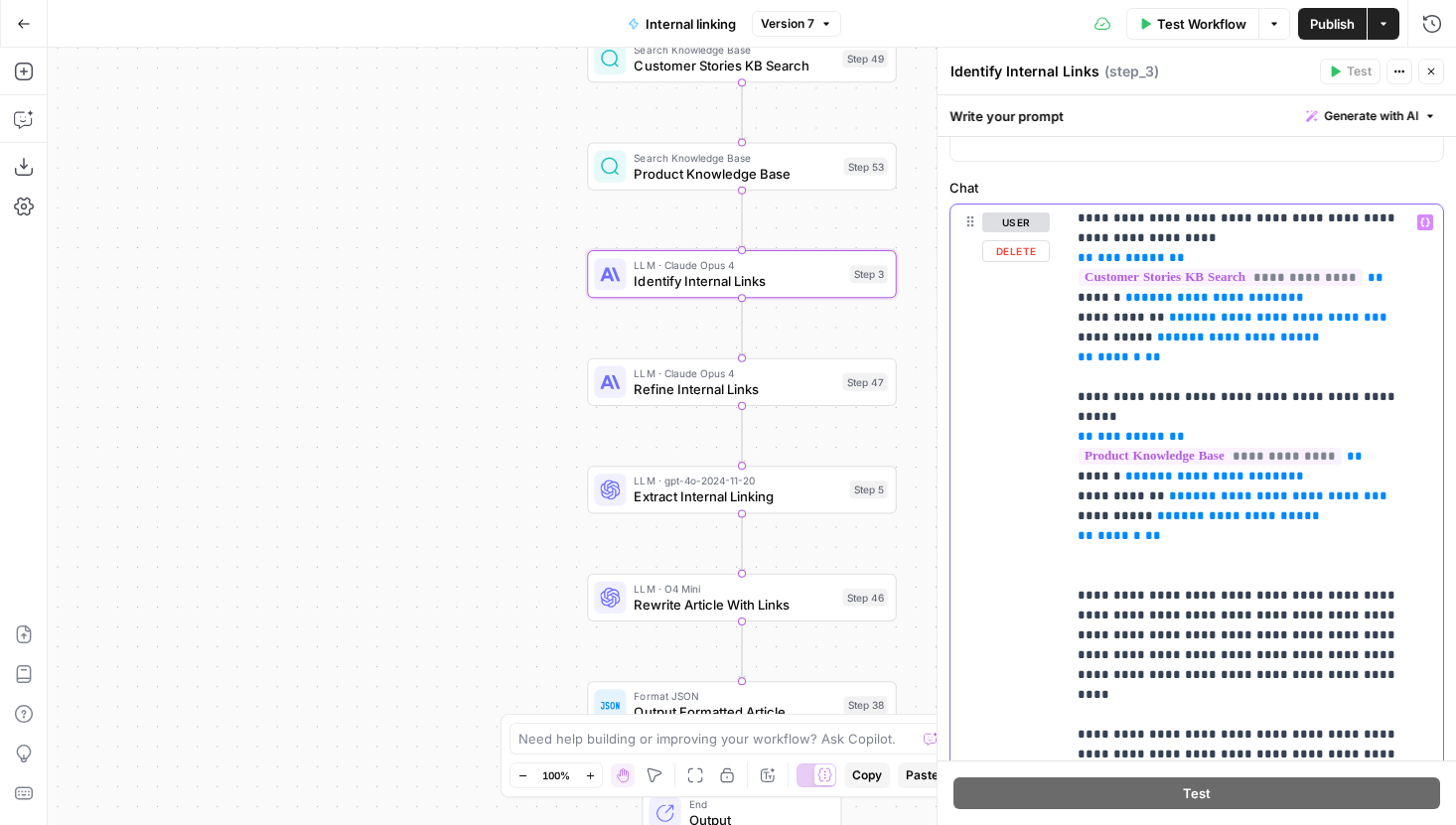 drag, startPoint x: 1209, startPoint y: 619, endPoint x: 1326, endPoint y: 621, distance: 117.01709 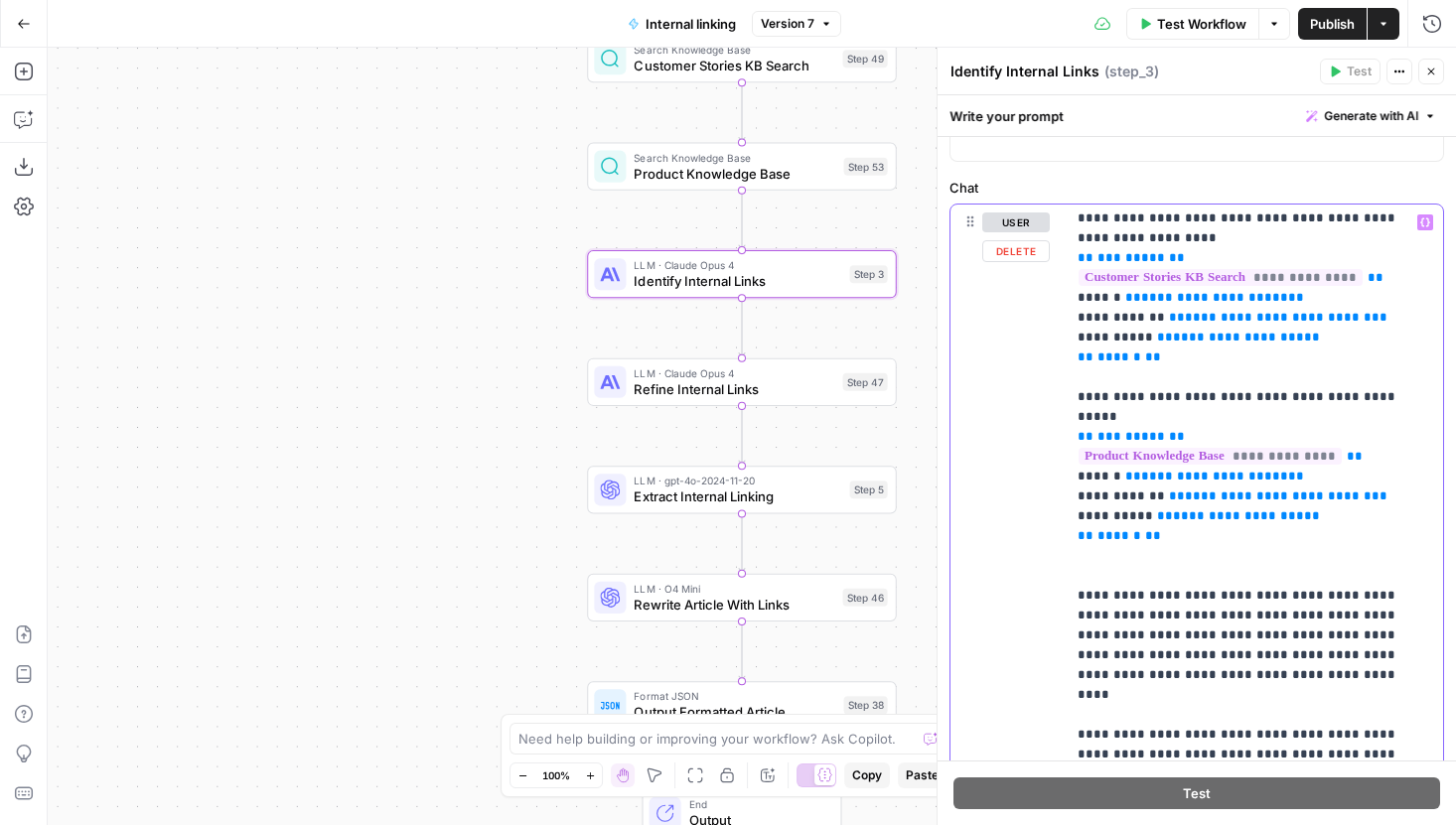 drag, startPoint x: 1180, startPoint y: 639, endPoint x: 1313, endPoint y: 638, distance: 133.00376 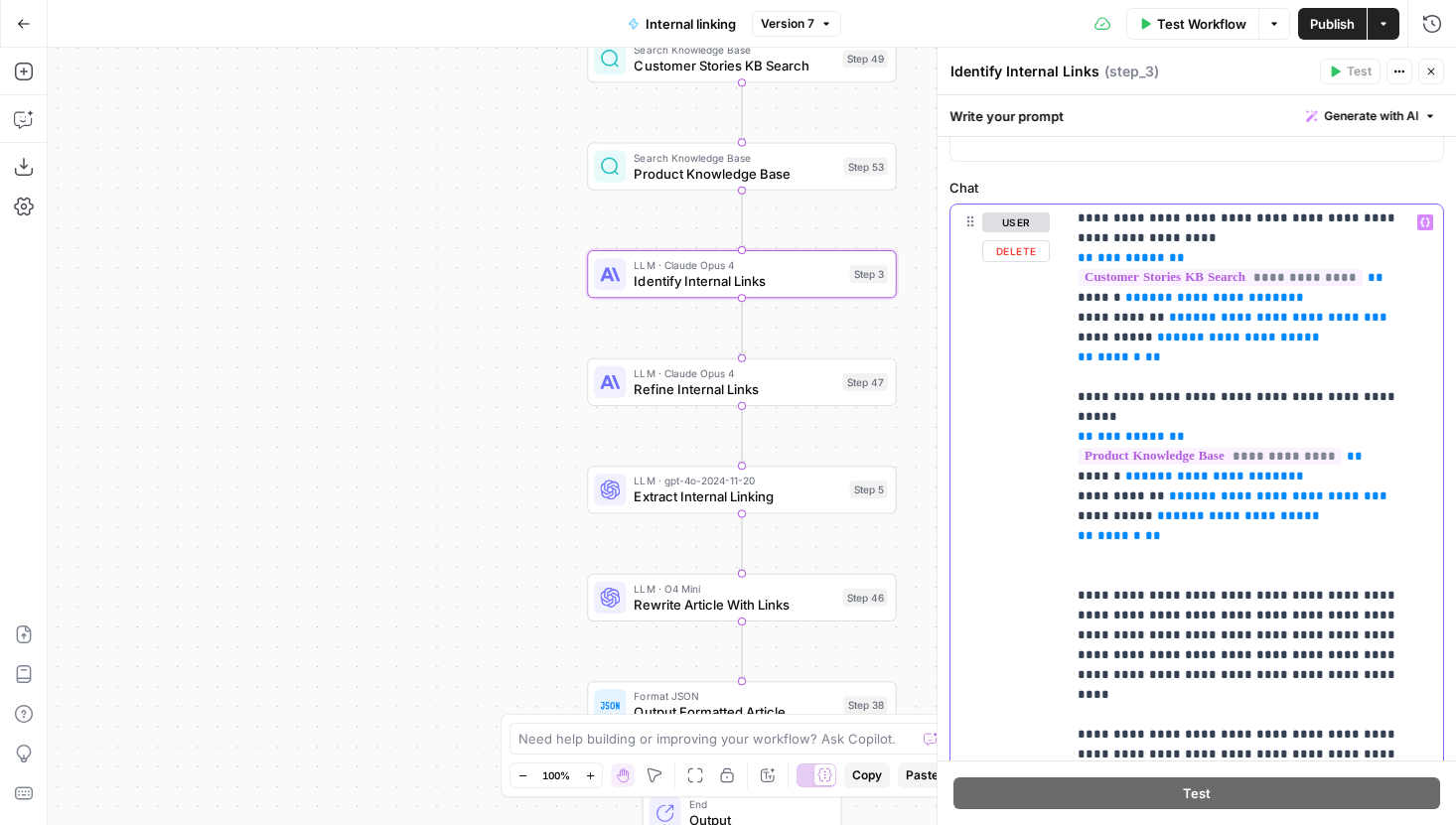 click on "**********" at bounding box center [1254, 367] 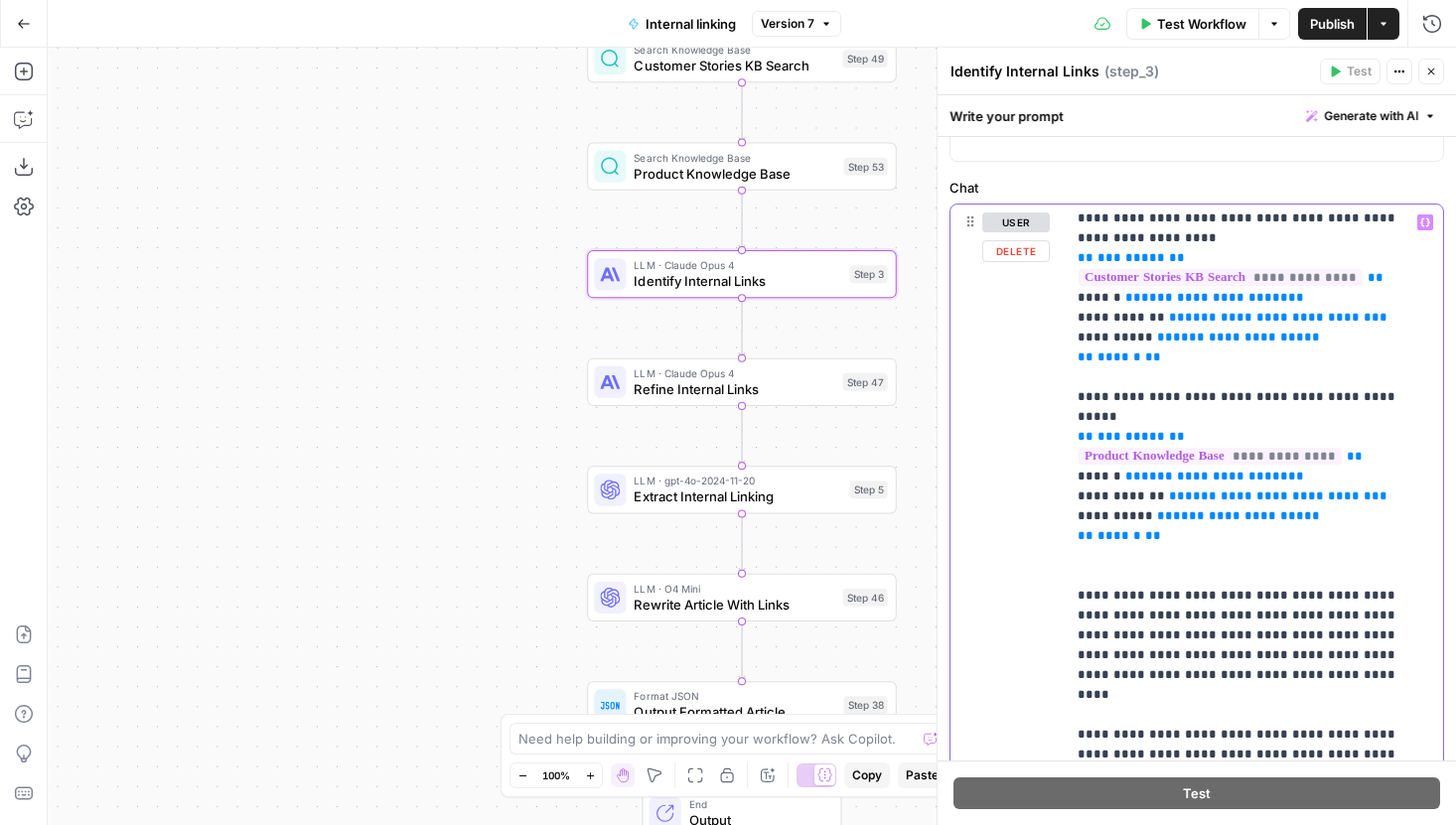 drag, startPoint x: 1199, startPoint y: 666, endPoint x: 1343, endPoint y: 663, distance: 144.03125 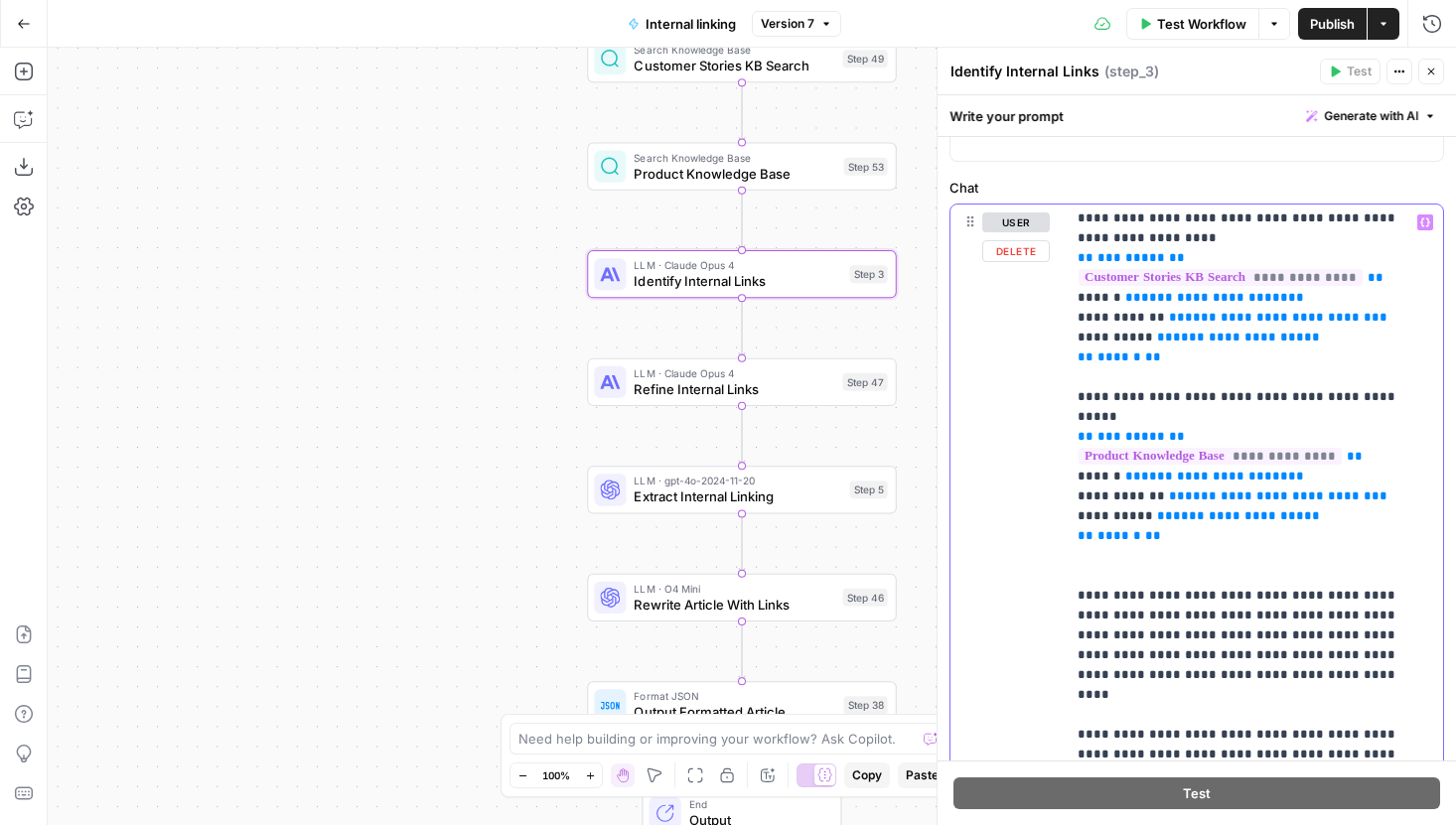 click on "**********" at bounding box center (1254, 367) 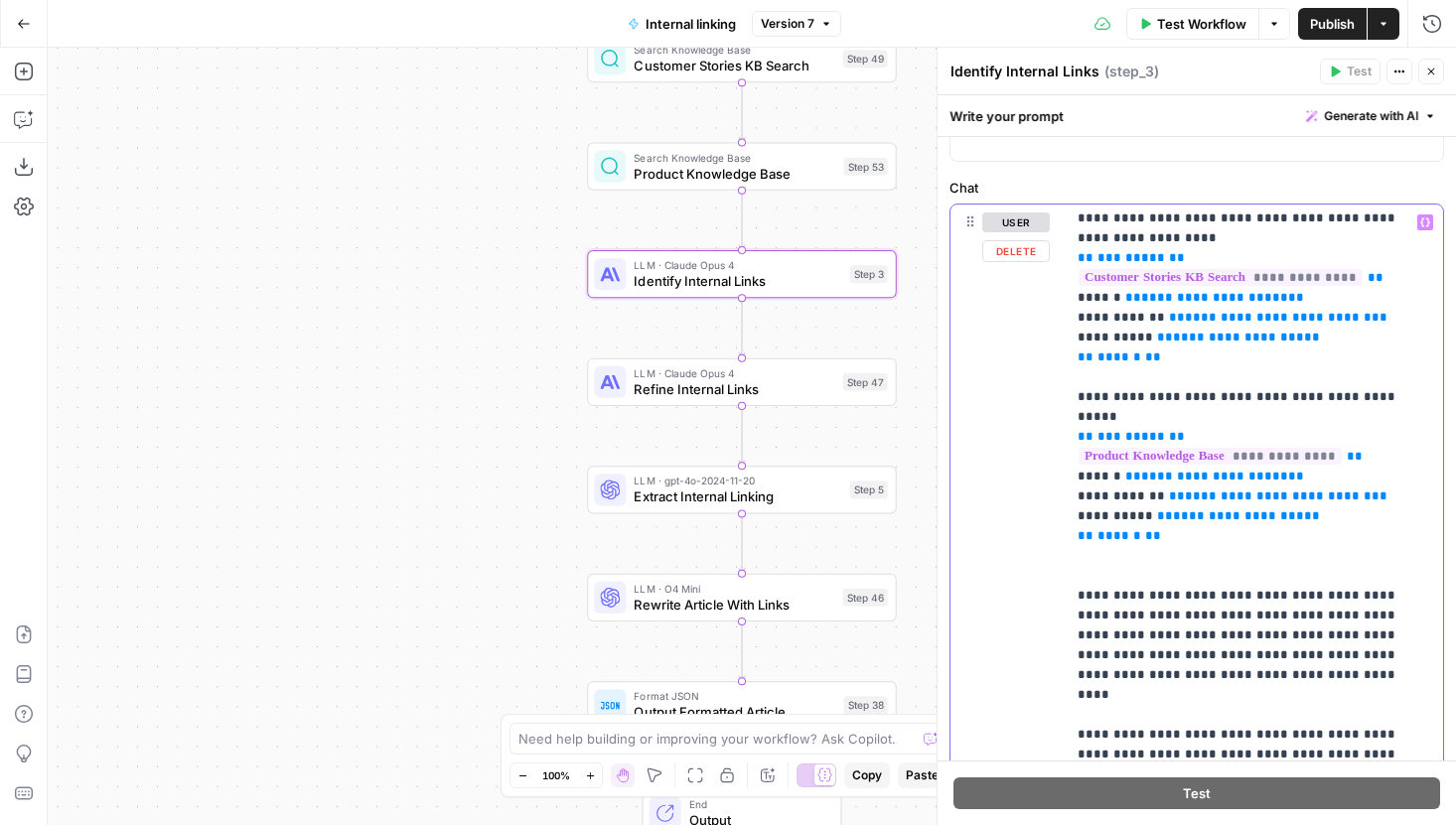 click on "**********" at bounding box center [1254, 367] 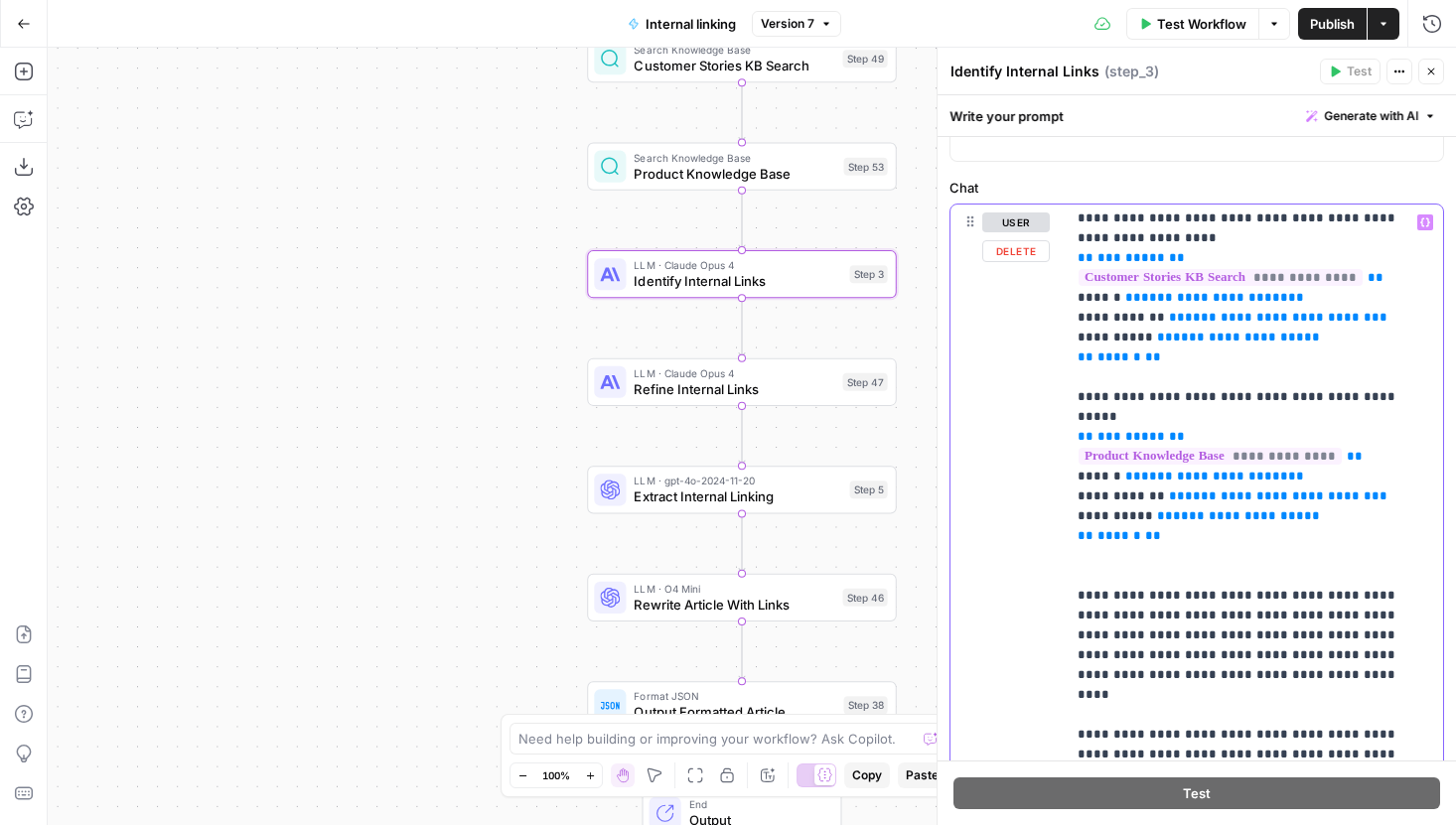 click on "**********" at bounding box center [1254, 367] 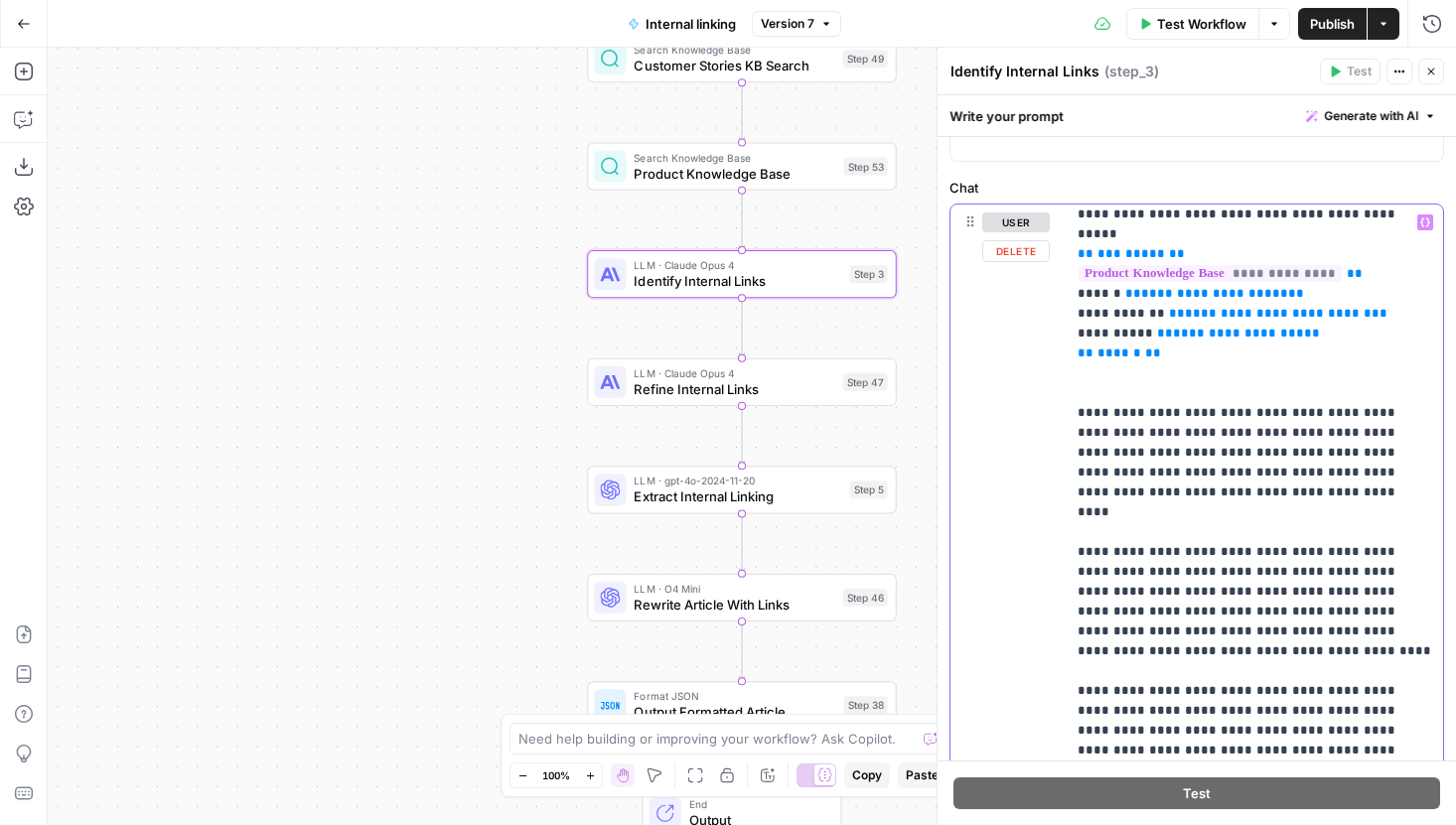 scroll, scrollTop: 1153, scrollLeft: 0, axis: vertical 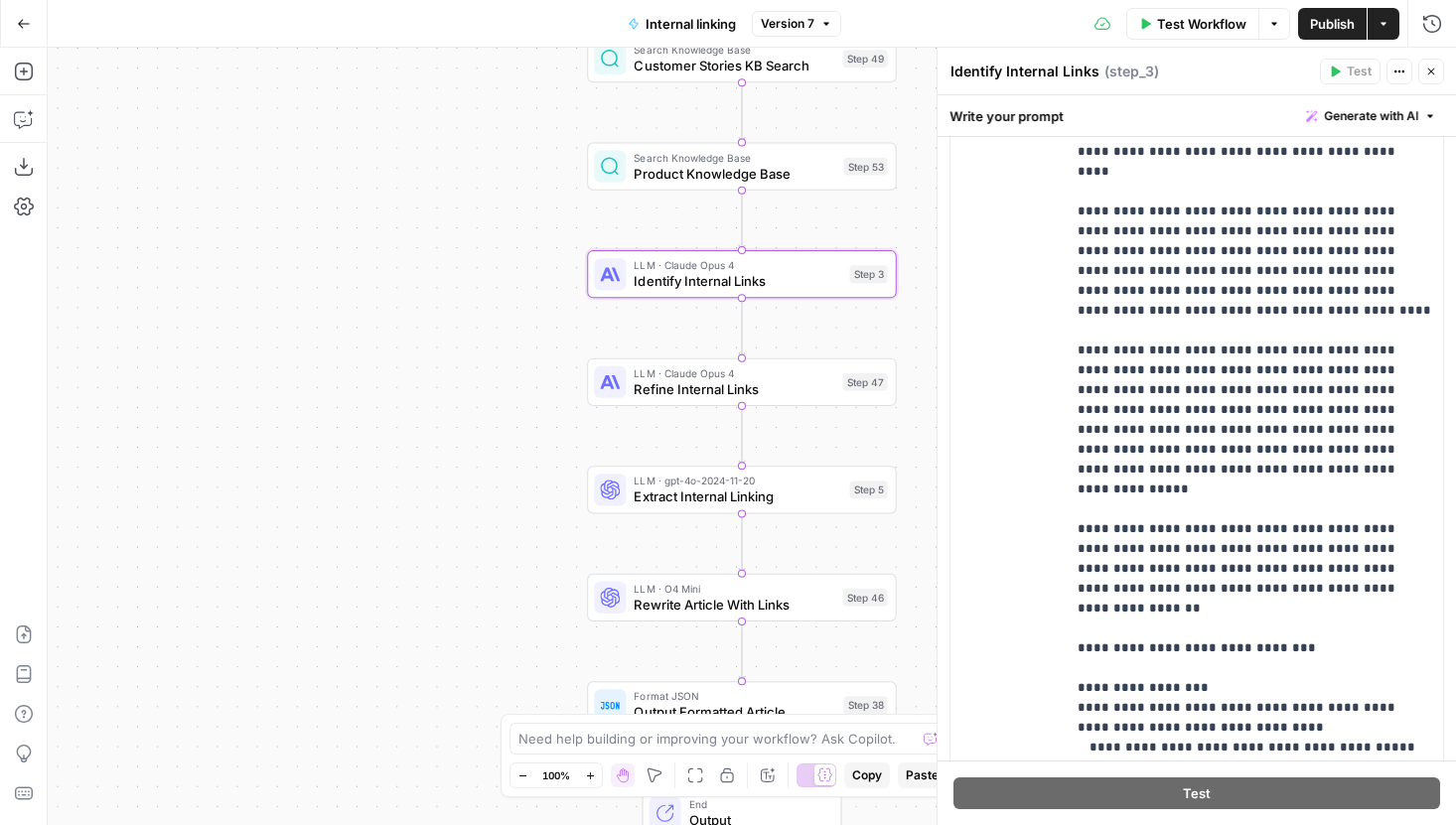 click 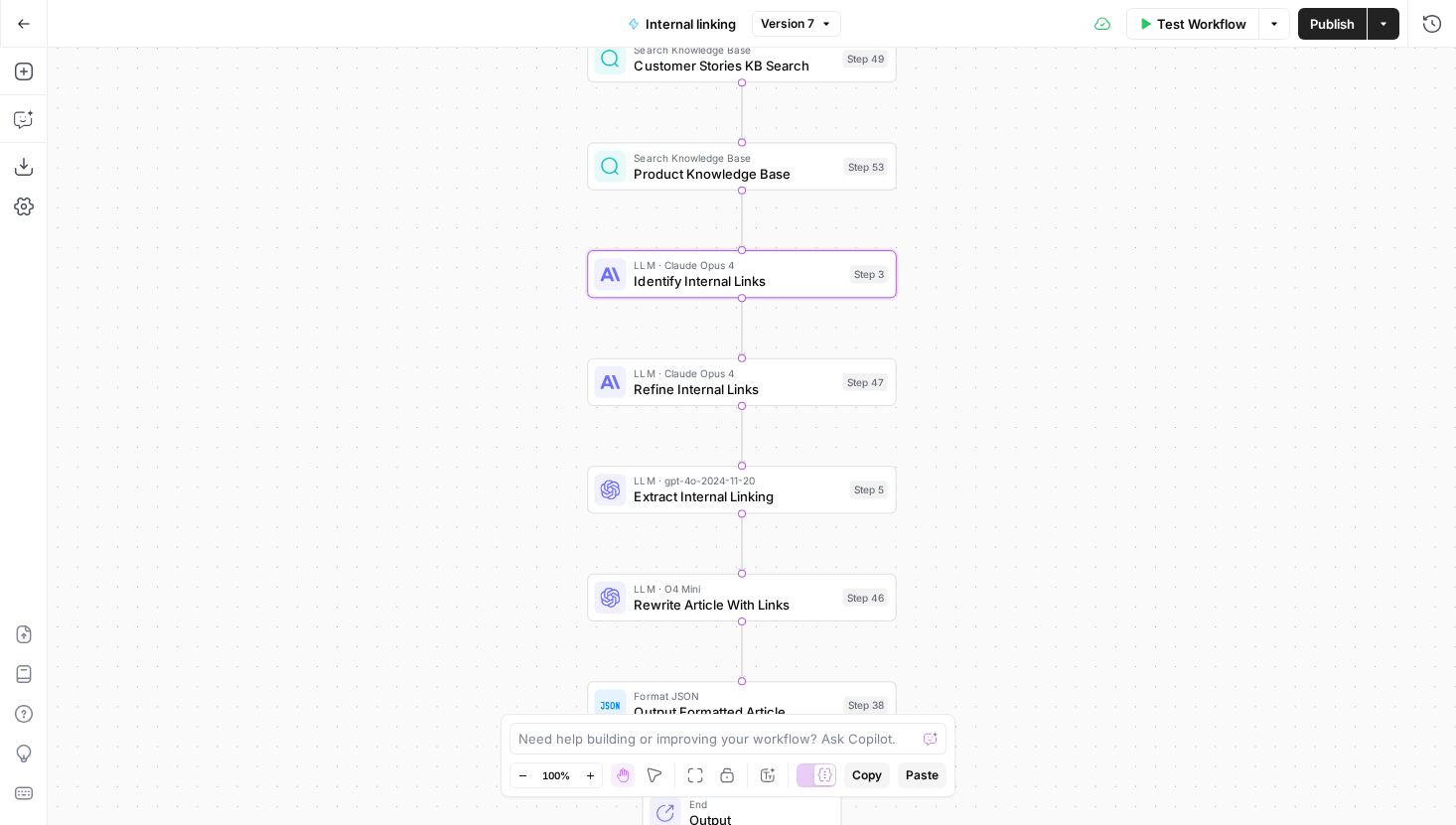 click 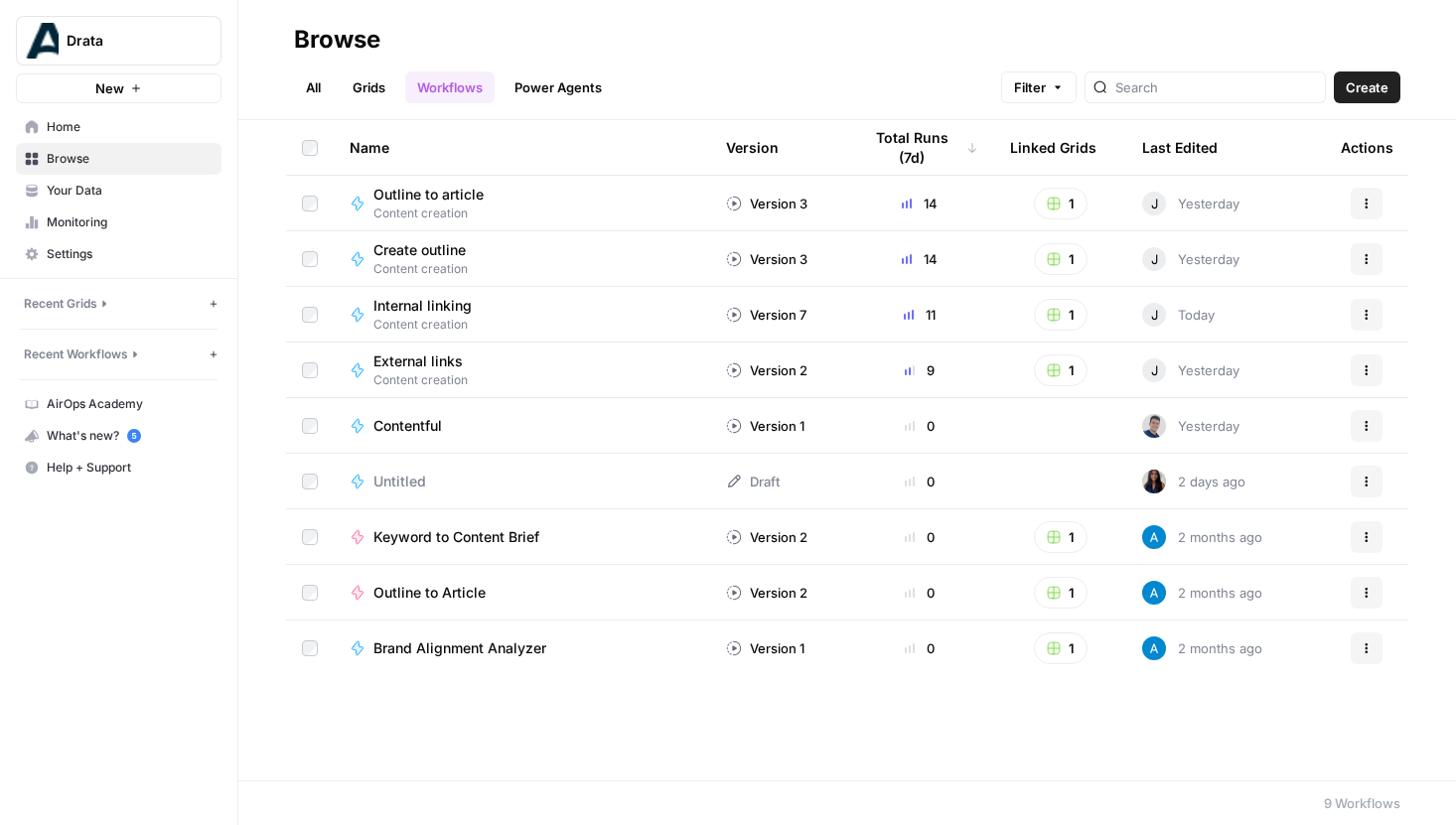 click on "Grids" at bounding box center (368, 87) 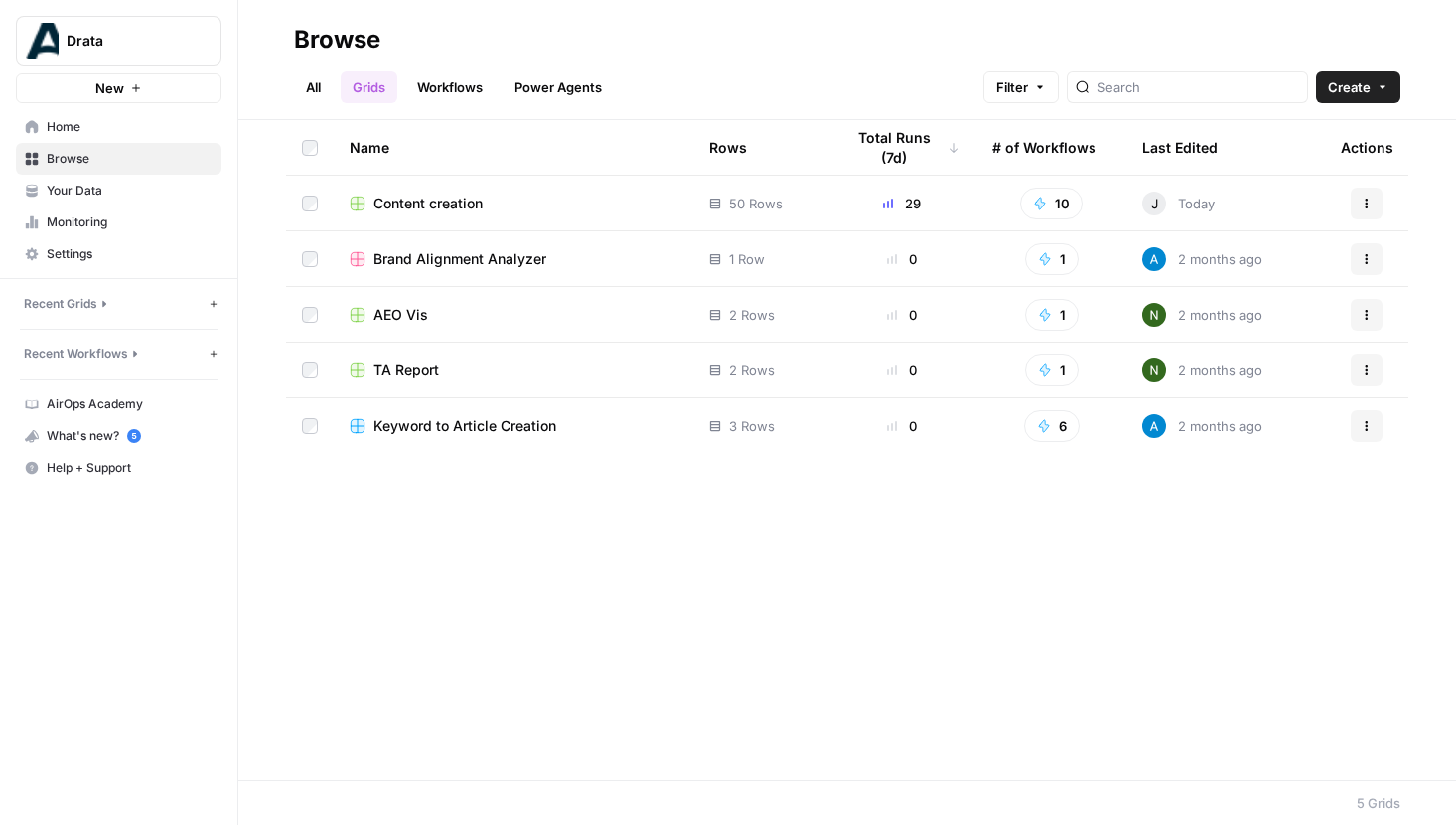 click on "Content creation" at bounding box center (428, 204) 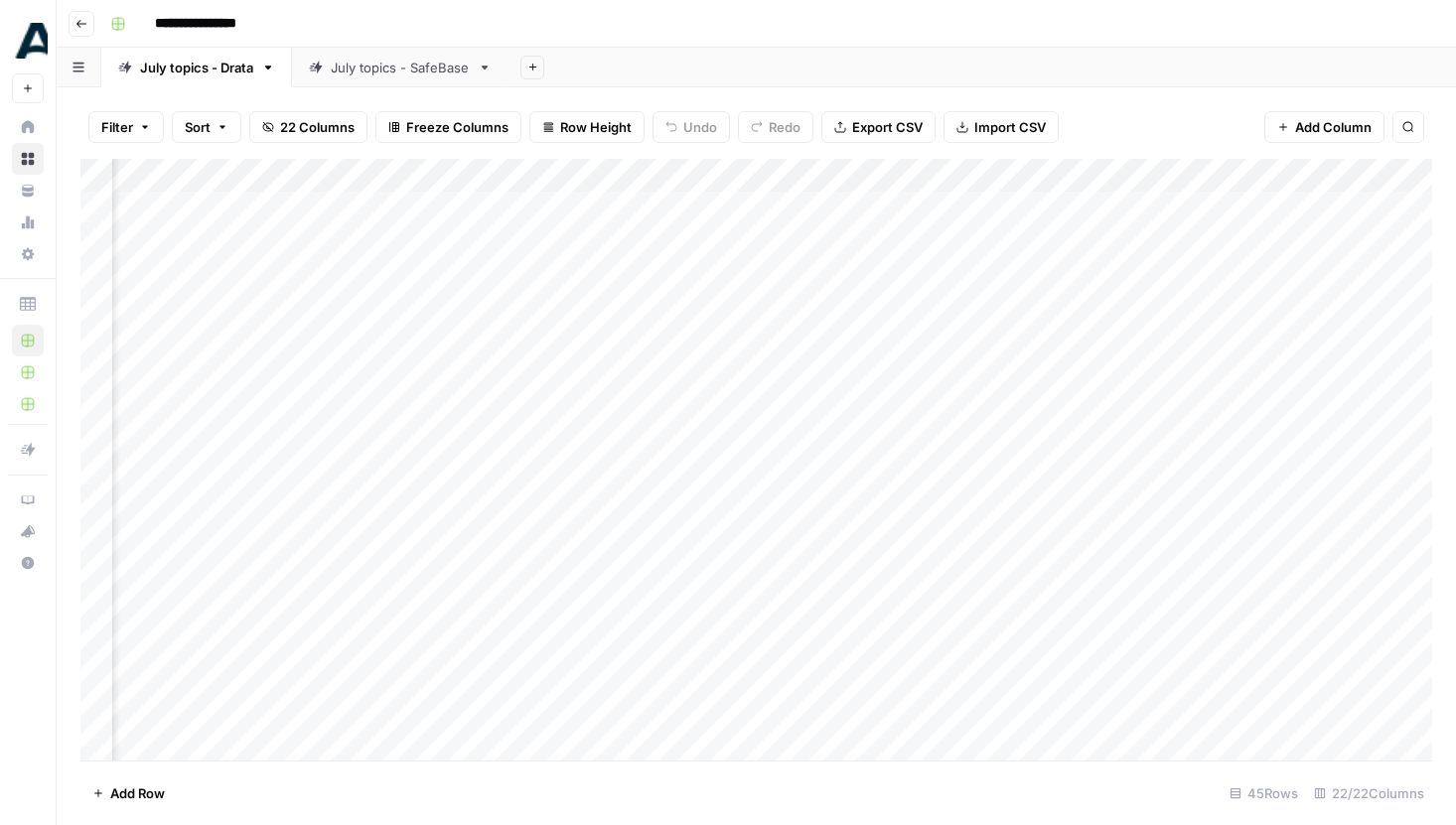 scroll, scrollTop: 0, scrollLeft: 1058, axis: horizontal 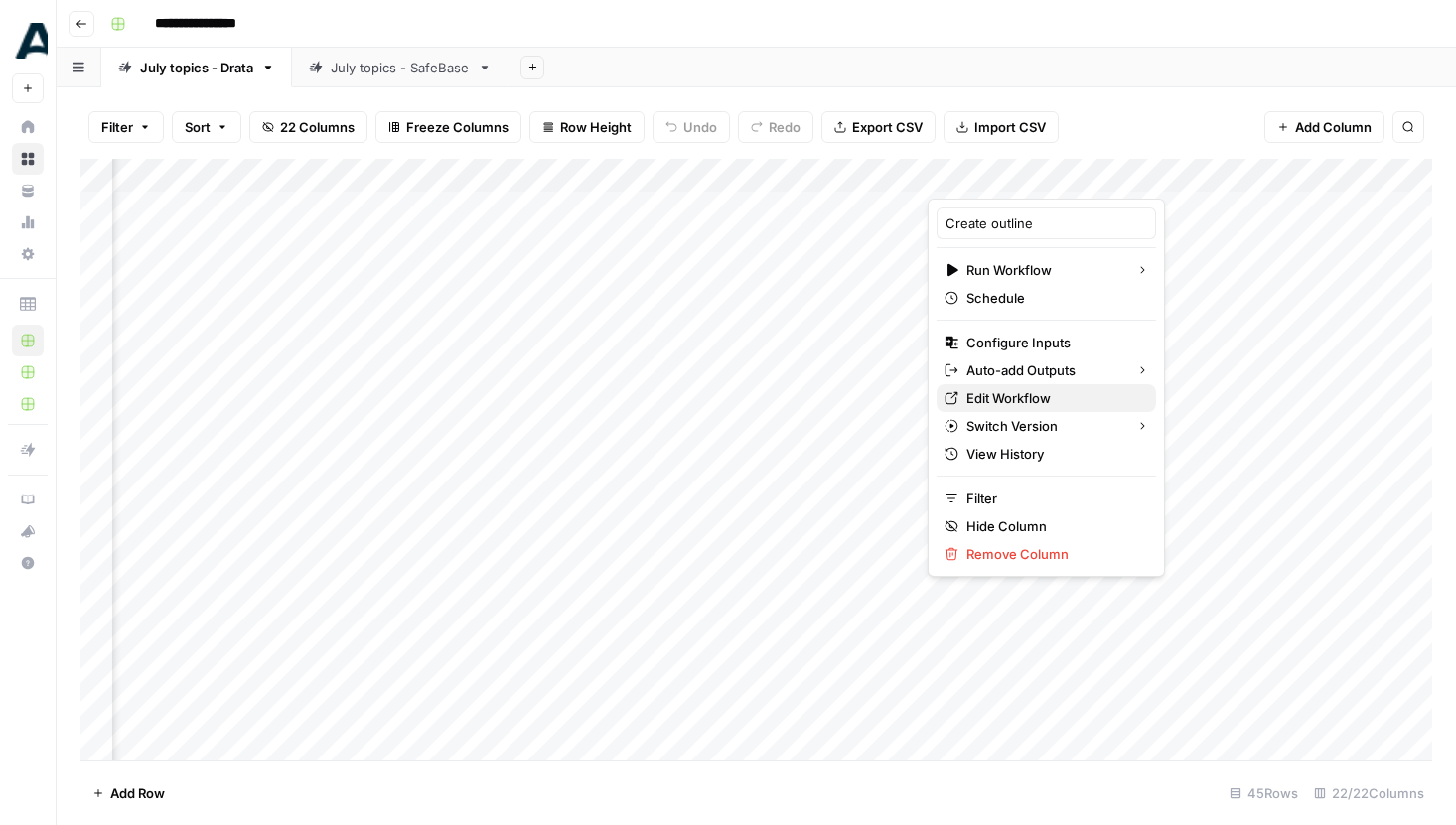 click on "Edit Workflow" at bounding box center (1053, 398) 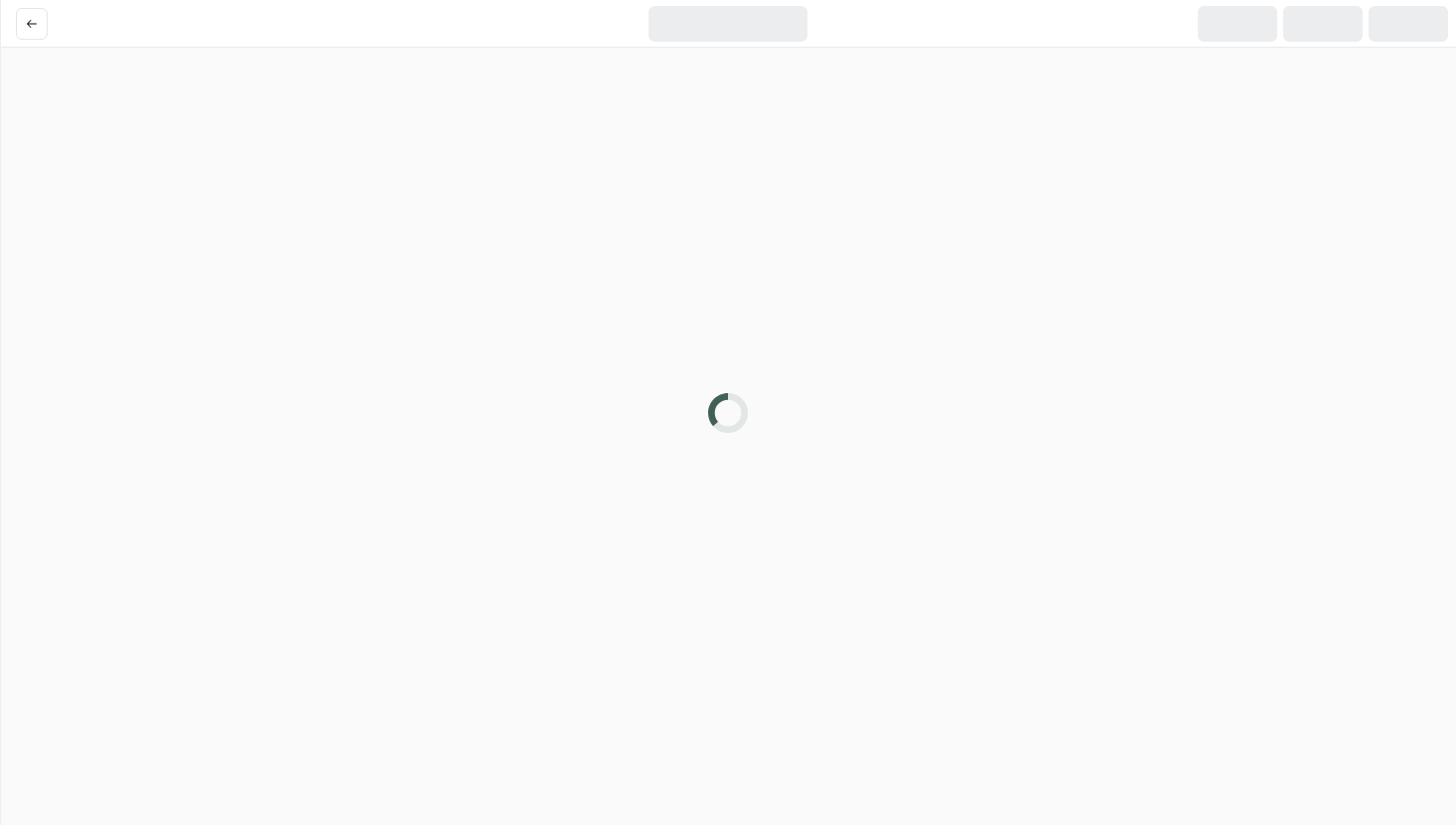 scroll, scrollTop: 0, scrollLeft: 0, axis: both 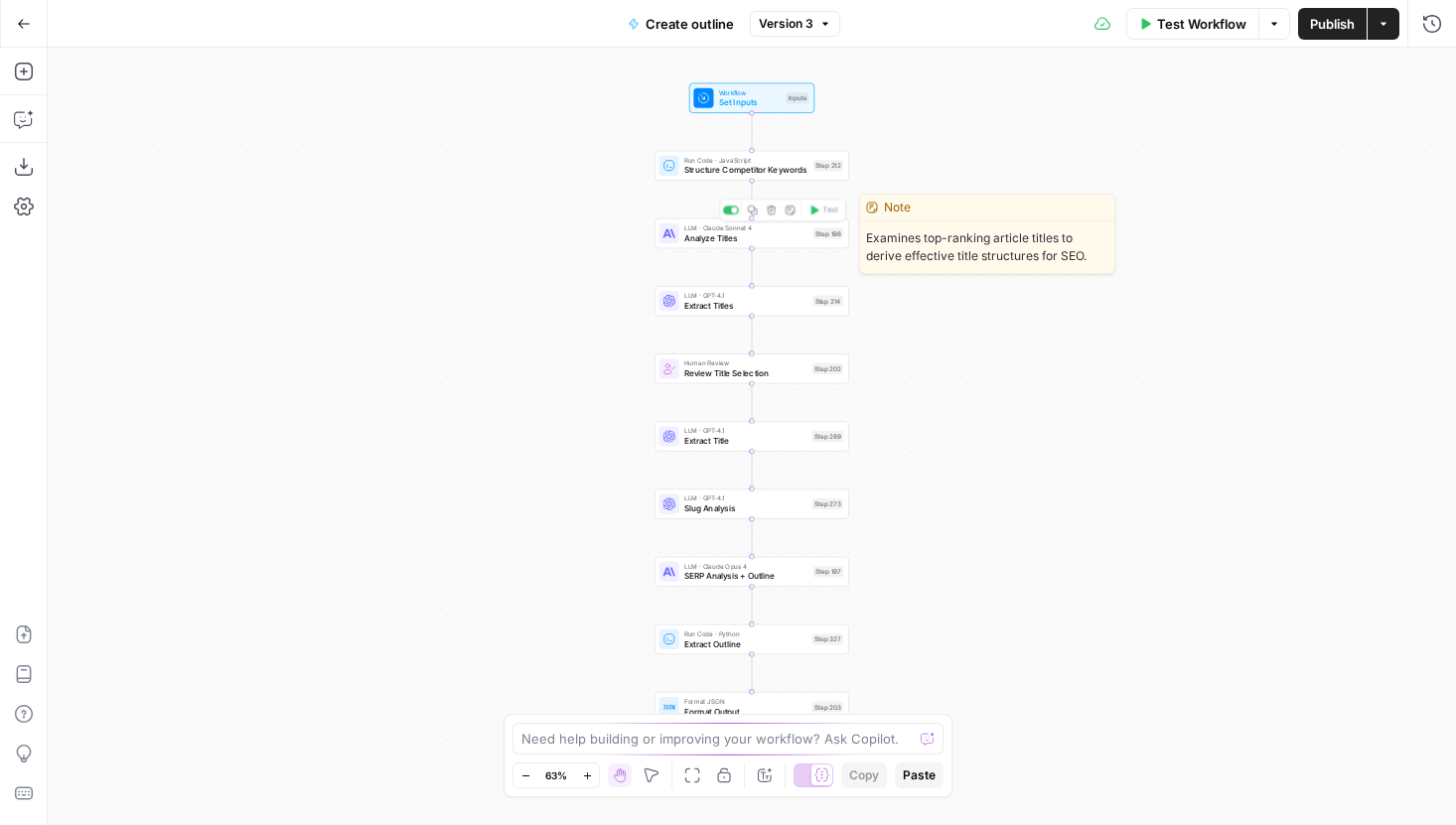 click on "Analyze Titles" at bounding box center (746, 237) 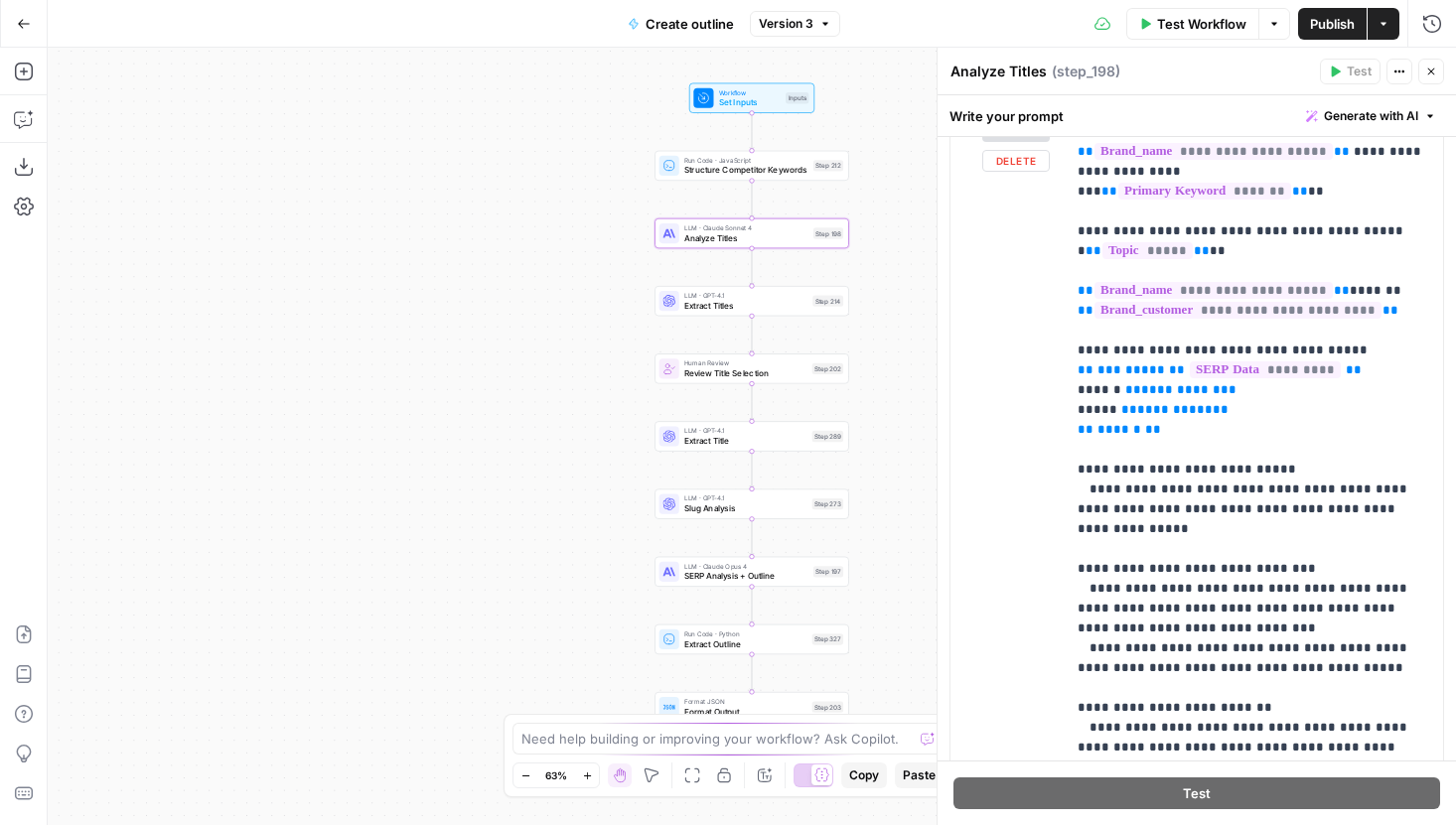 scroll, scrollTop: 359, scrollLeft: 0, axis: vertical 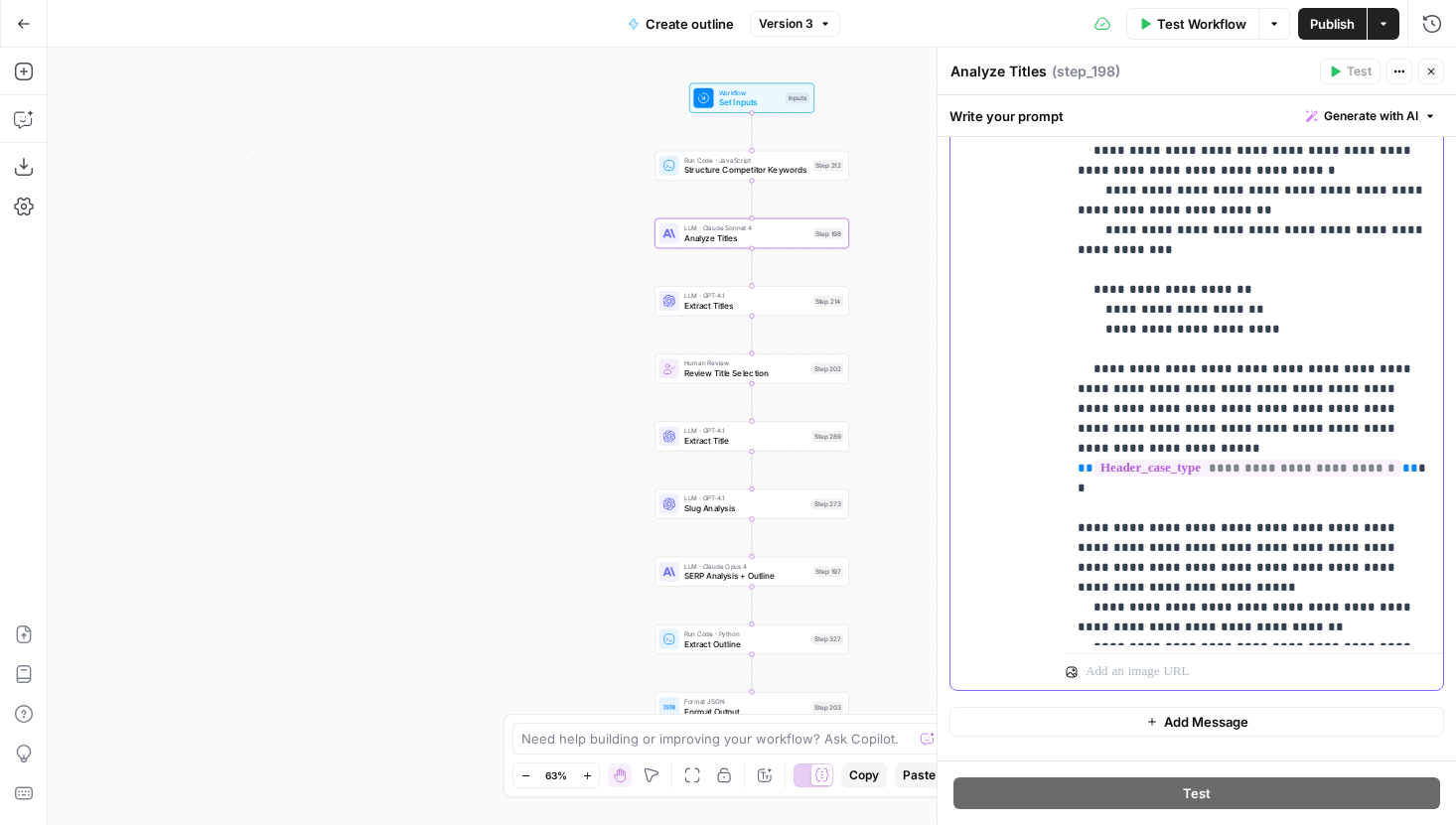 drag, startPoint x: 1218, startPoint y: 628, endPoint x: 1175, endPoint y: 477, distance: 157.00318 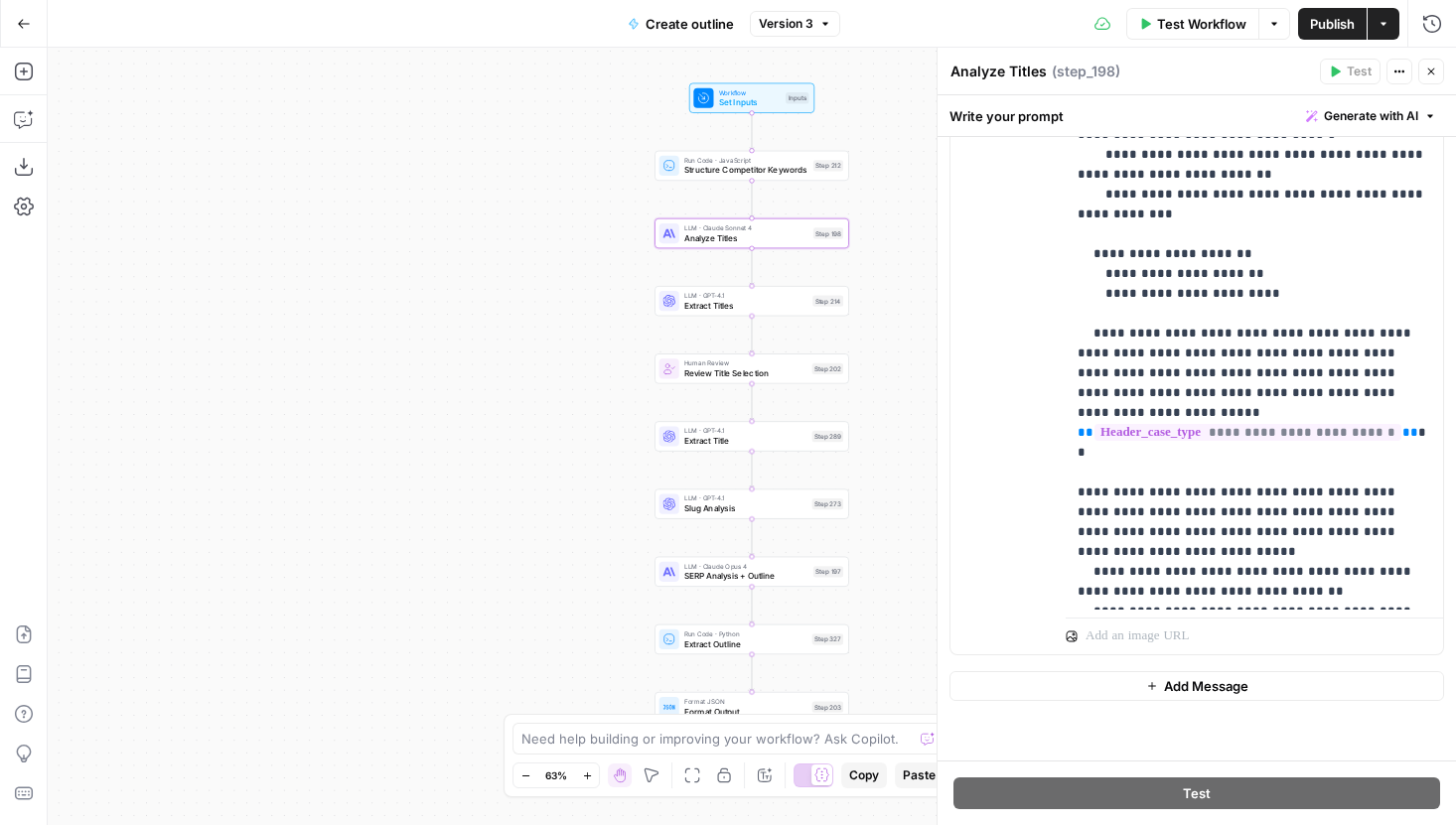 click on "LLM · GPT-4.1 Extract Titles Step 214 Copy step Delete step Edit Note Test" at bounding box center [752, 301] 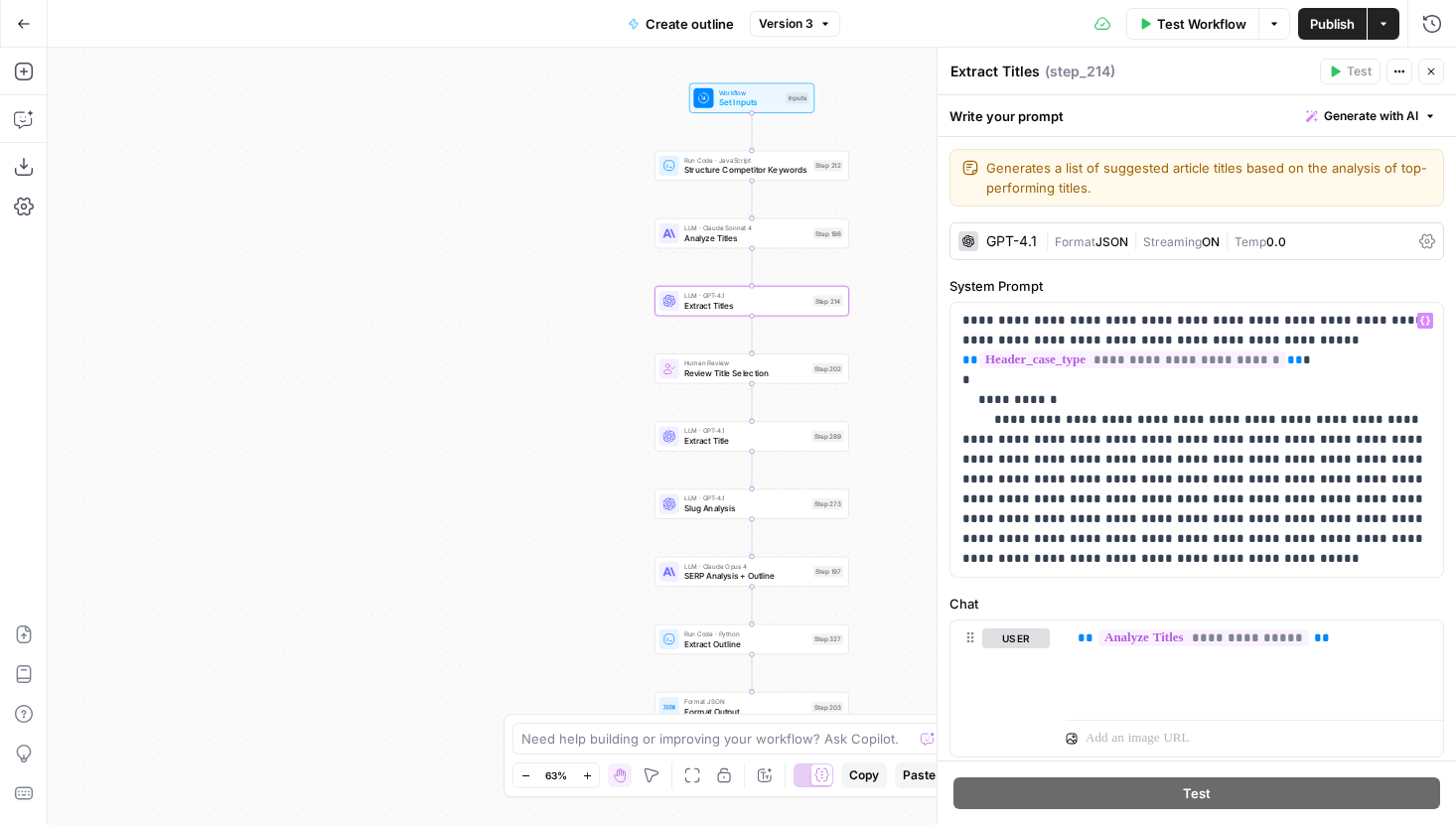 scroll, scrollTop: 102, scrollLeft: 0, axis: vertical 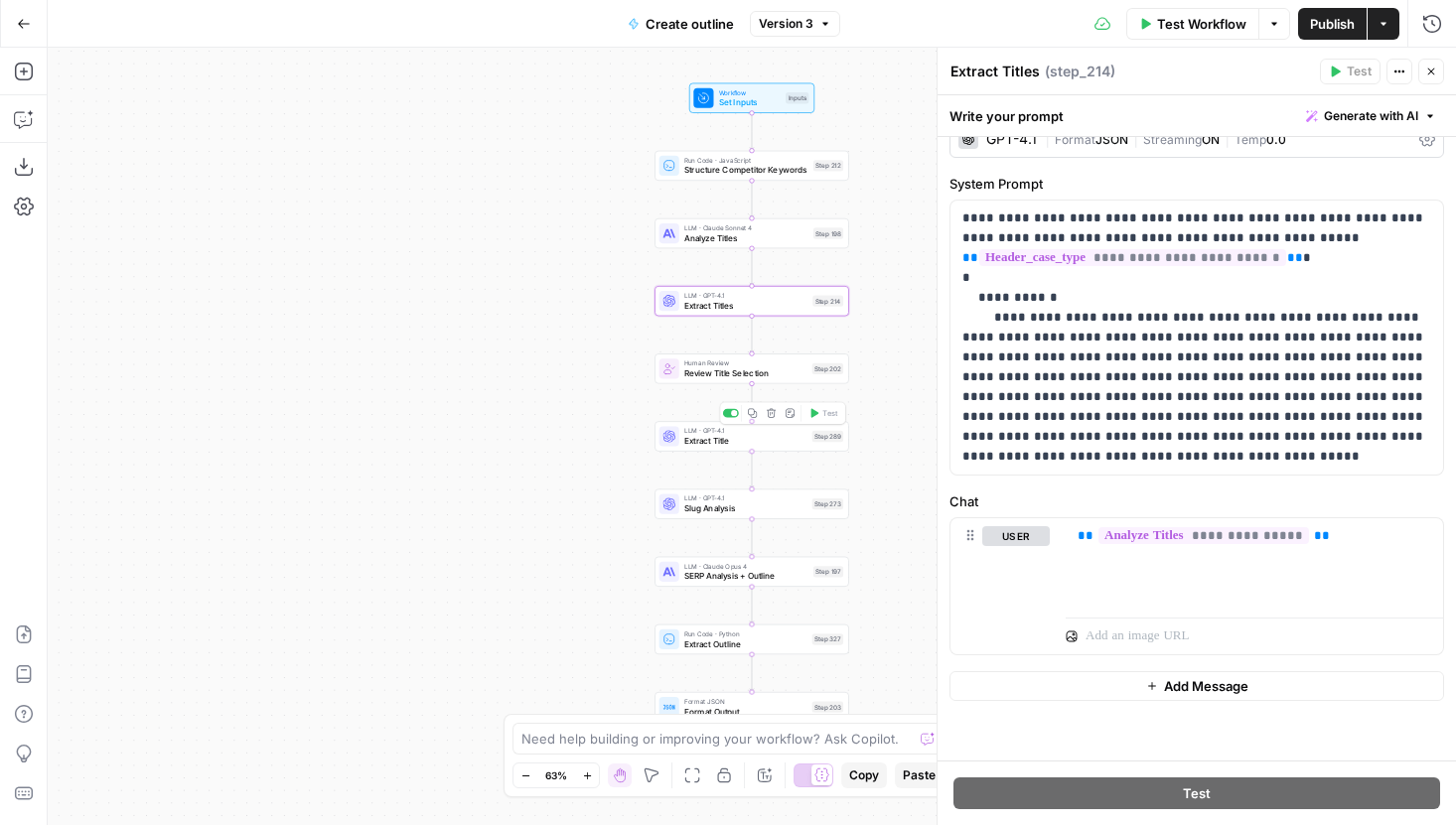 click on "Extract Title" at bounding box center [746, 441] 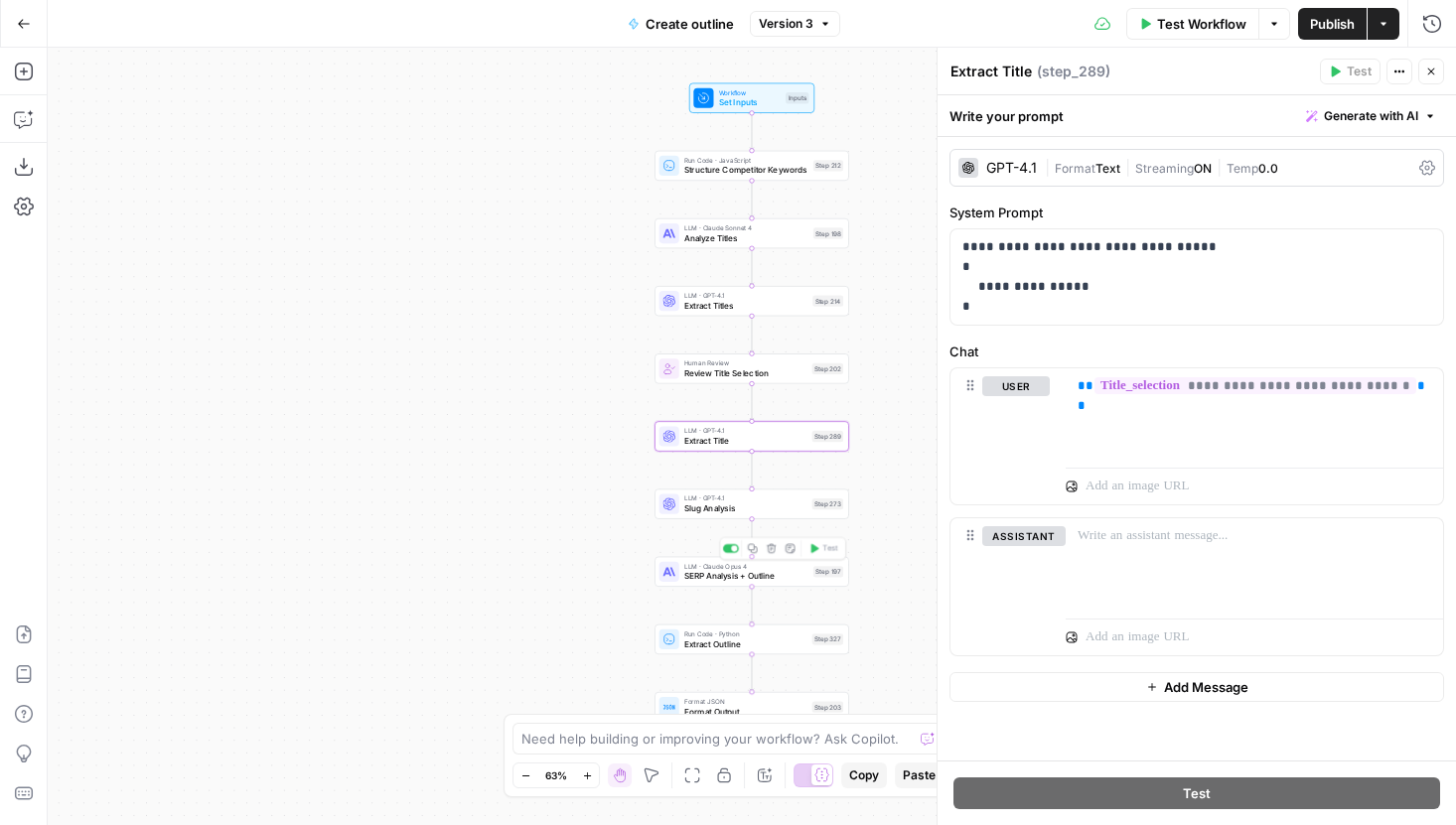 click on "SERP Analysis + Outline" at bounding box center [746, 576] 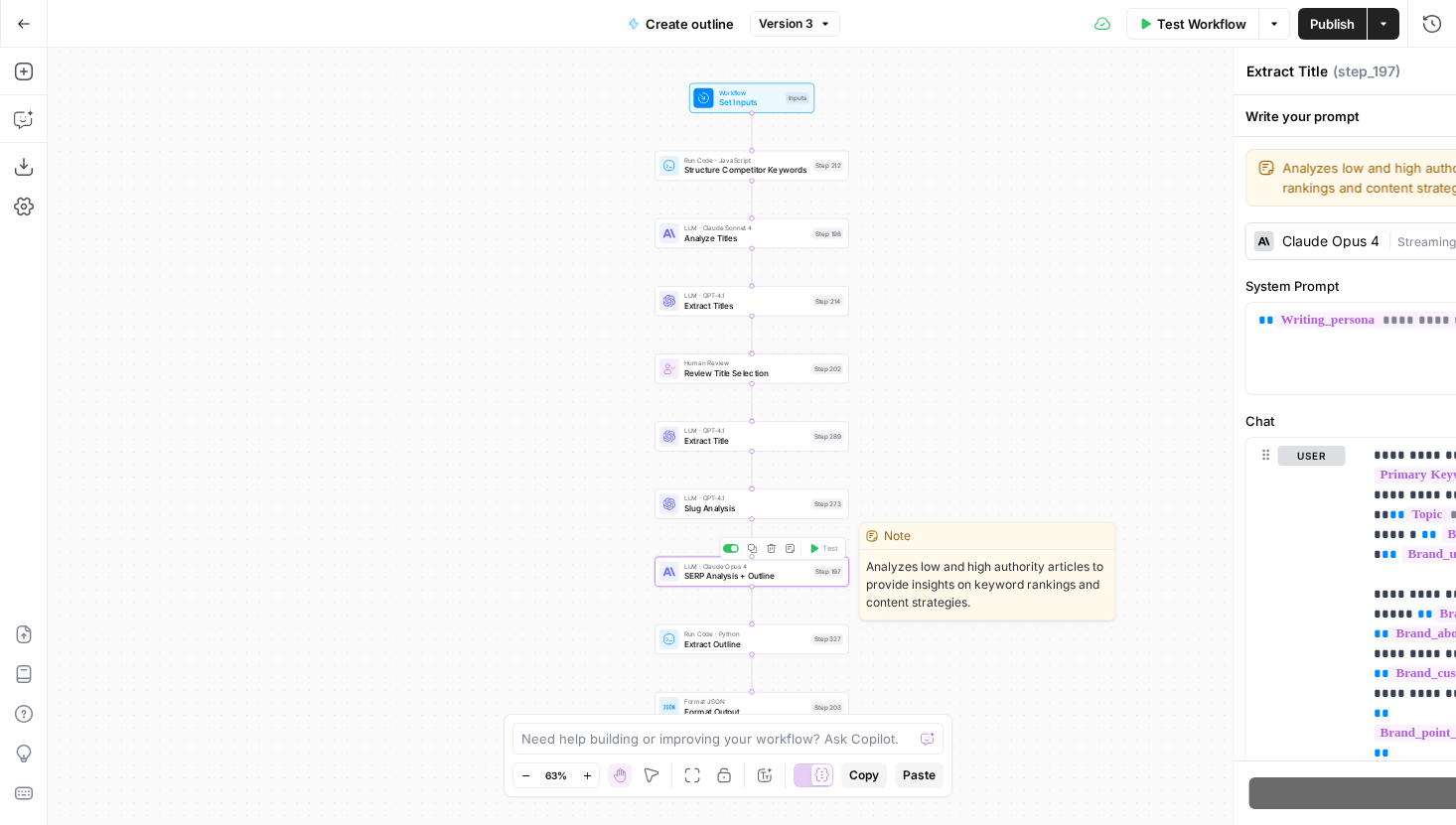type on "SERP Analysis + Outline" 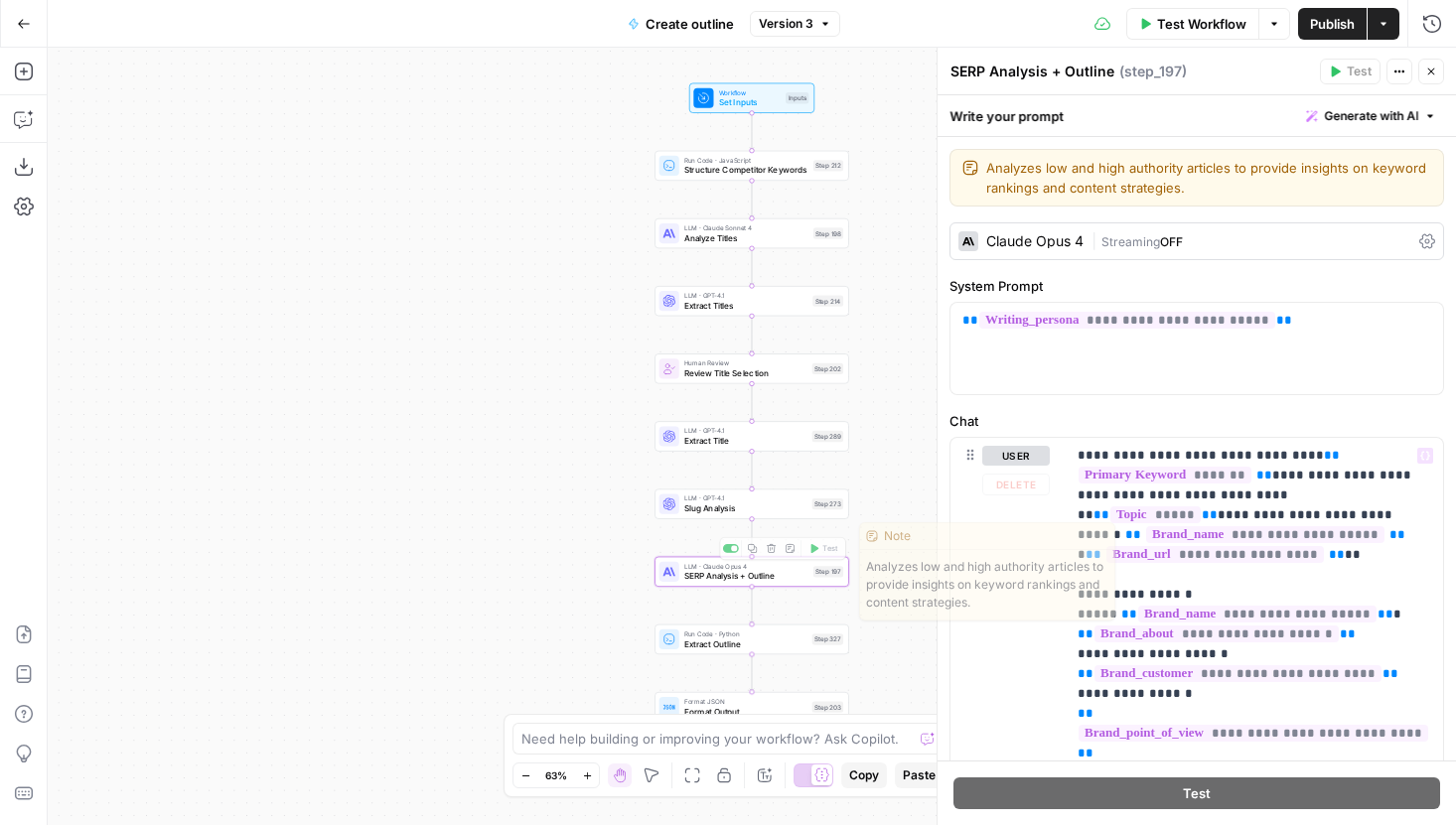 scroll, scrollTop: 214, scrollLeft: 0, axis: vertical 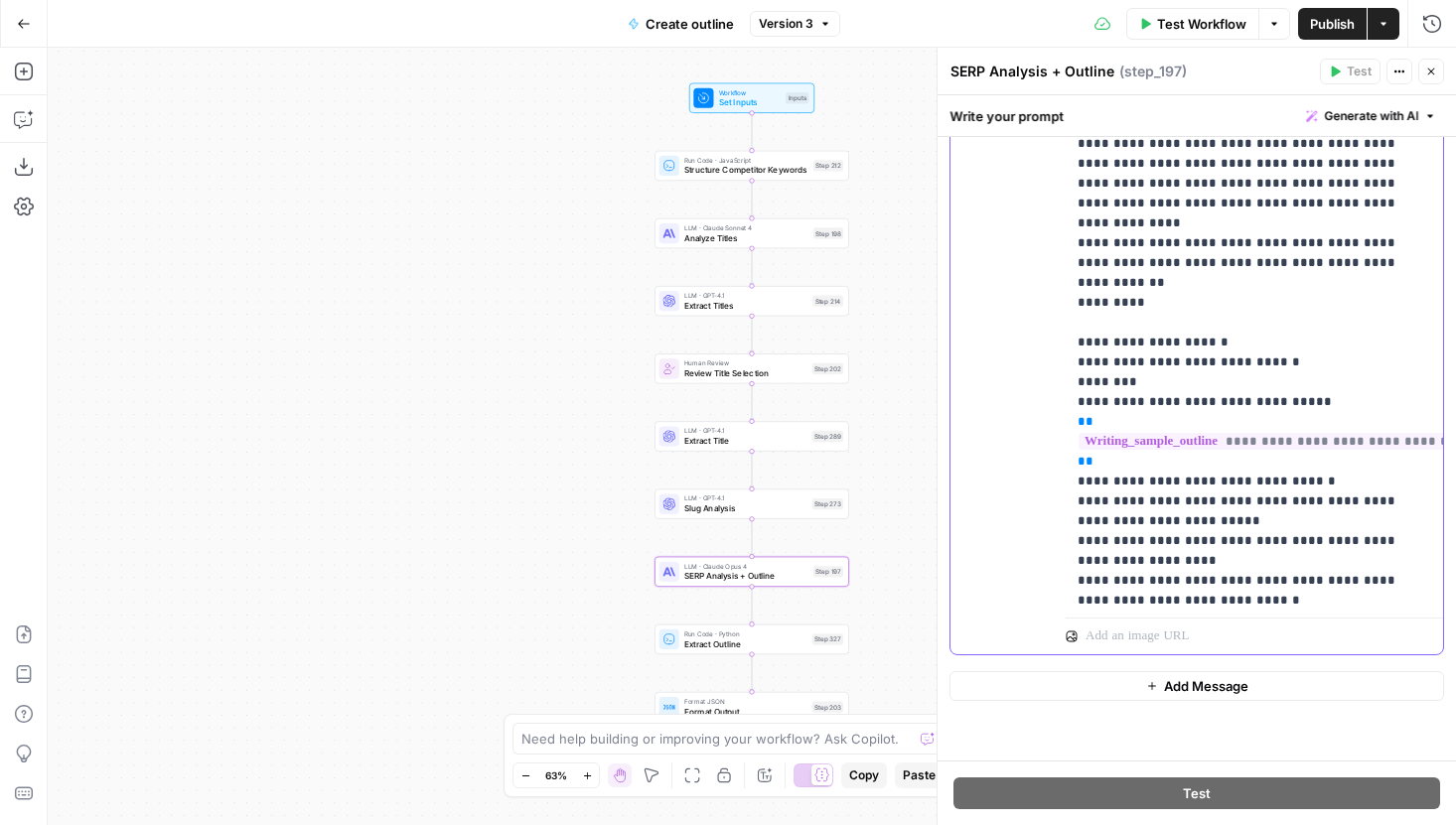 drag, startPoint x: 1104, startPoint y: 287, endPoint x: 1318, endPoint y: 278, distance: 214.1892 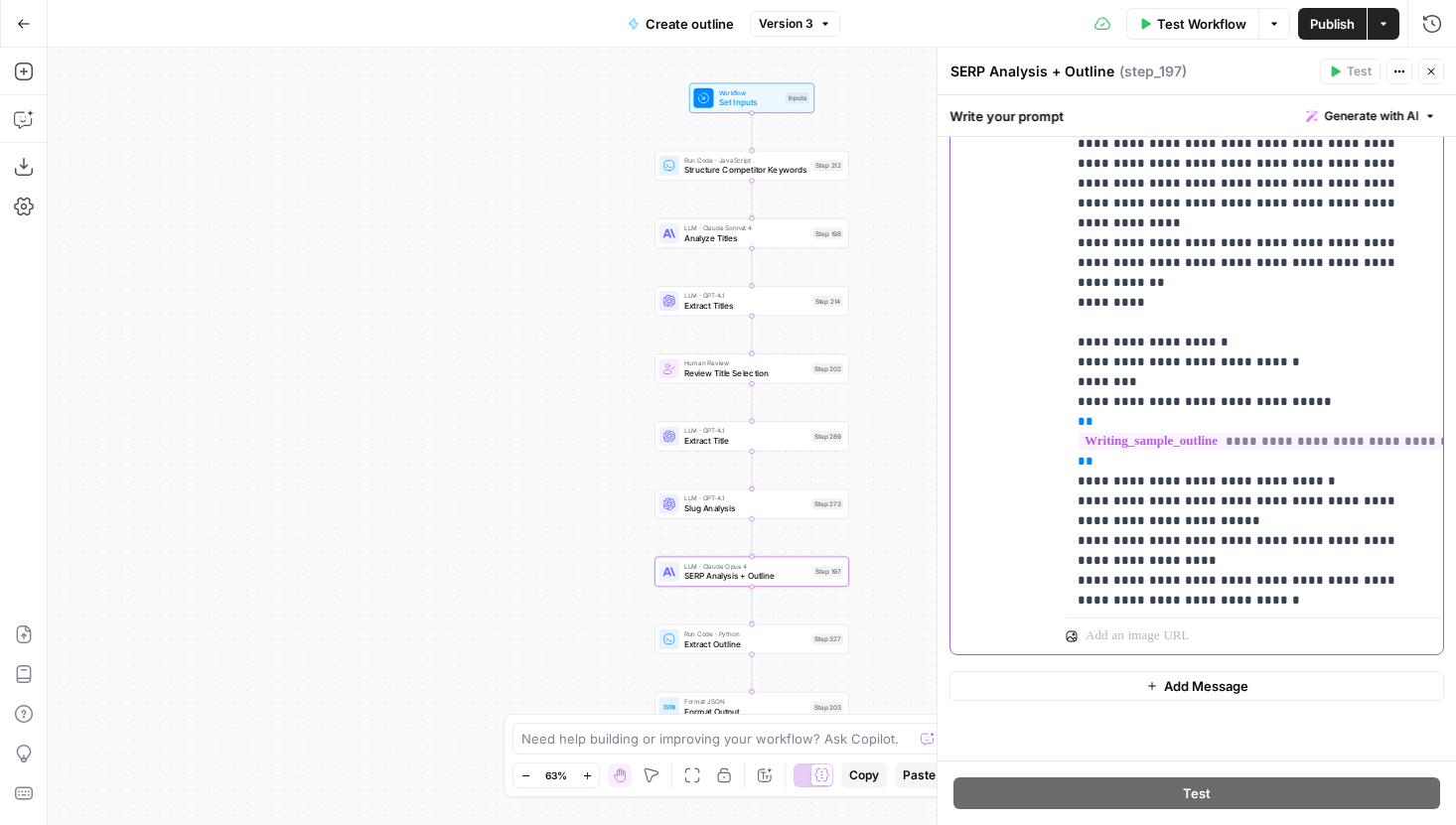 click on "**********" at bounding box center [1254, -481] 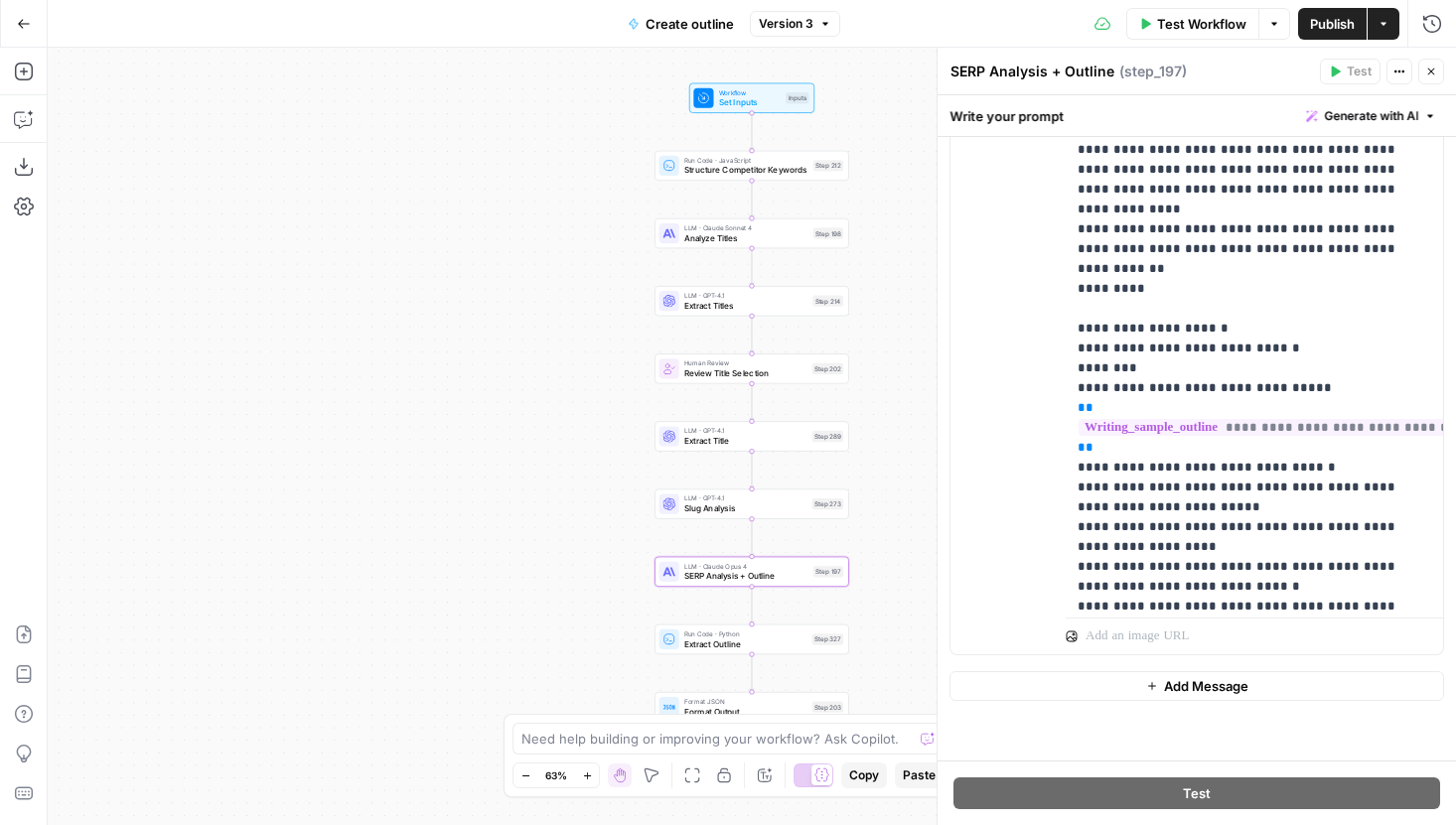 click 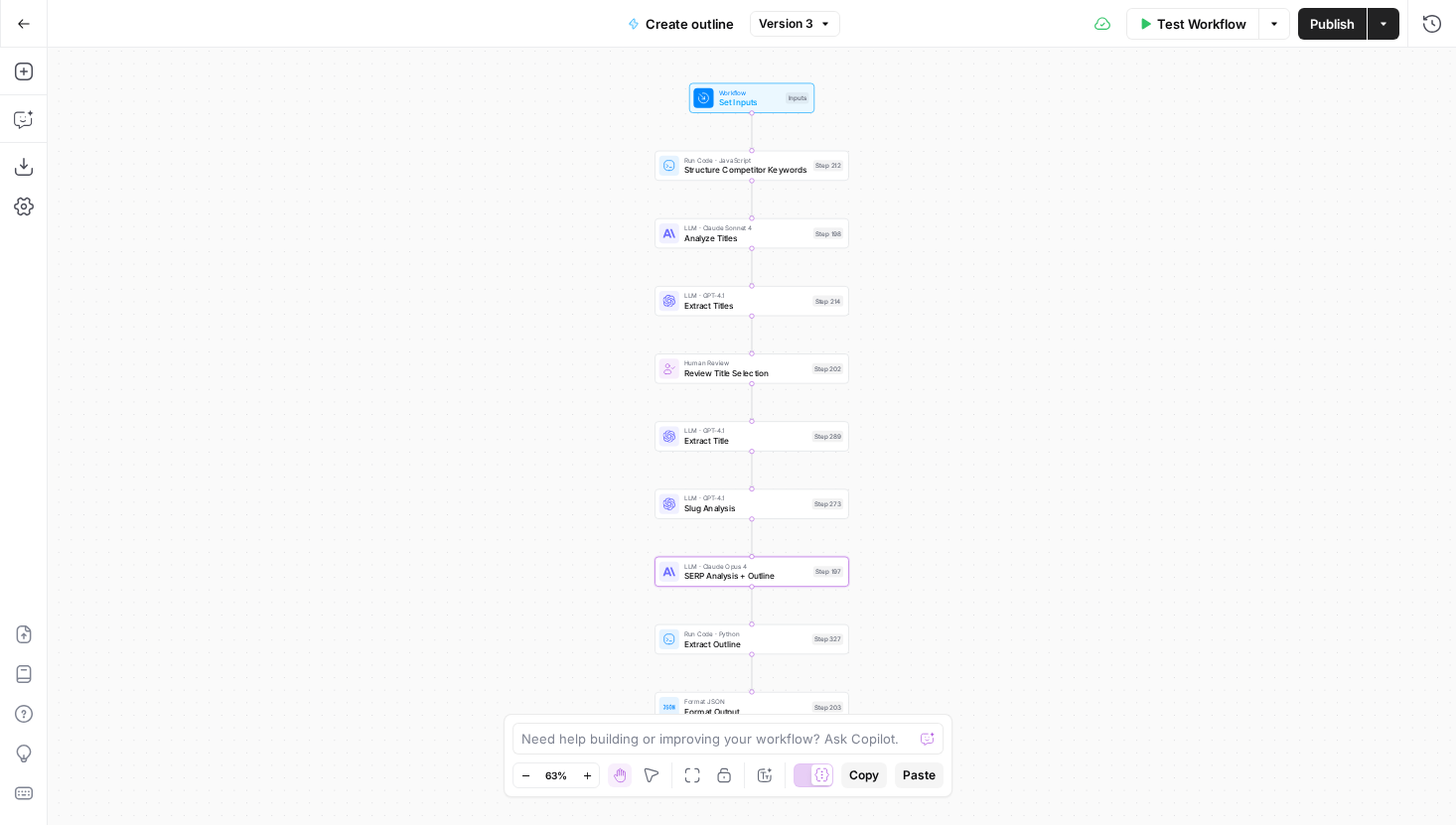 click 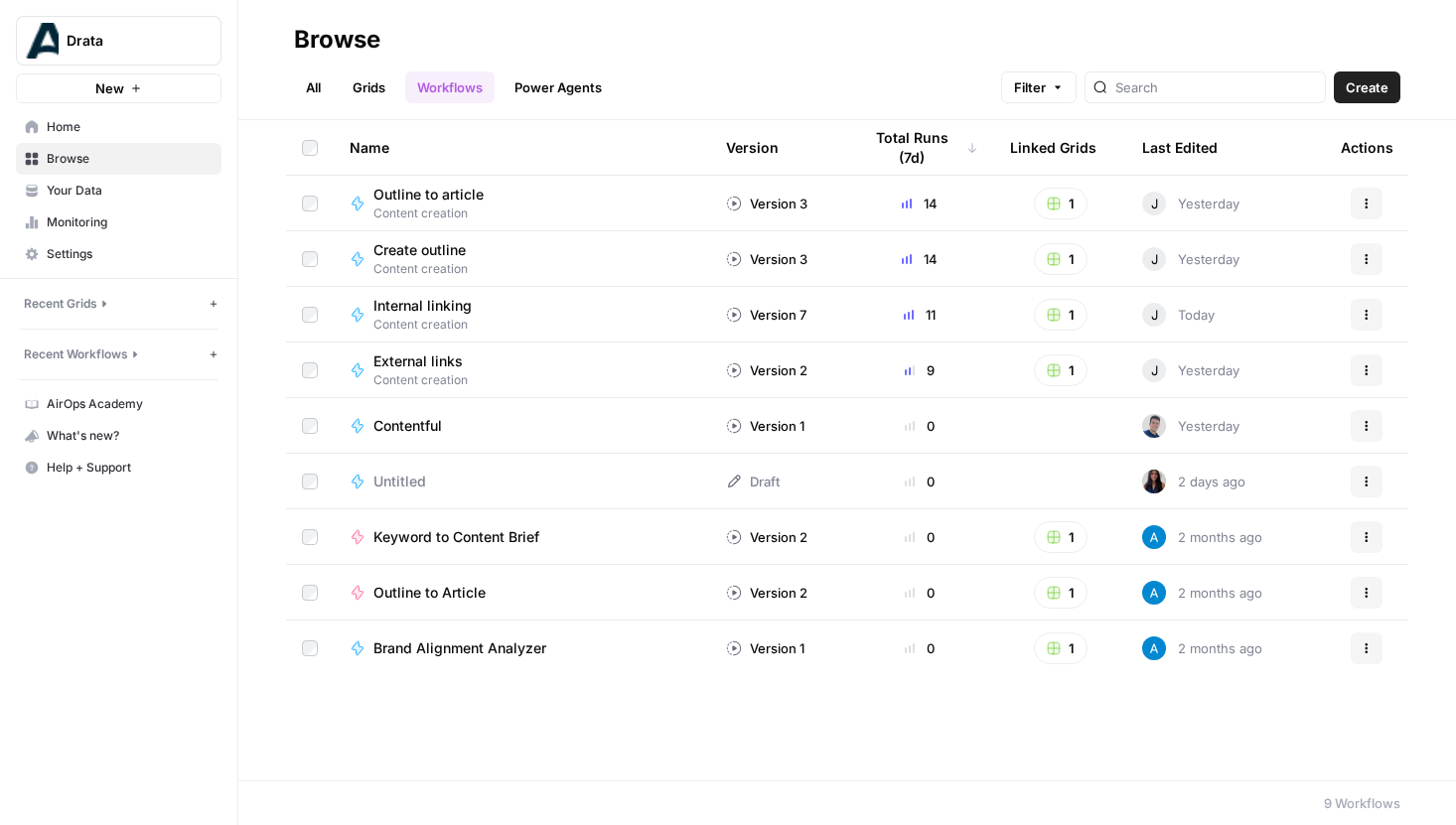 click on "Grids" at bounding box center [368, 87] 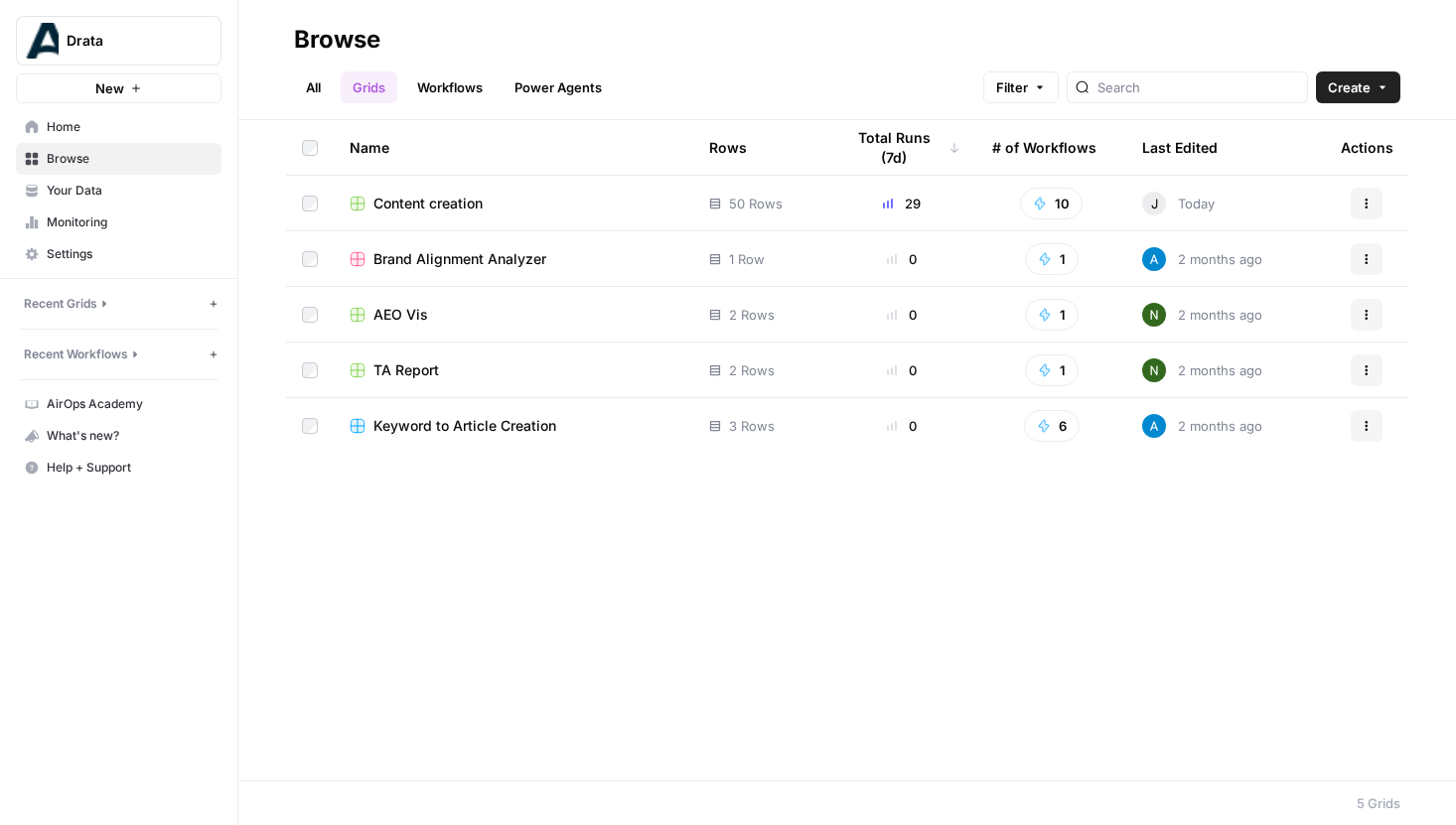 click on "Content creation" at bounding box center (428, 204) 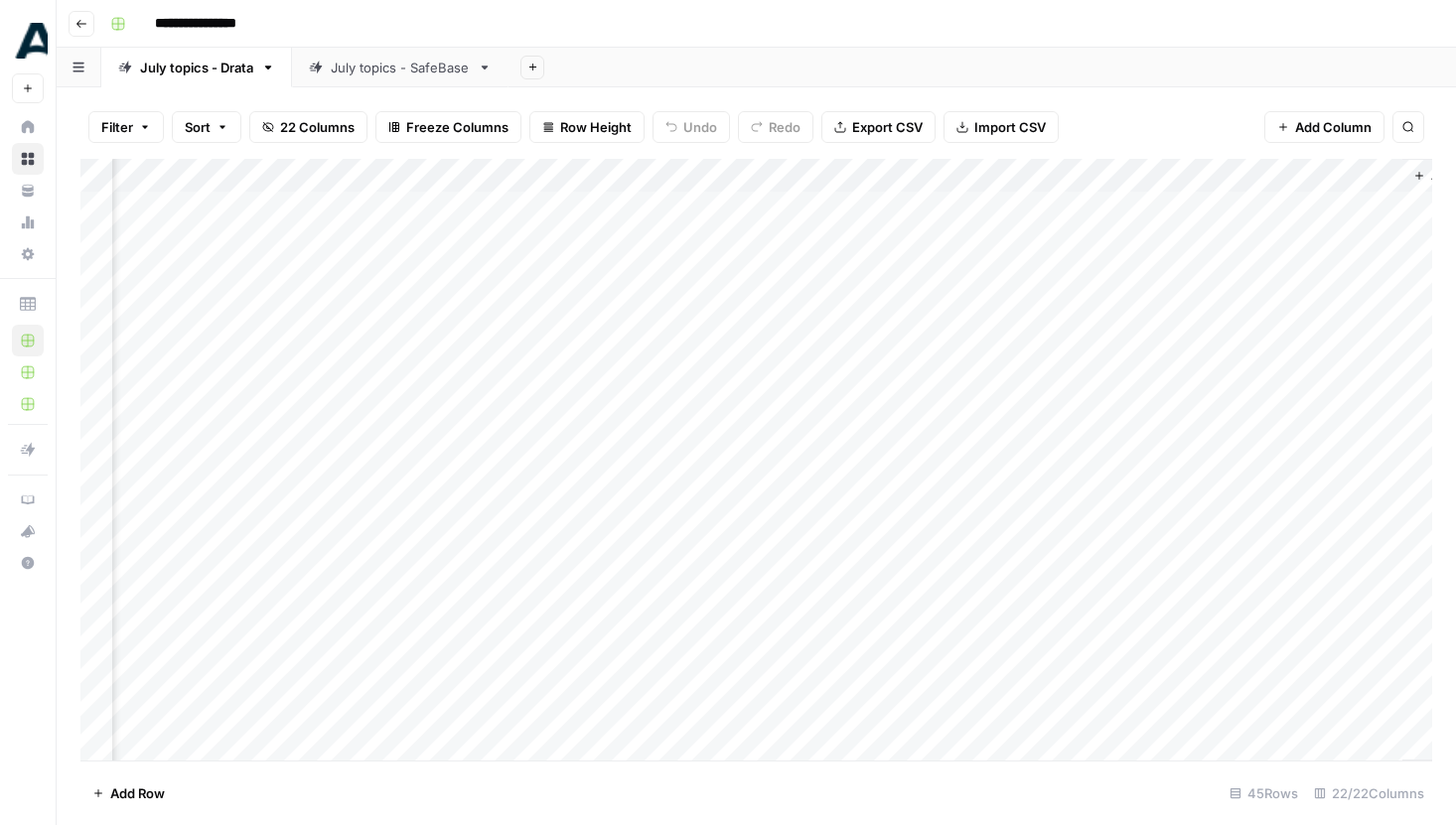 scroll, scrollTop: 0, scrollLeft: 2988, axis: horizontal 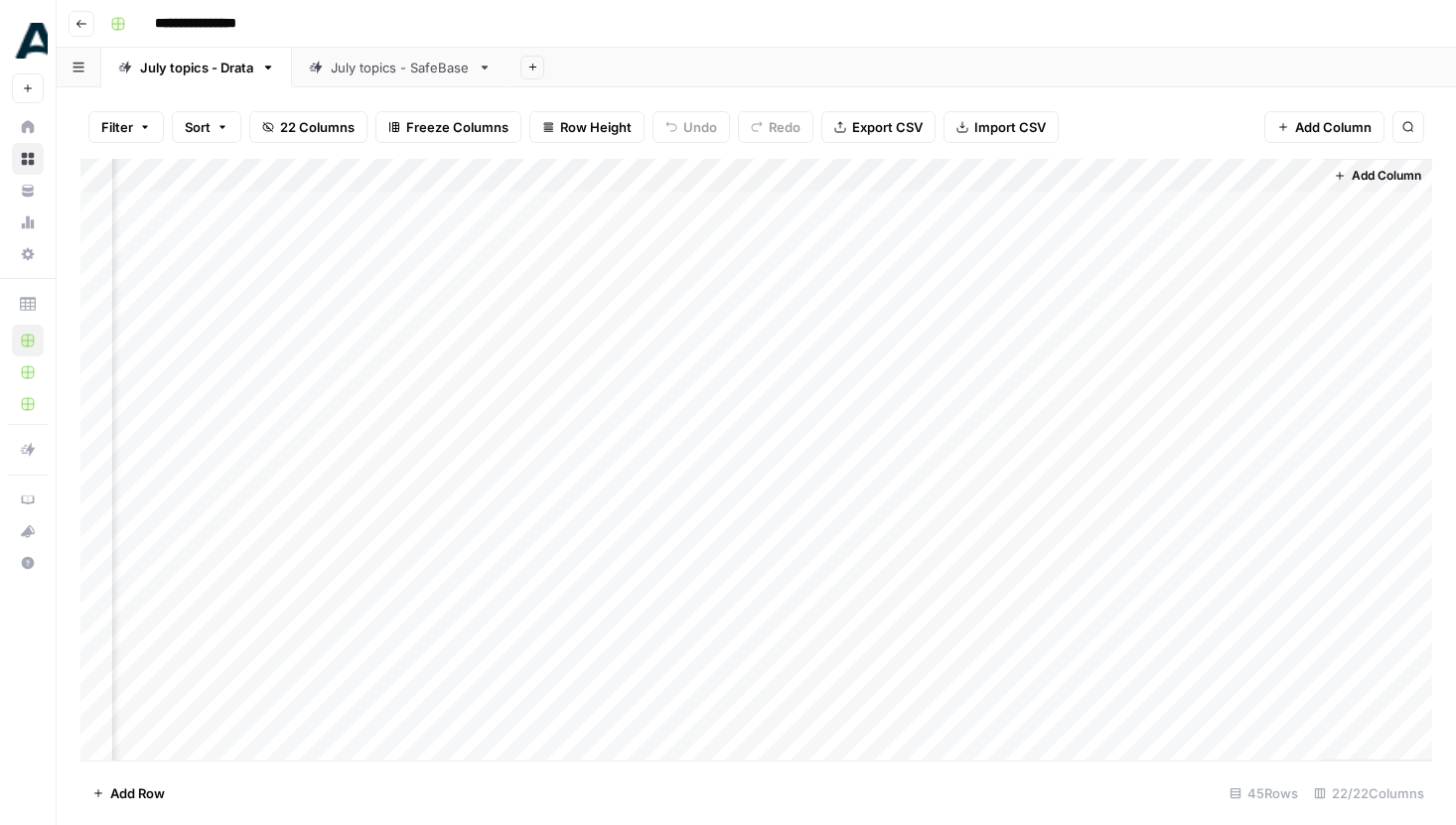 click on "Add Column" at bounding box center (756, 460) 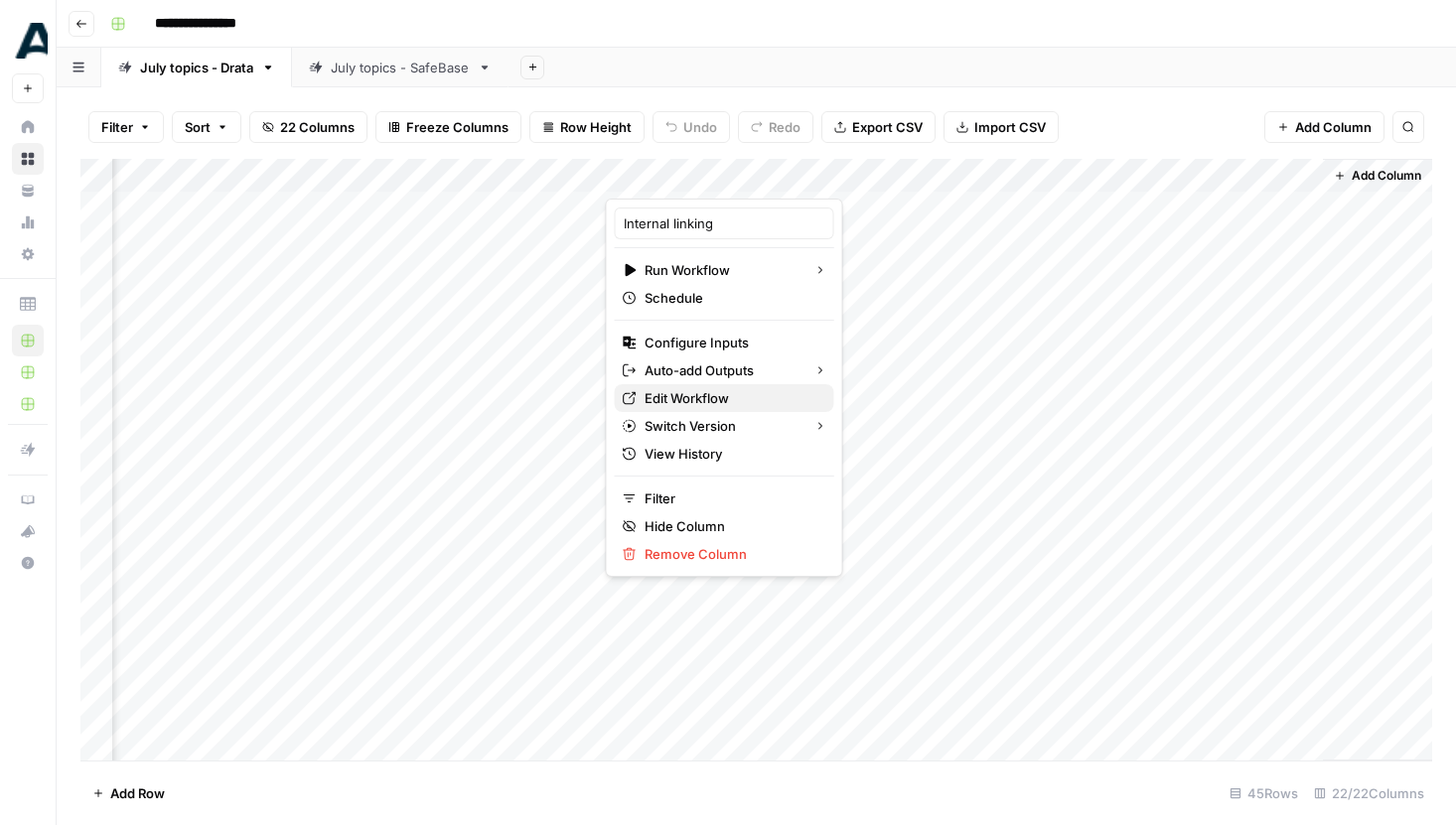 click on "Edit Workflow" at bounding box center (731, 398) 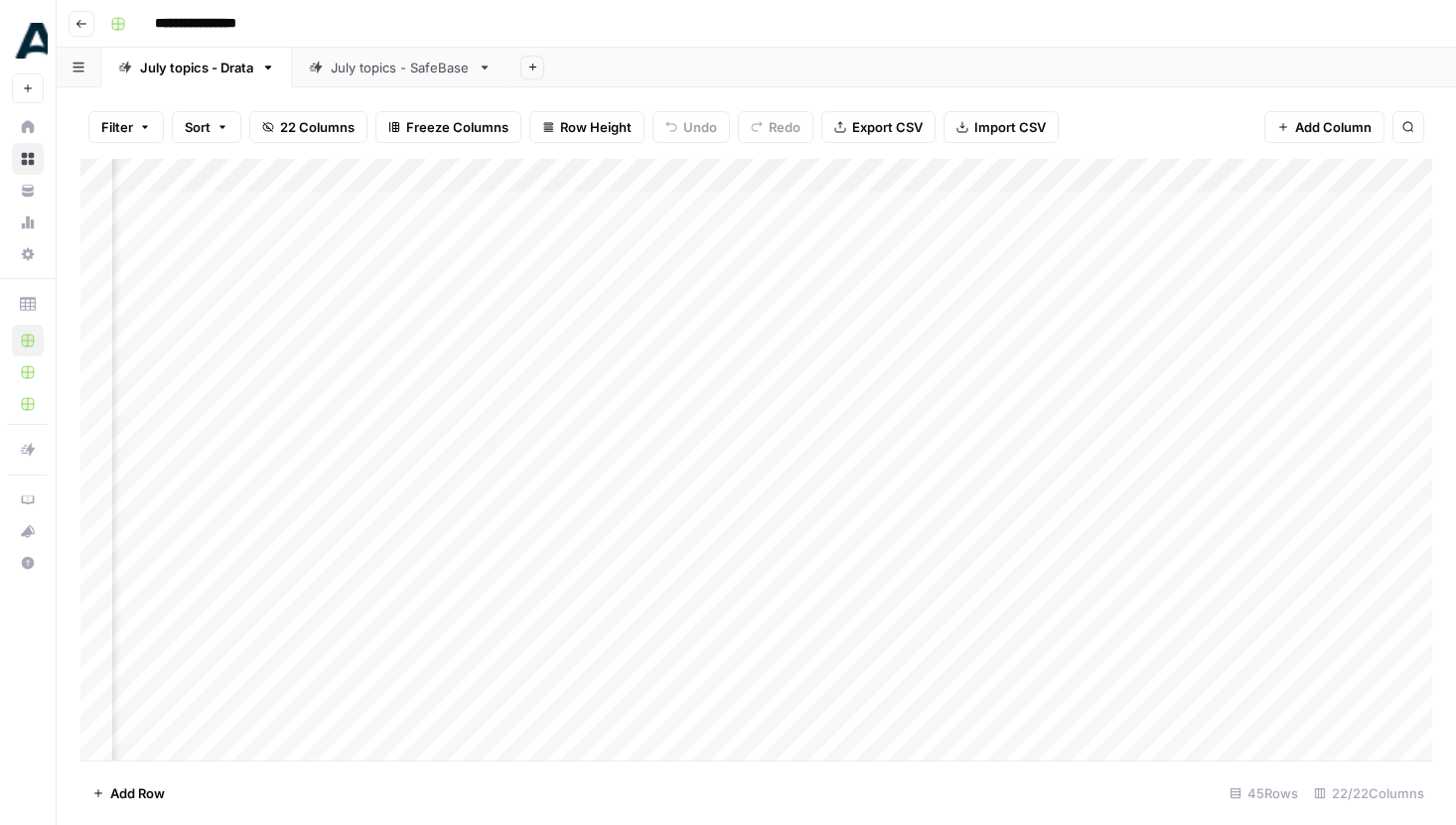 scroll, scrollTop: 0, scrollLeft: 2561, axis: horizontal 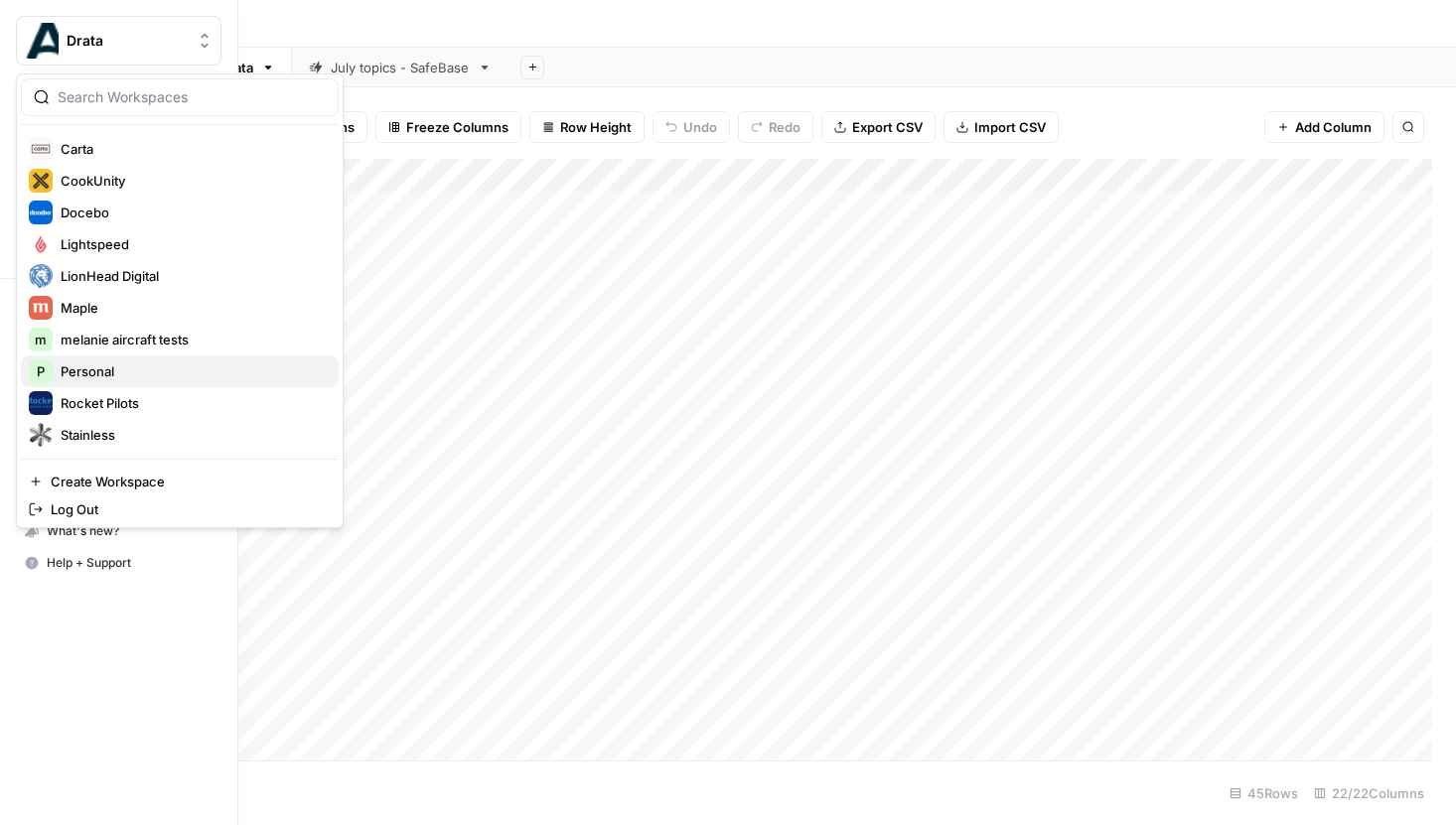 click on "Personal" at bounding box center (192, 371) 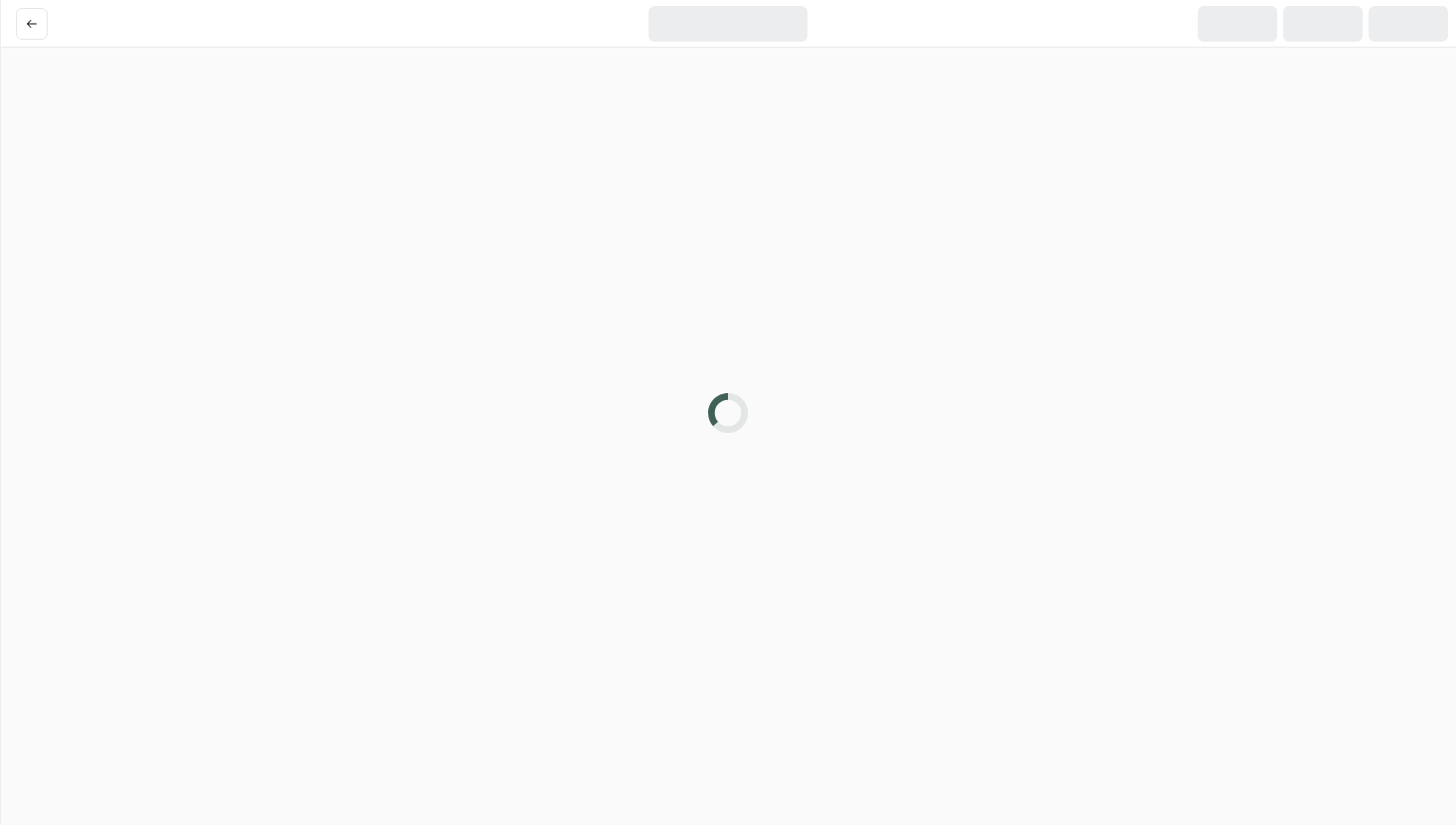scroll, scrollTop: 0, scrollLeft: 0, axis: both 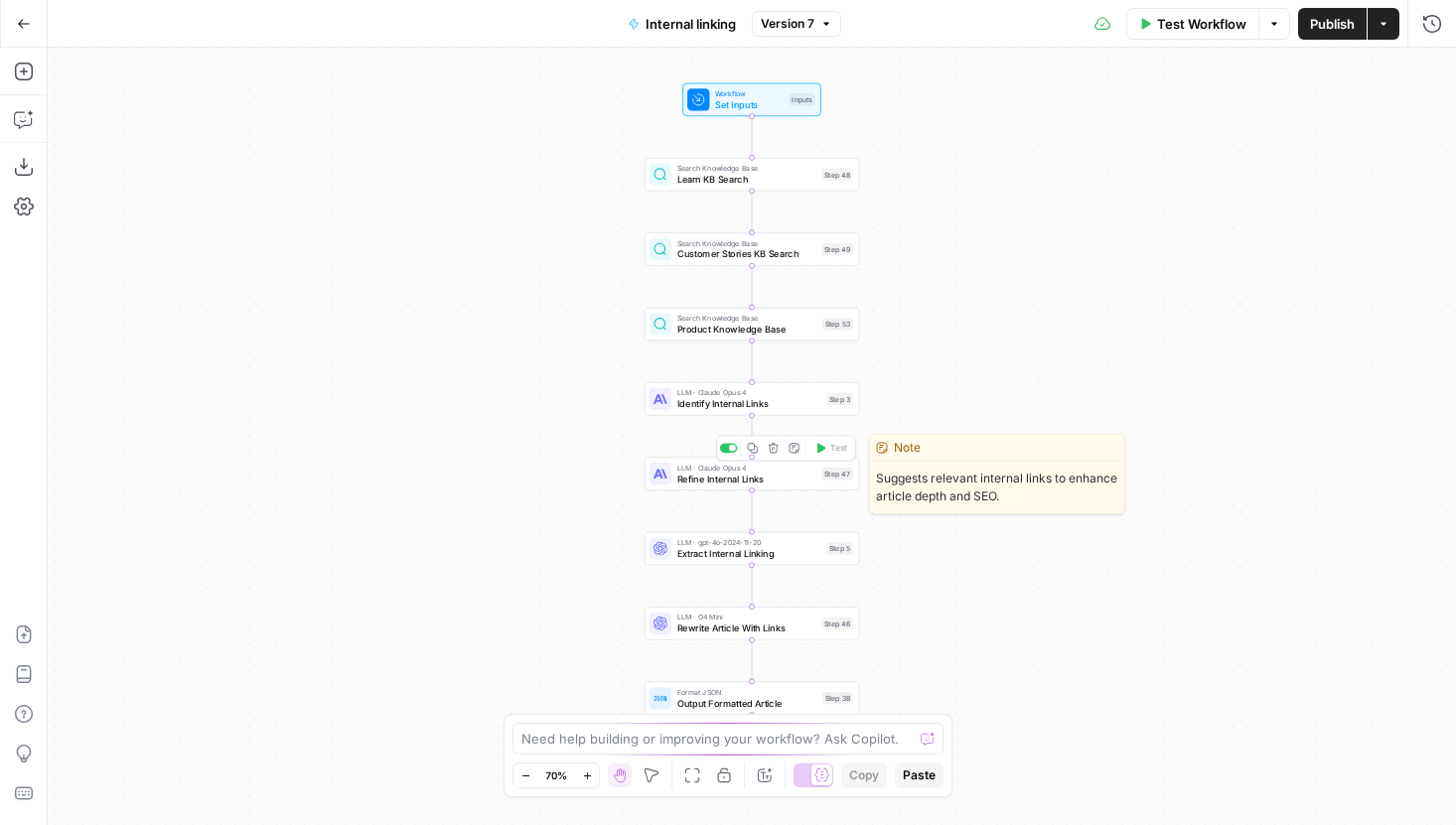 click on "Suggests relevant internal links to enhance article depth and SEO." at bounding box center [997, 487] 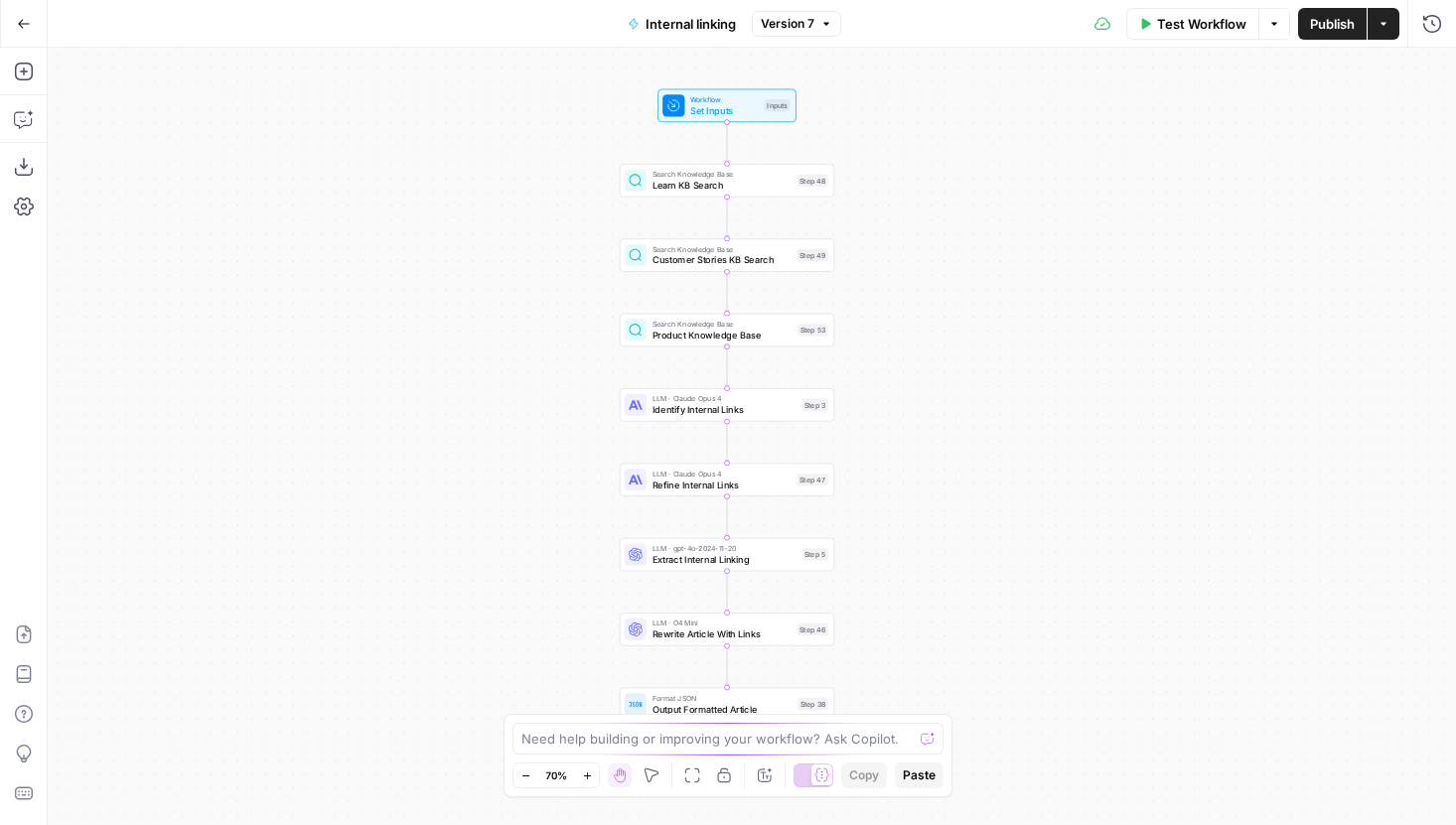drag, startPoint x: 955, startPoint y: 580, endPoint x: 930, endPoint y: 586, distance: 25.70992 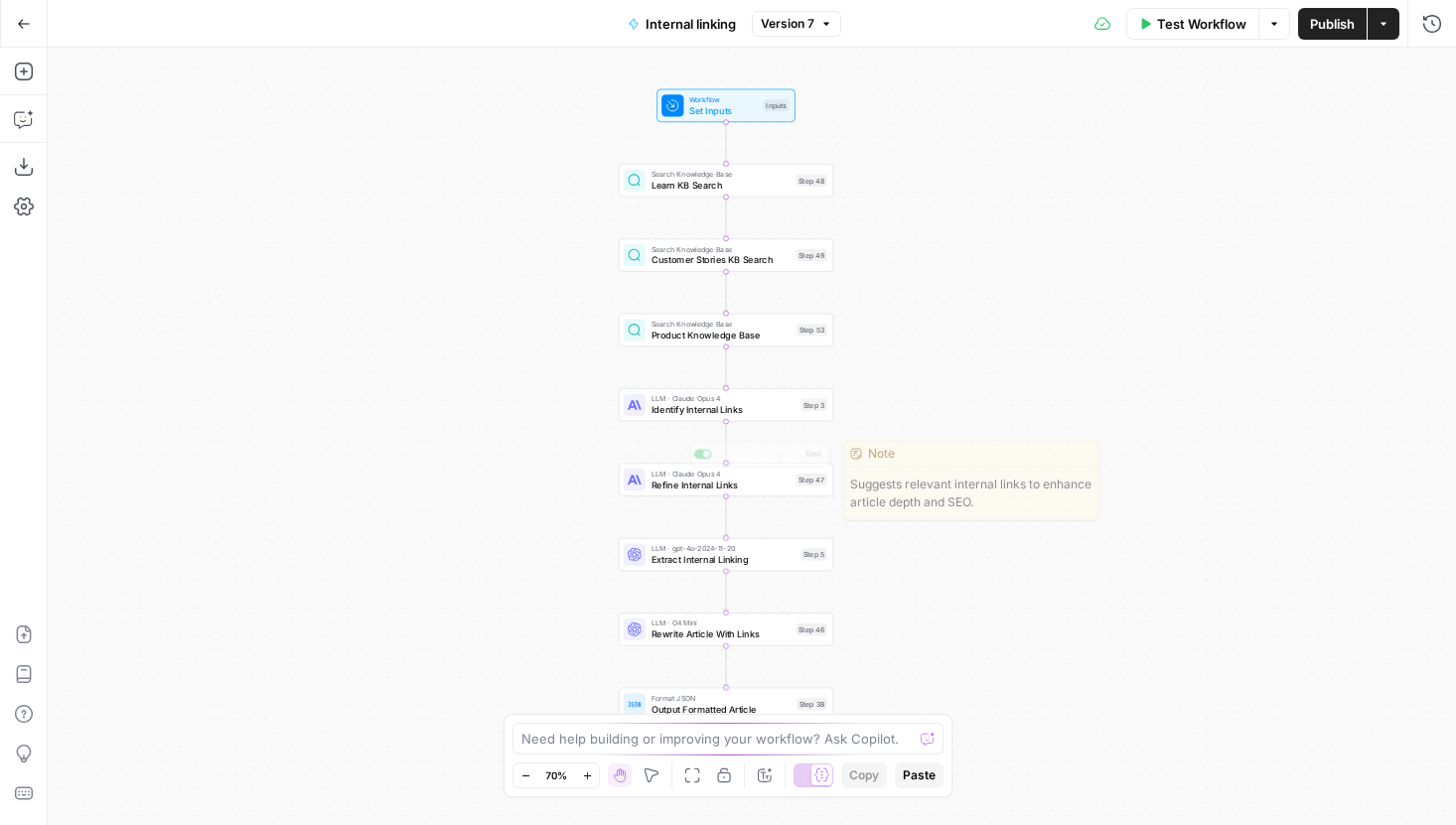 click on "LLM · Claude Opus 4 Identify Internal Links Step 3" at bounding box center [726, 404] 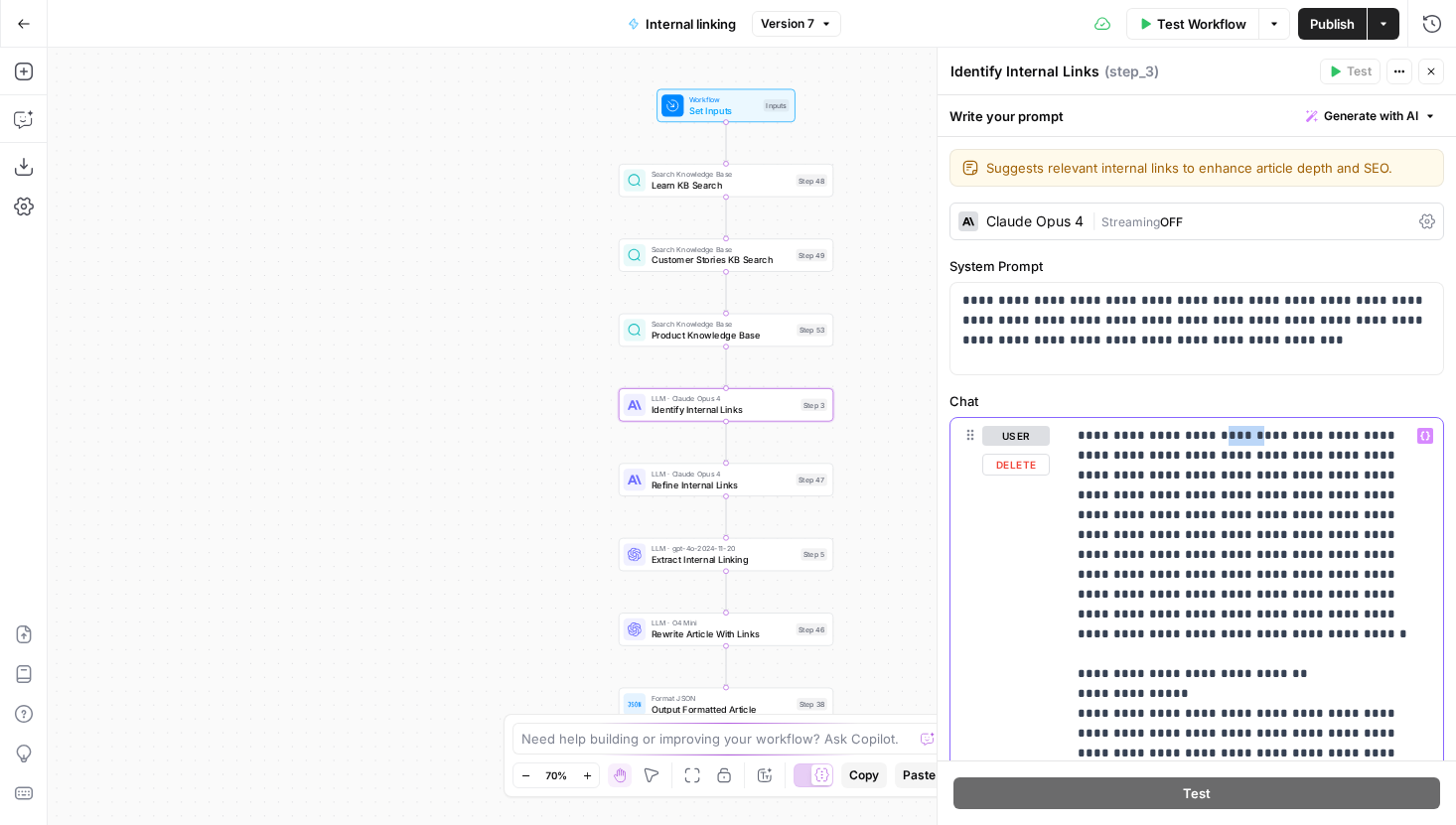 drag, startPoint x: 1232, startPoint y: 427, endPoint x: 1195, endPoint y: 442, distance: 39.92493 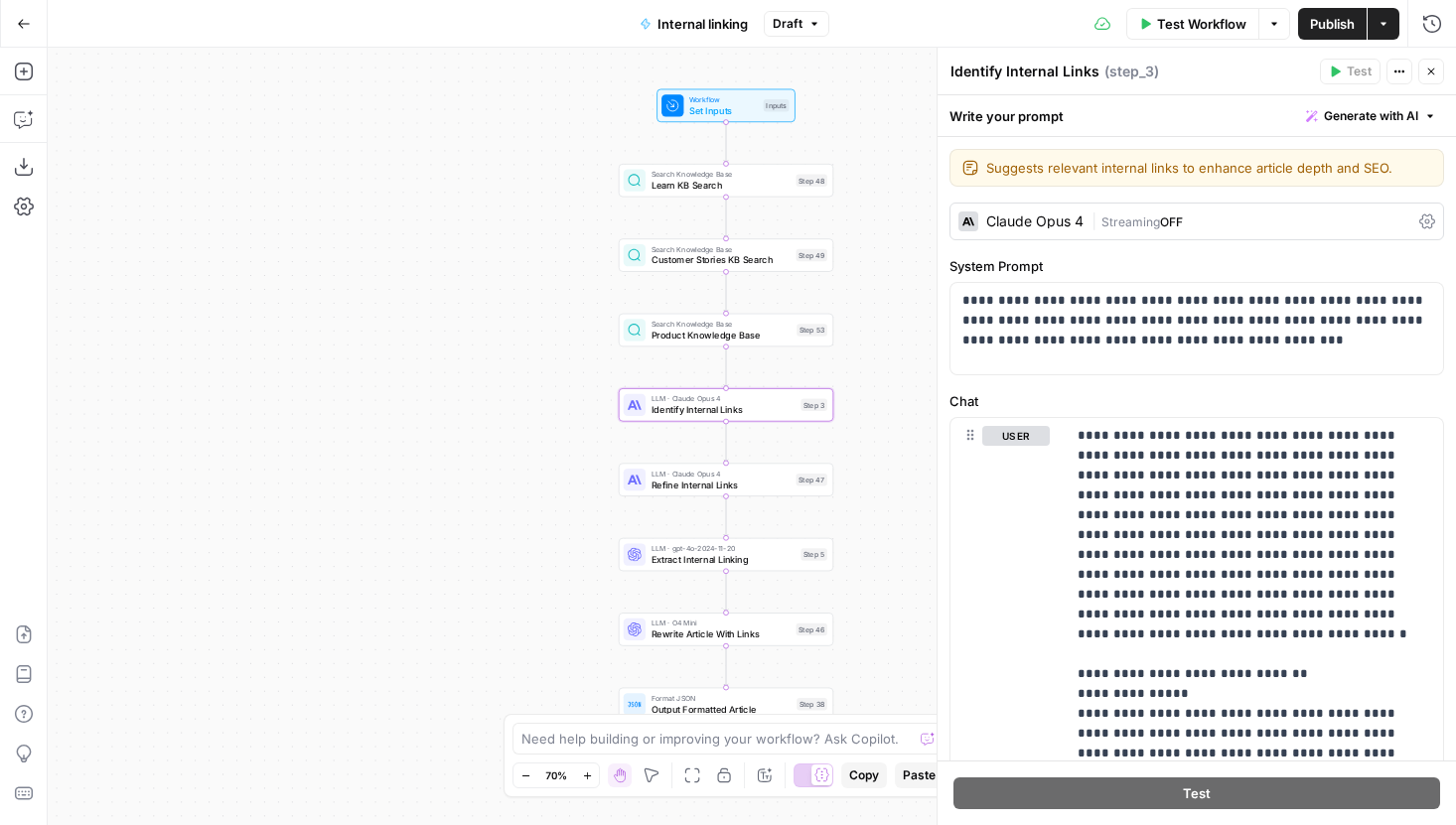 click on "Internal linking Draft" at bounding box center (728, 24) 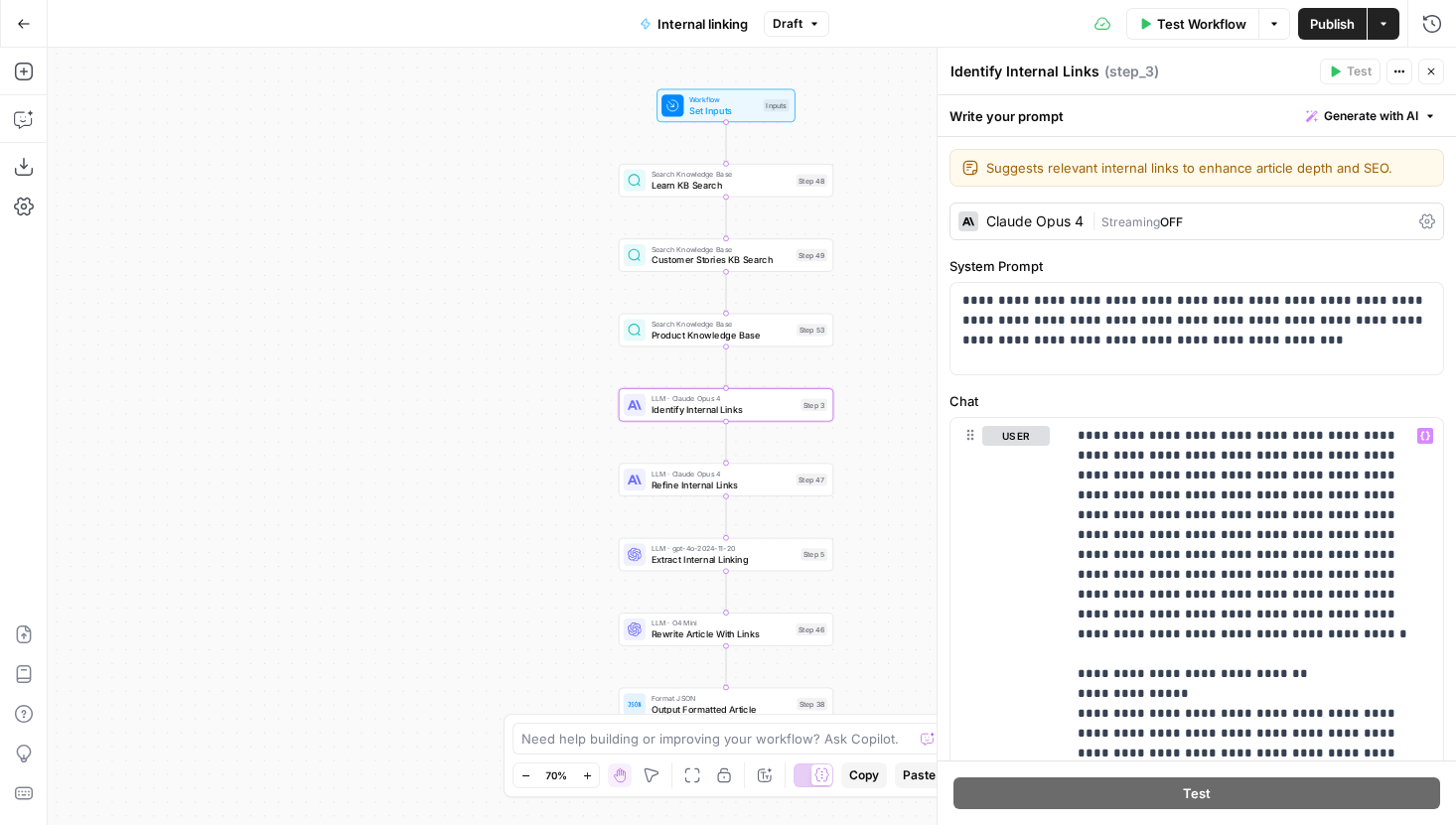 click on "Draft" at bounding box center [797, 24] 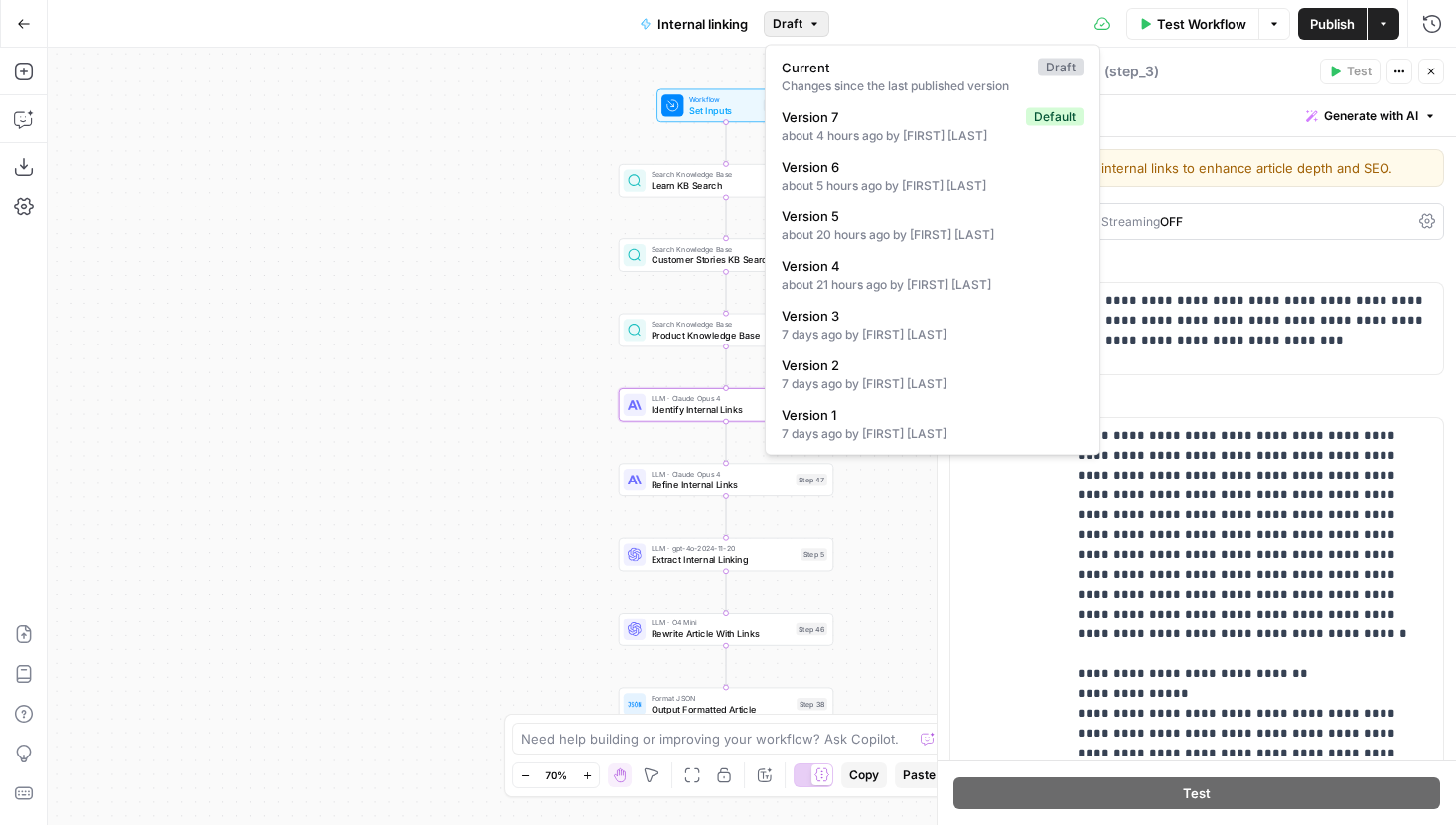 click on "Draft" at bounding box center (797, 24) 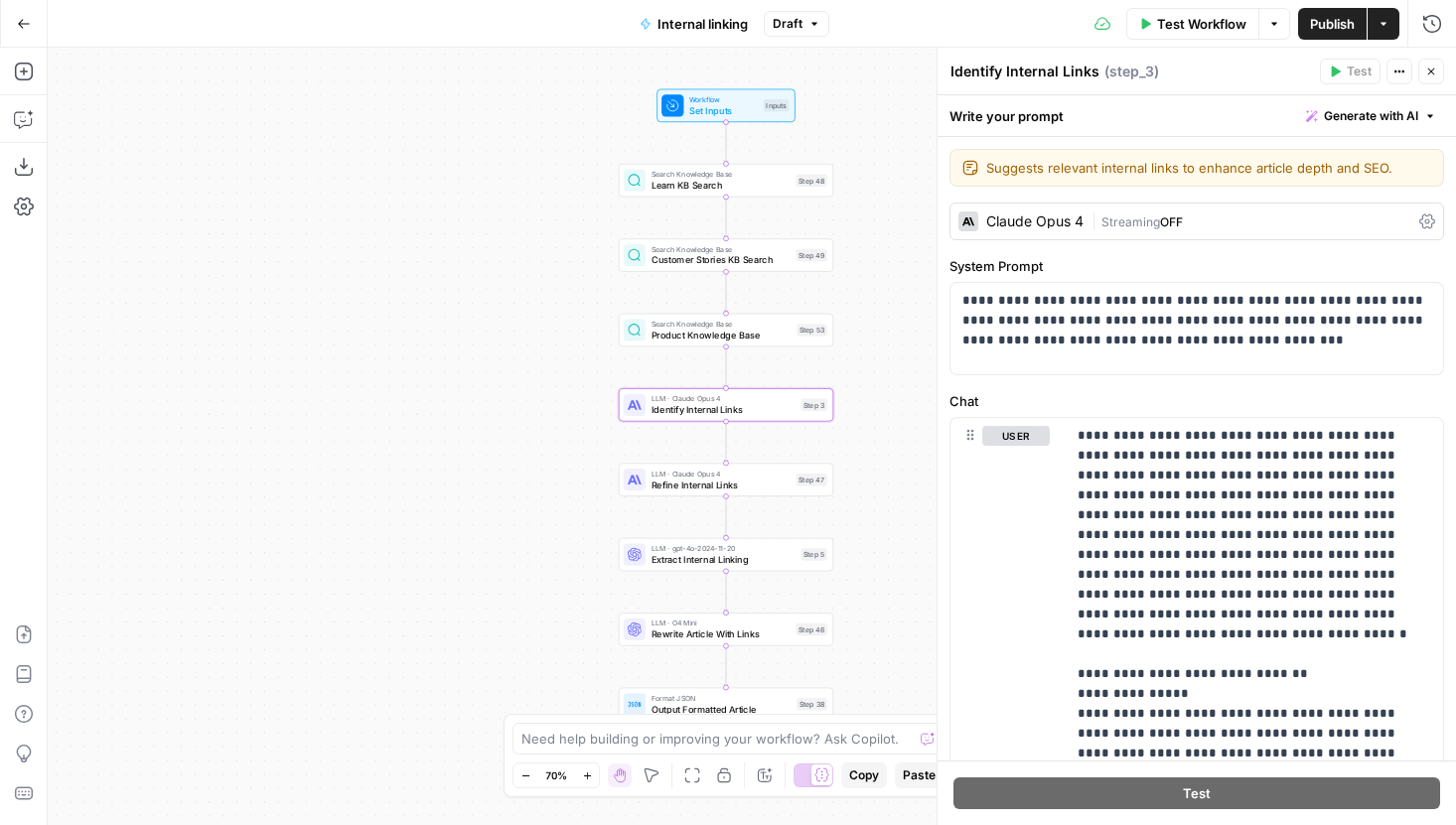 click on "Publish" at bounding box center (1332, 24) 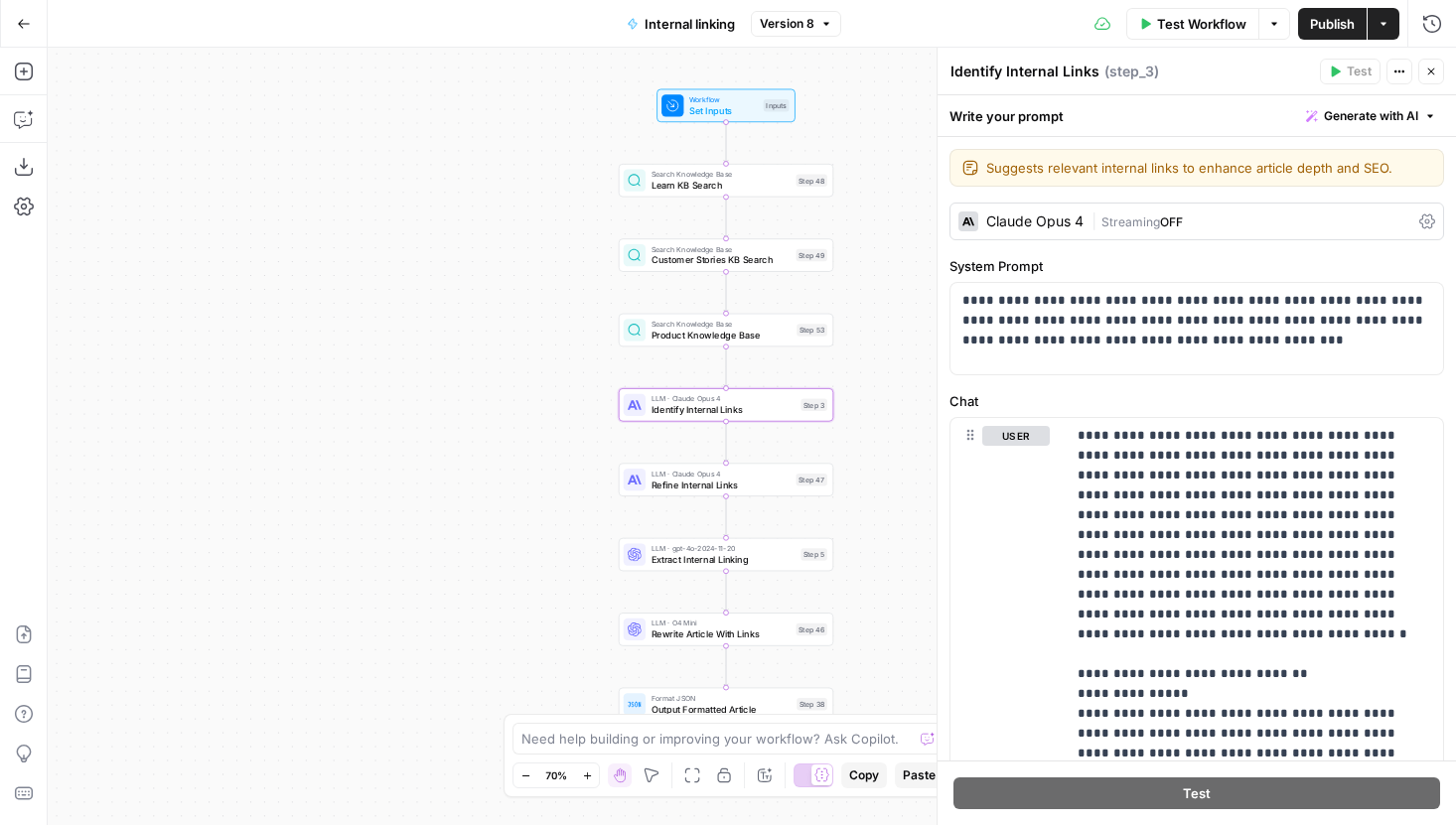 click on "Test Workflow Options Publish Actions Run History" at bounding box center (1148, 23) 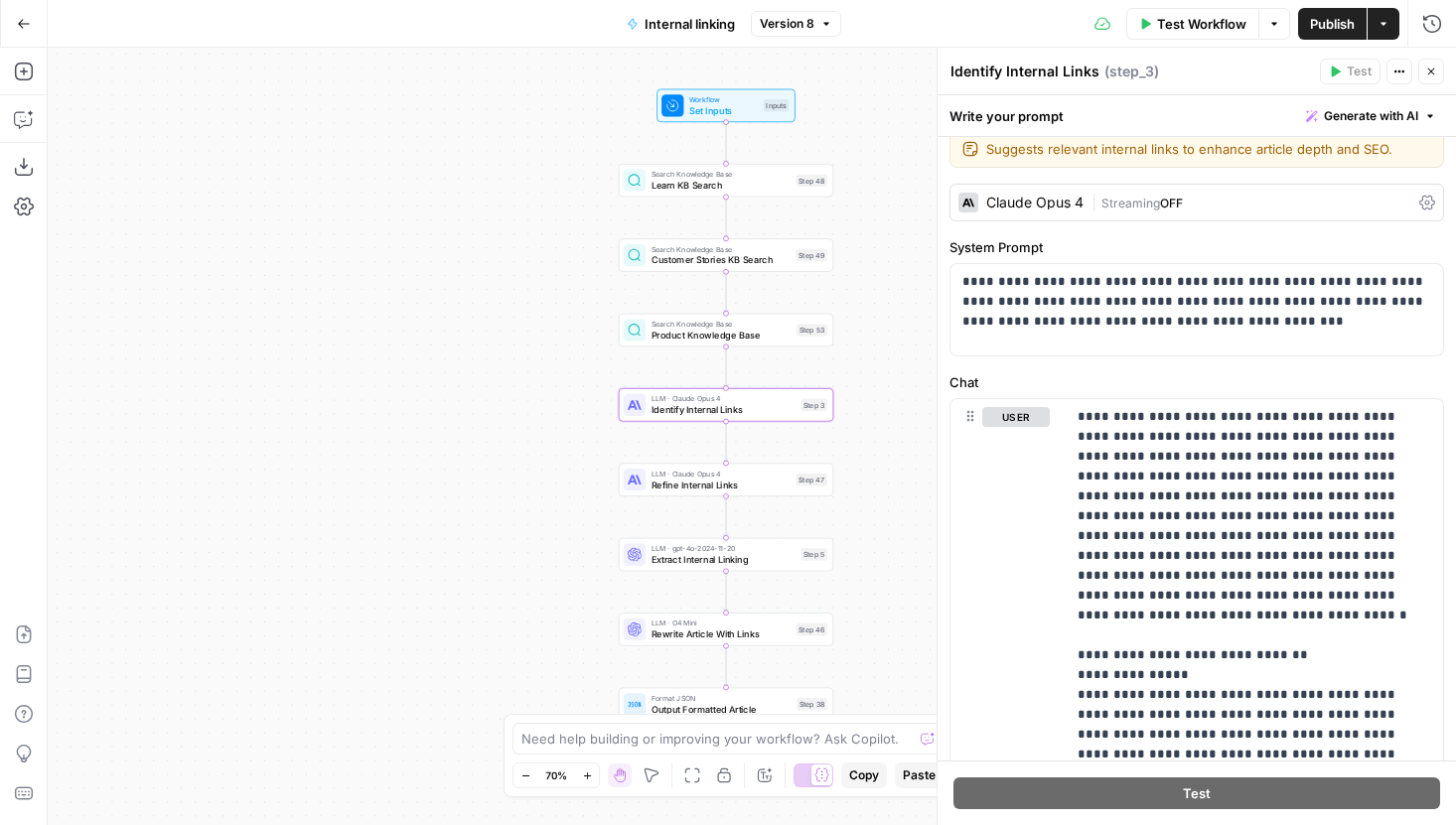 click on "Close" at bounding box center (1431, 71) 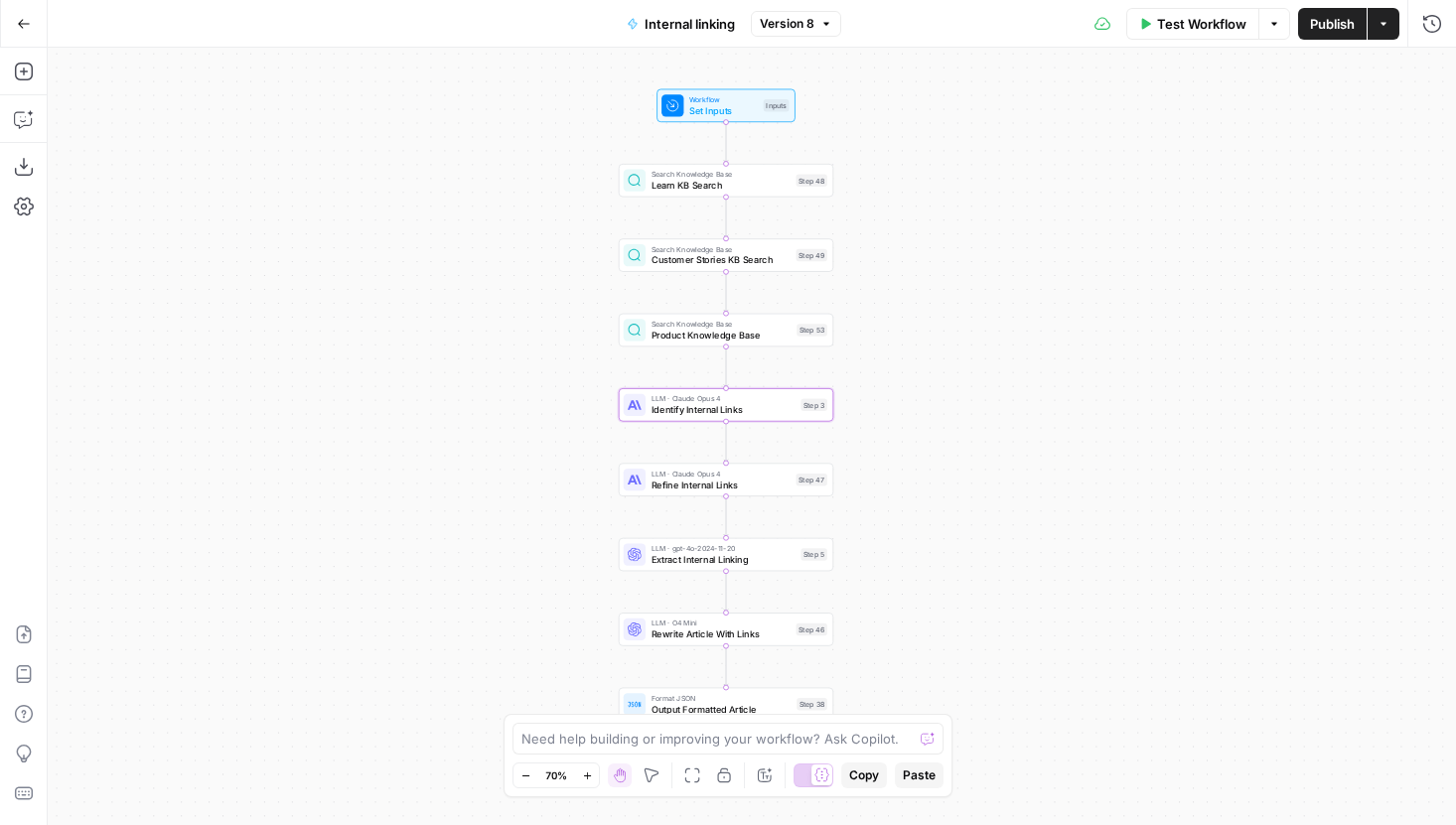 click on "Go Back" at bounding box center (24, 24) 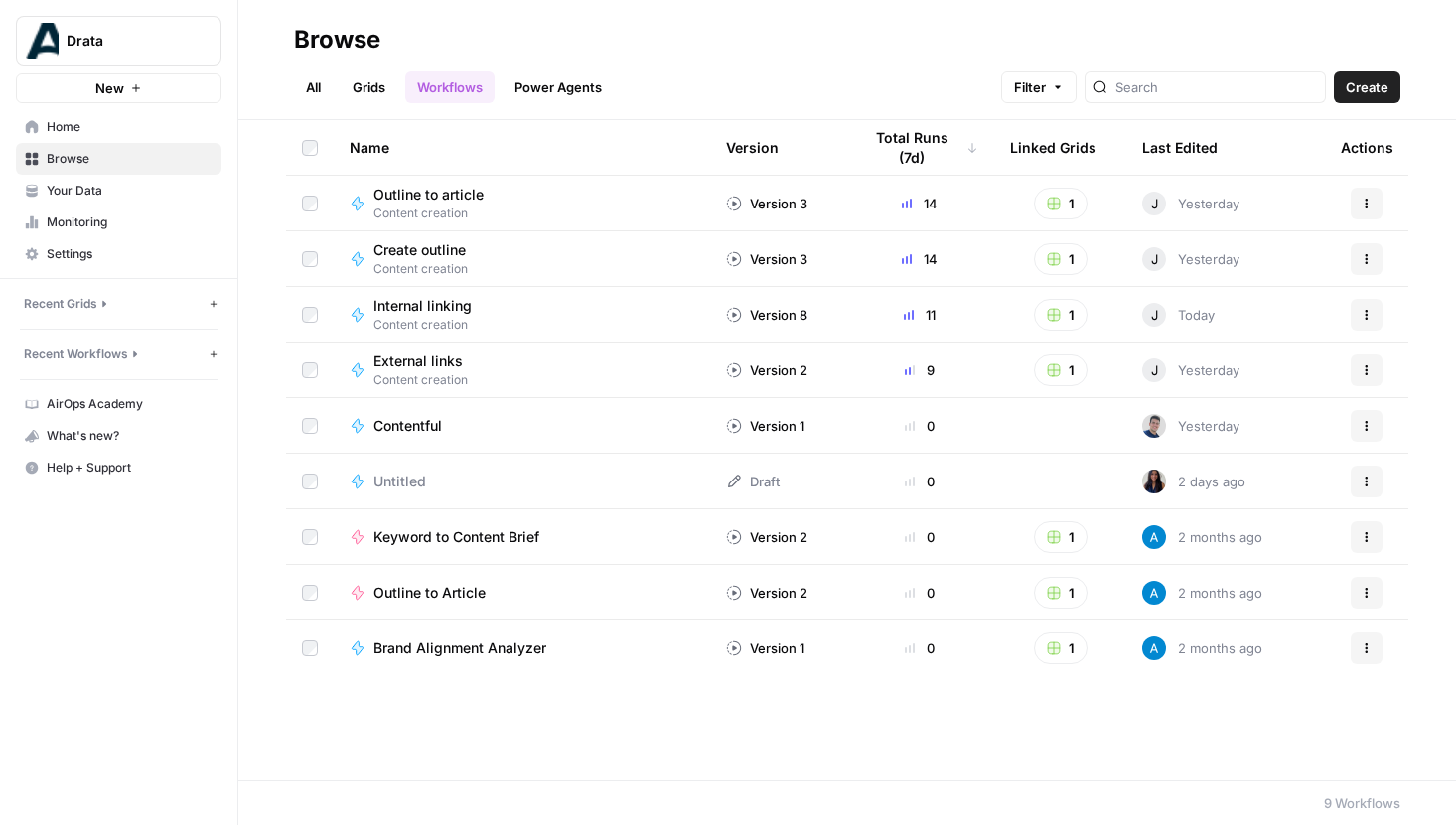 click on "Outline to article" at bounding box center [428, 195] 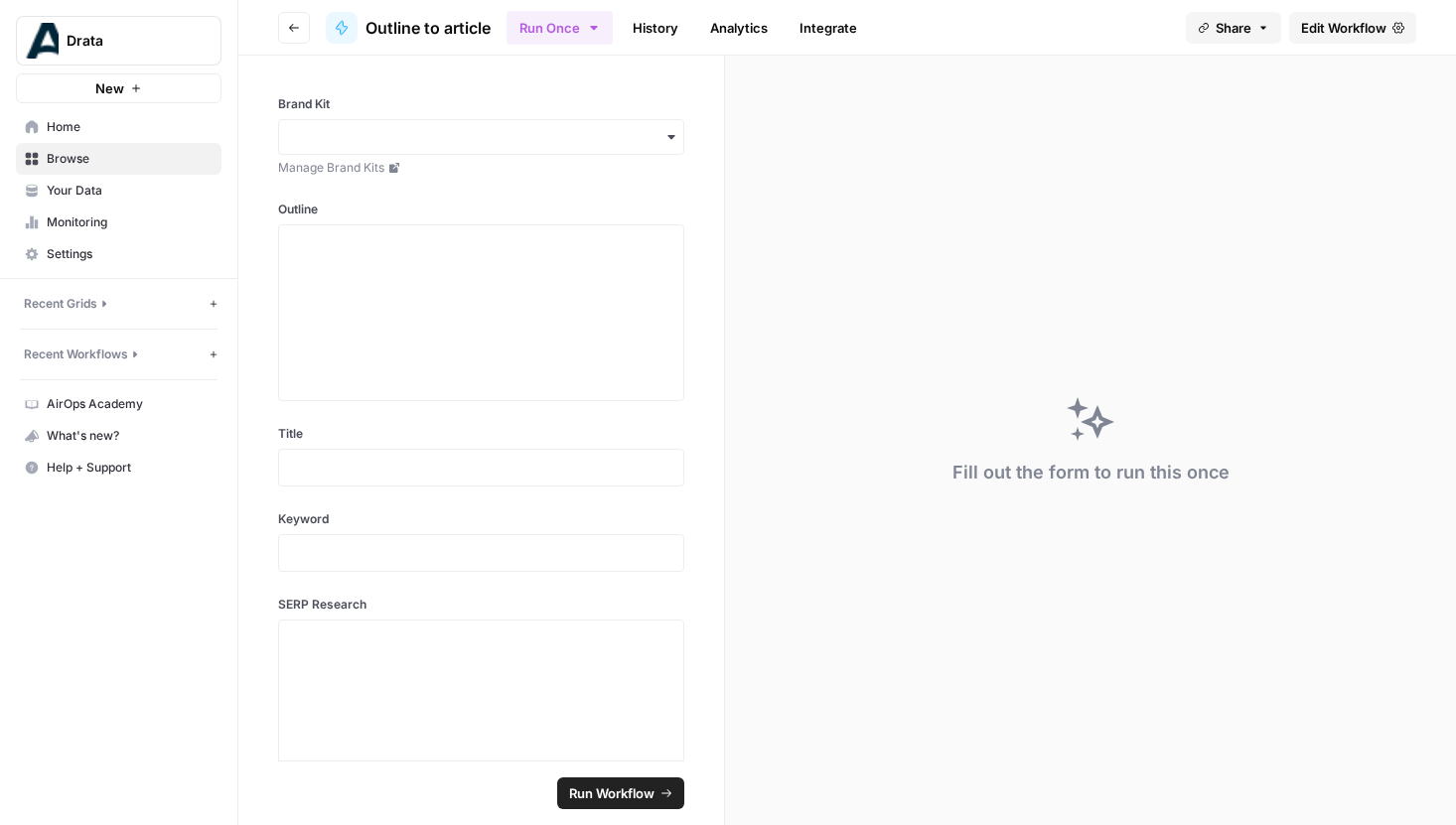 click on "Edit Workflow" at bounding box center (1344, 28) 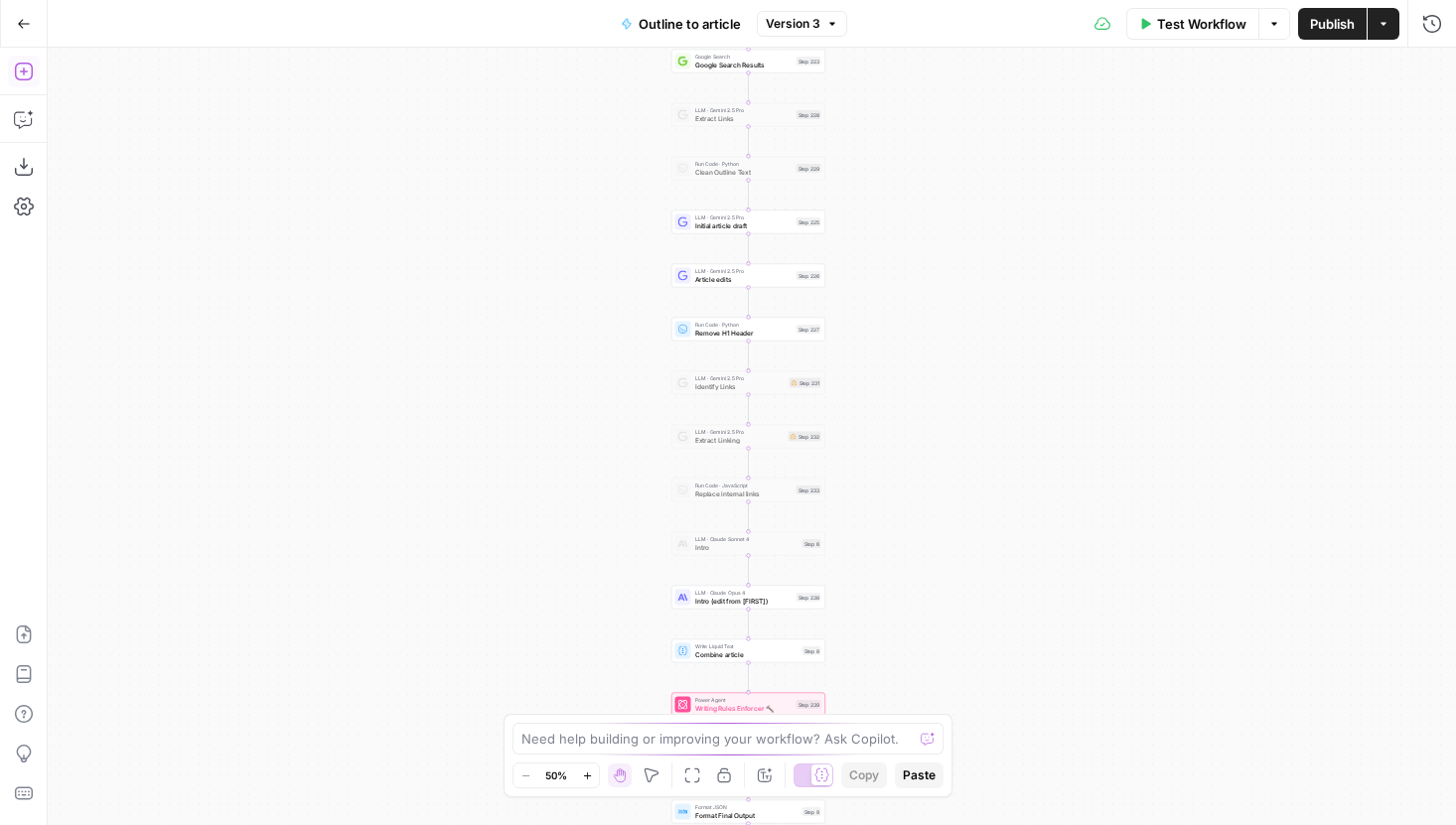 click 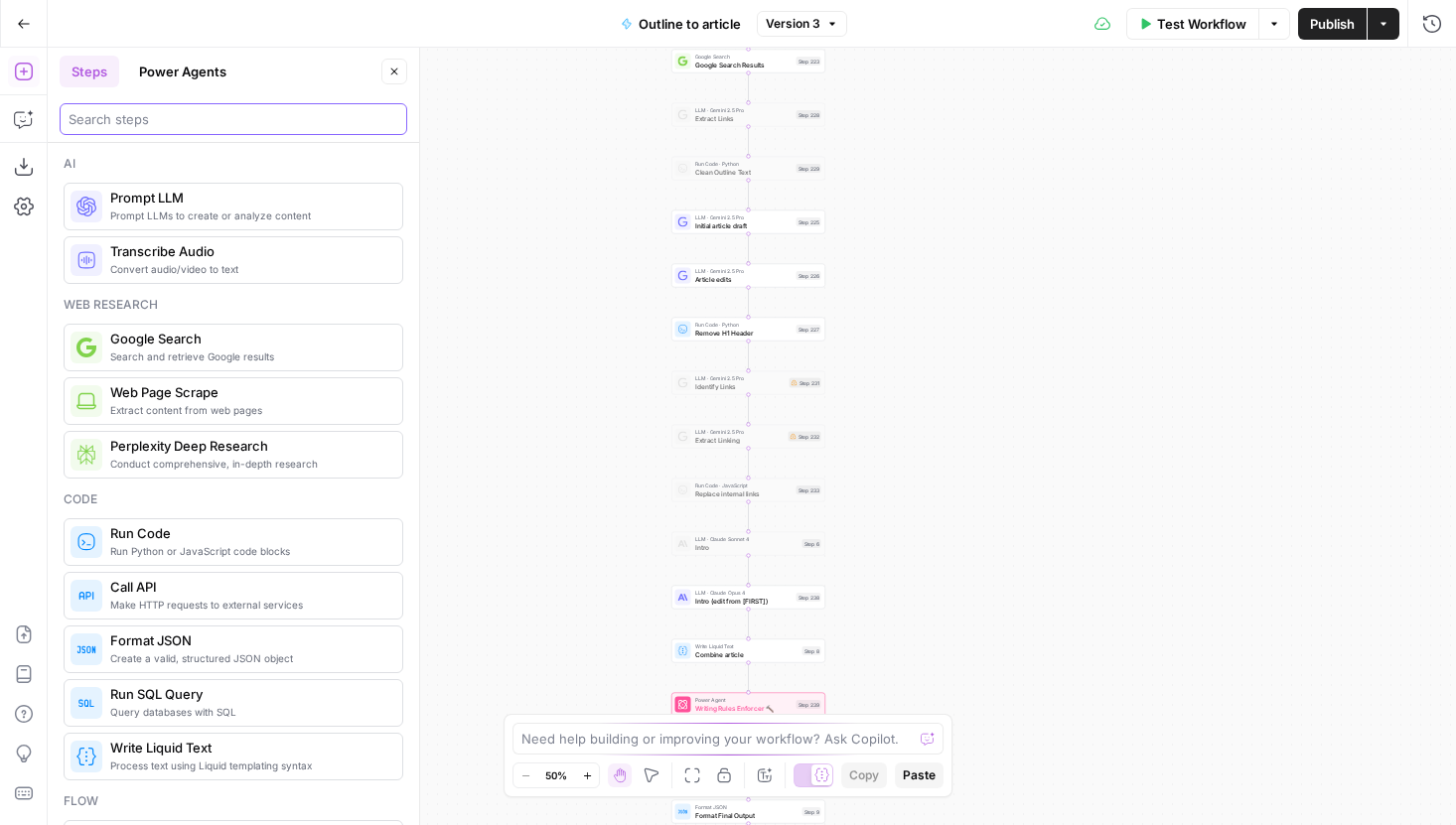click at bounding box center (233, 119) 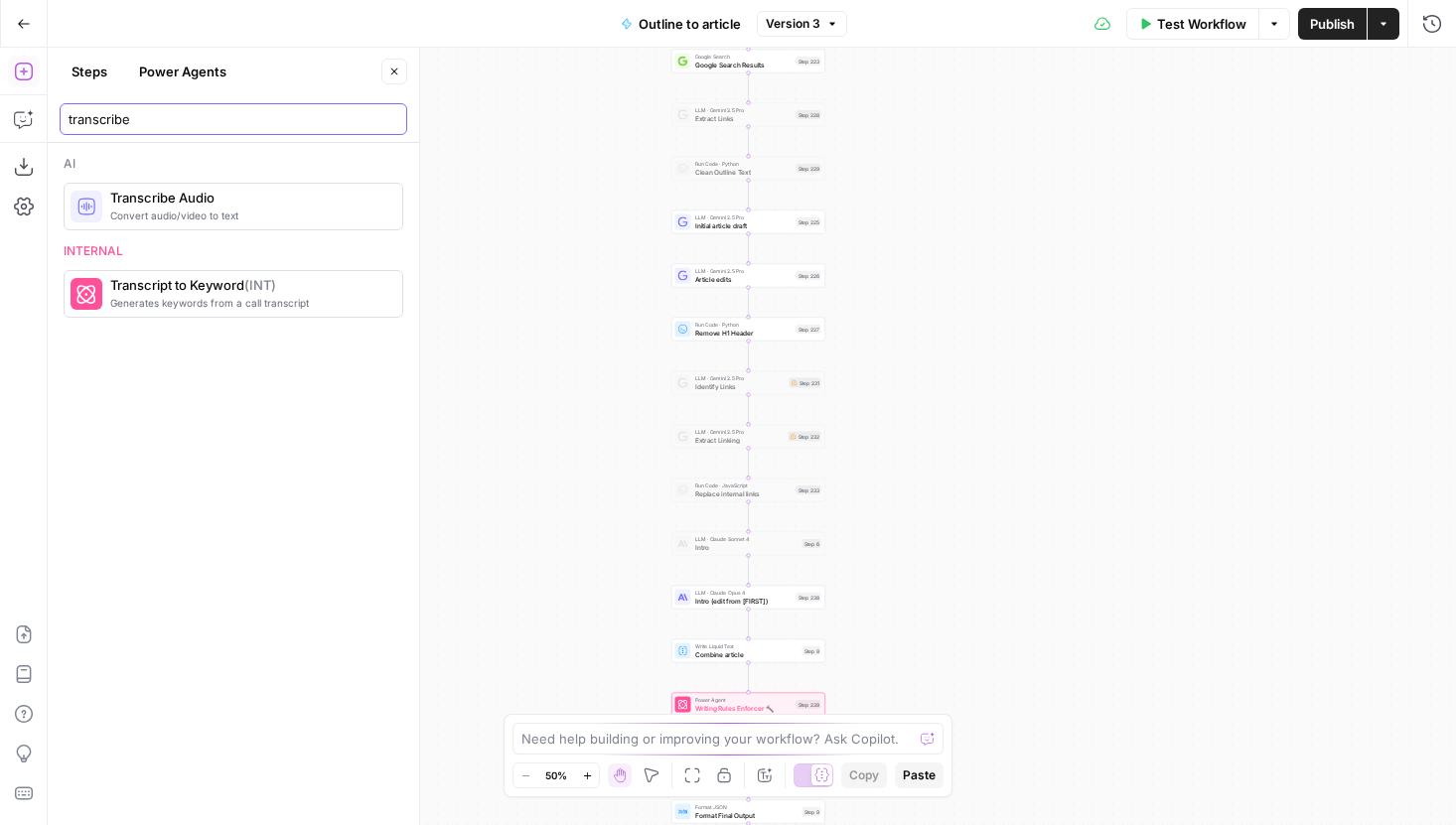type on "transcribe" 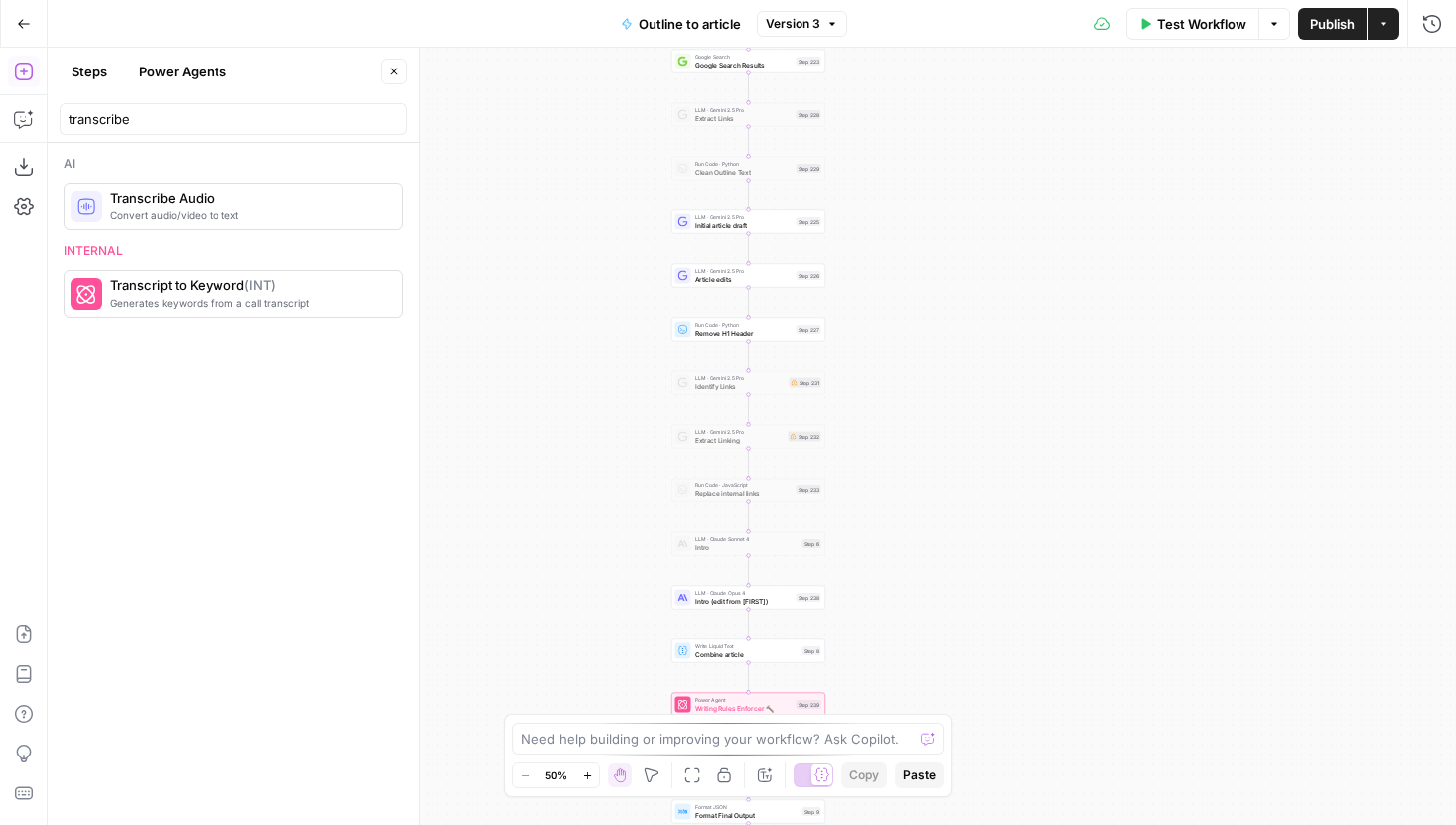 click on "Convert audio/video to text" at bounding box center [248, 215] 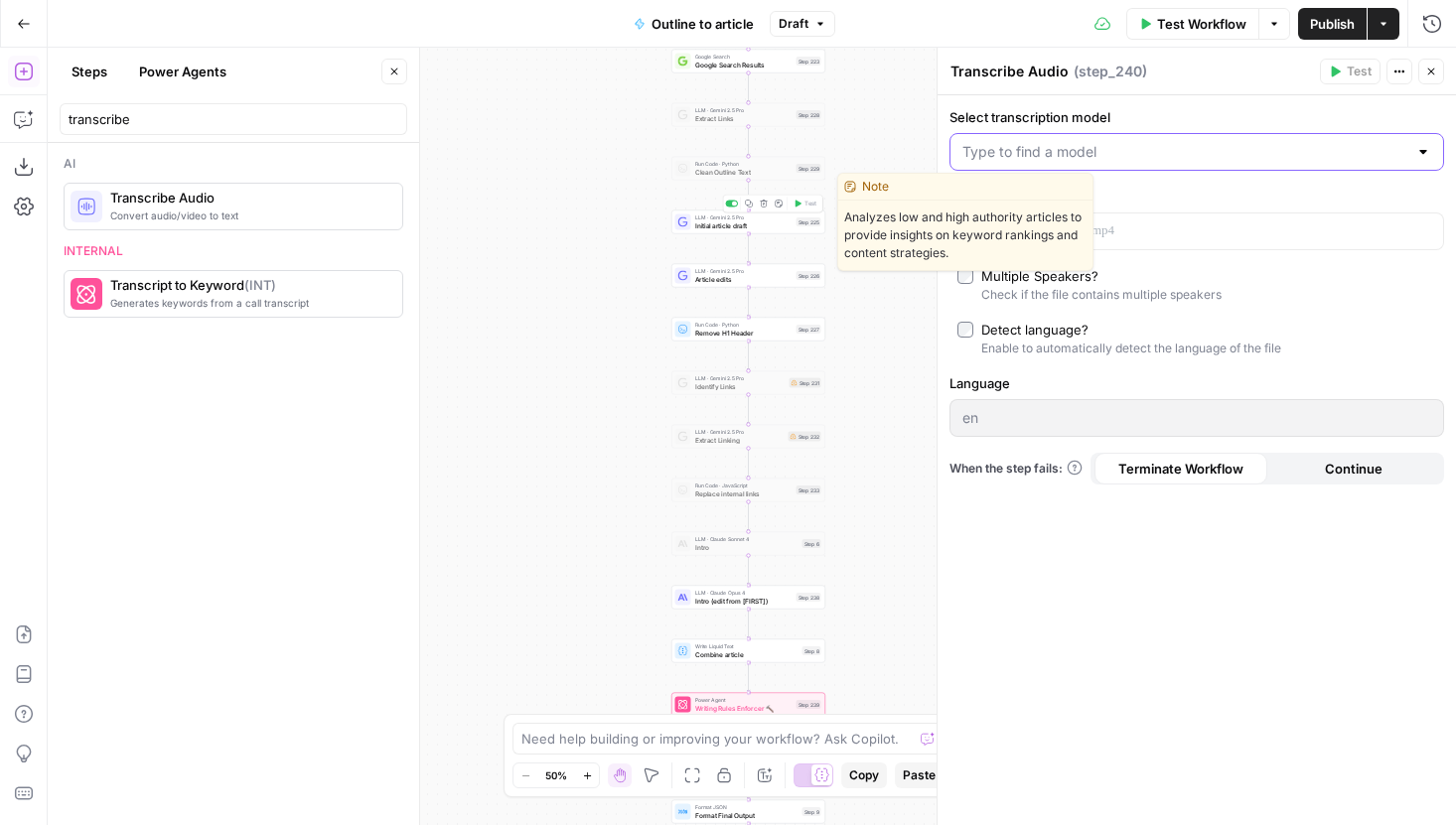 click on "Select transcription model" at bounding box center [1185, 152] 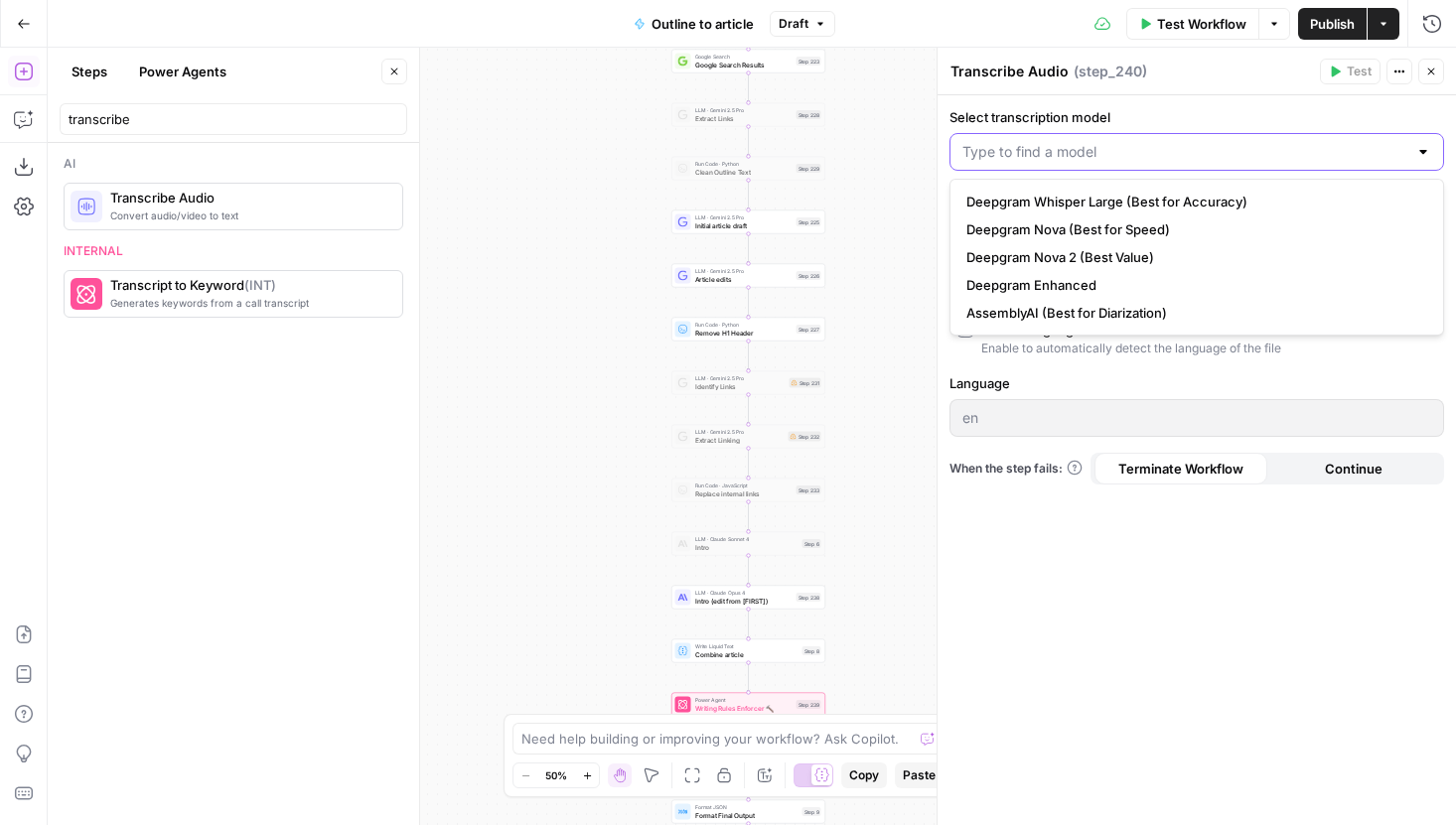 click on "Select transcription model" at bounding box center (1185, 152) 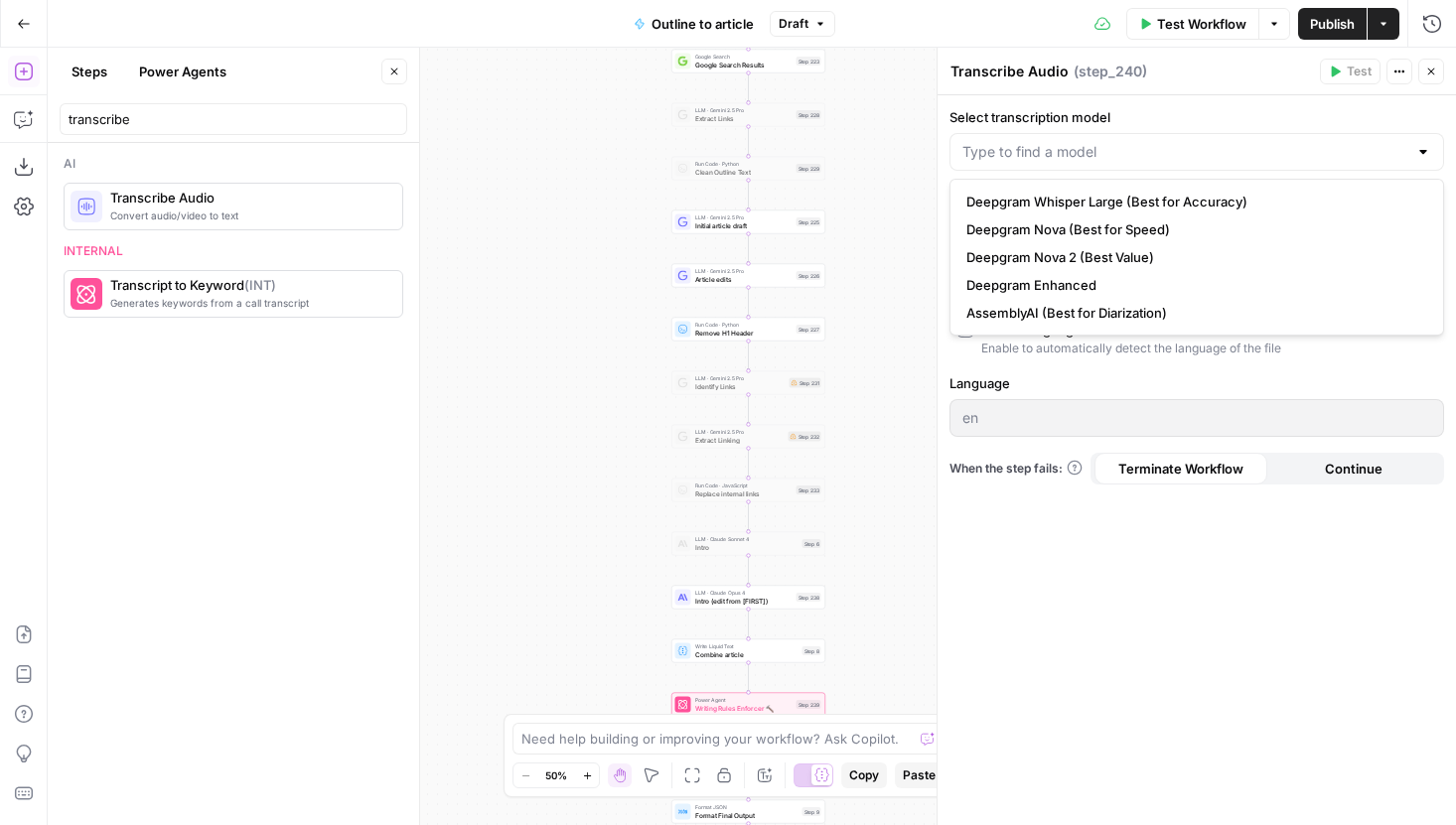 click at bounding box center (1197, 152) 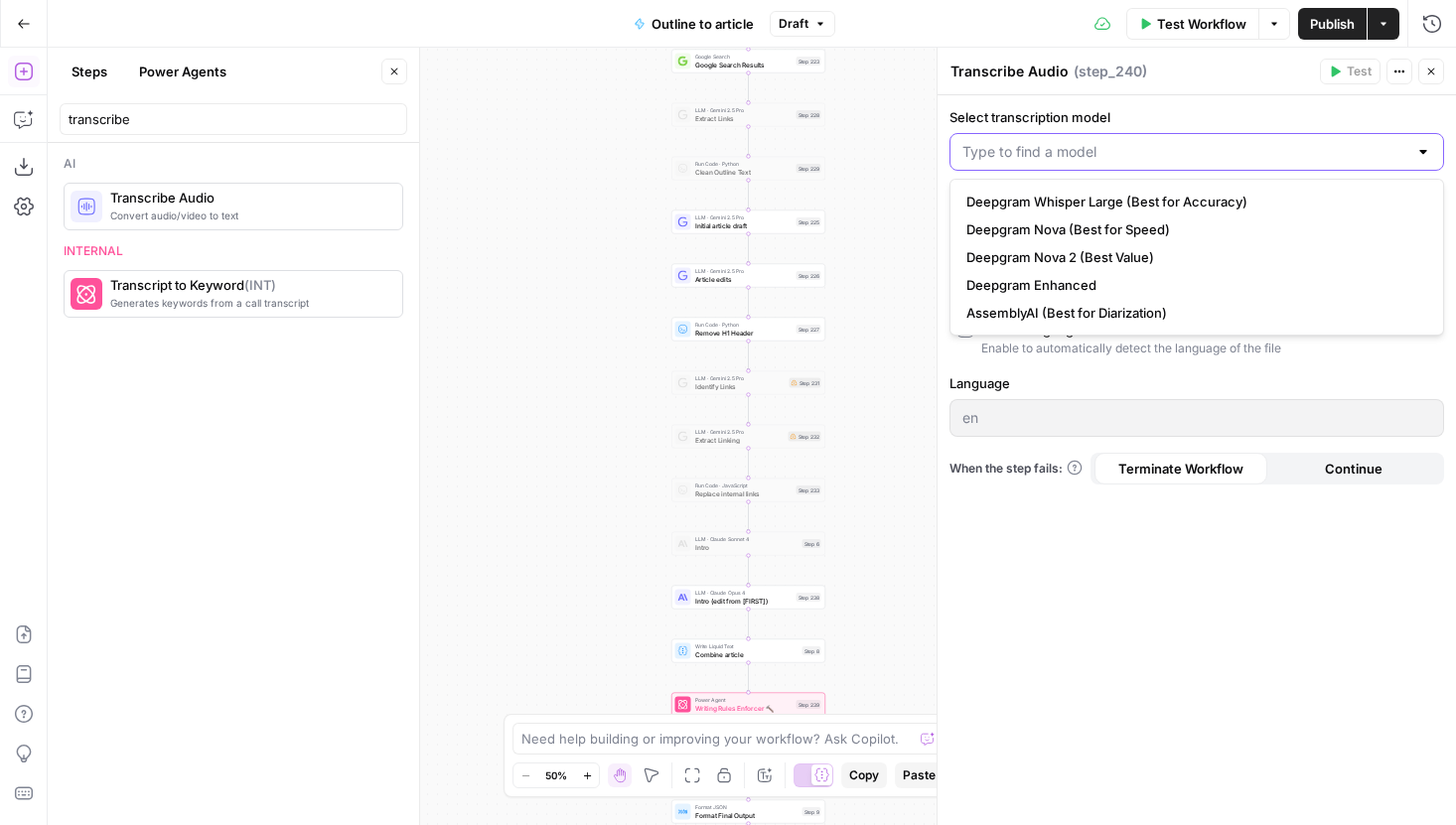 click on "Select transcription model" at bounding box center (1185, 152) 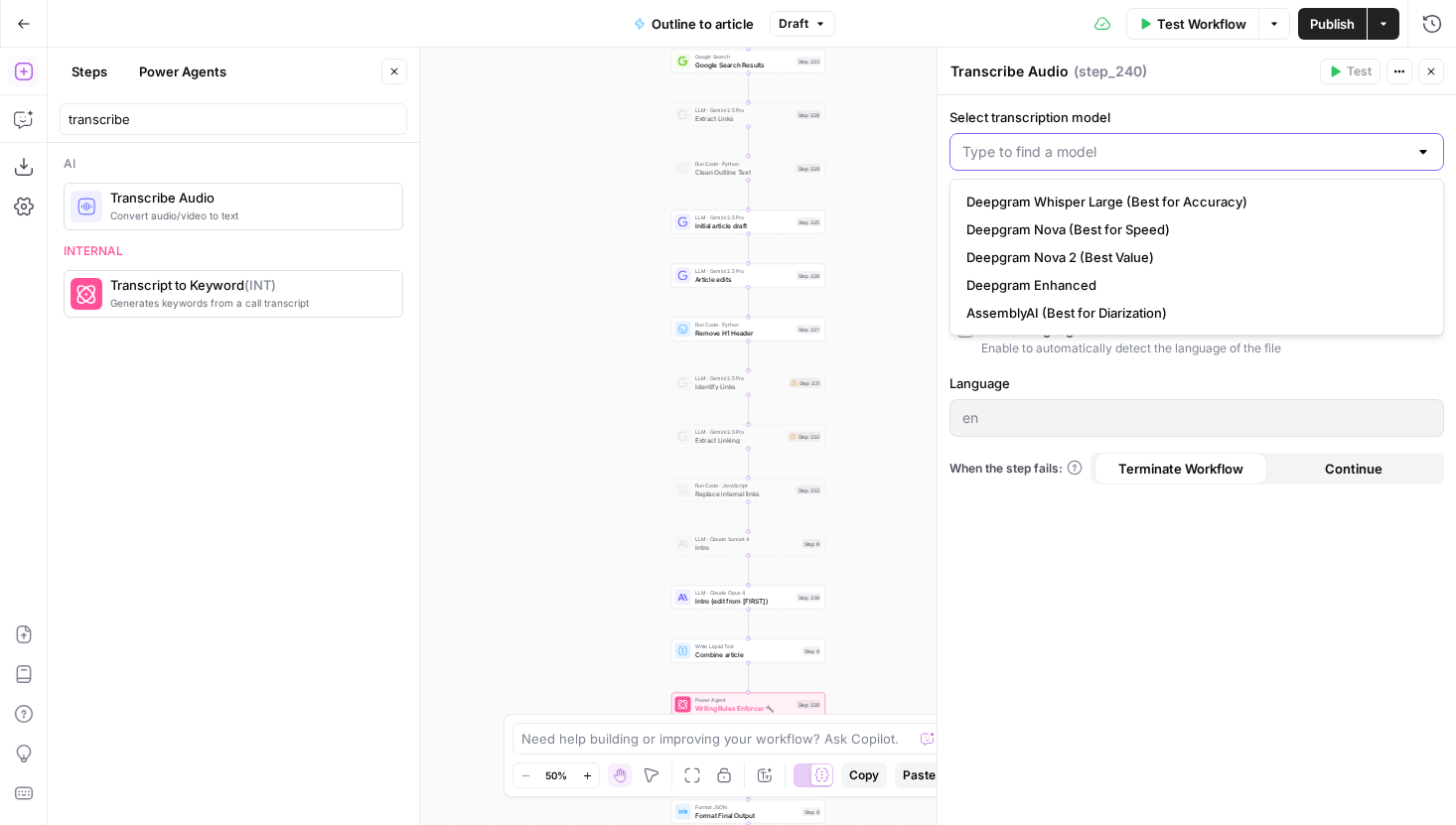 click on "Select transcription model" at bounding box center [1185, 152] 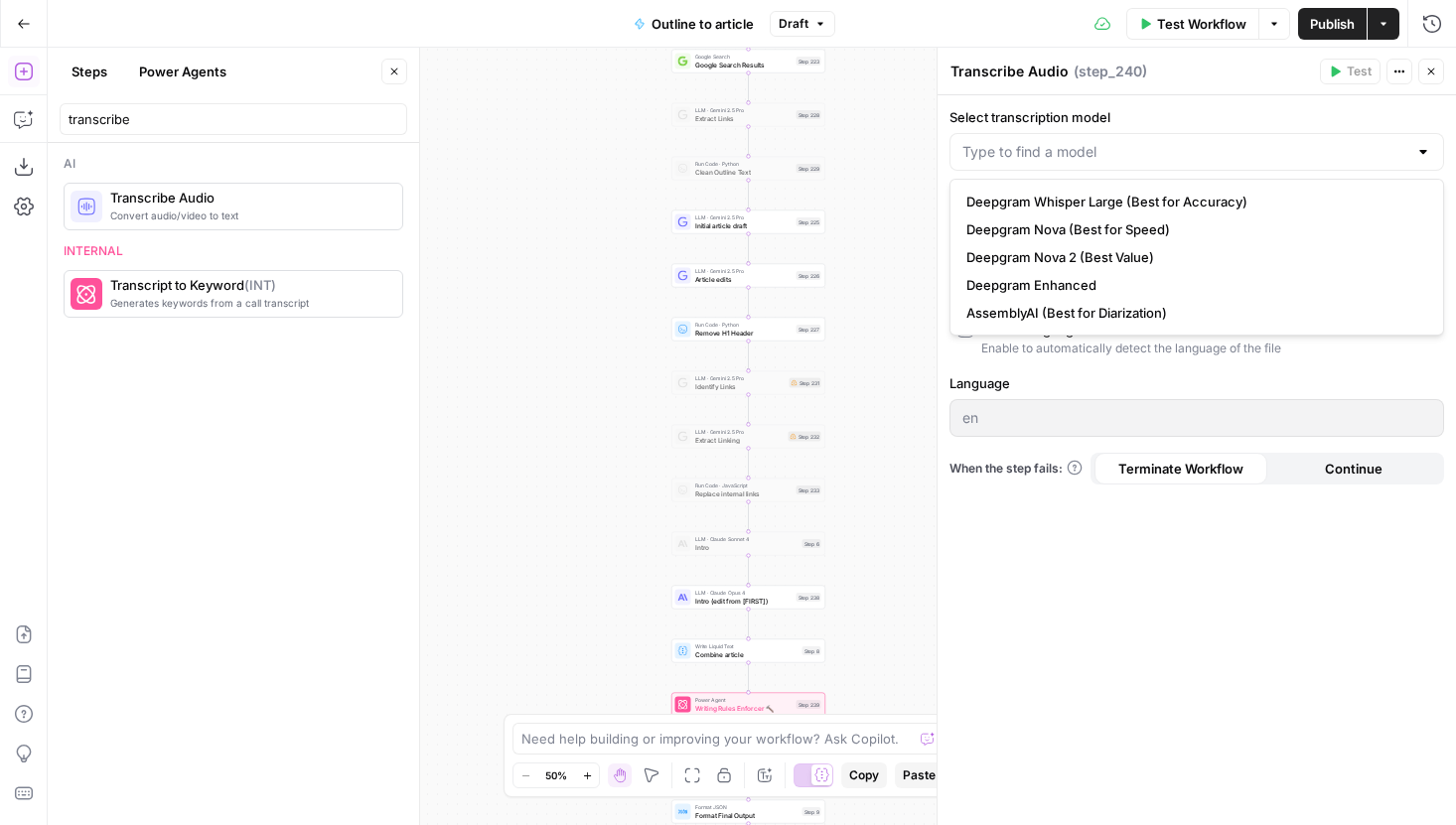 click on "Select transcription model" at bounding box center (1197, 117) 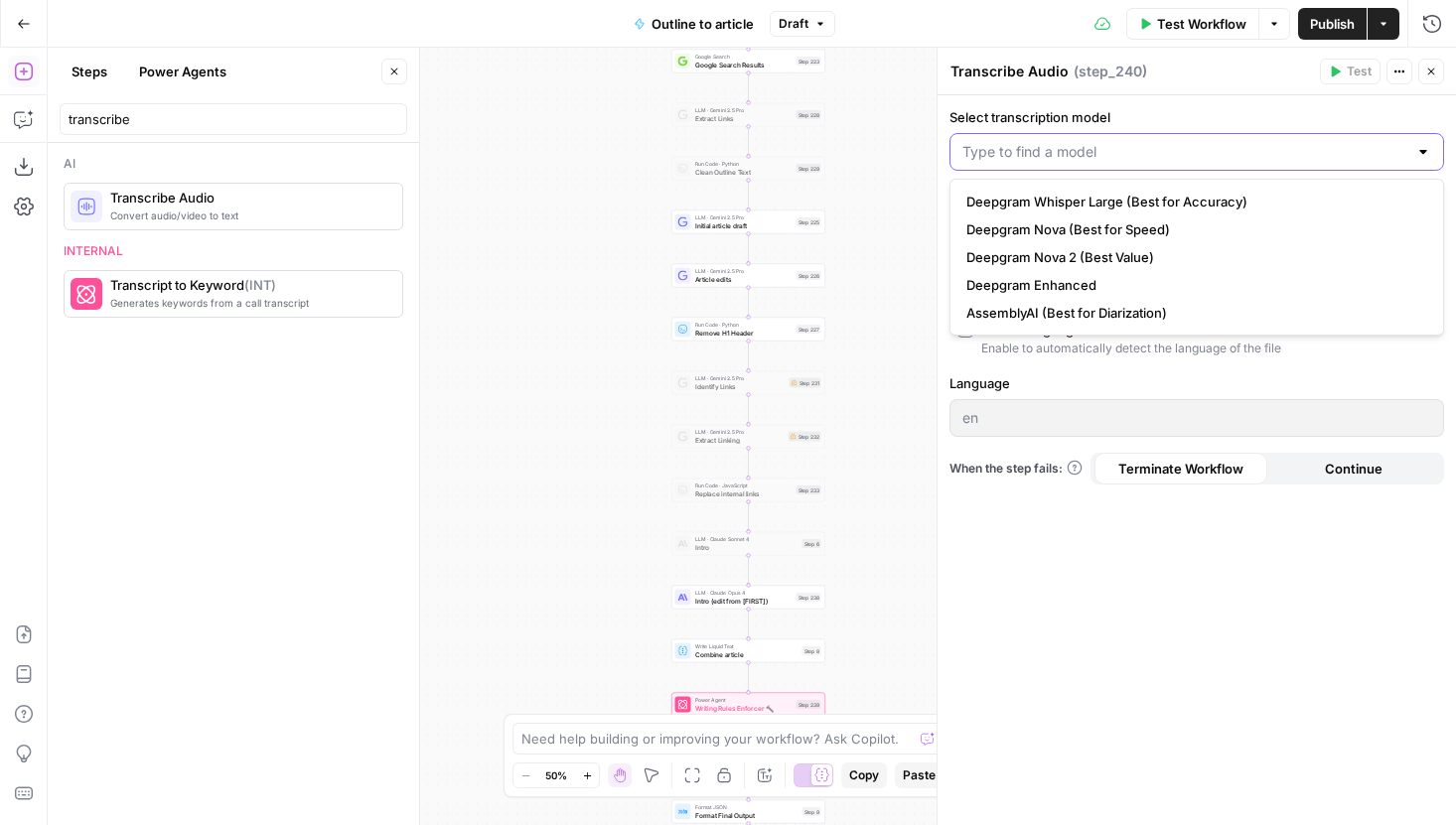 click on "Select transcription model" at bounding box center [1185, 152] 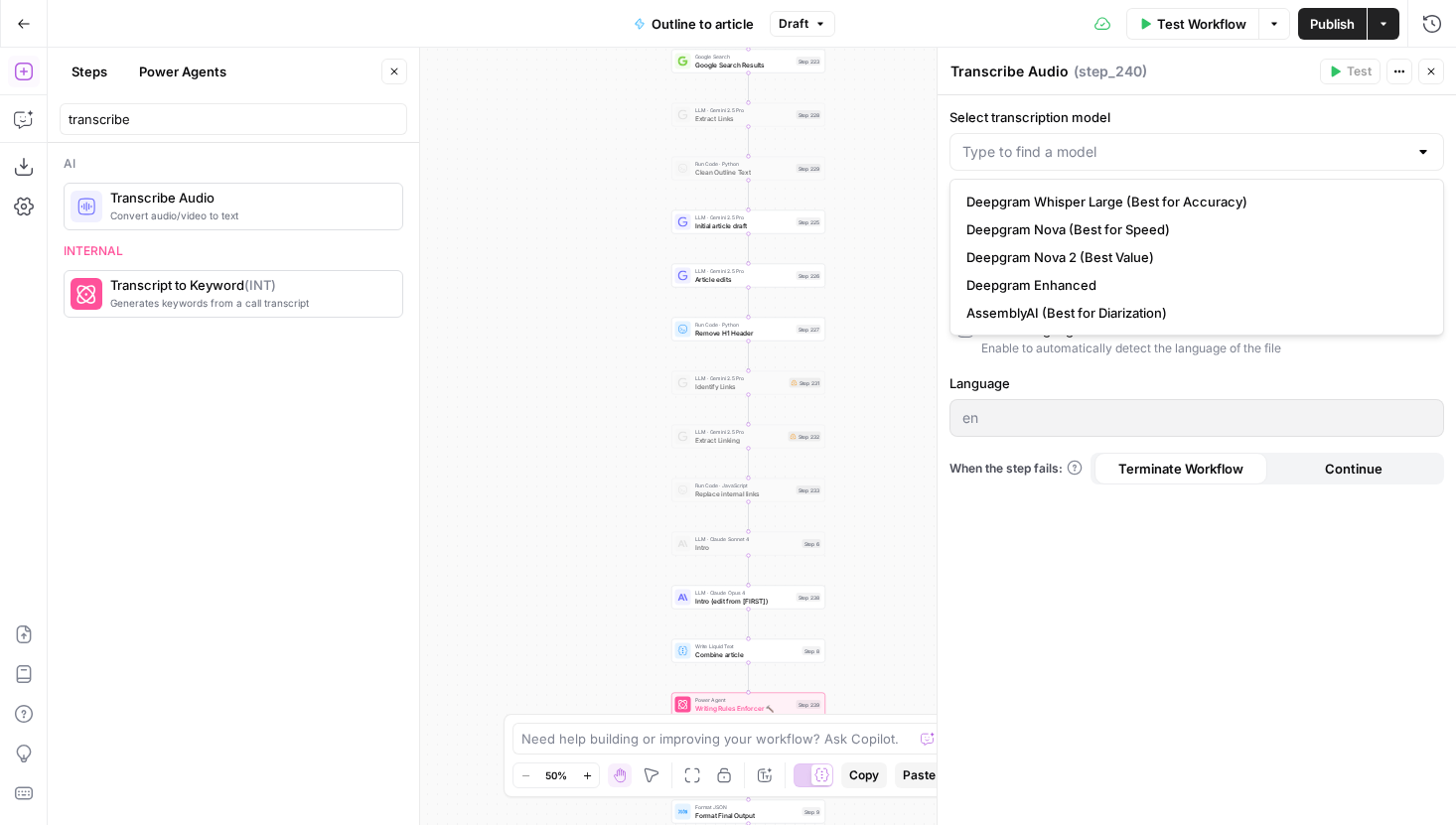 click on "Select transcription model File to transcribe Multiple Speakers? Check if the file contains multiple speakers Detect language? Enable to automatically detect the language of the file Language When the step fails: Terminate Workflow Continue" at bounding box center [1197, 460] 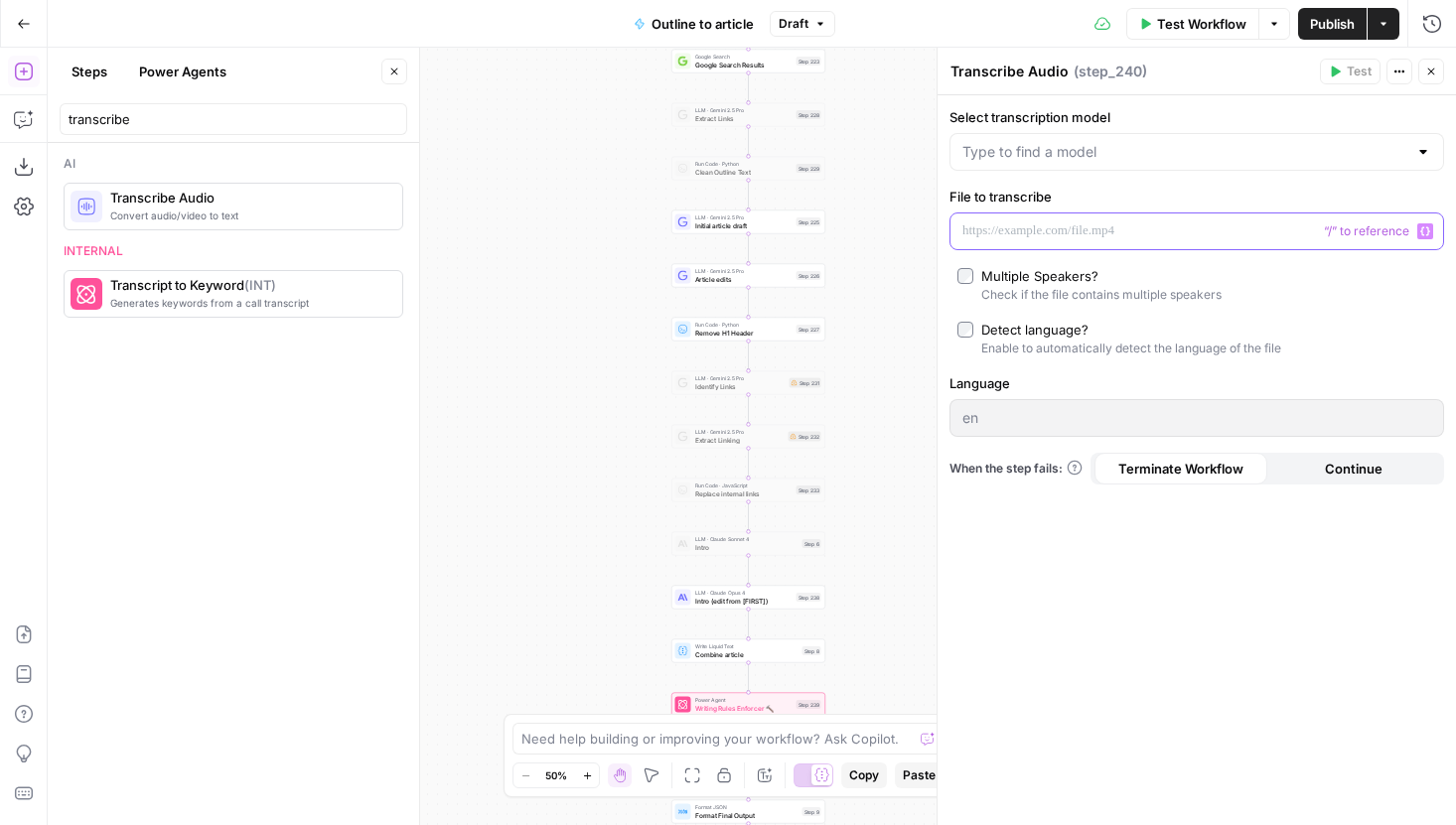 click at bounding box center (1181, 231) 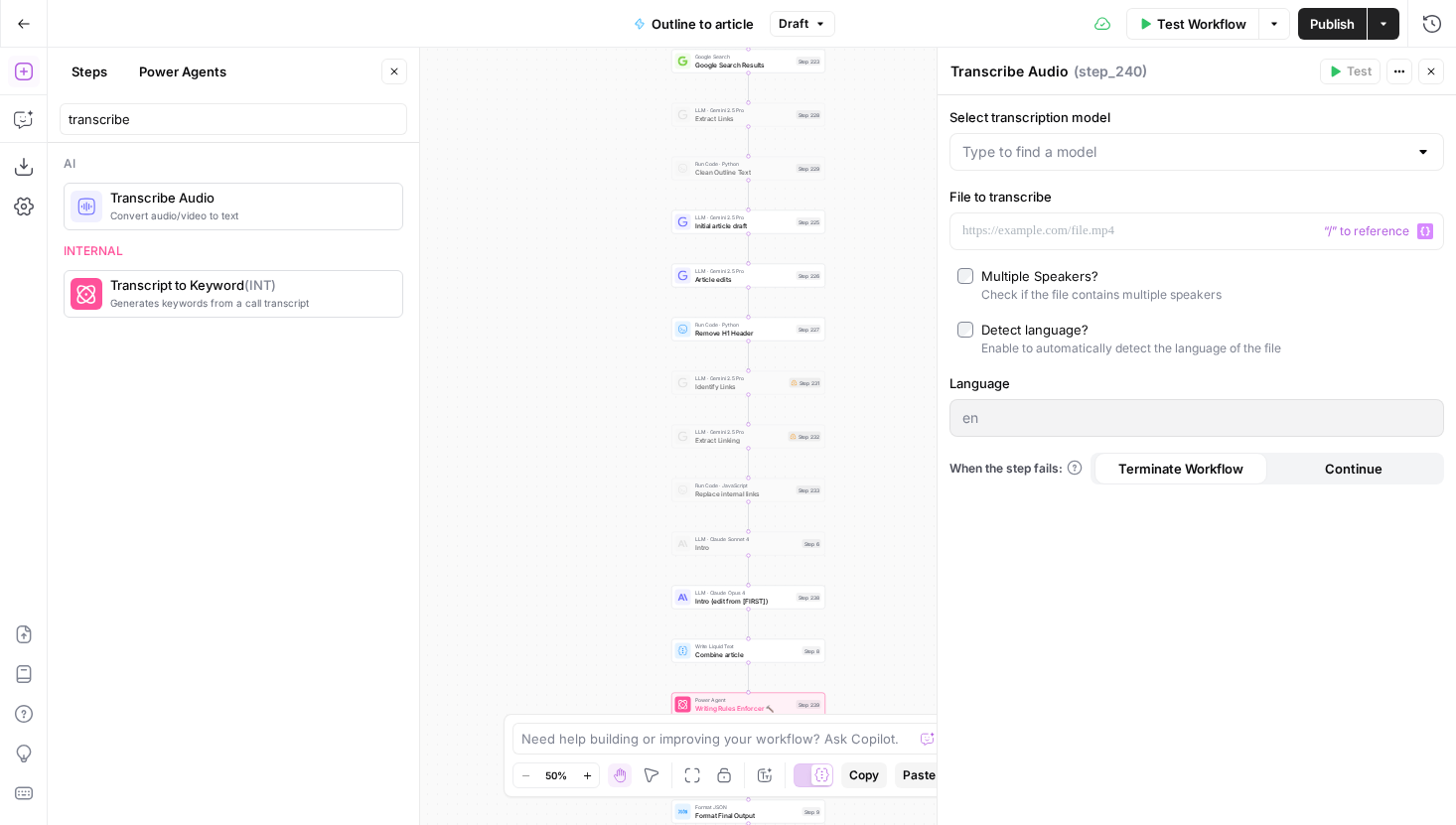 click on "Close" at bounding box center (1431, 71) 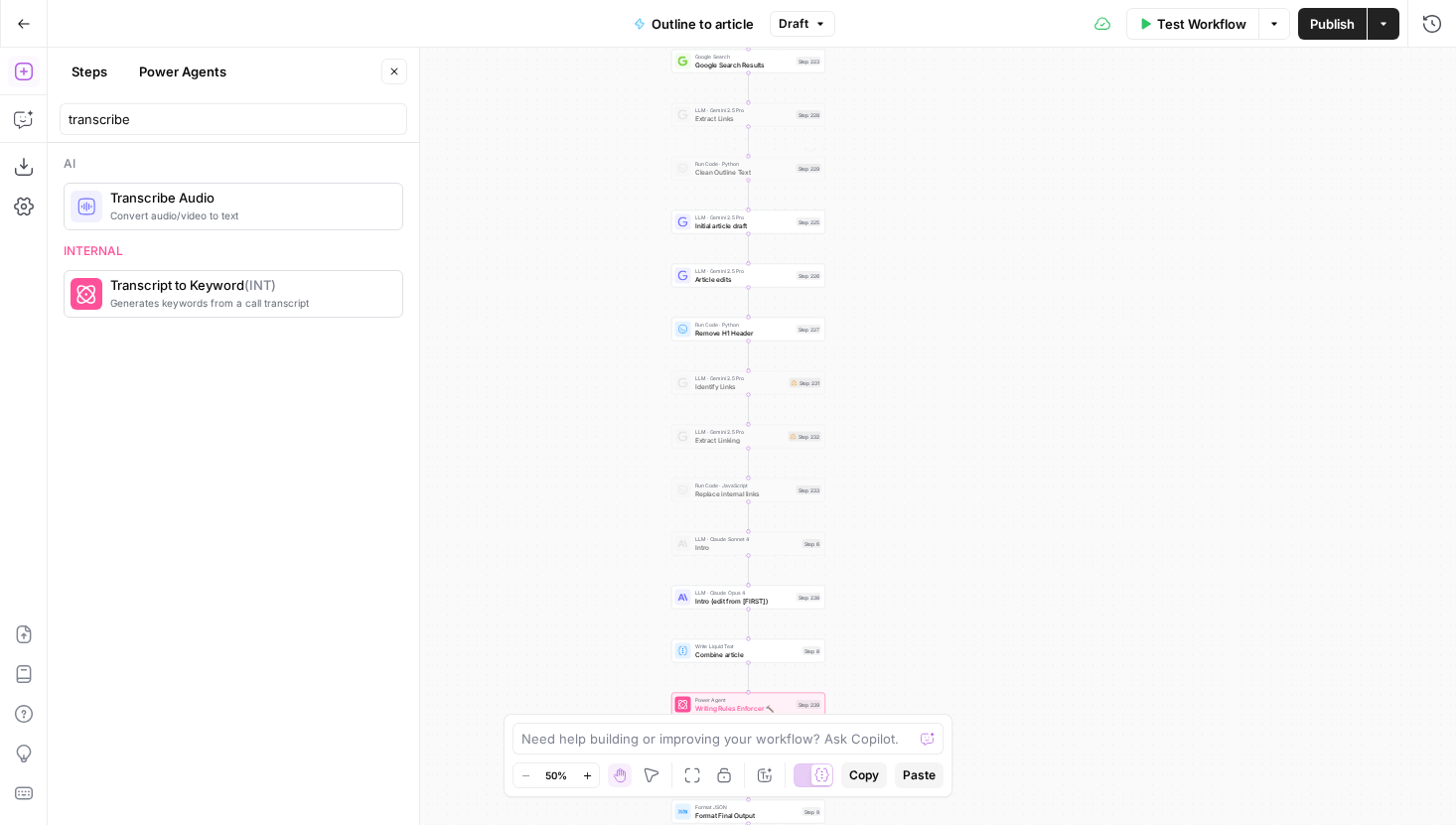 click on "Close" at bounding box center [394, 71] 